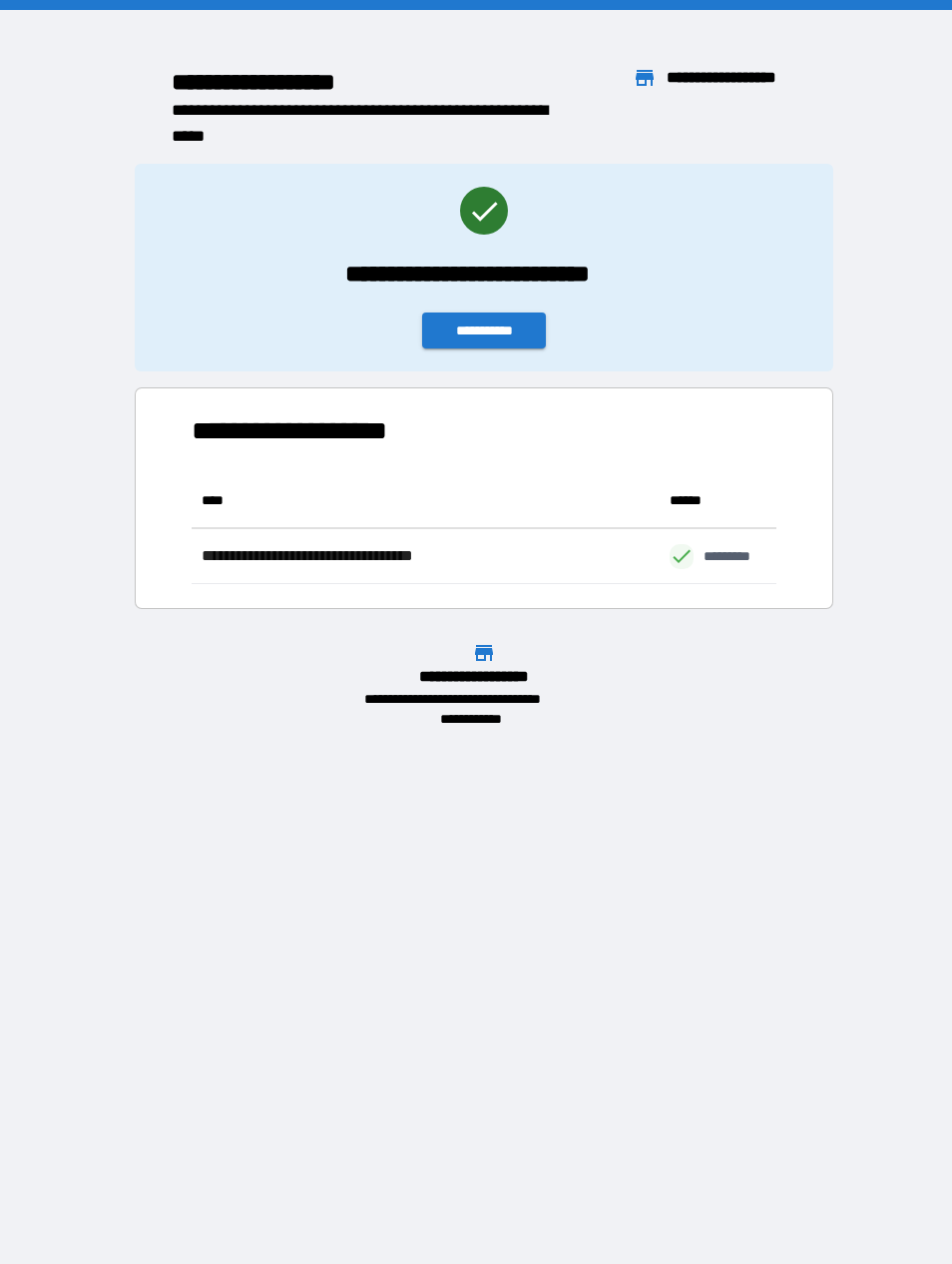 scroll, scrollTop: 25, scrollLeft: 0, axis: vertical 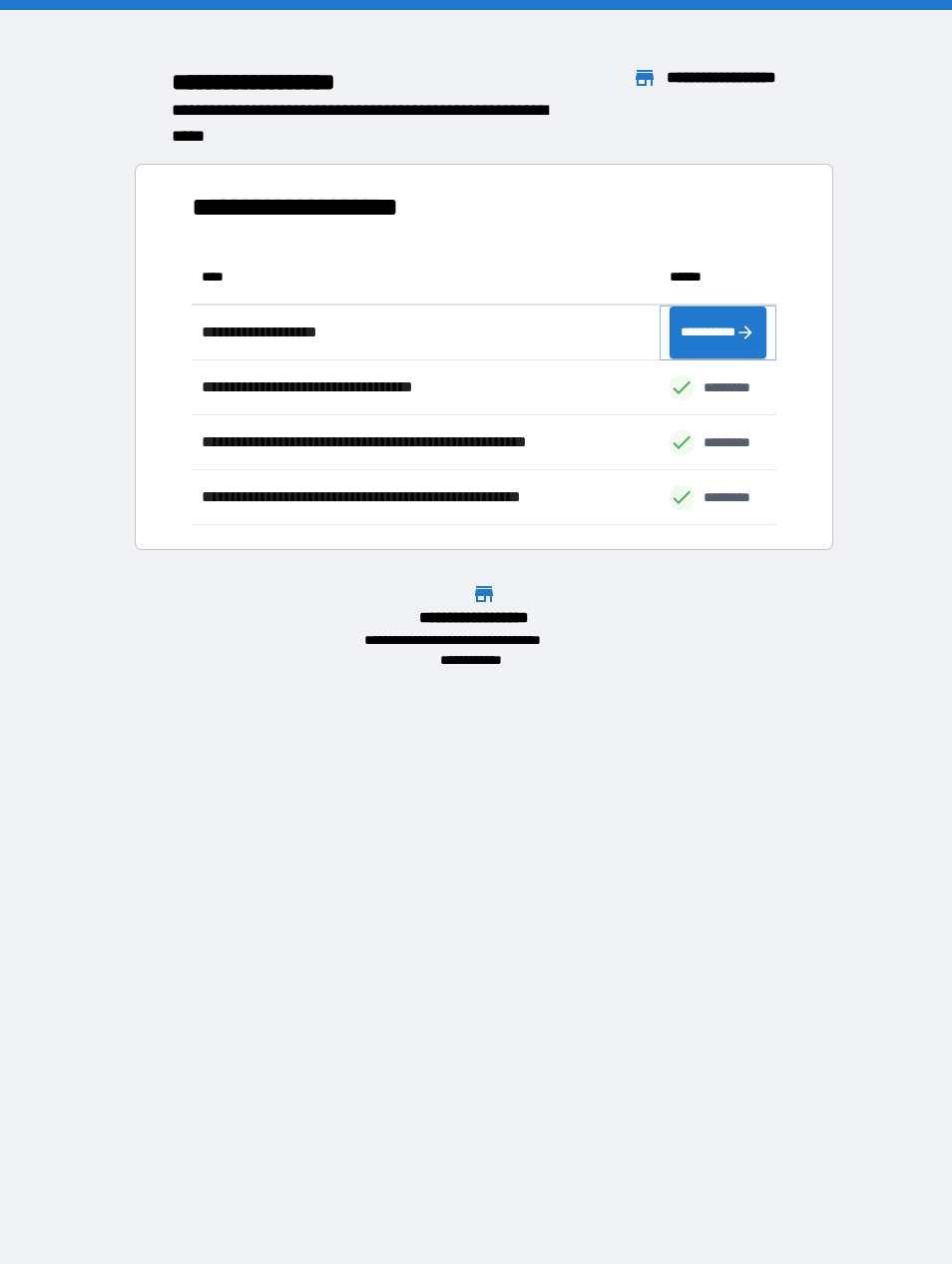 click on "**********" at bounding box center (717, 332) 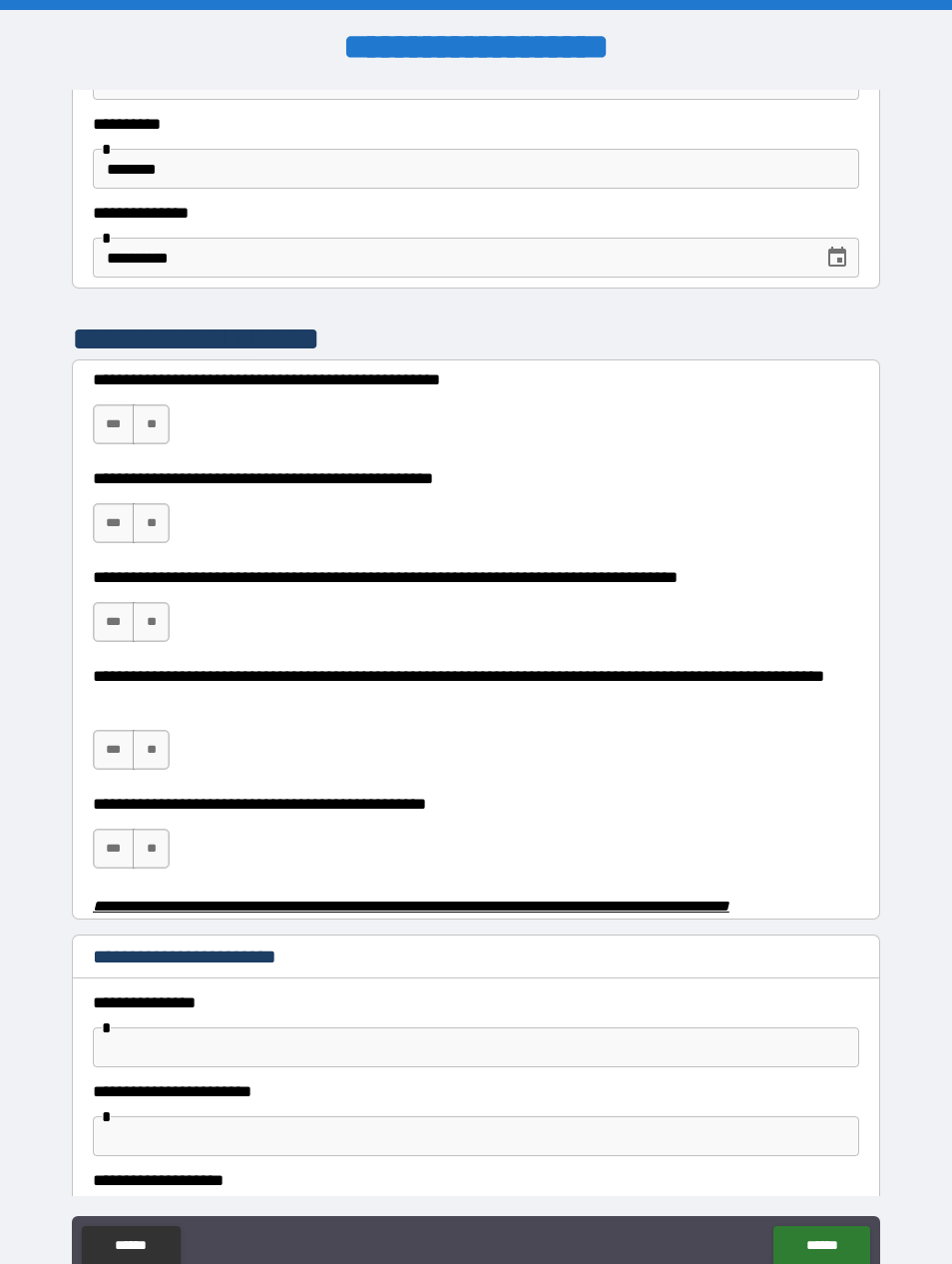 scroll, scrollTop: 212, scrollLeft: 0, axis: vertical 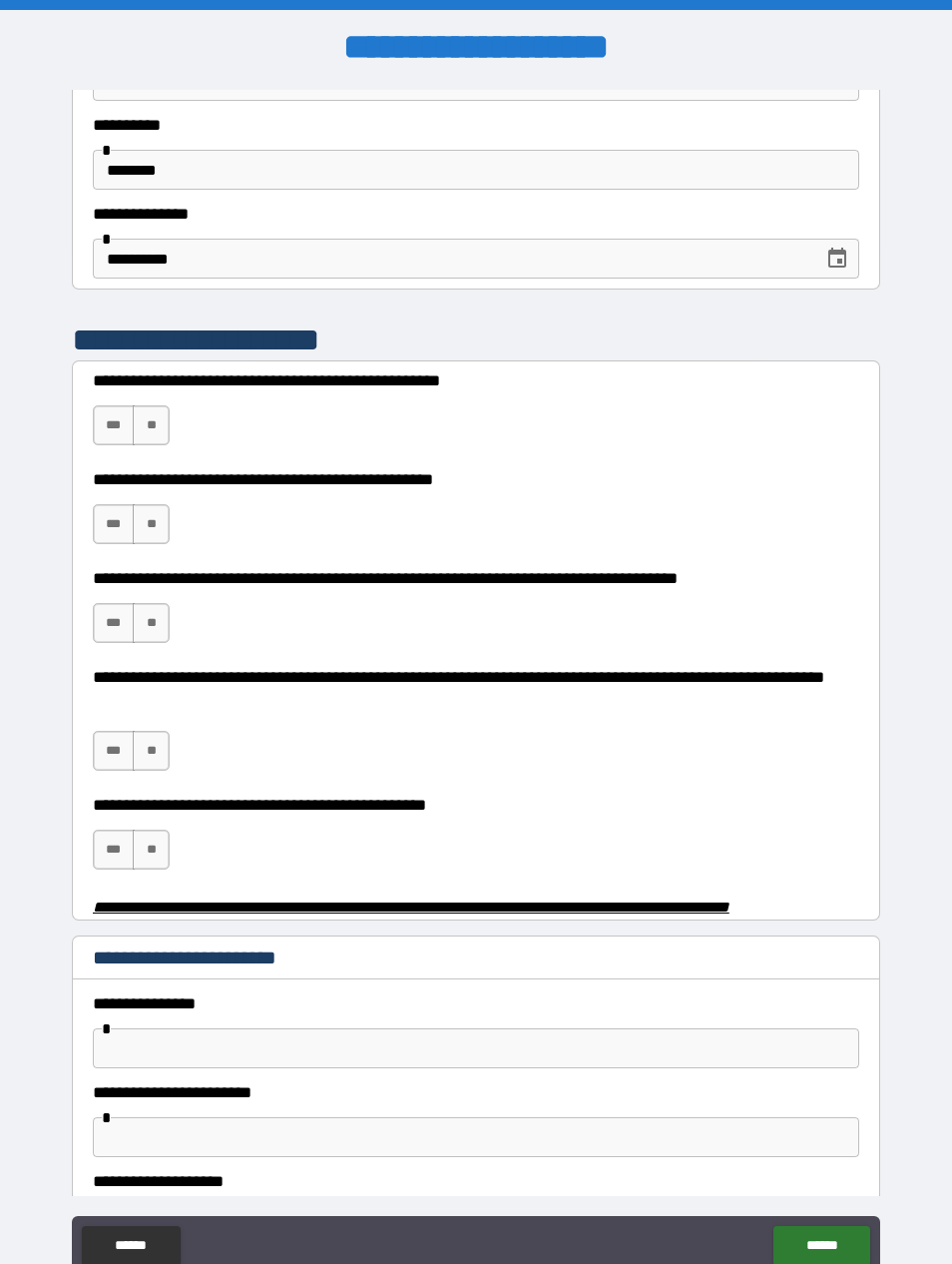 click on "**" at bounding box center [151, 425] 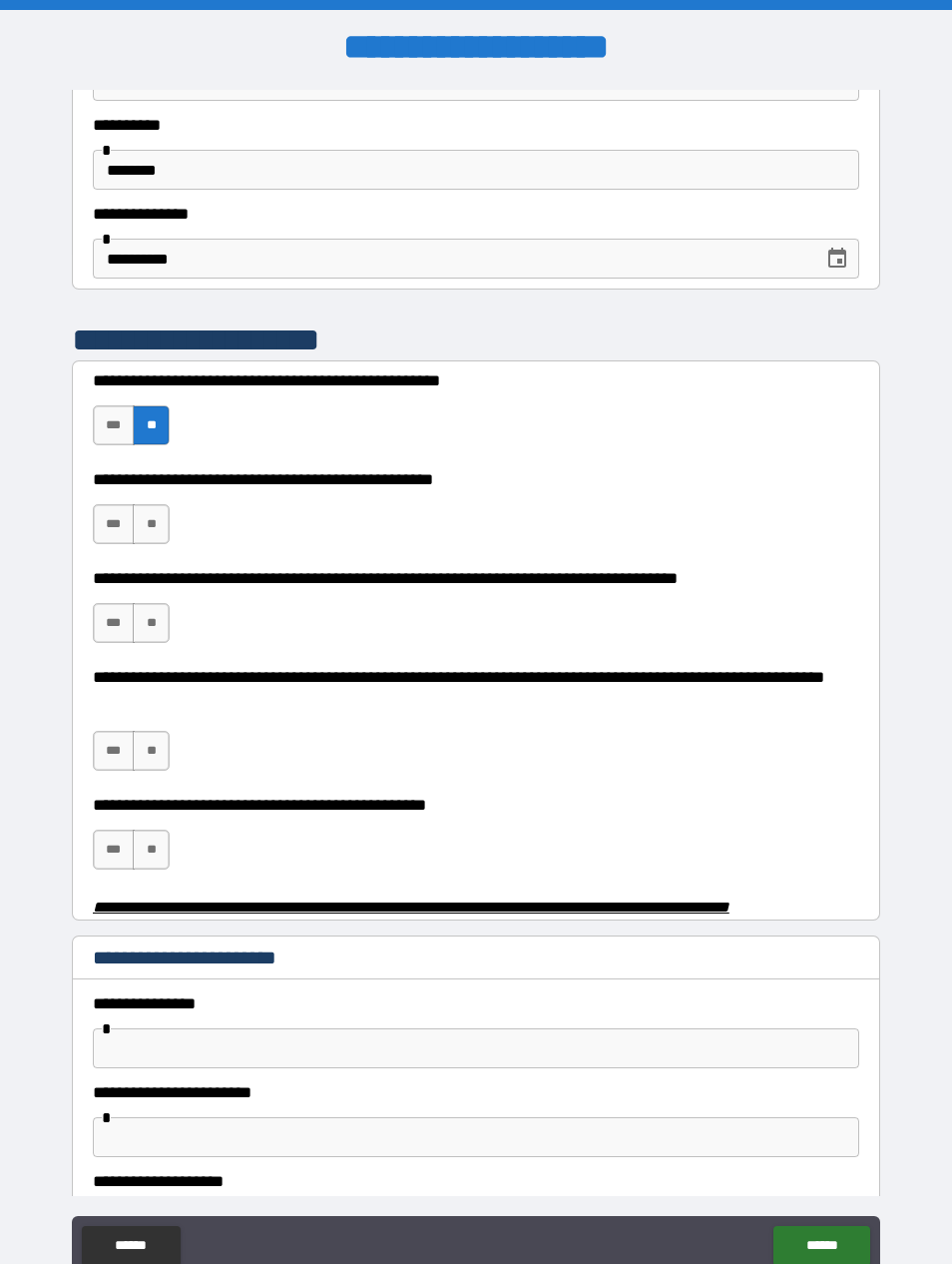click on "***" at bounding box center (114, 524) 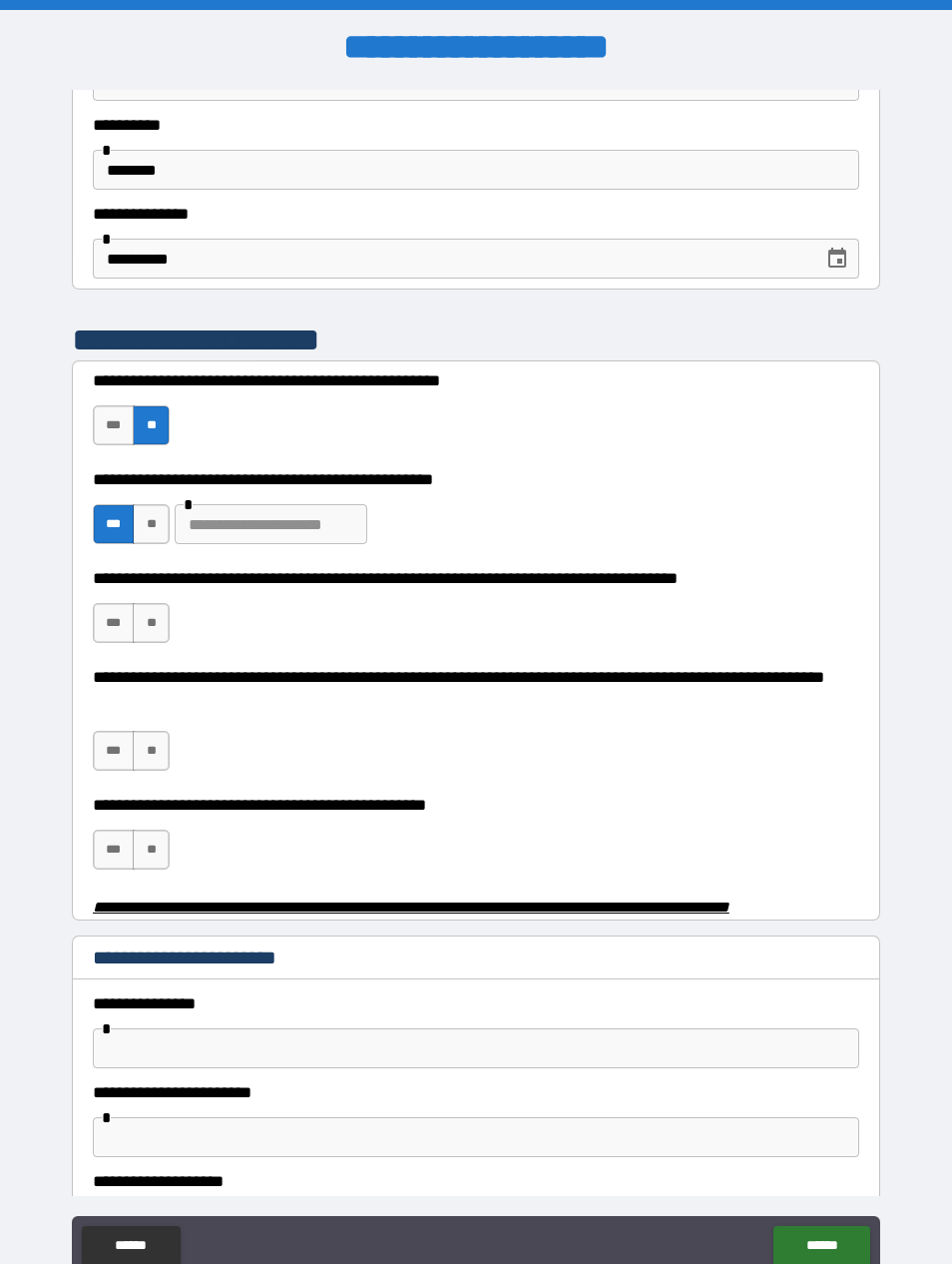 scroll, scrollTop: 256, scrollLeft: 0, axis: vertical 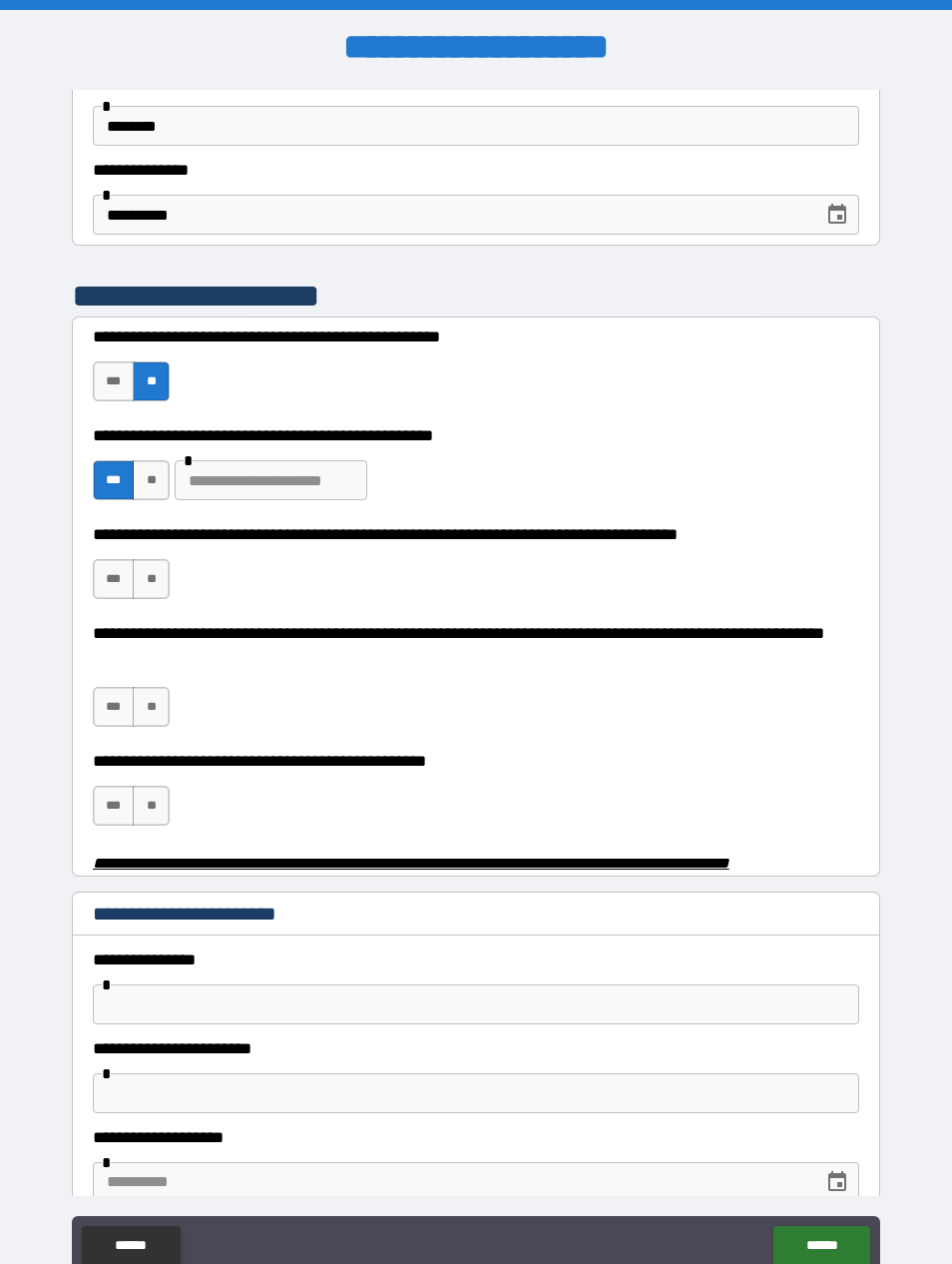 click on "***" at bounding box center (114, 579) 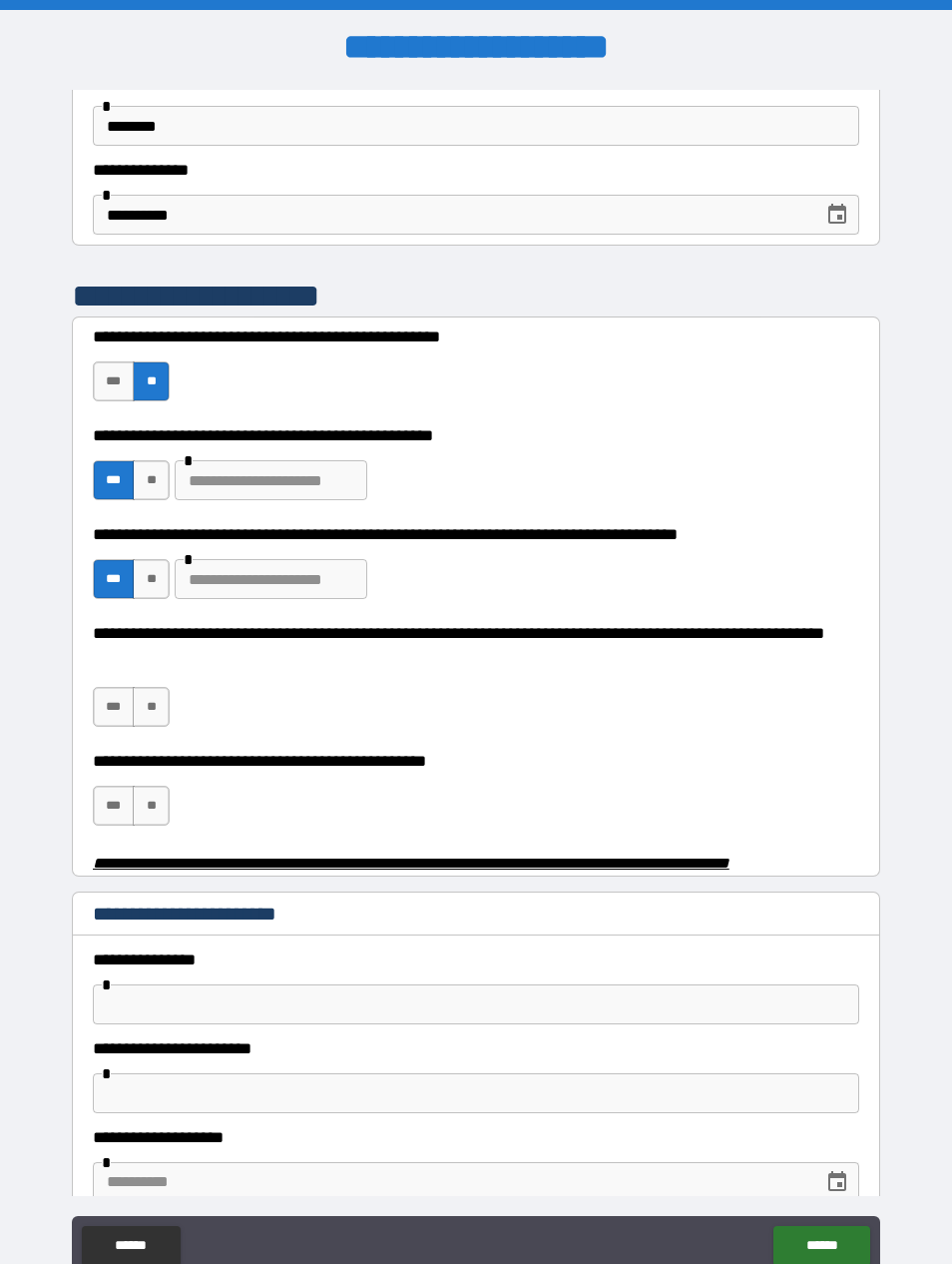 click at bounding box center (270, 579) 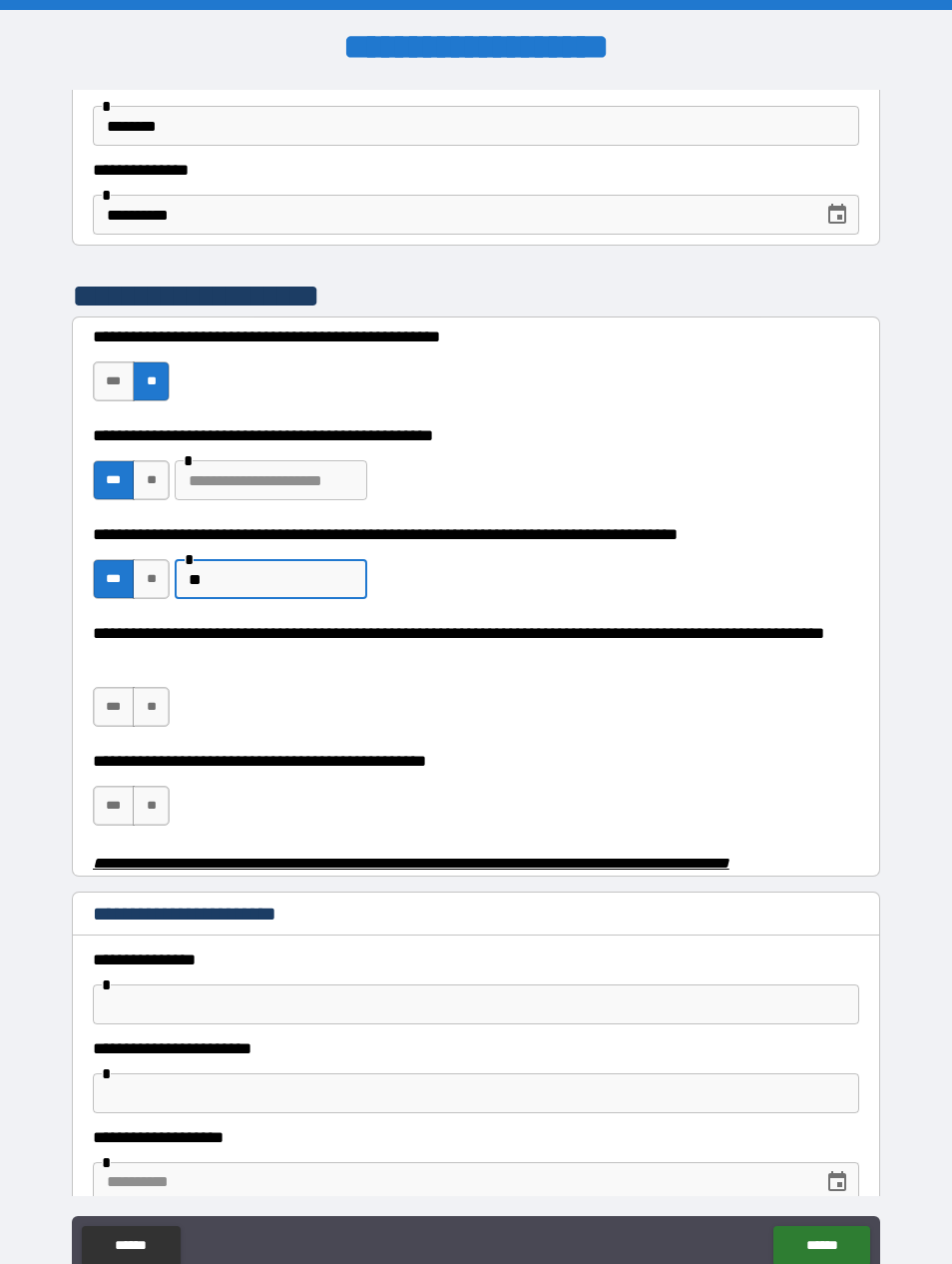 type on "*" 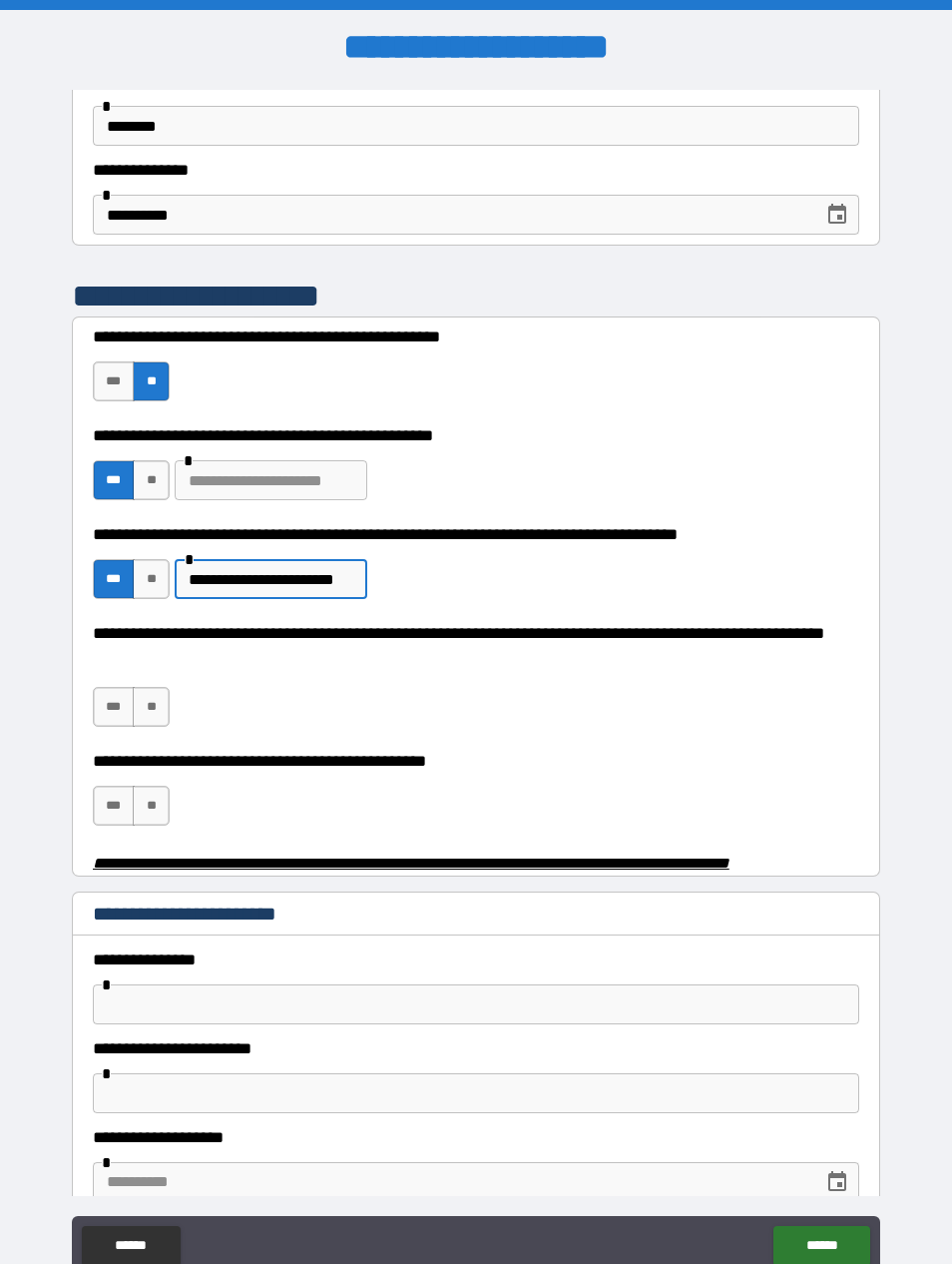 type on "**********" 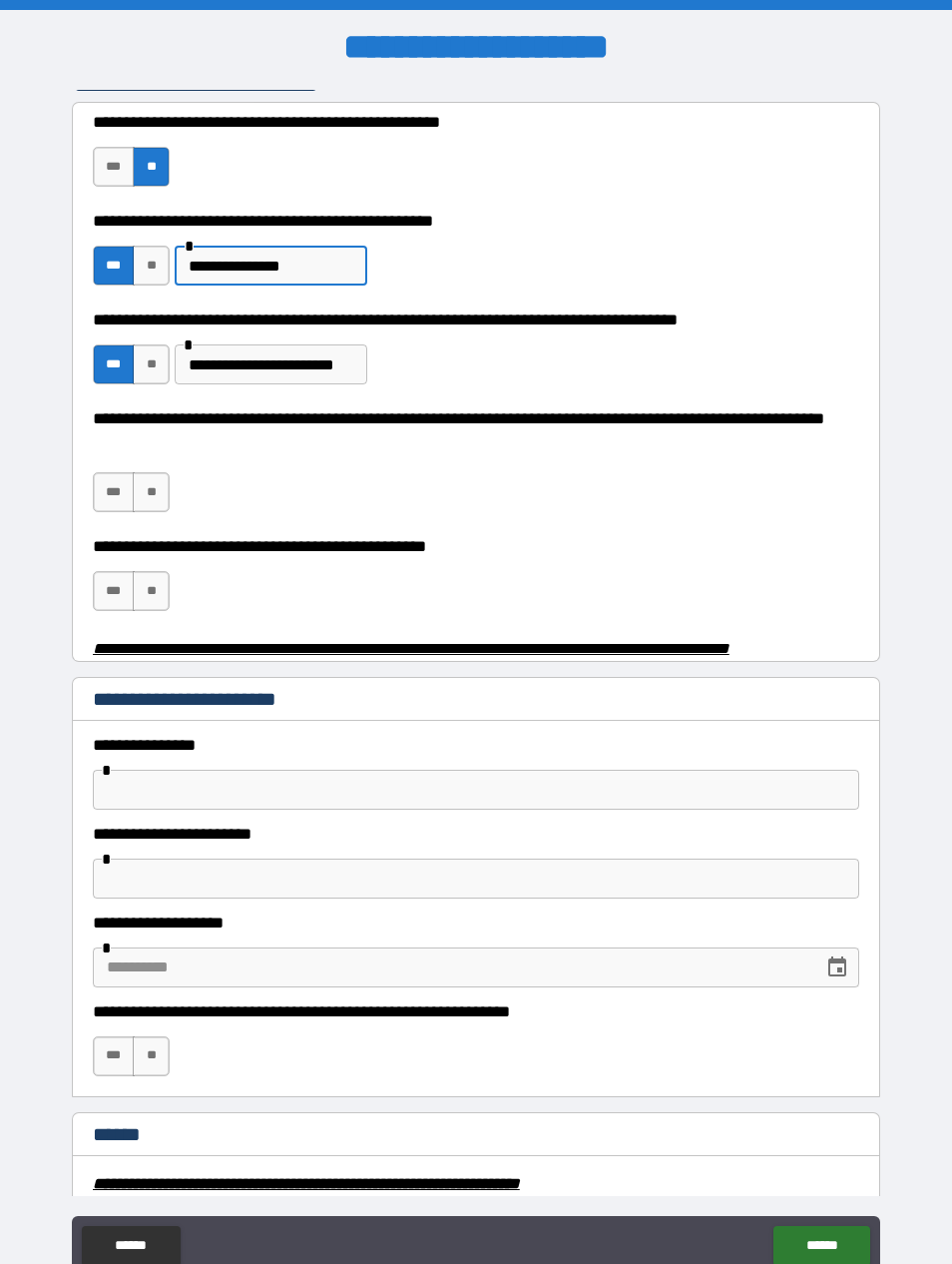scroll, scrollTop: 478, scrollLeft: 0, axis: vertical 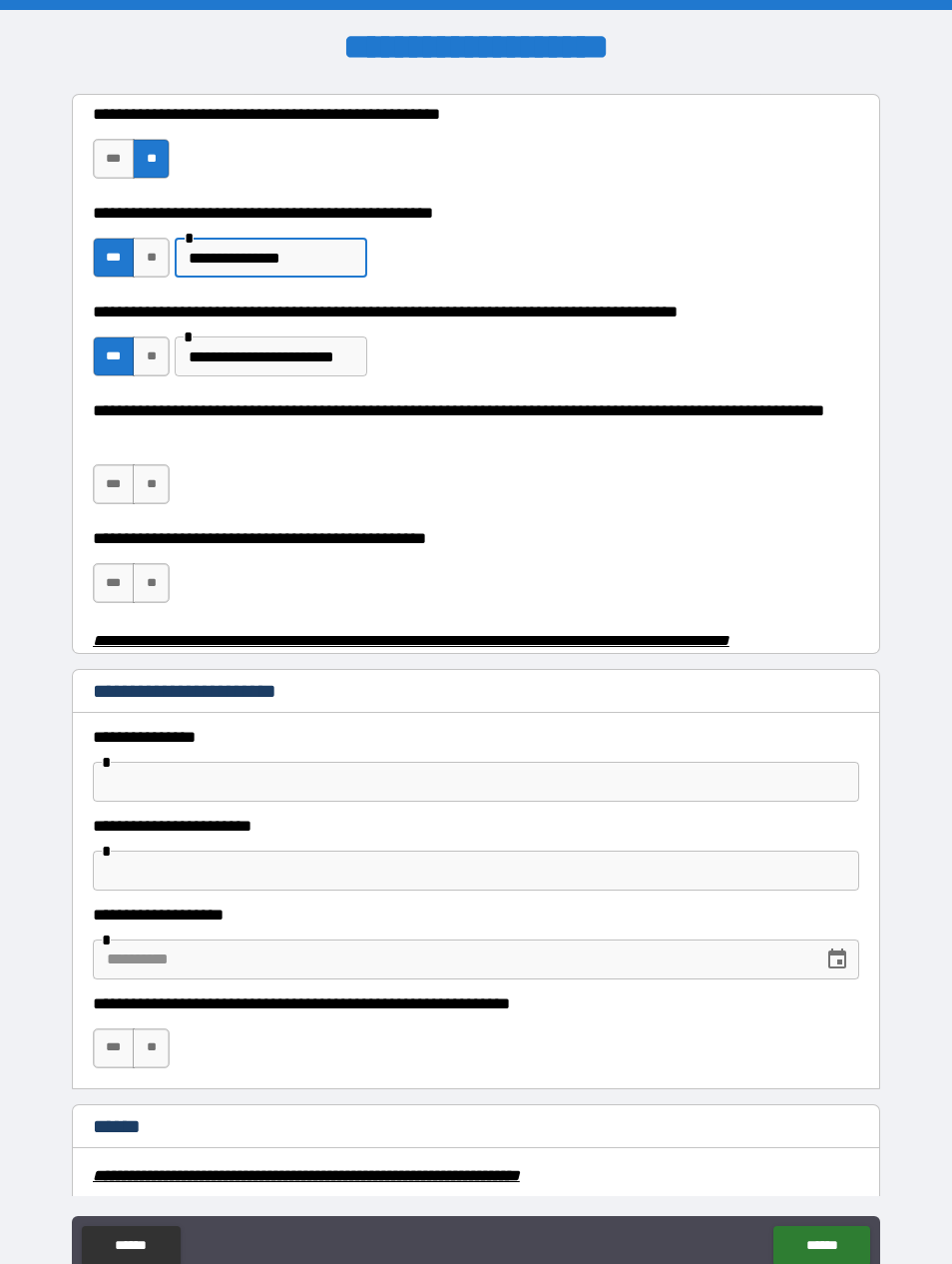 type on "**********" 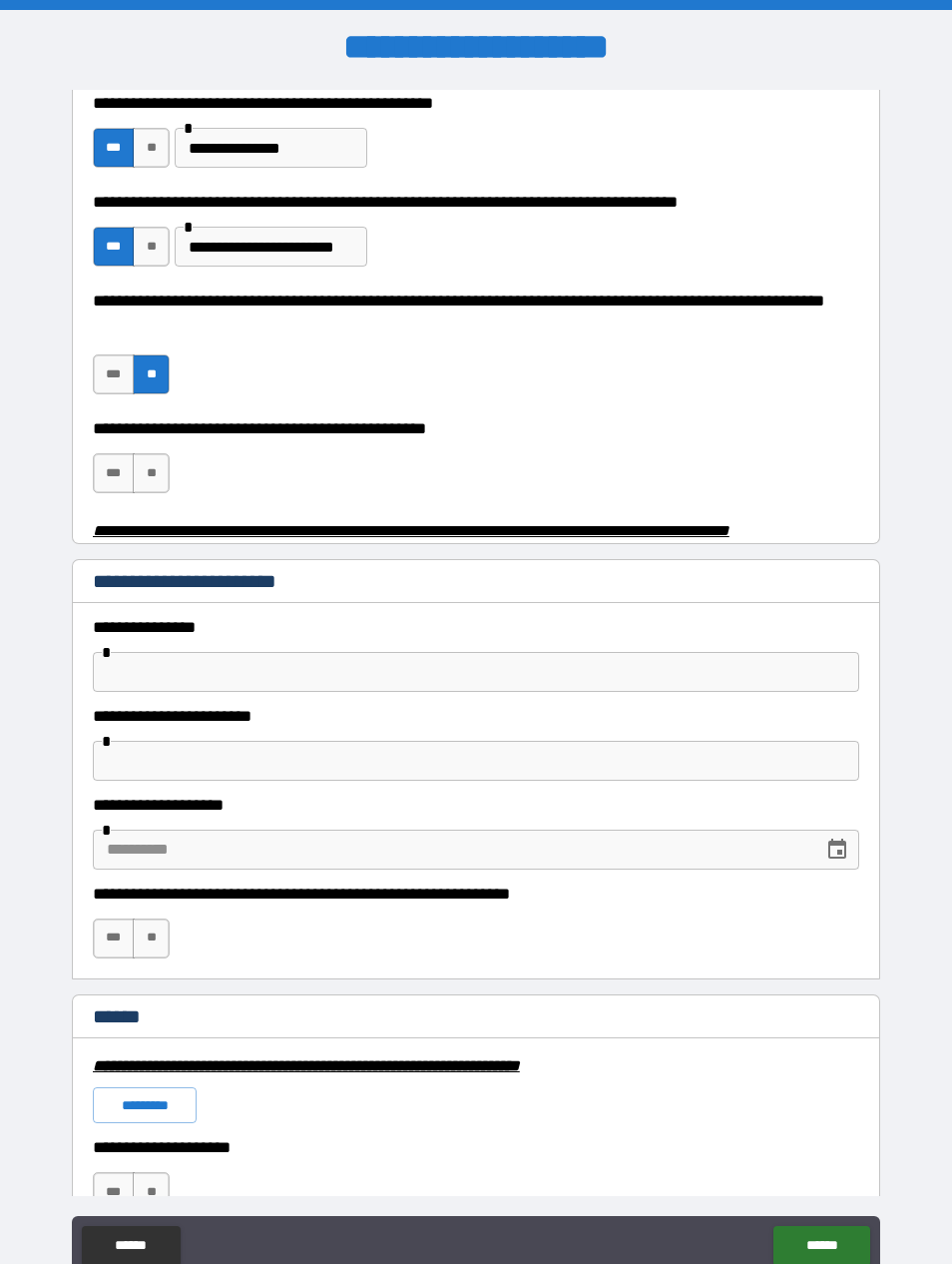 scroll, scrollTop: 599, scrollLeft: 0, axis: vertical 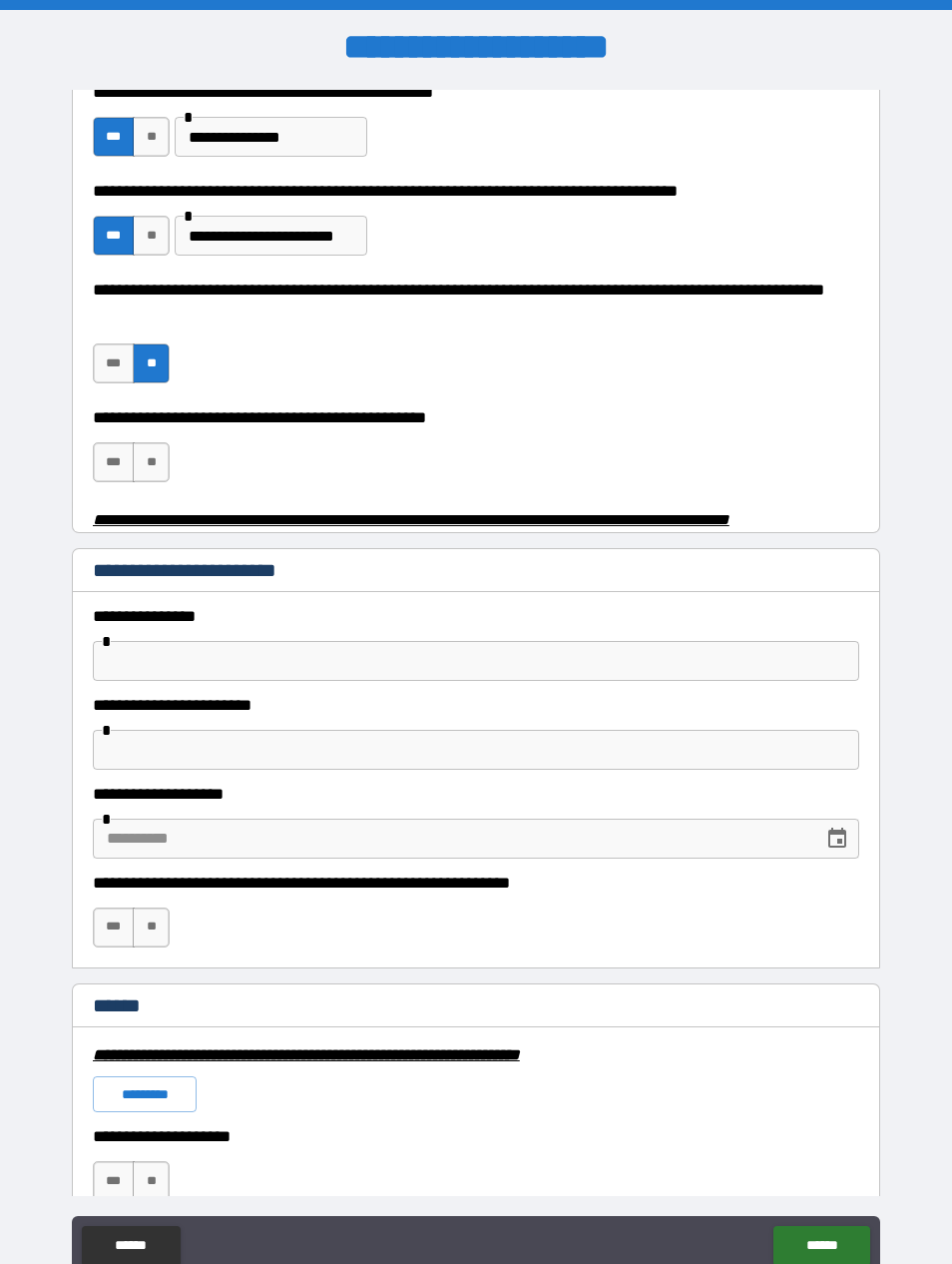click on "***" at bounding box center (114, 462) 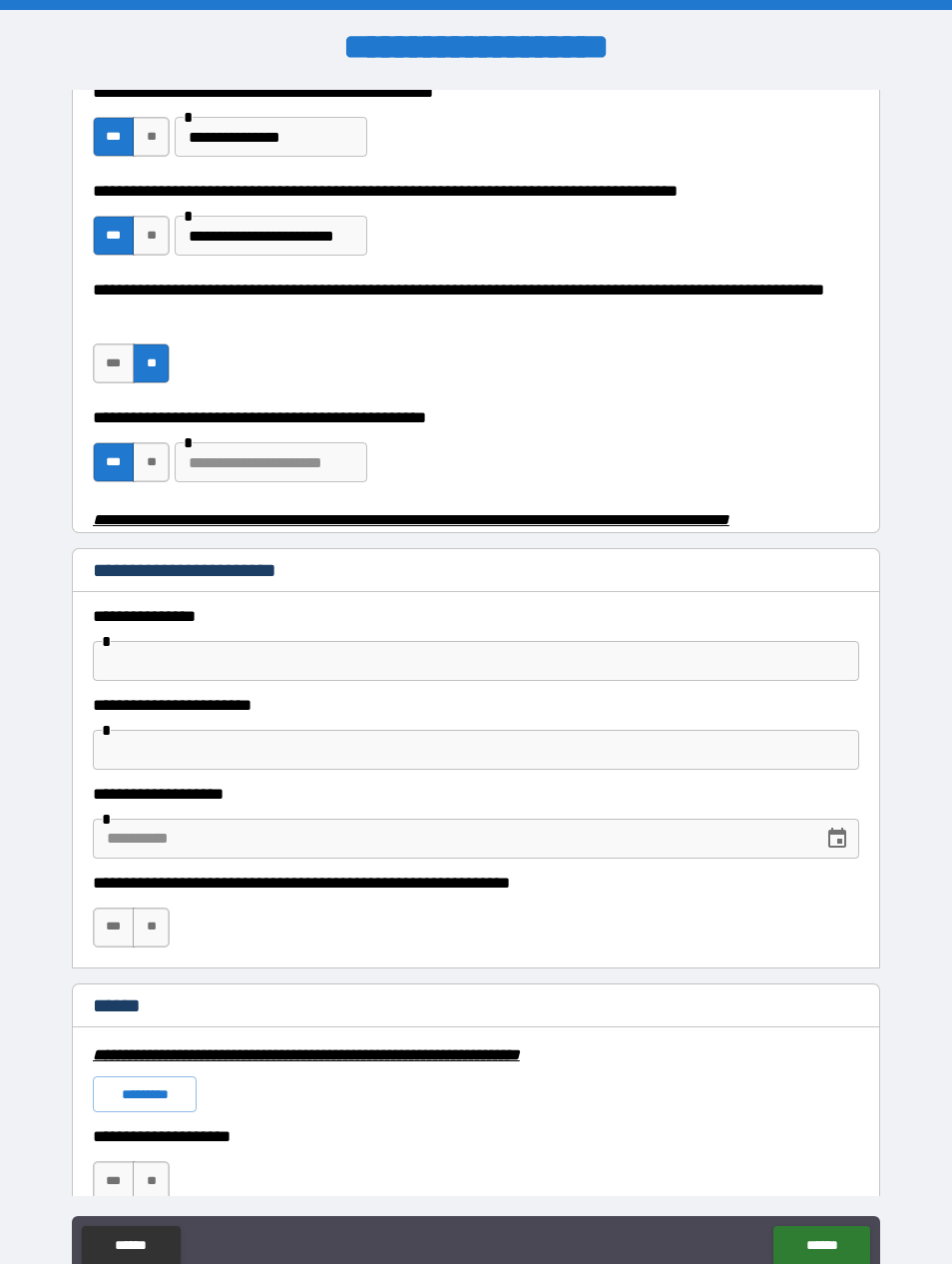 click at bounding box center (270, 462) 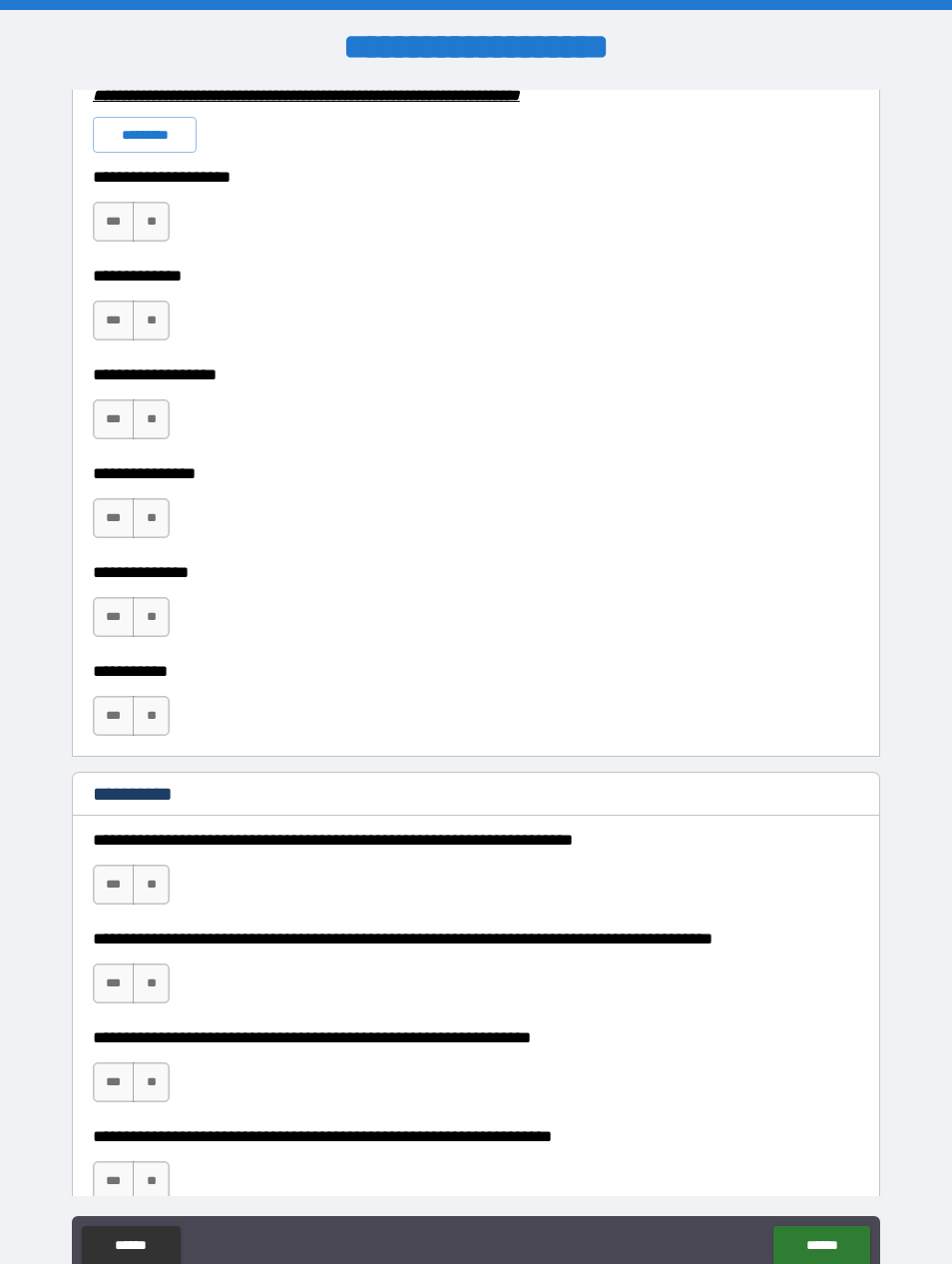 scroll, scrollTop: 1560, scrollLeft: 0, axis: vertical 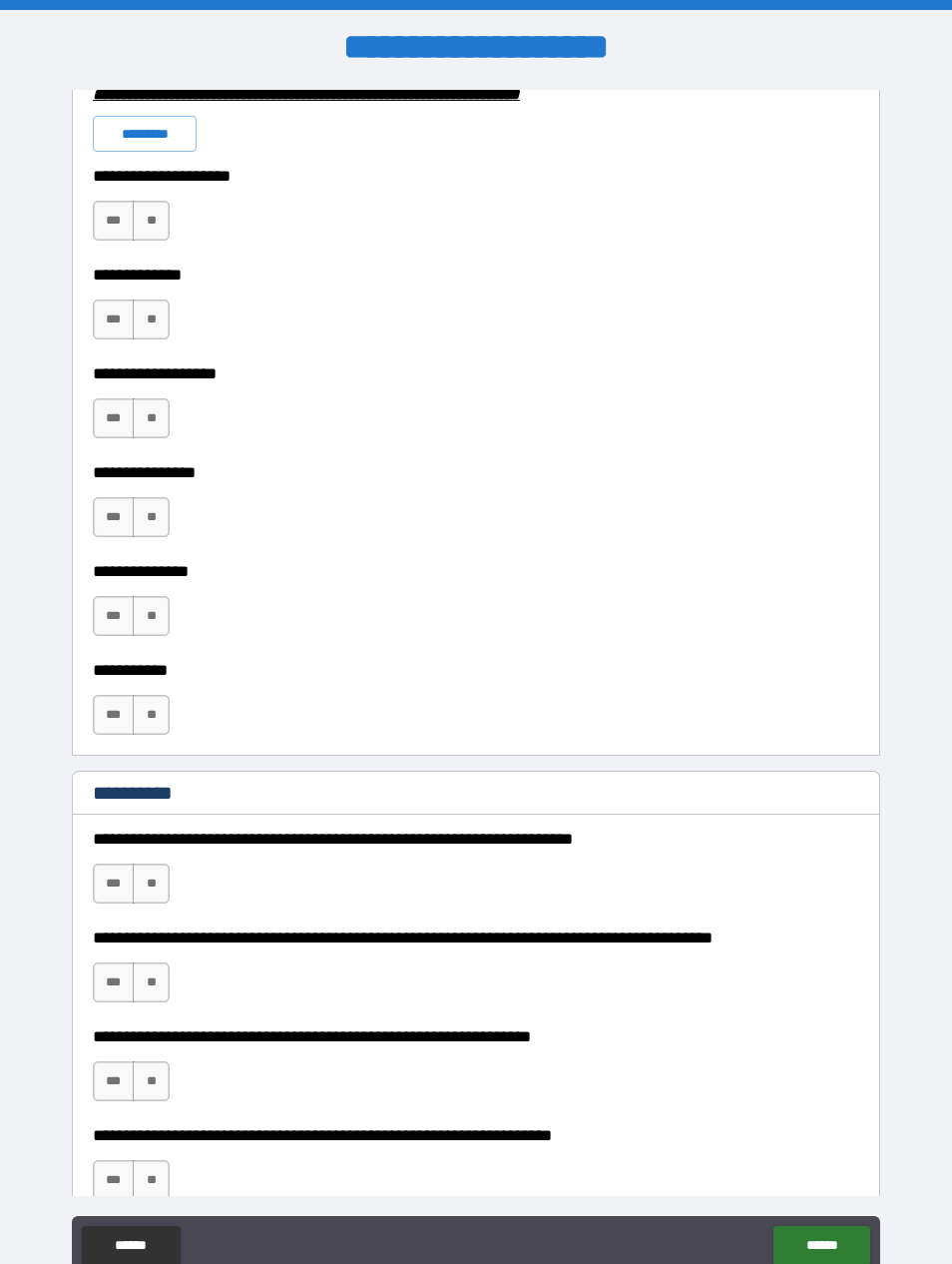 type on "**********" 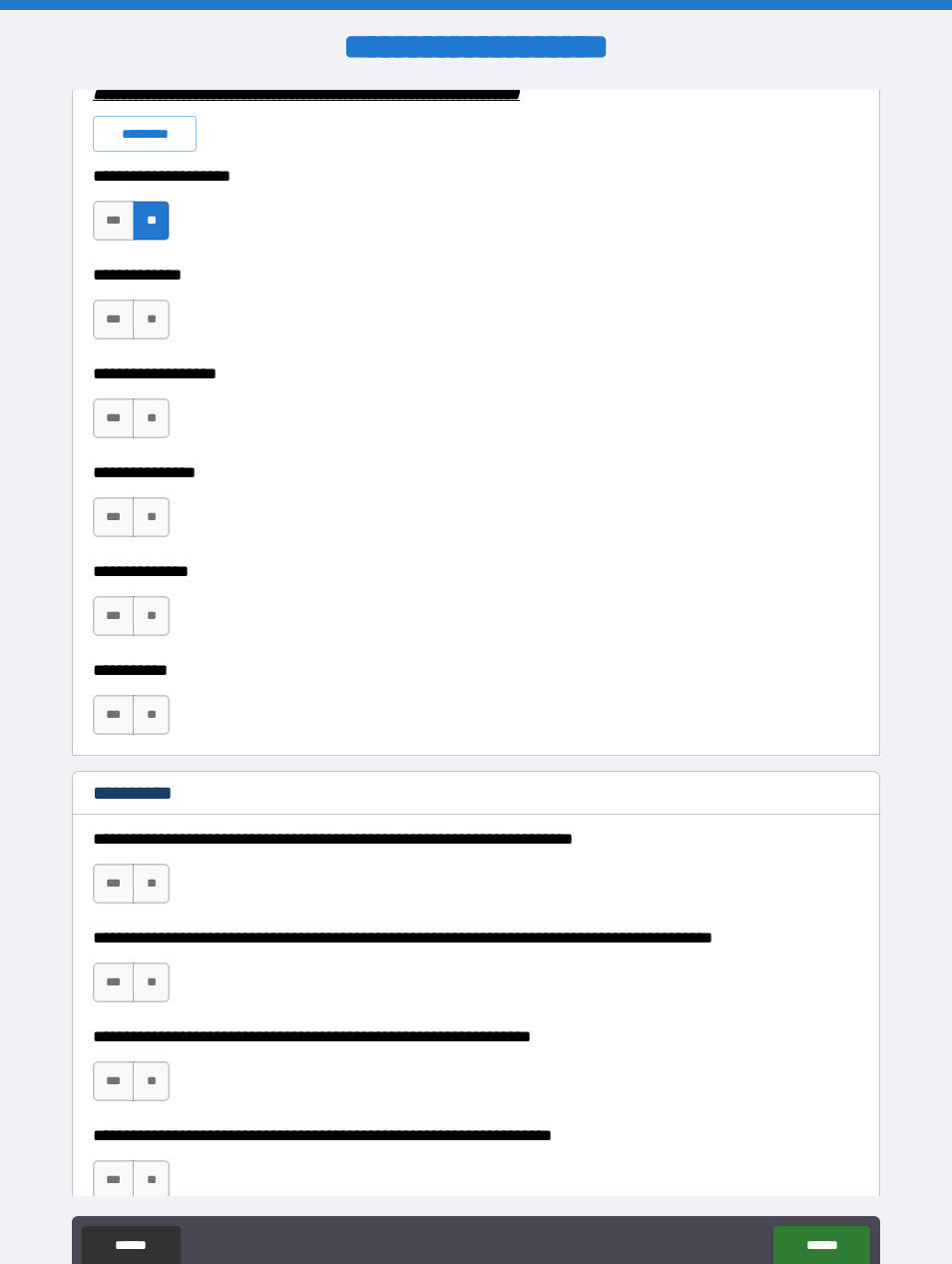 click on "**" at bounding box center [151, 319] 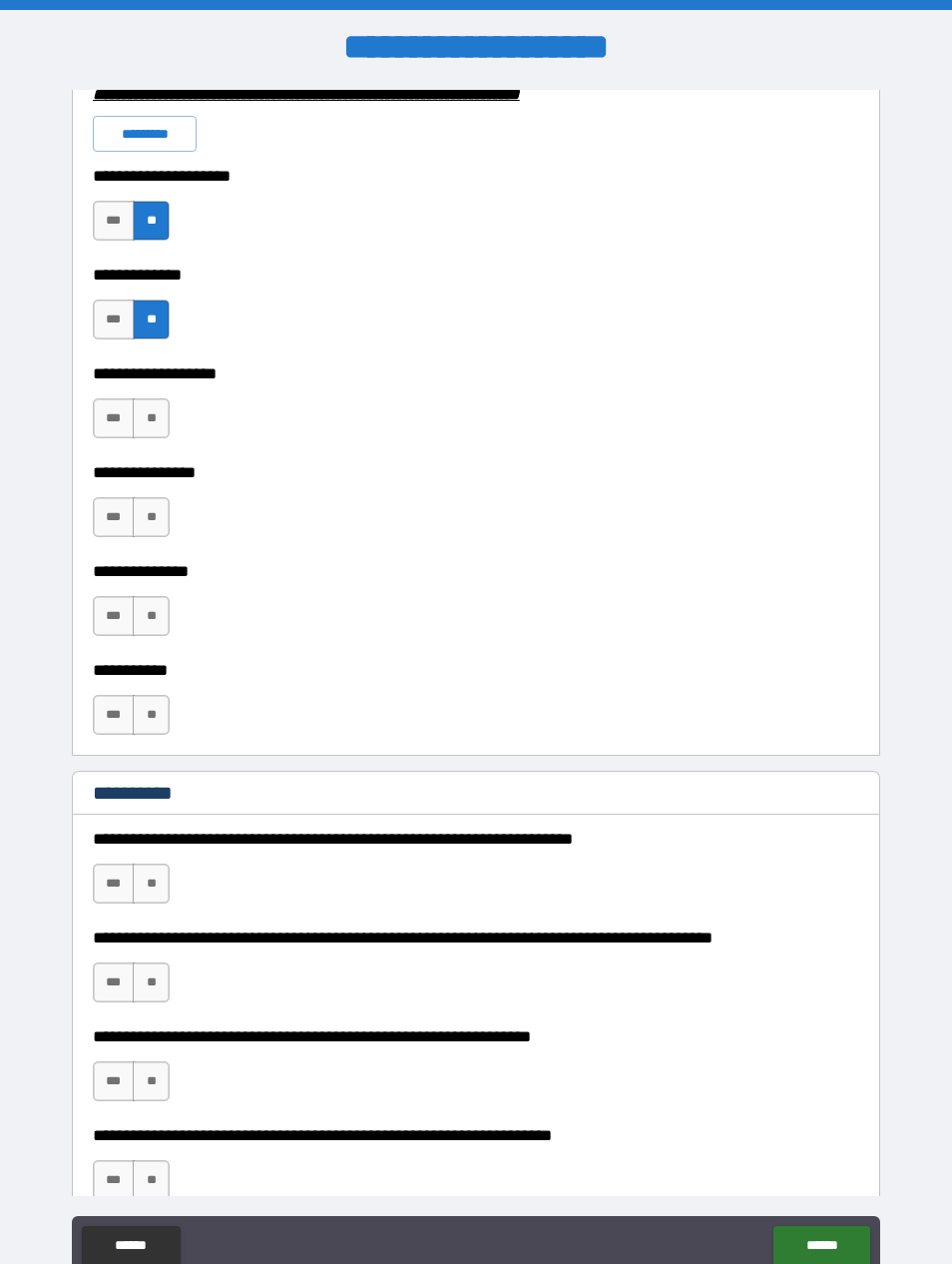 click on "**" at bounding box center (151, 418) 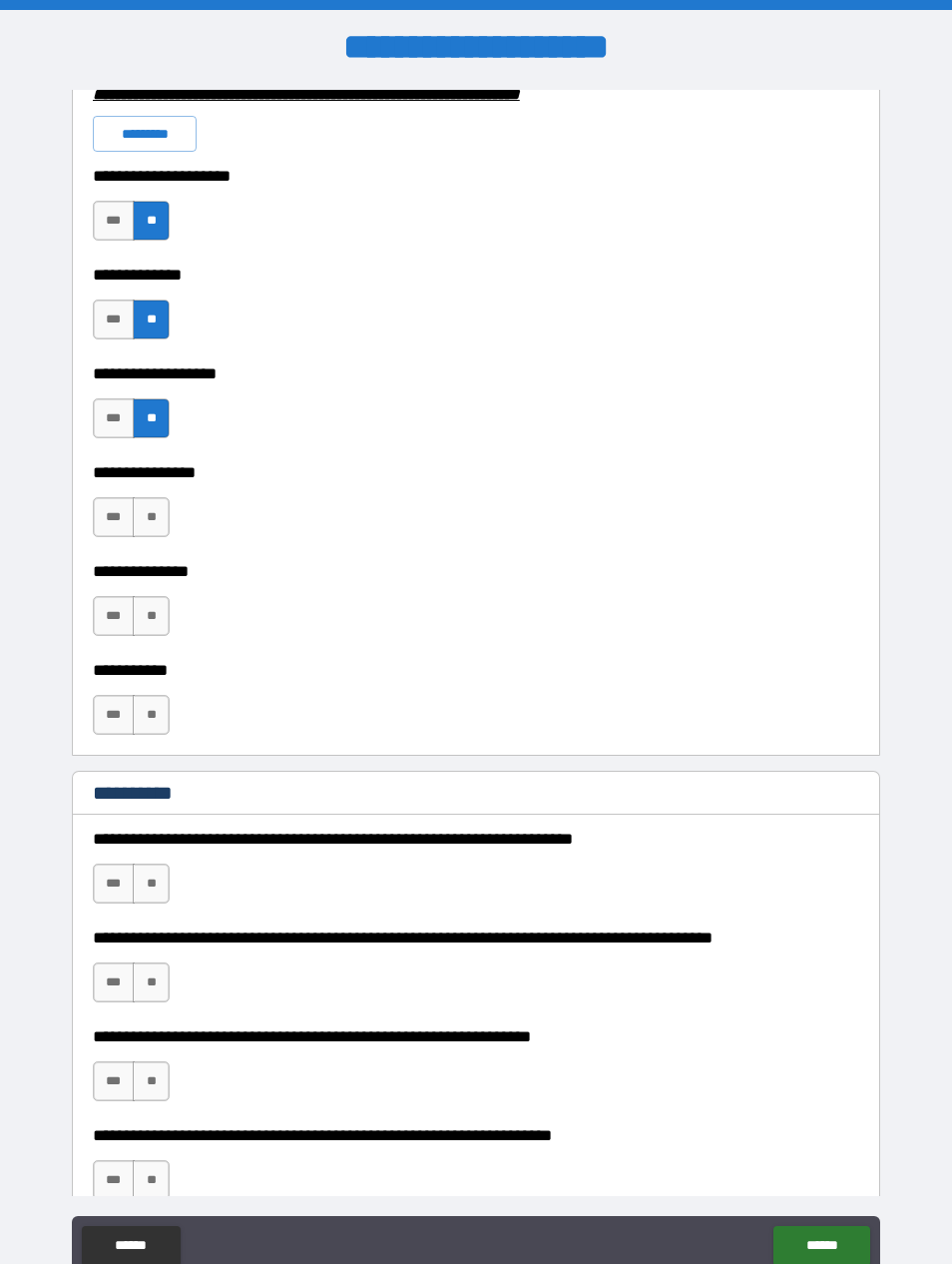 click on "**" at bounding box center (151, 517) 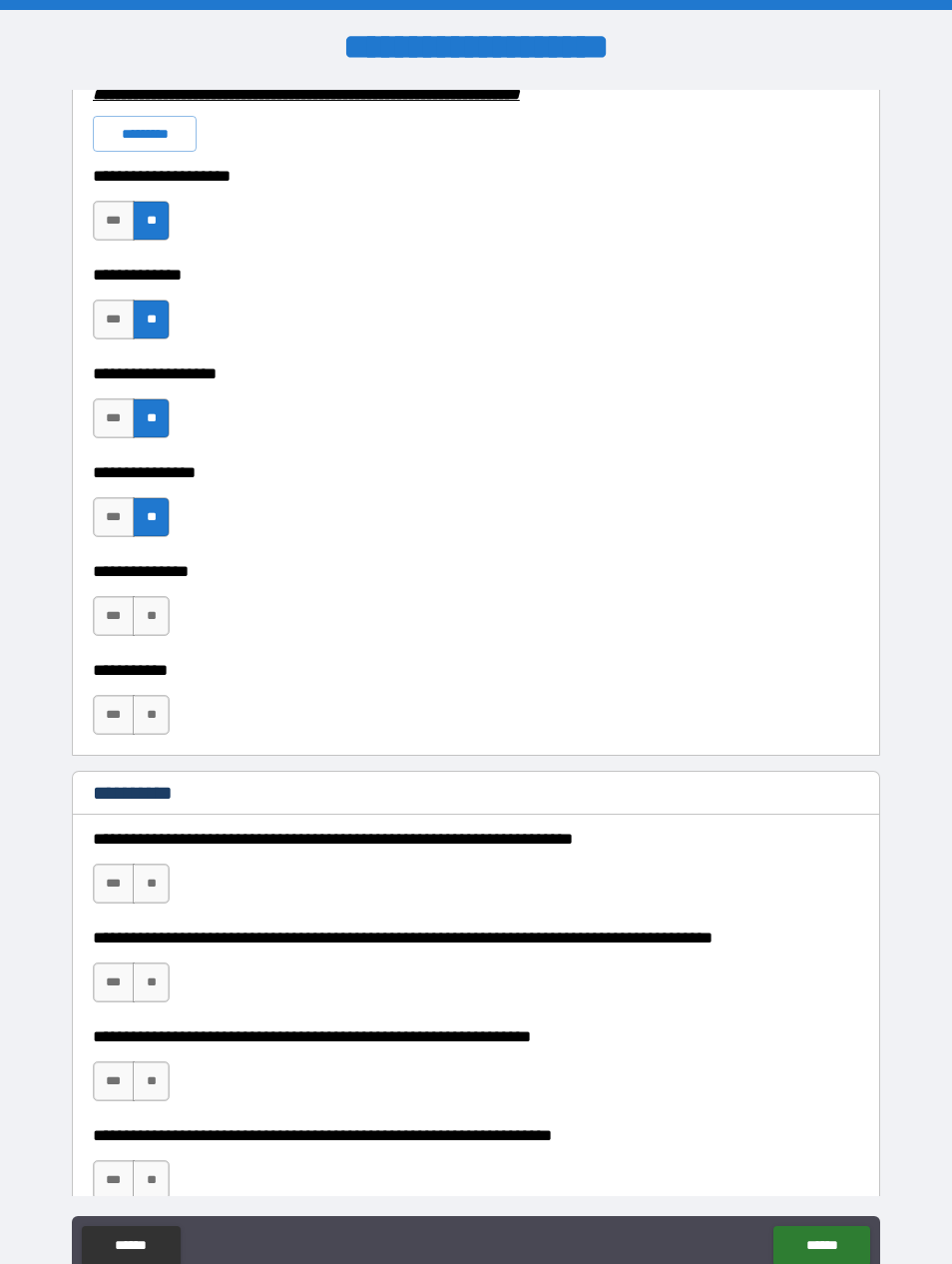 click on "**" at bounding box center (151, 616) 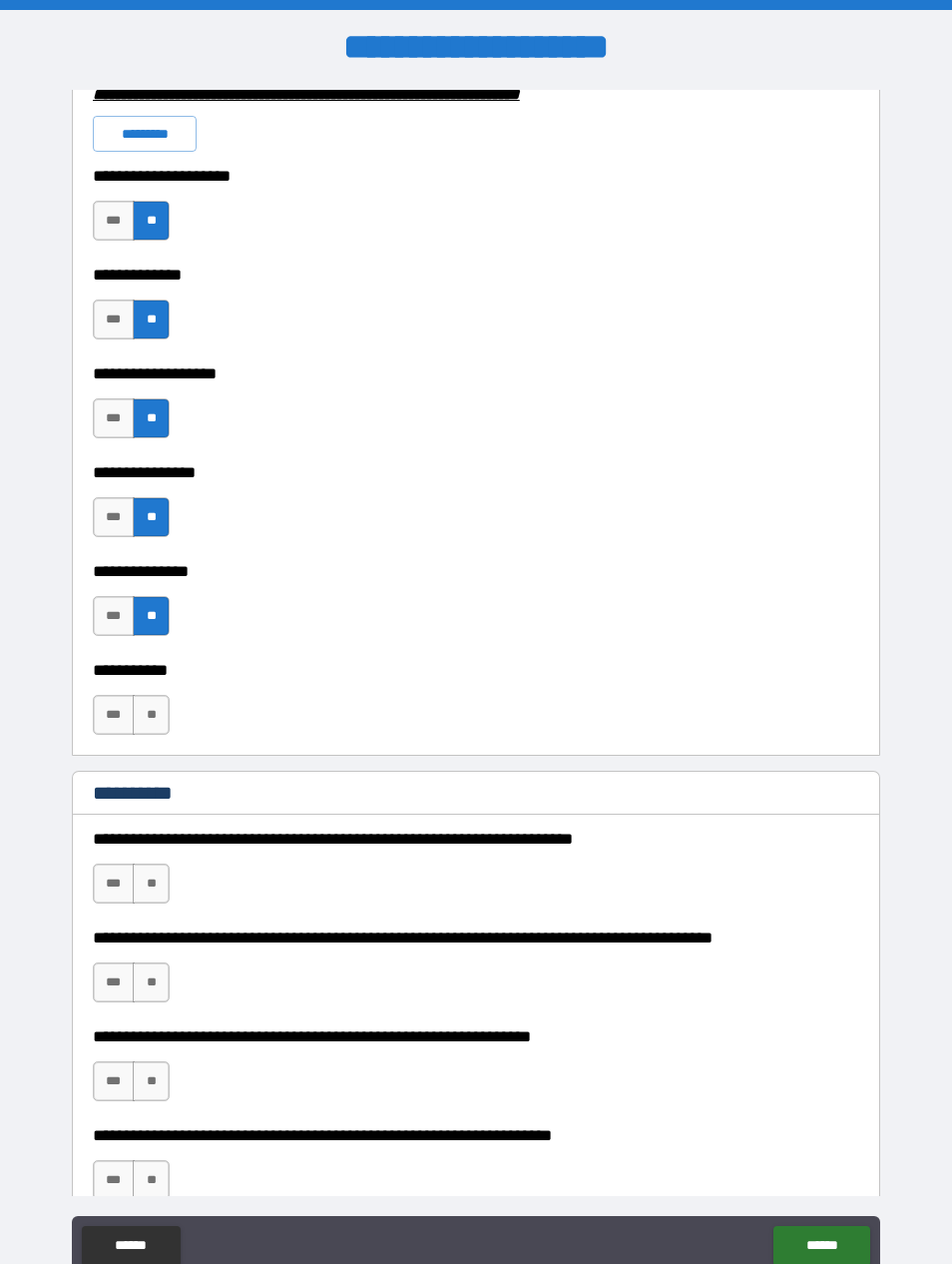 click on "**" at bounding box center (151, 715) 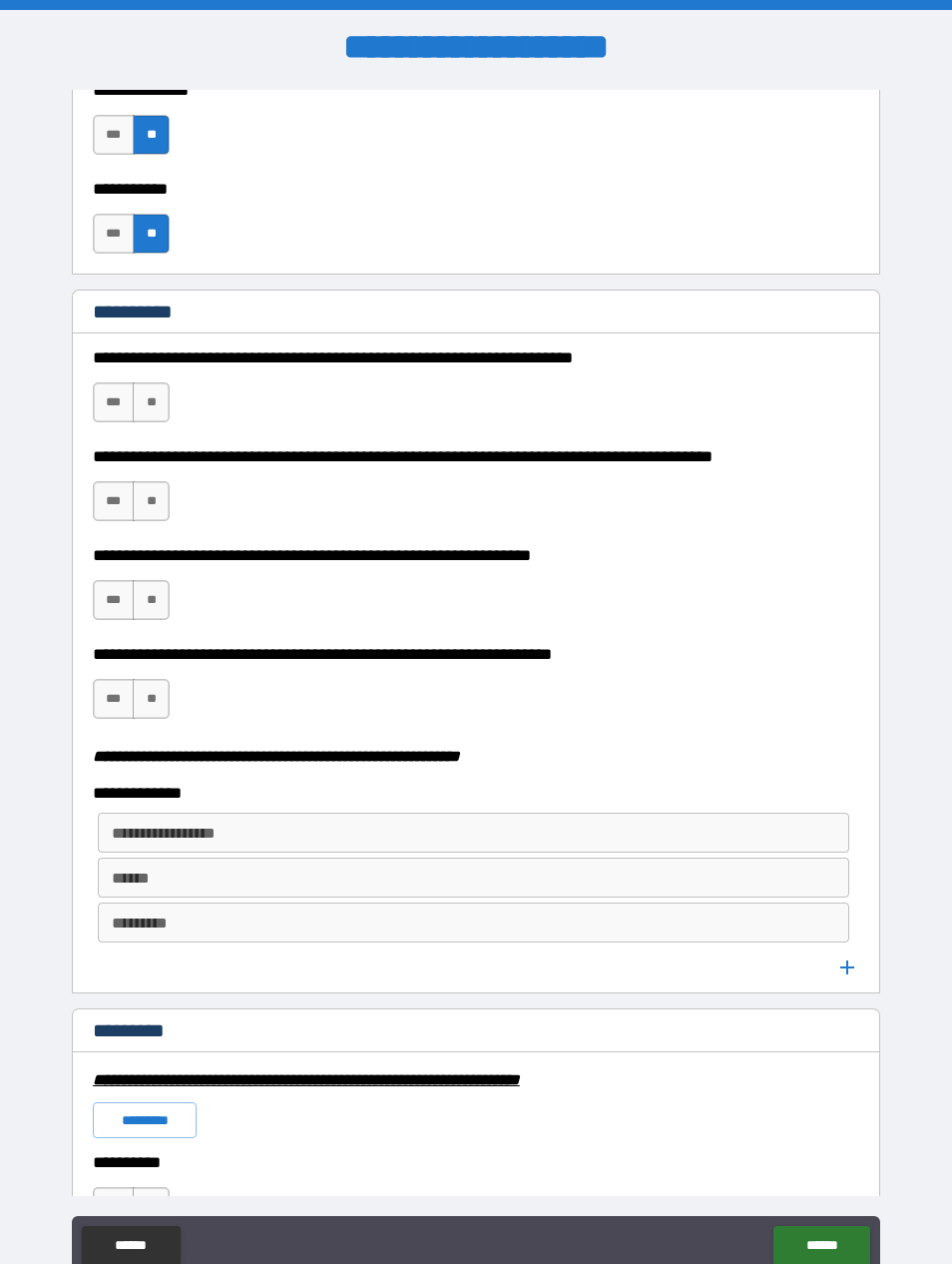 scroll, scrollTop: 2078, scrollLeft: 0, axis: vertical 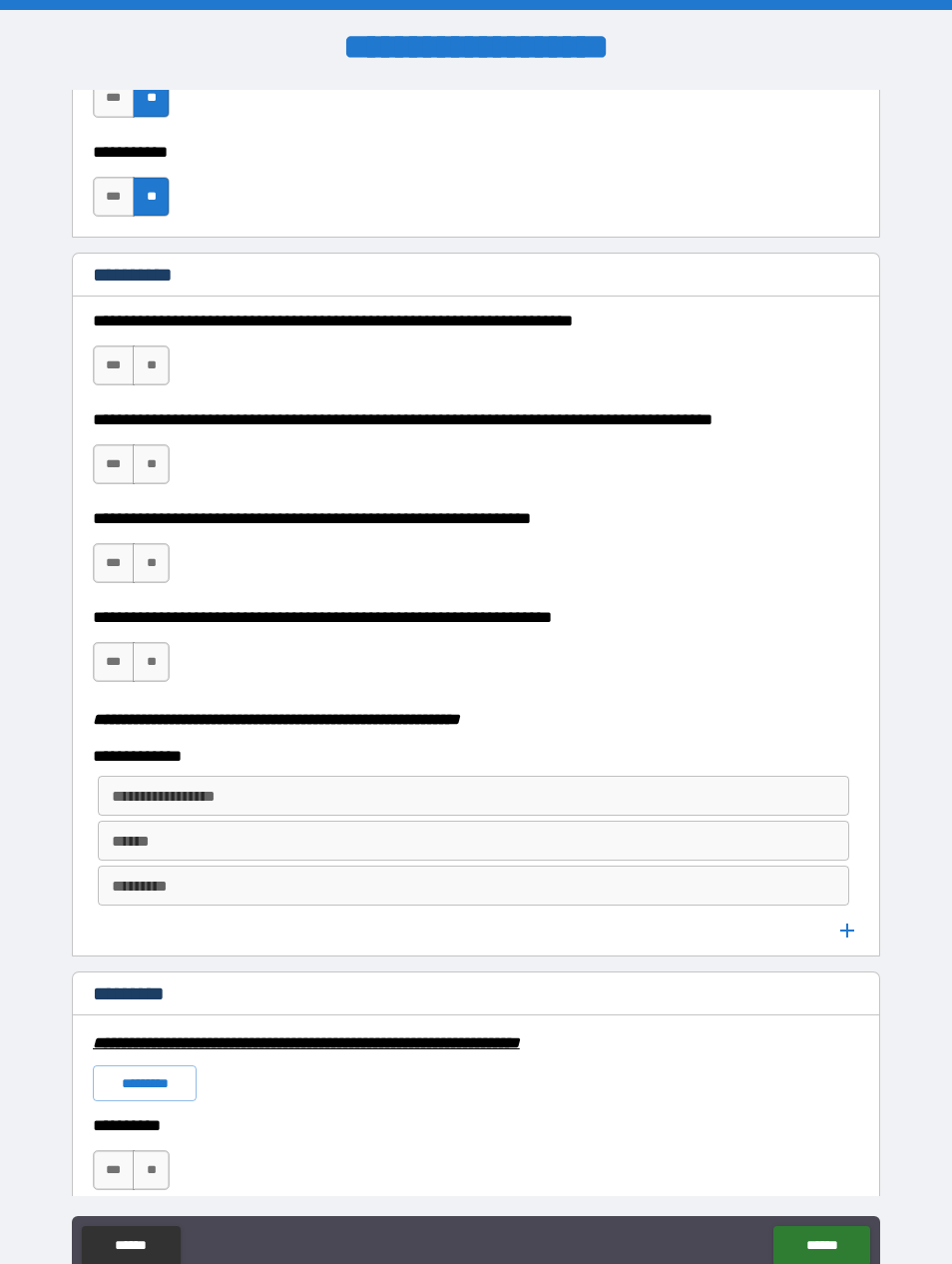click on "**" at bounding box center (151, 365) 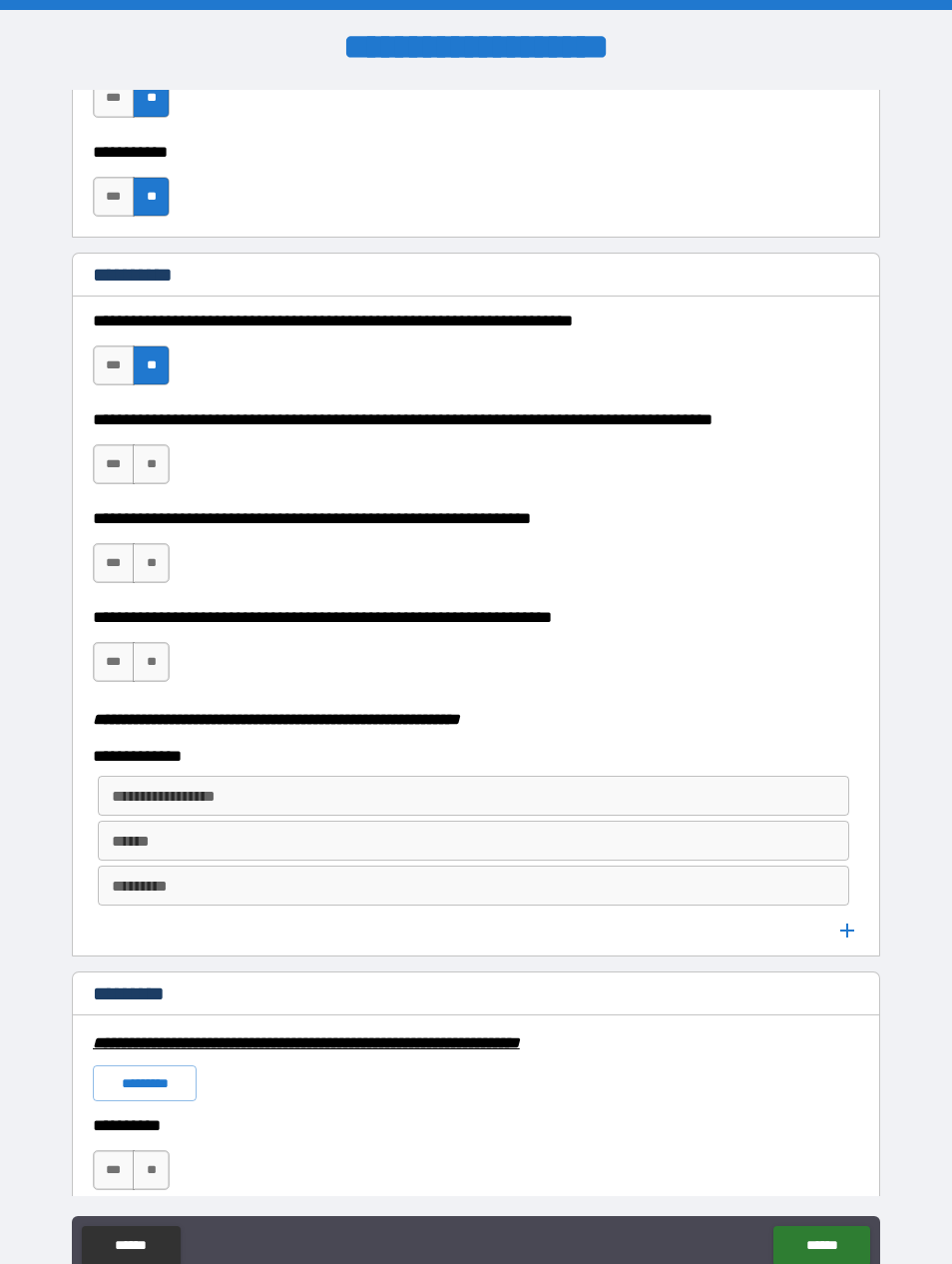 click on "***" at bounding box center (114, 464) 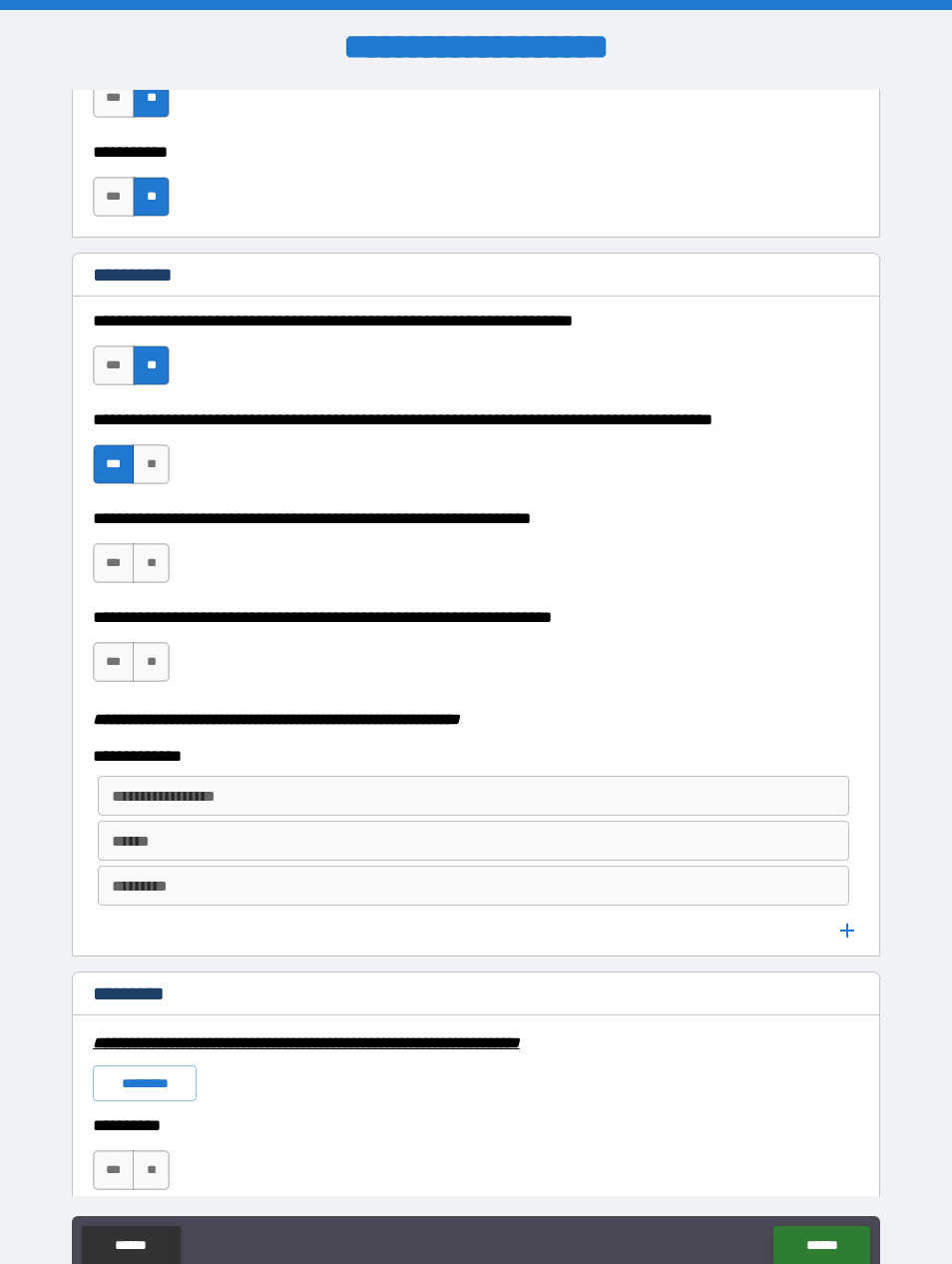 click on "**" at bounding box center (151, 563) 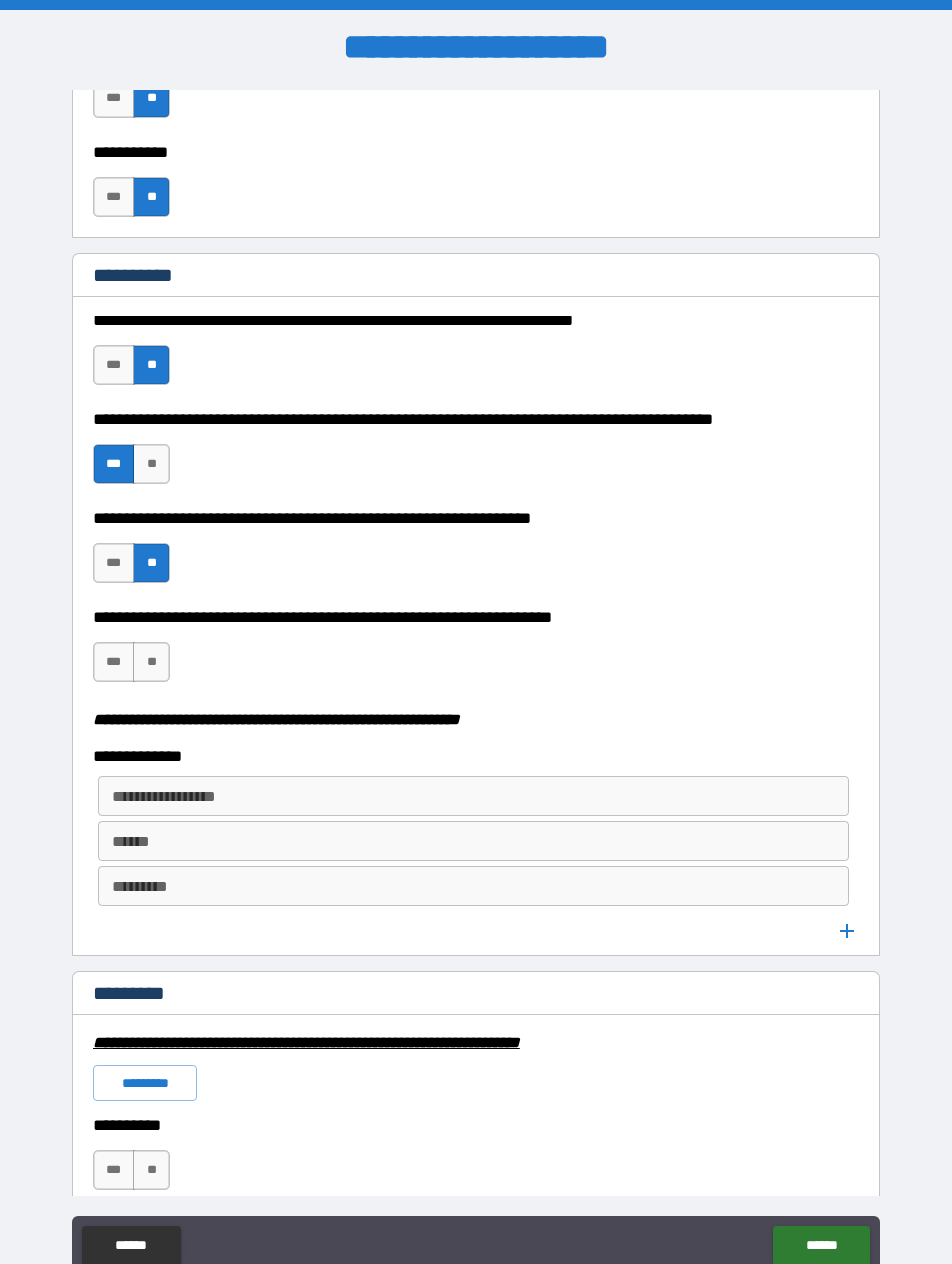 click on "***" at bounding box center (114, 662) 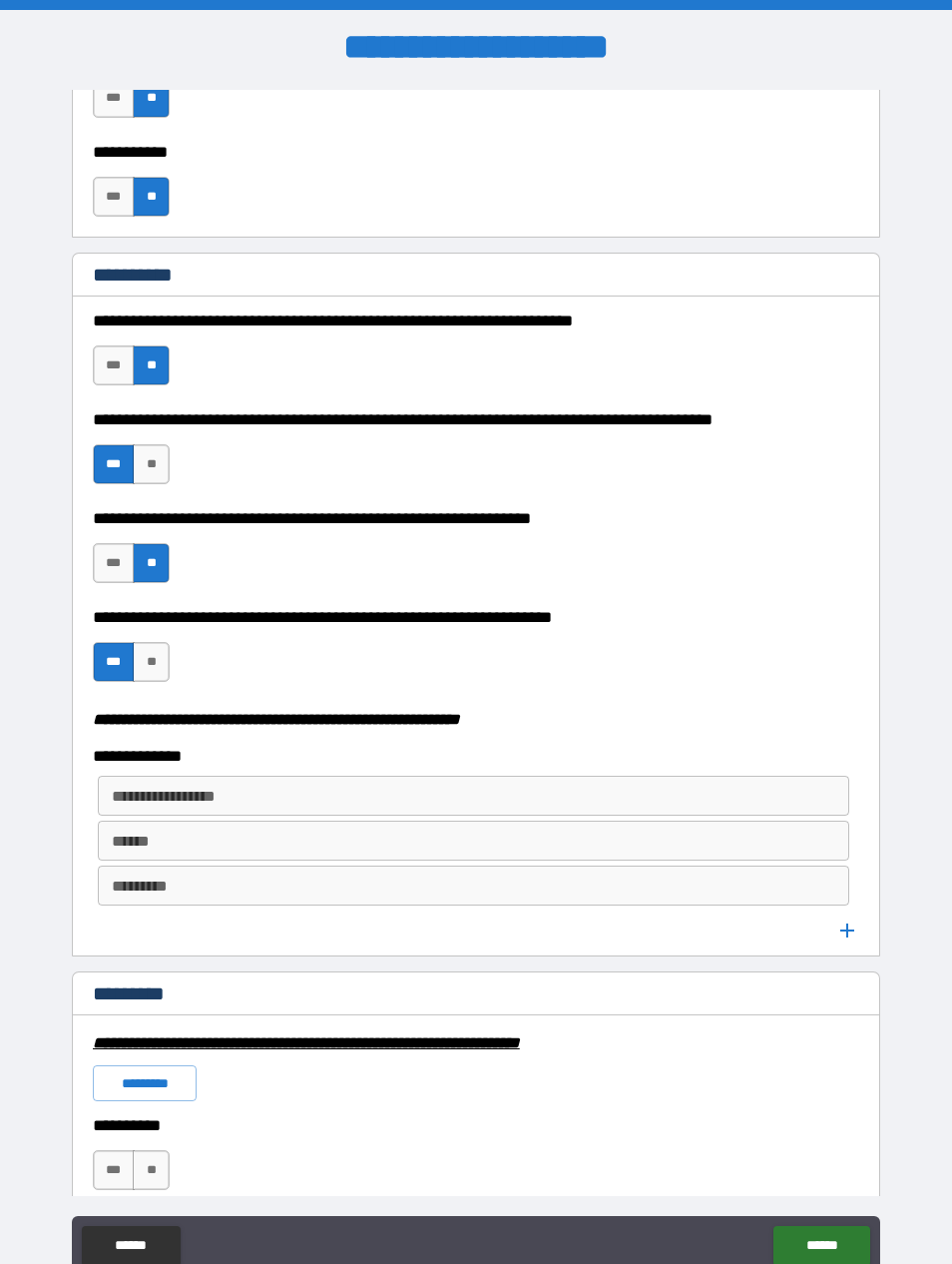 click on "**********" at bounding box center (472, 796) 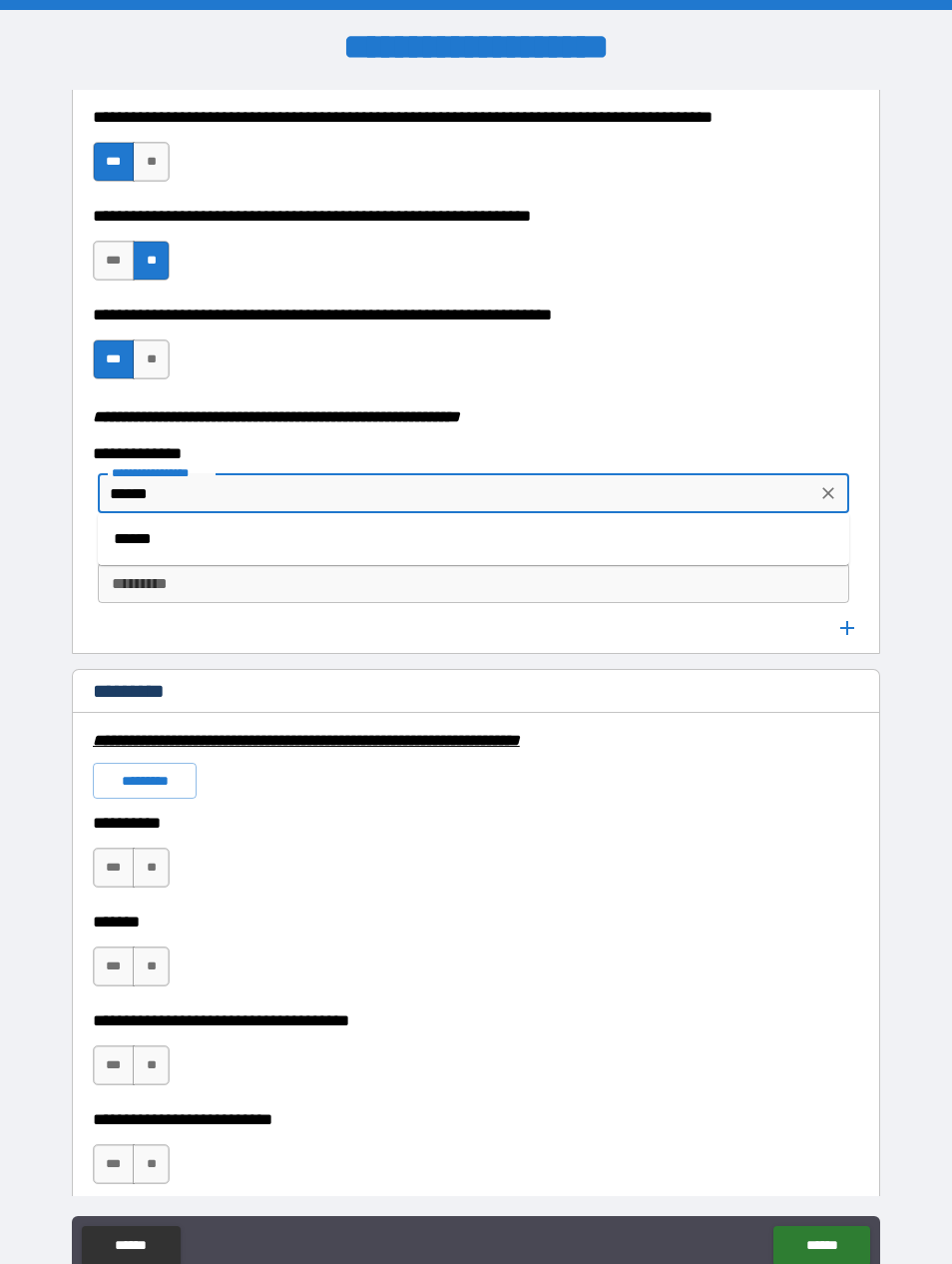 scroll, scrollTop: 2383, scrollLeft: 0, axis: vertical 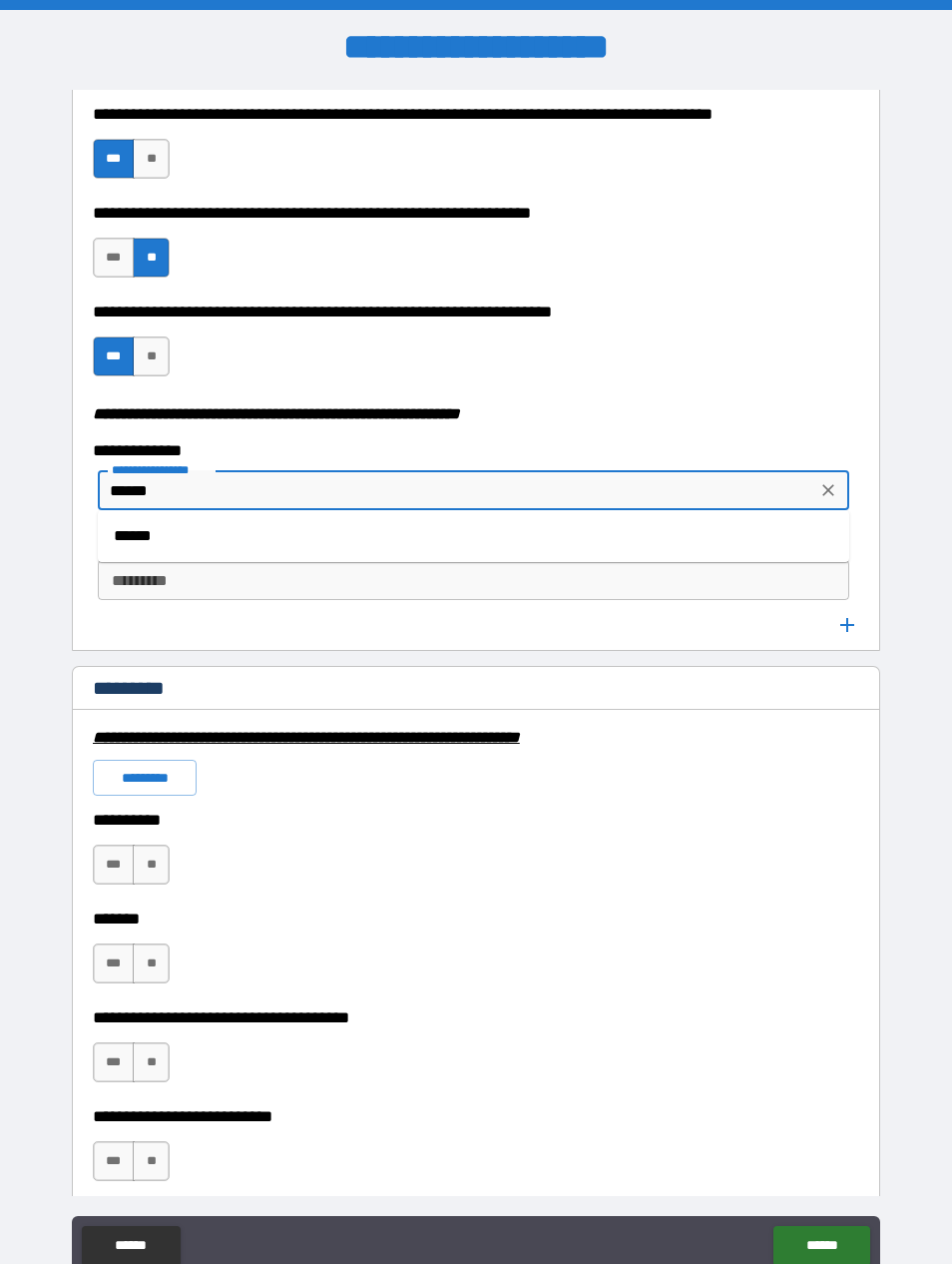 click on "******" at bounding box center (473, 536) 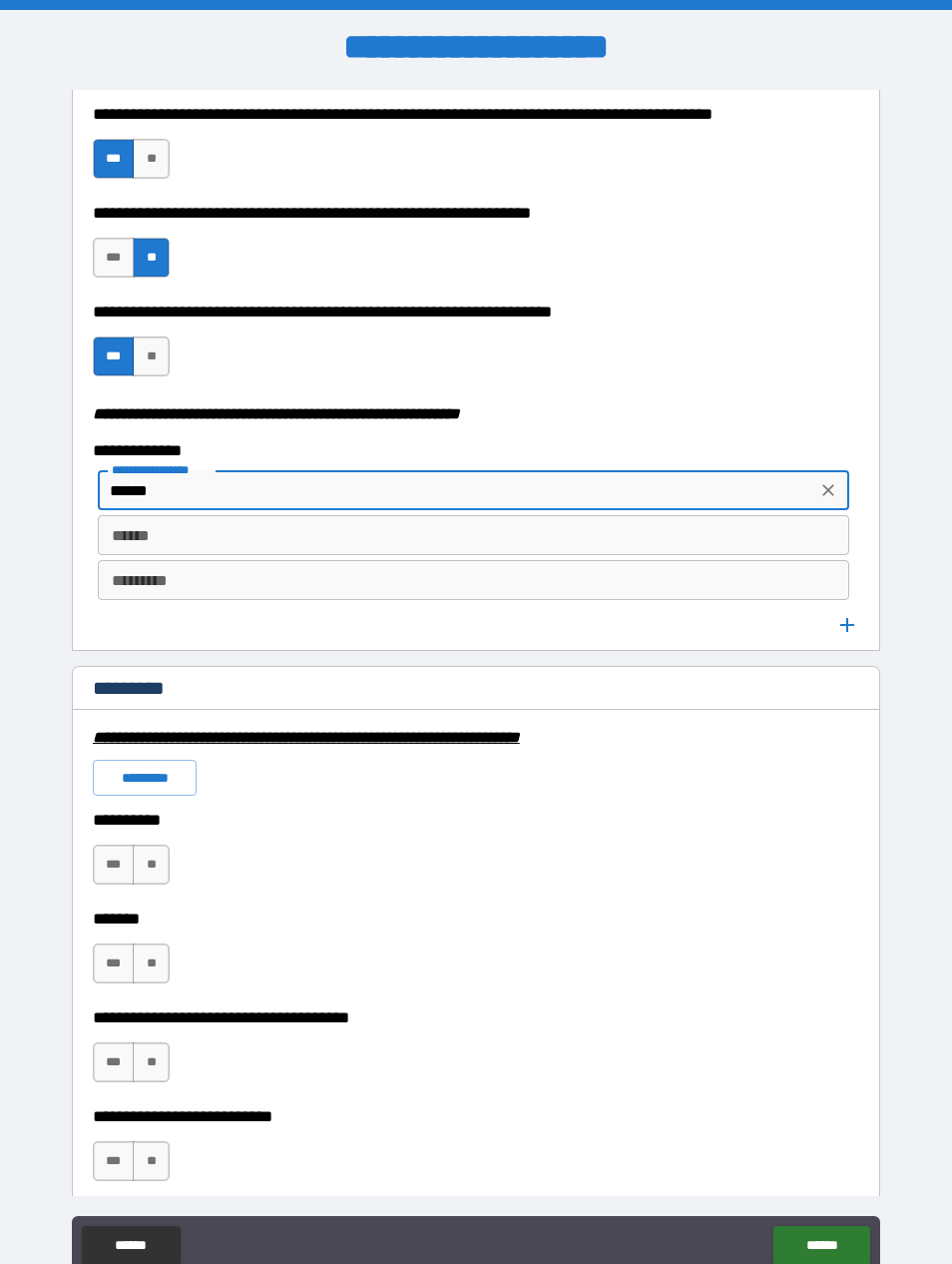 type on "******" 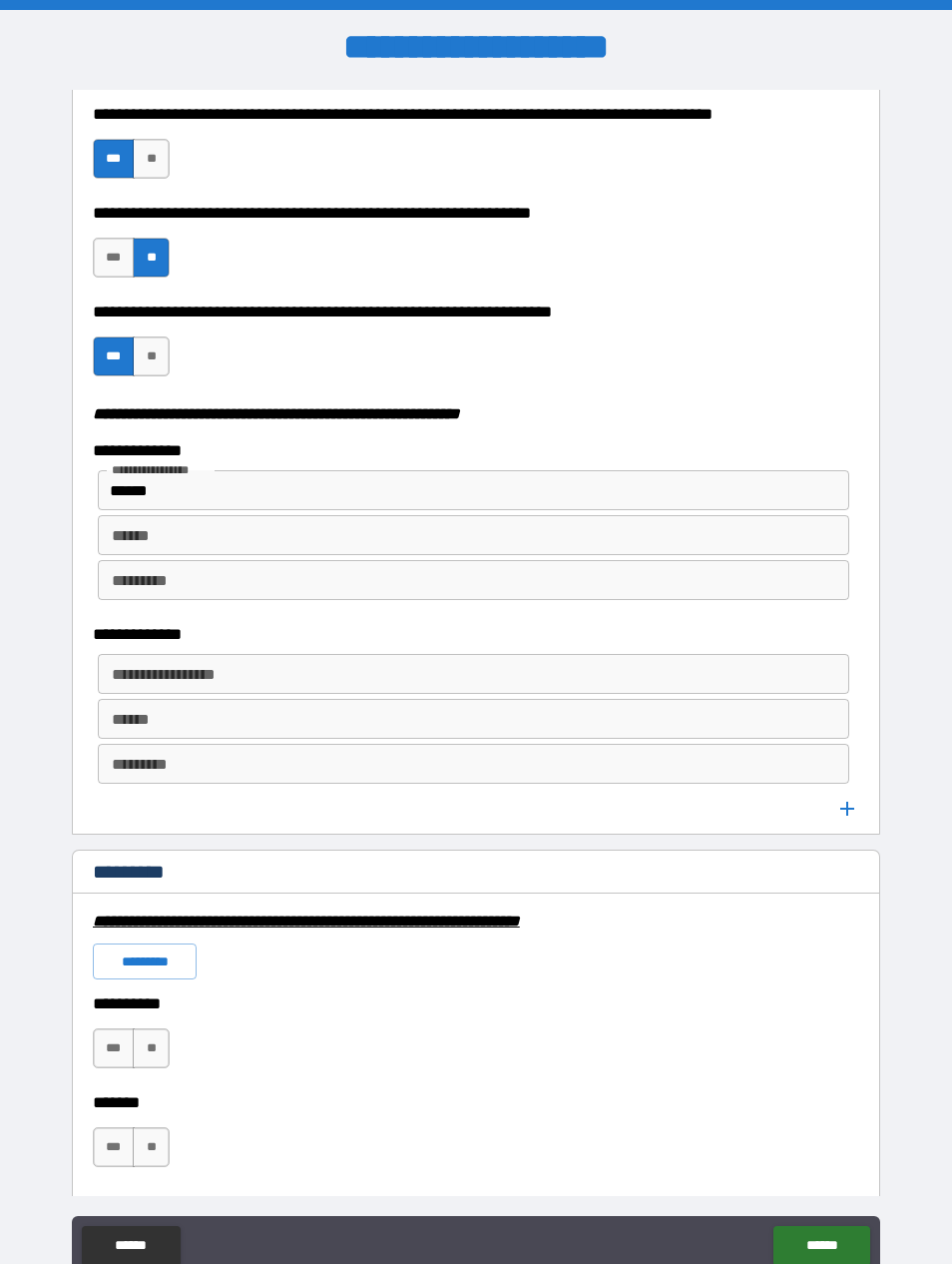 click on "**********" at bounding box center (472, 674) 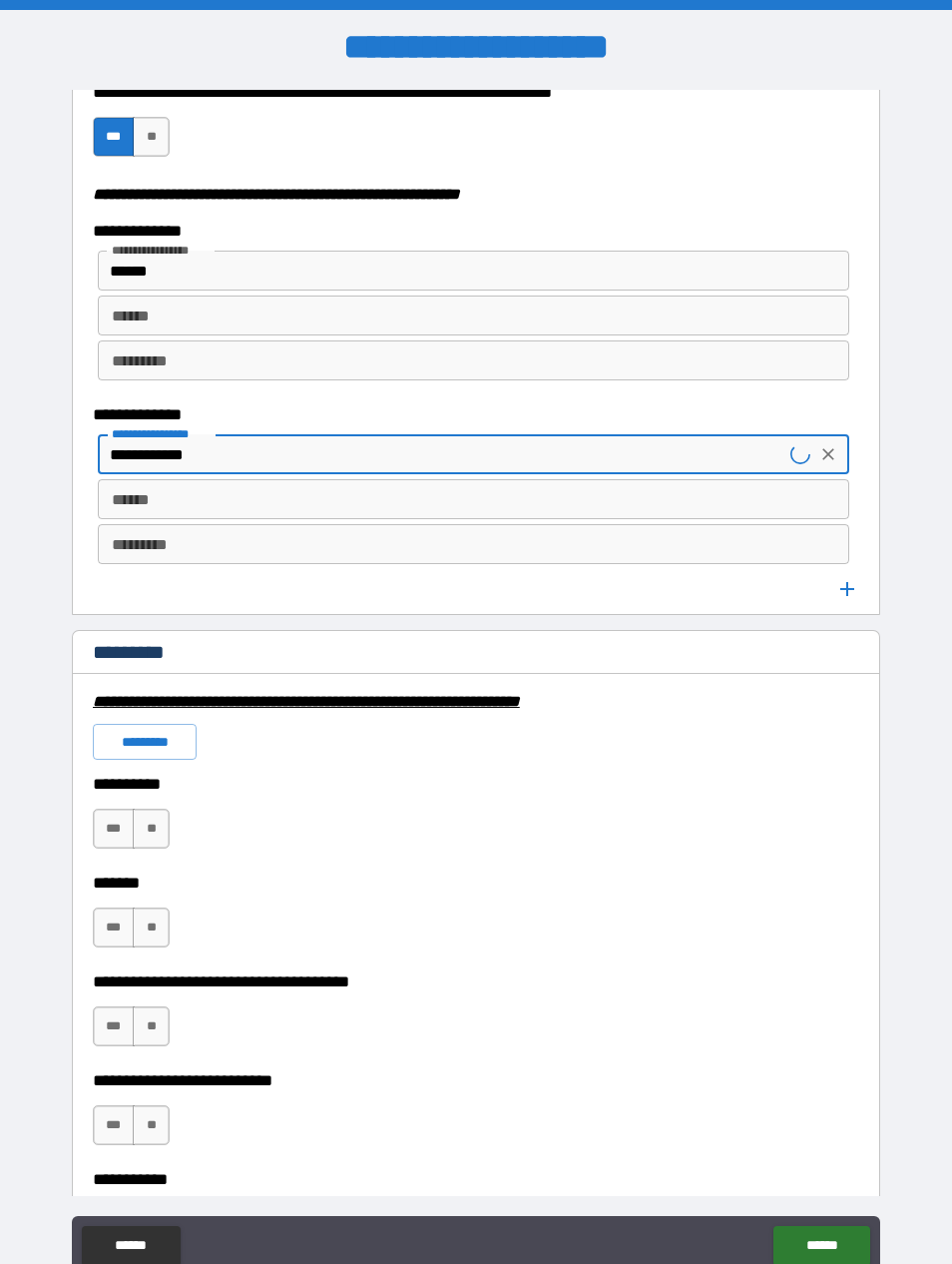 scroll, scrollTop: 2612, scrollLeft: 0, axis: vertical 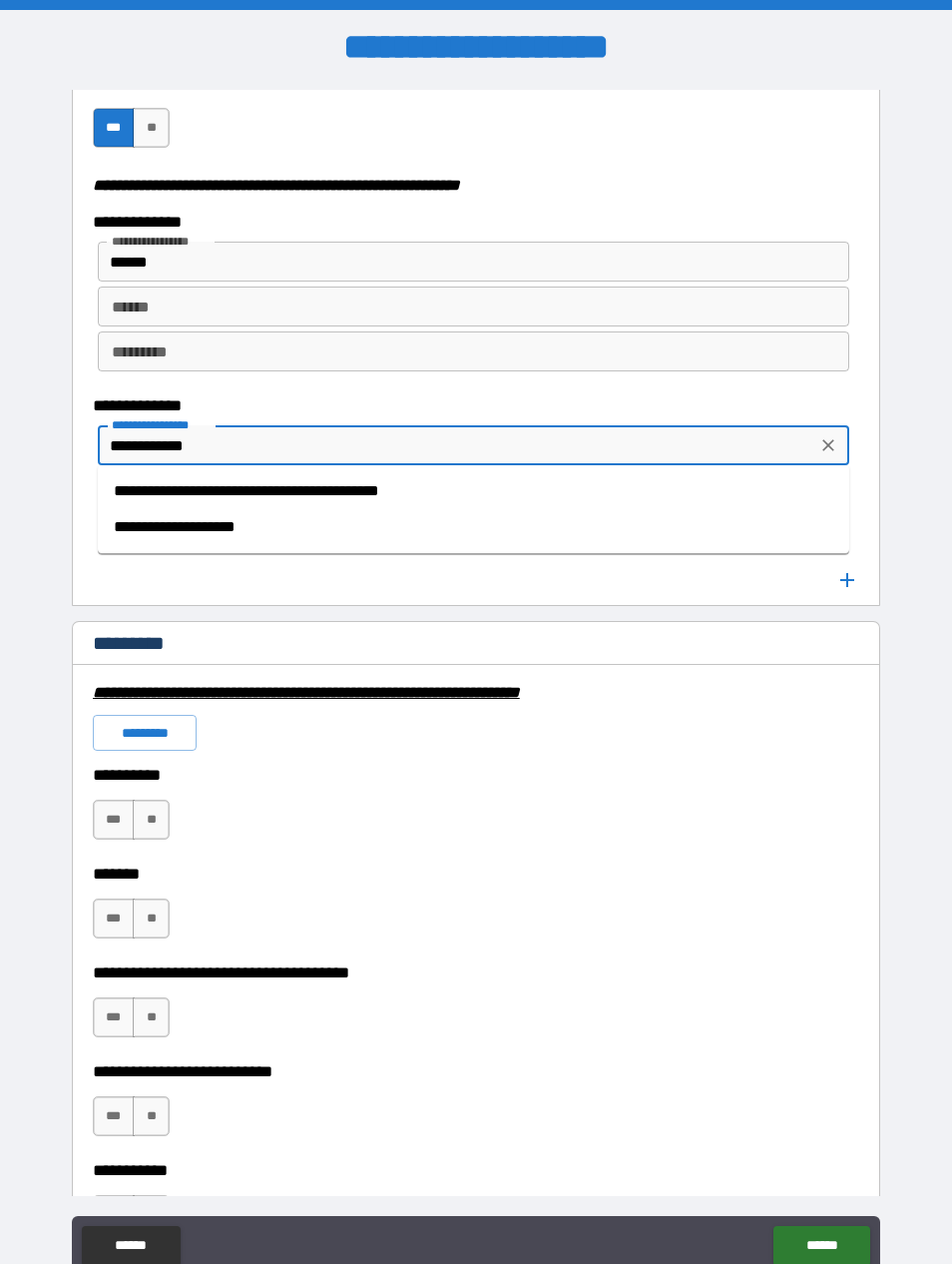 type on "**********" 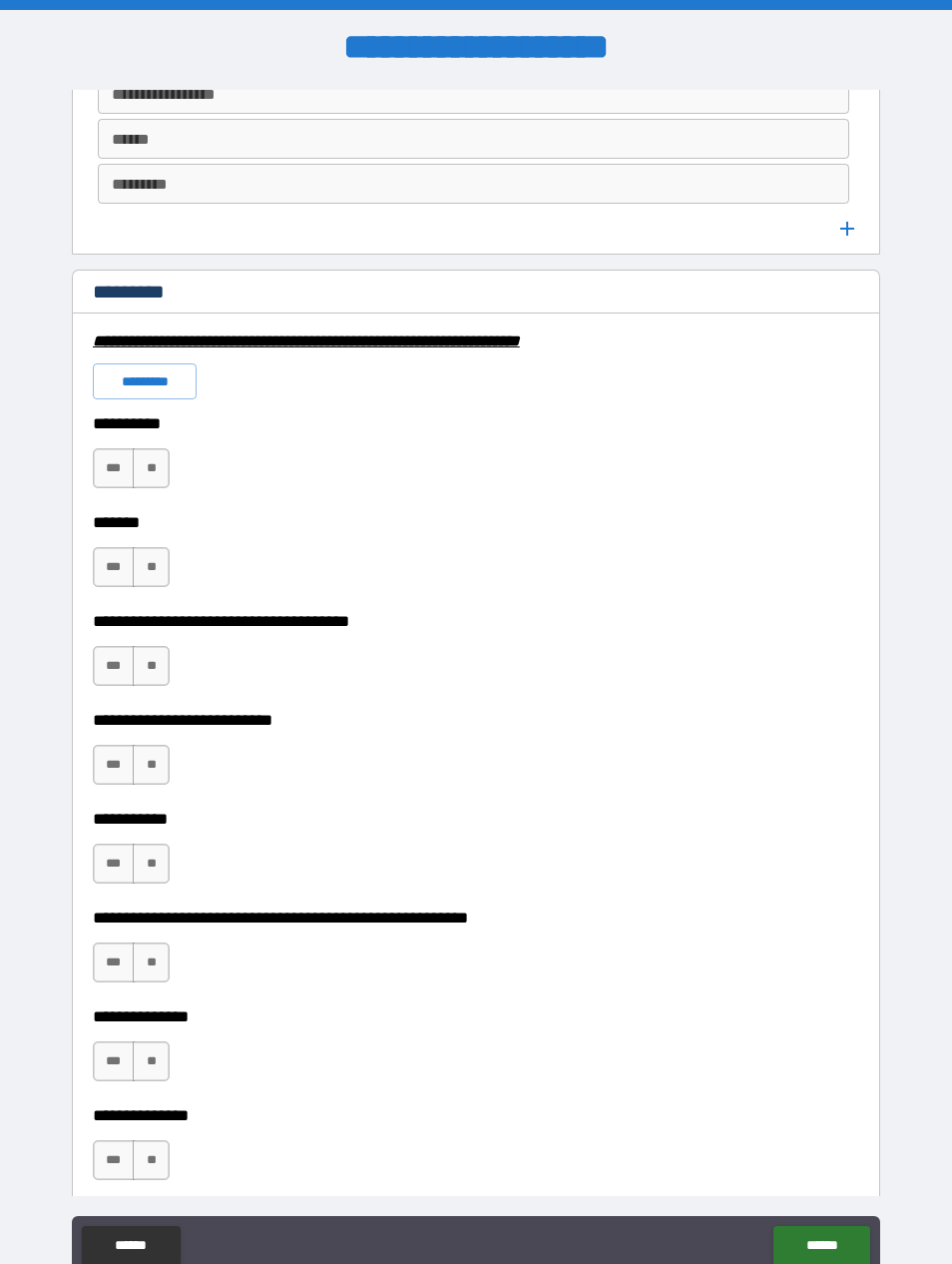 scroll, scrollTop: 3152, scrollLeft: 0, axis: vertical 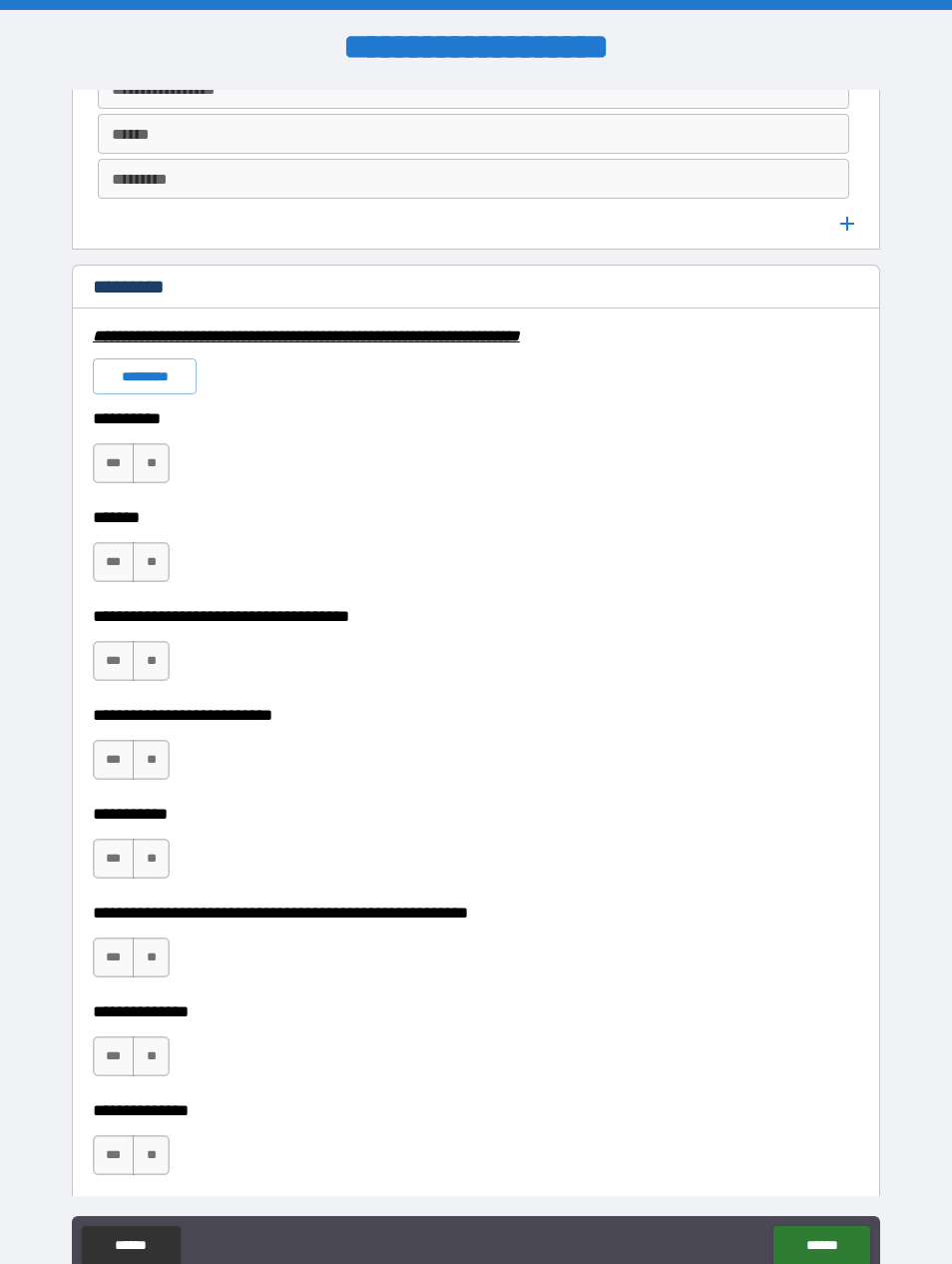 click on "**" at bounding box center [151, 463] 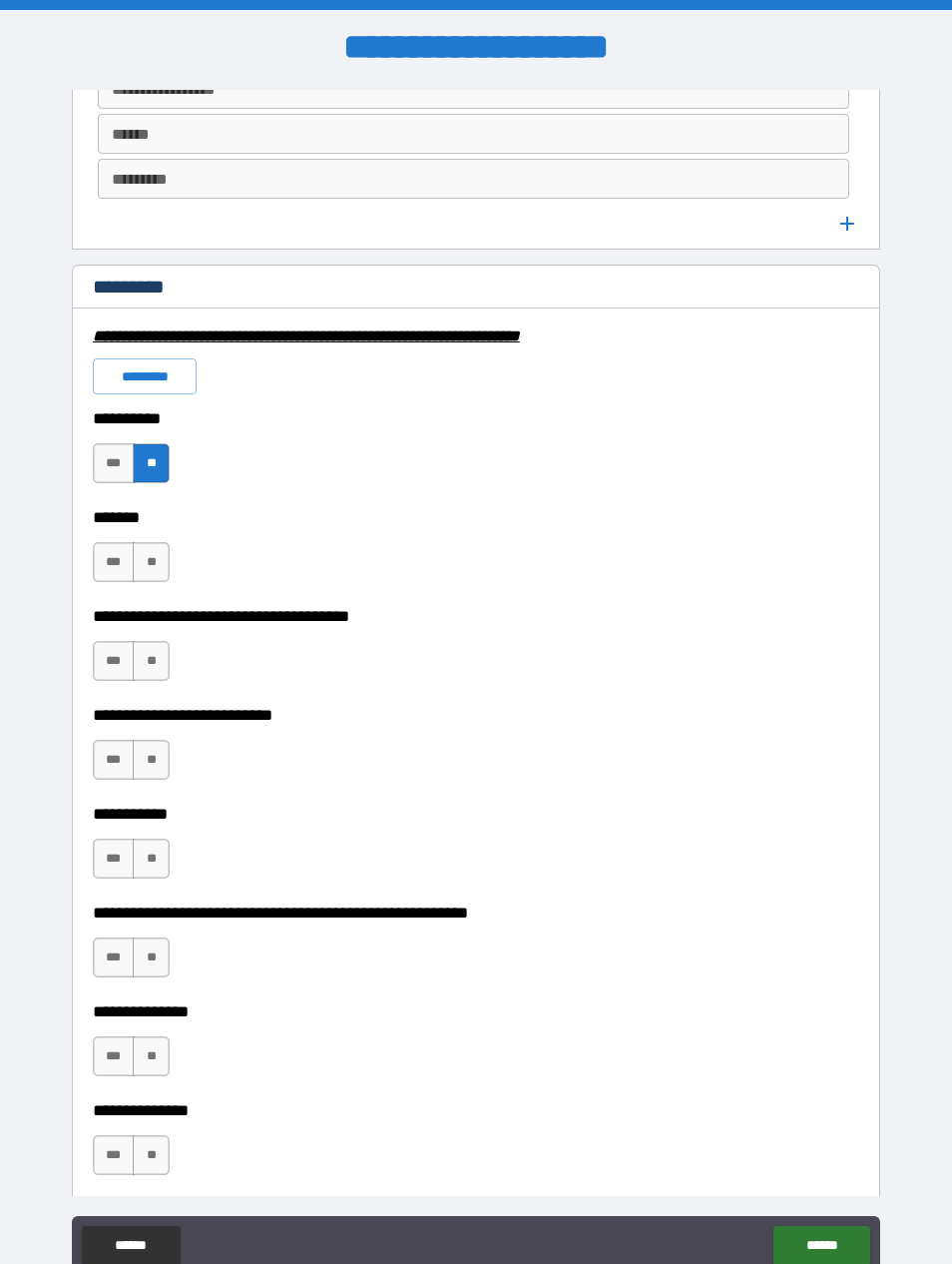 click on "**" at bounding box center (151, 562) 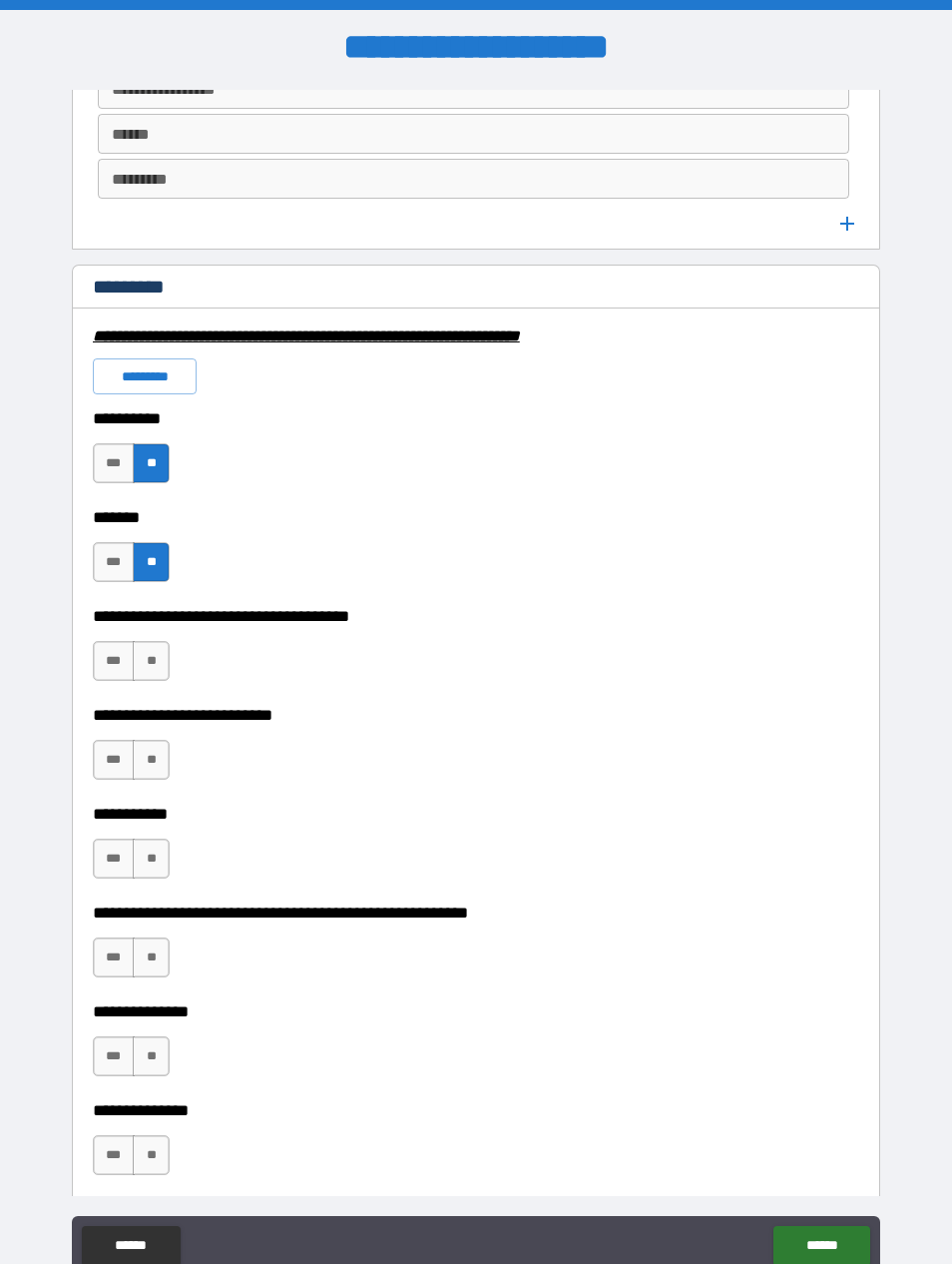 click on "**" at bounding box center [151, 661] 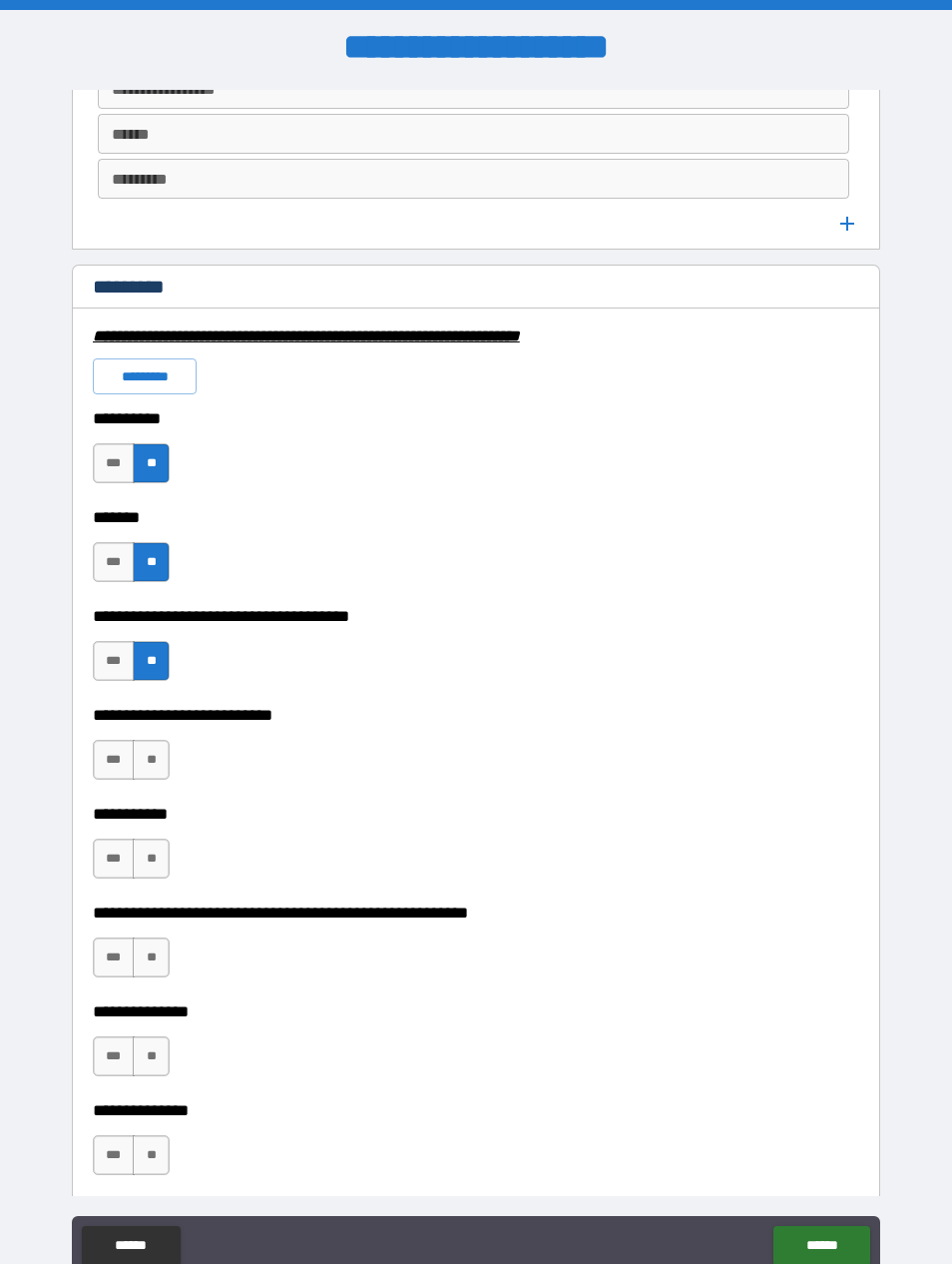 click on "**" at bounding box center (151, 760) 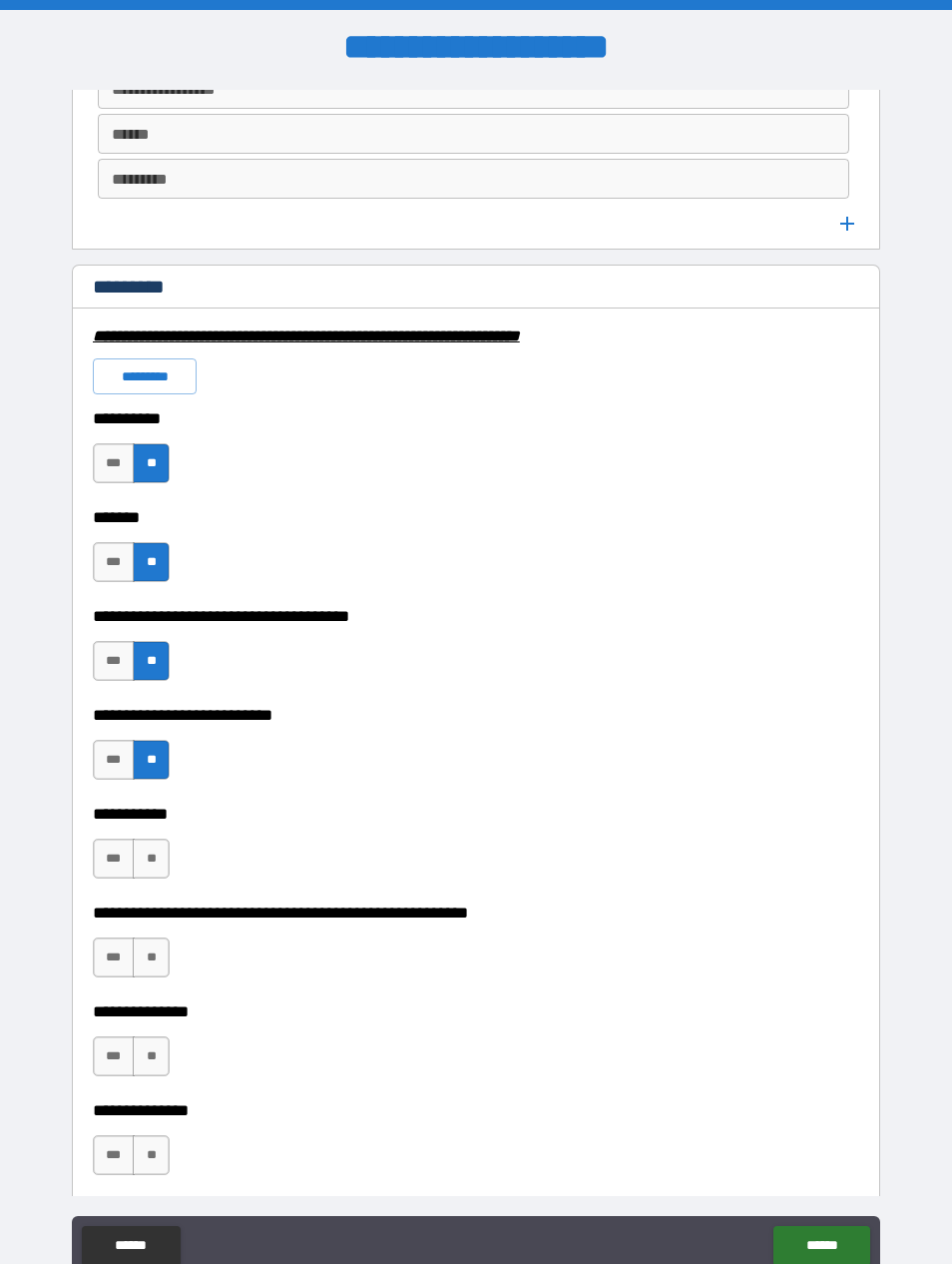 click on "**" at bounding box center (151, 859) 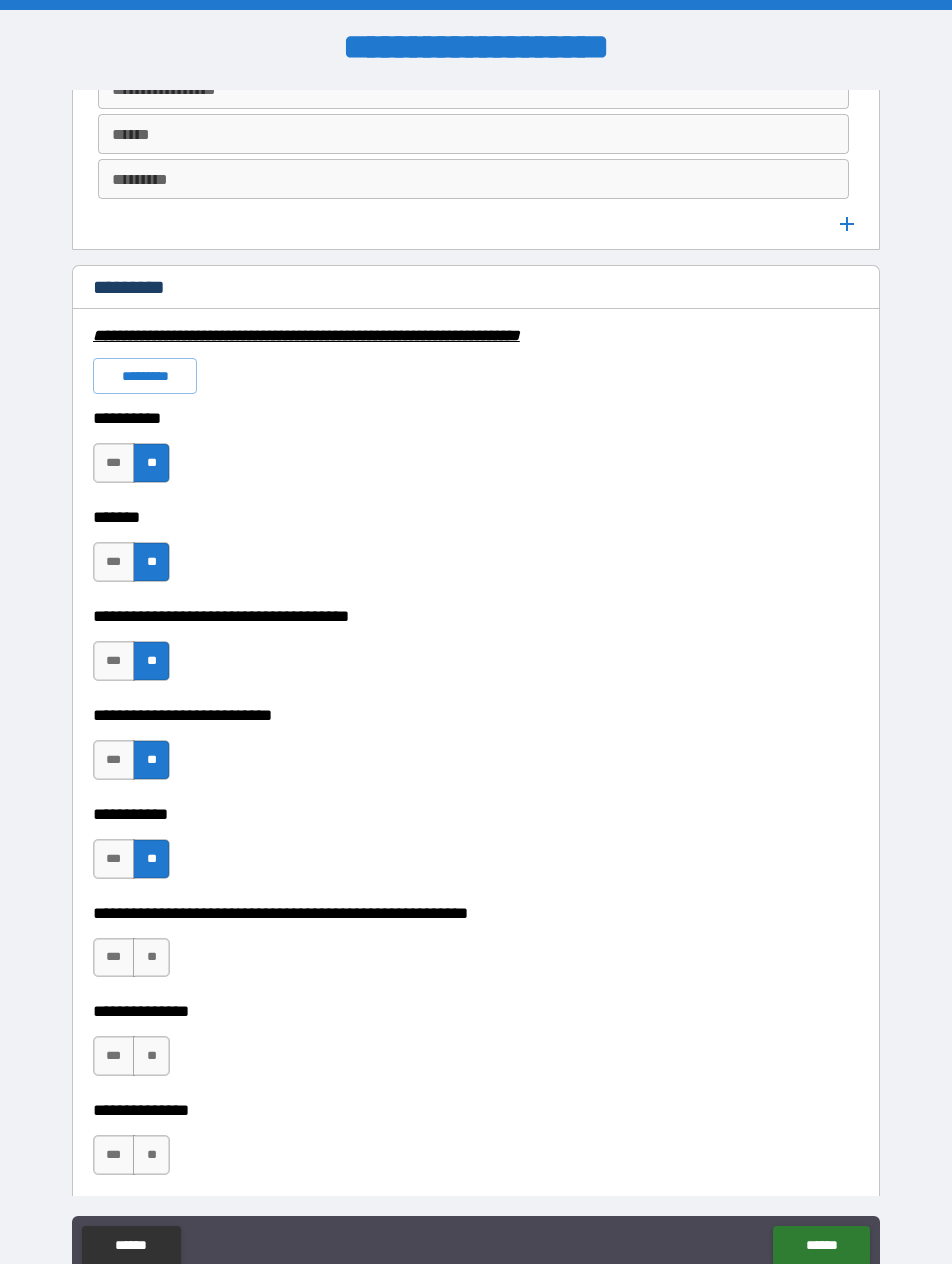 click on "**" at bounding box center [151, 957] 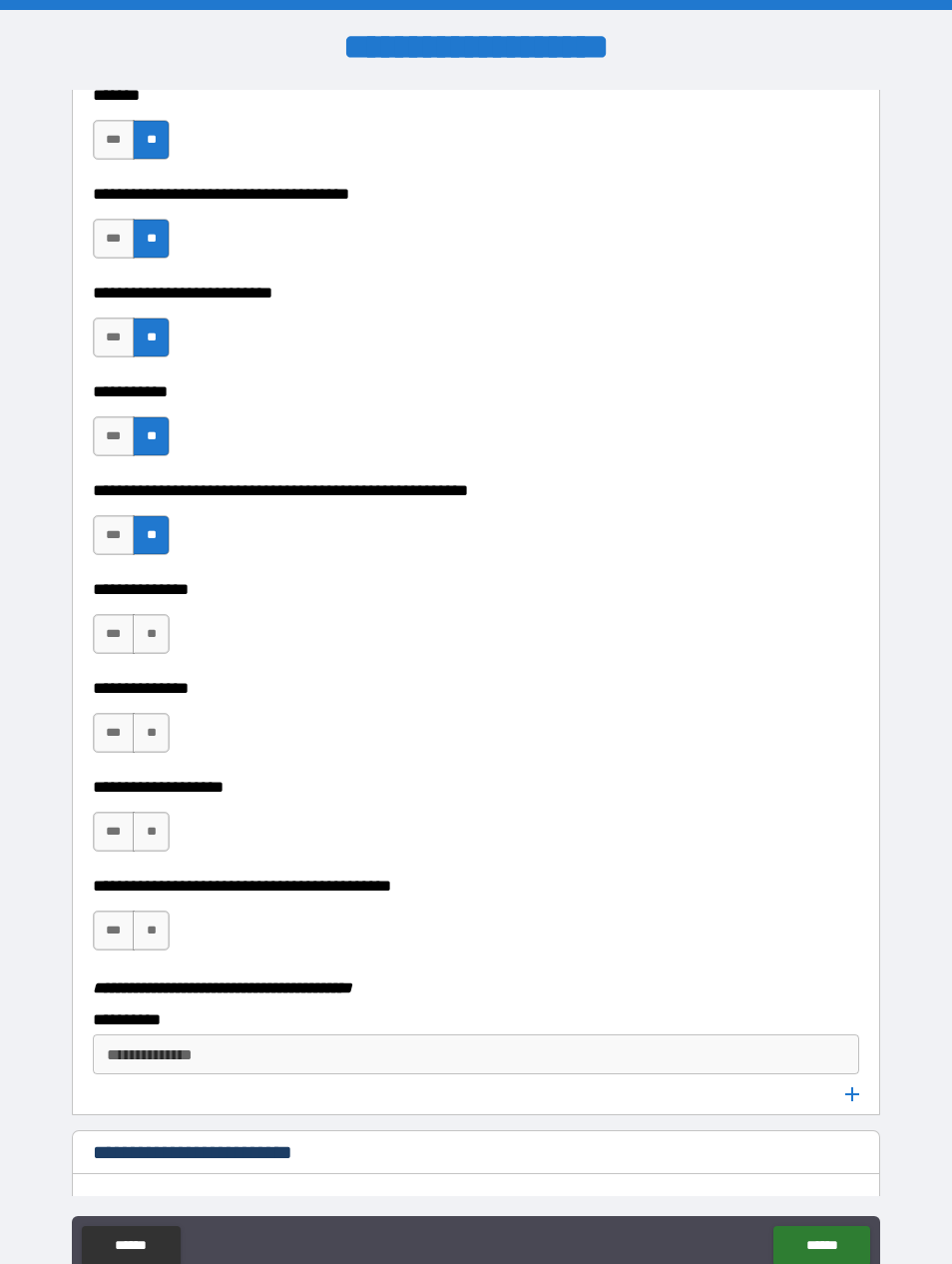 scroll, scrollTop: 3571, scrollLeft: 0, axis: vertical 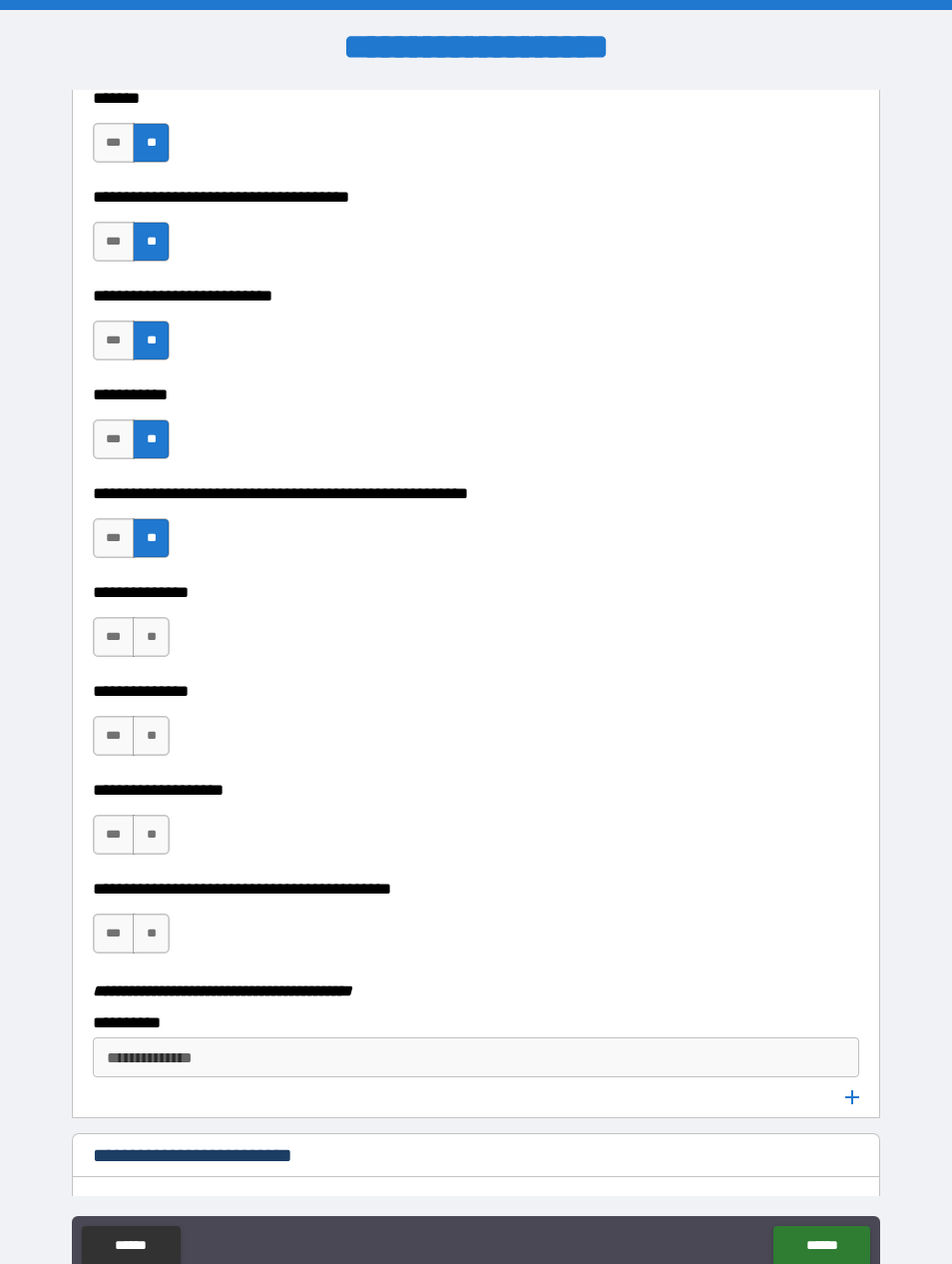 click on "**" at bounding box center [151, 637] 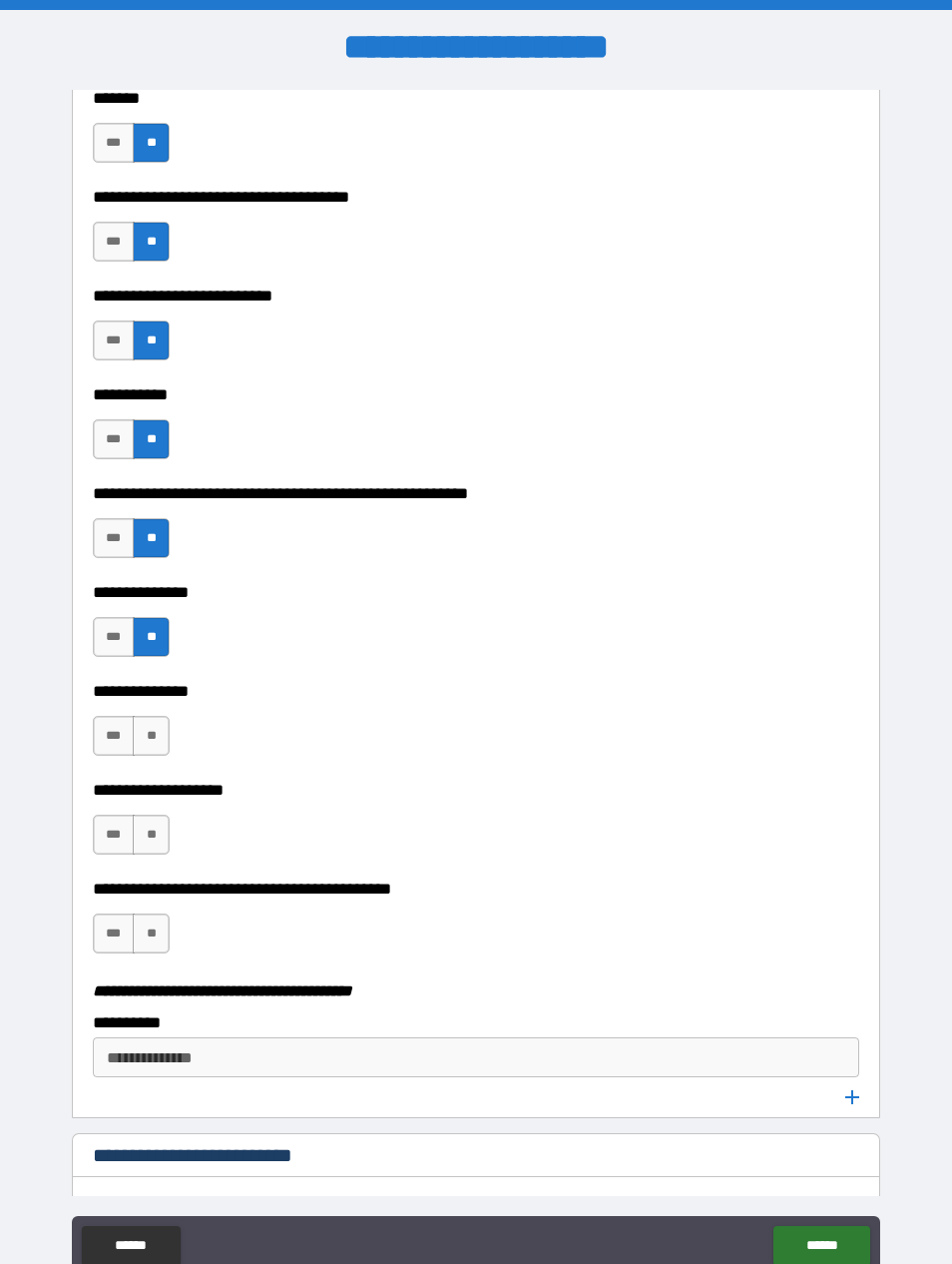 click on "**" at bounding box center [151, 736] 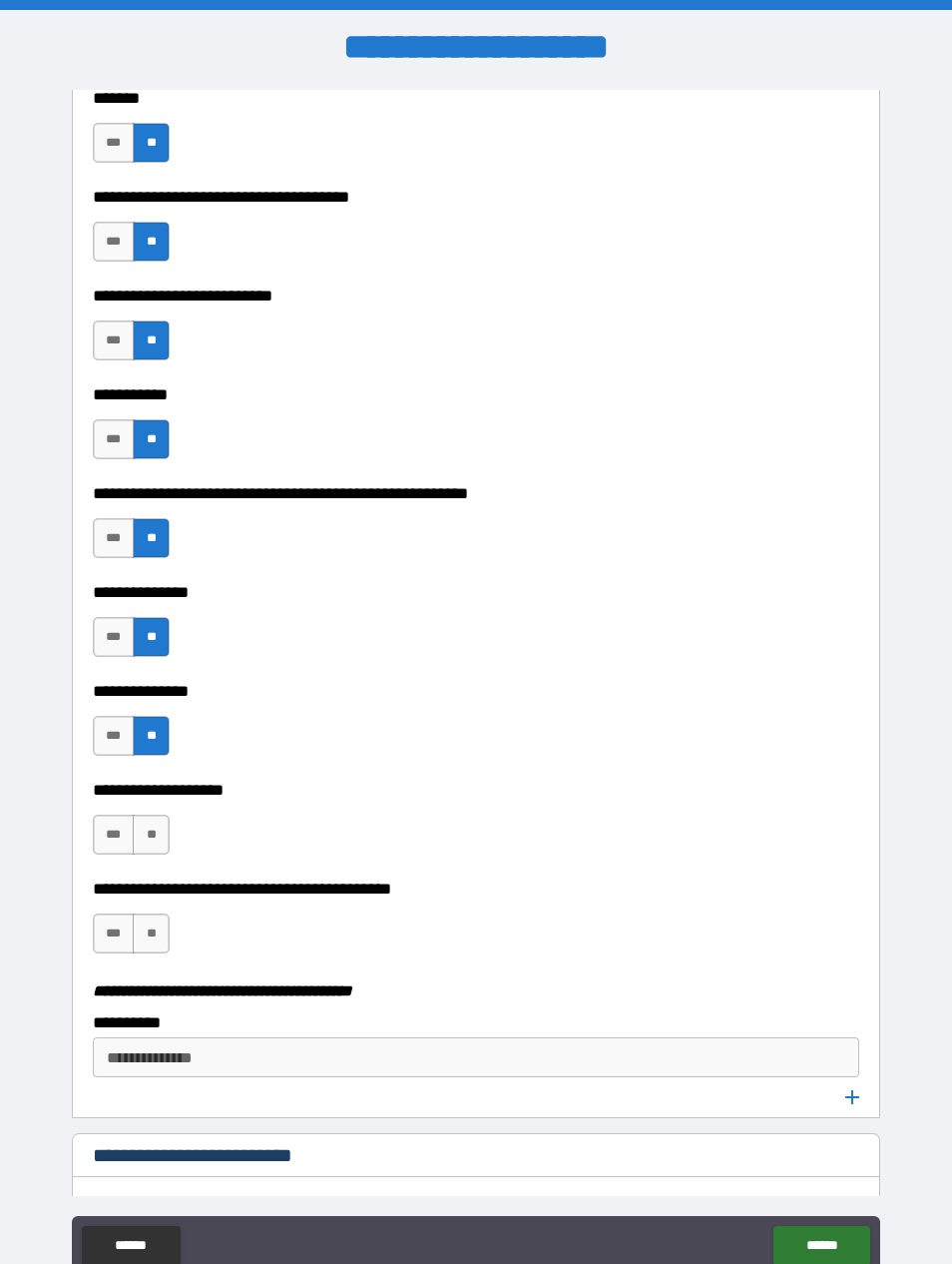 click on "**" at bounding box center [151, 835] 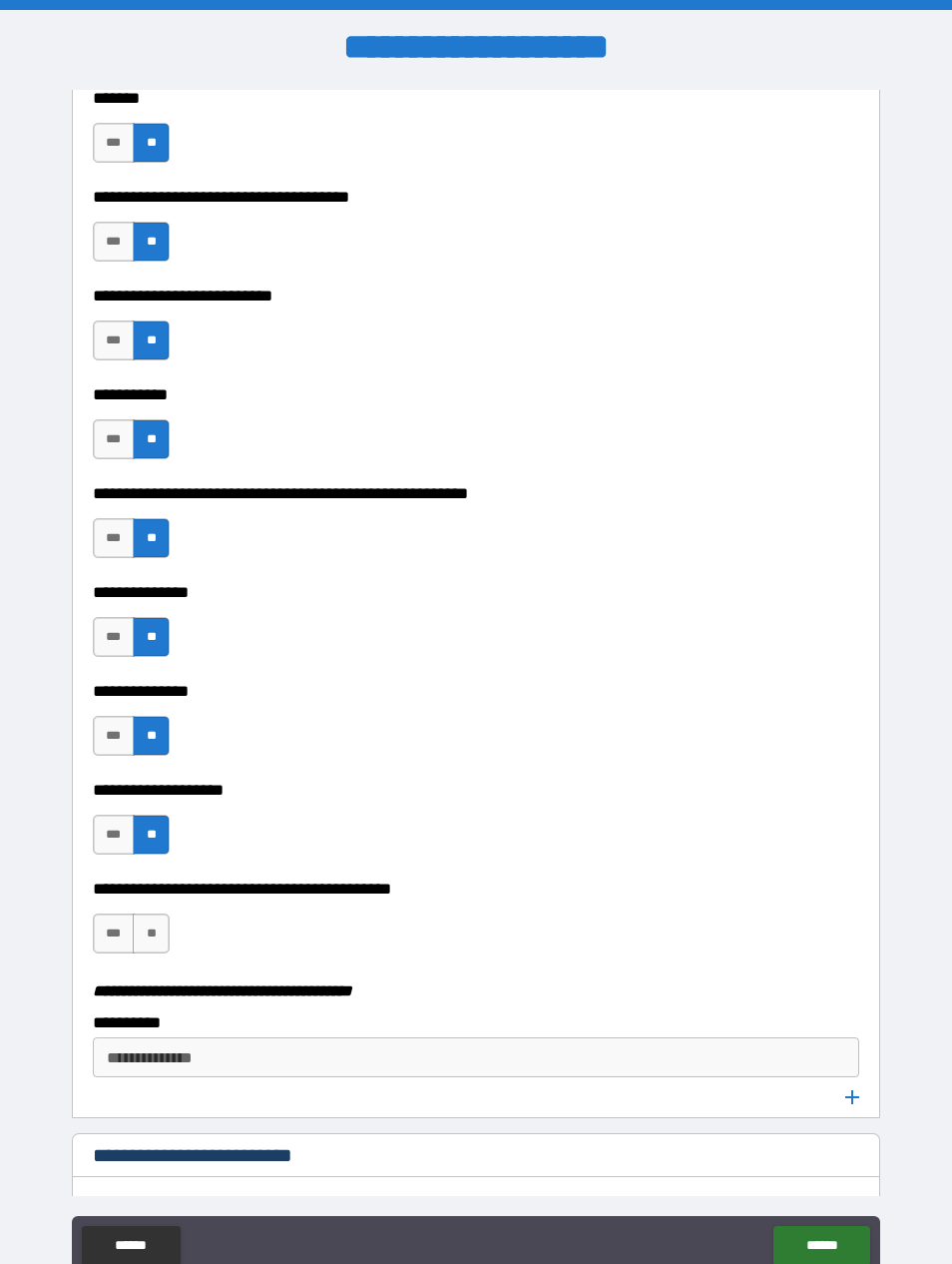 click on "**" at bounding box center [151, 934] 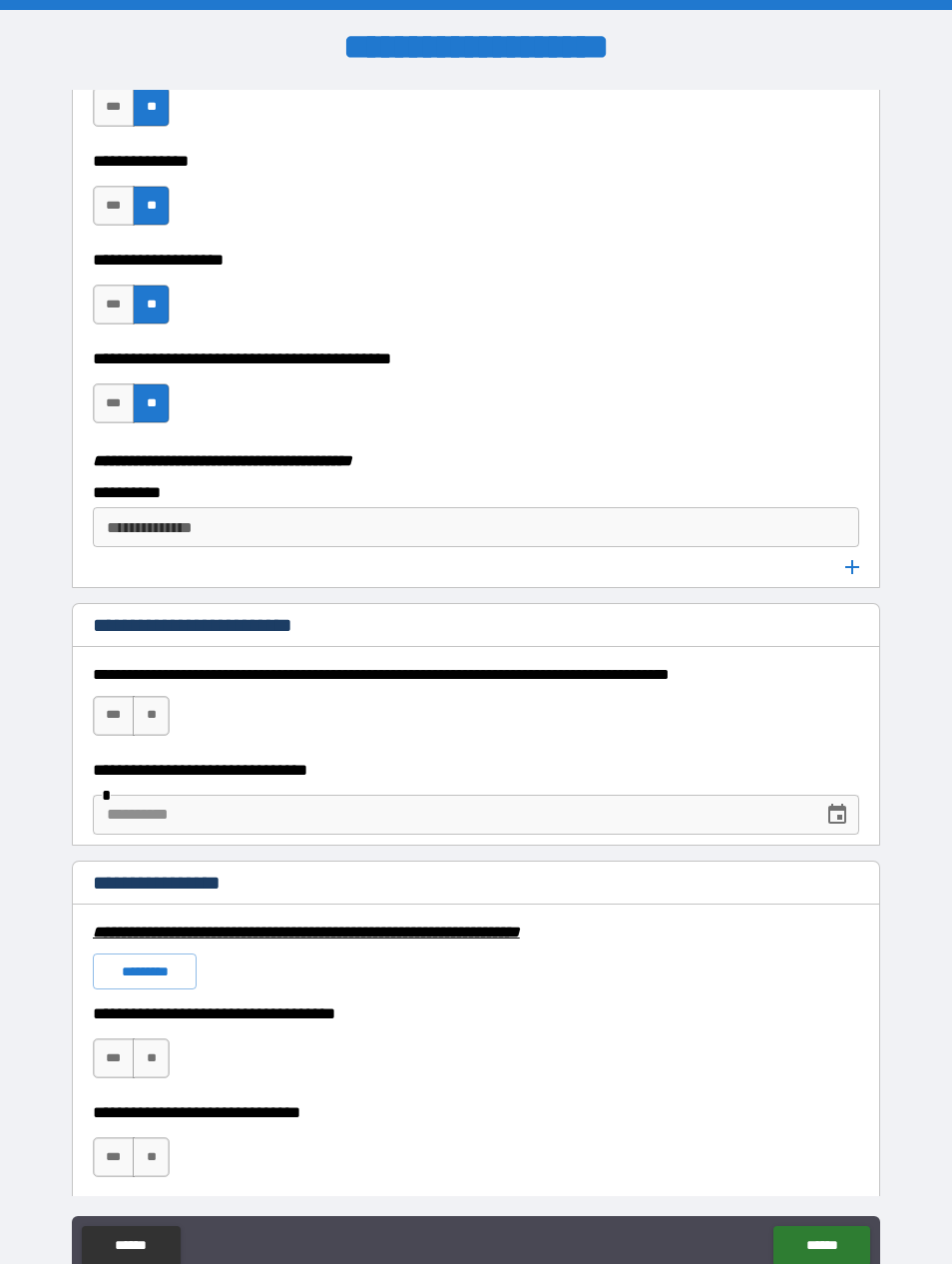 scroll, scrollTop: 4224, scrollLeft: 0, axis: vertical 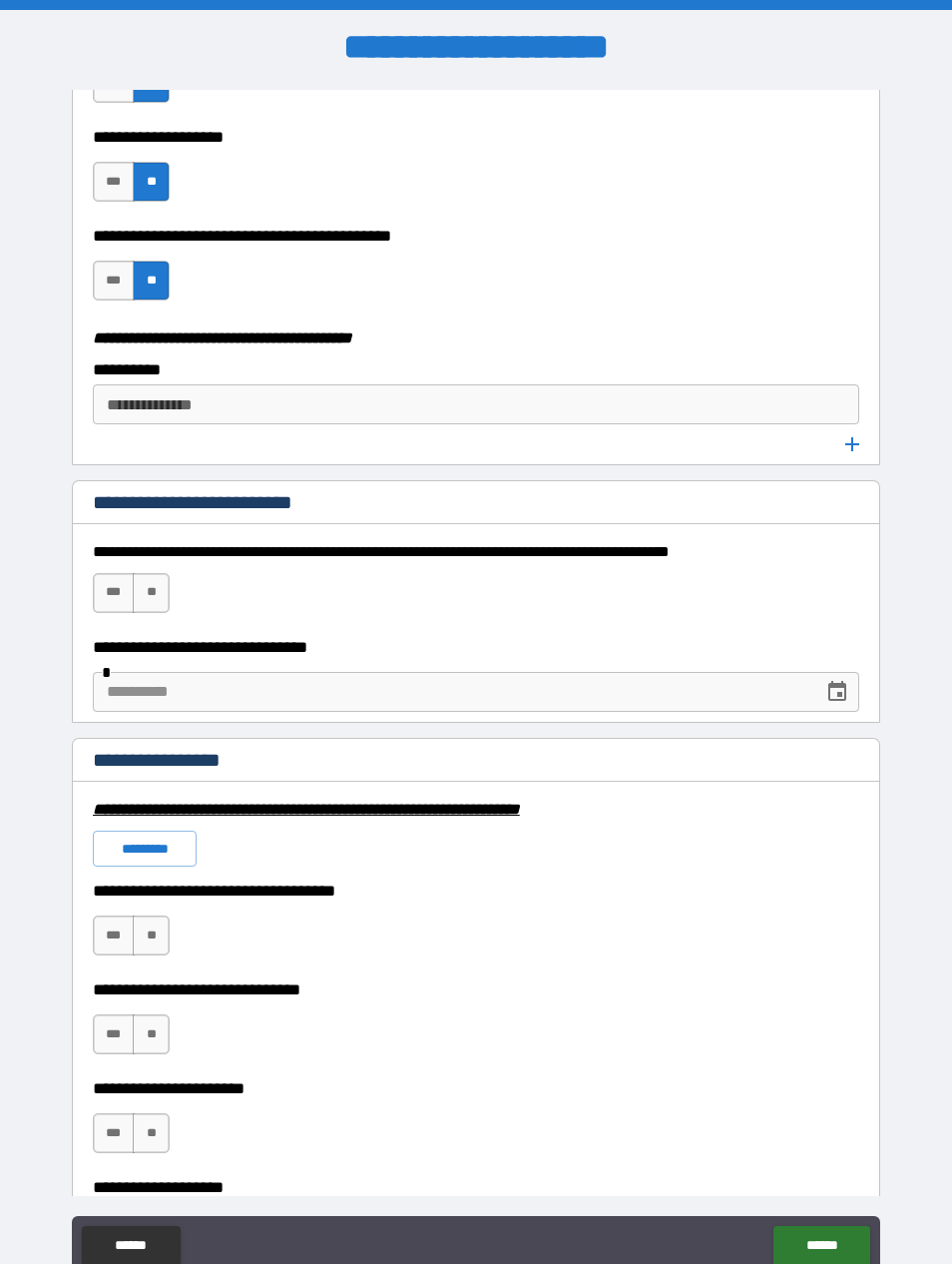 click on "**" at bounding box center [151, 593] 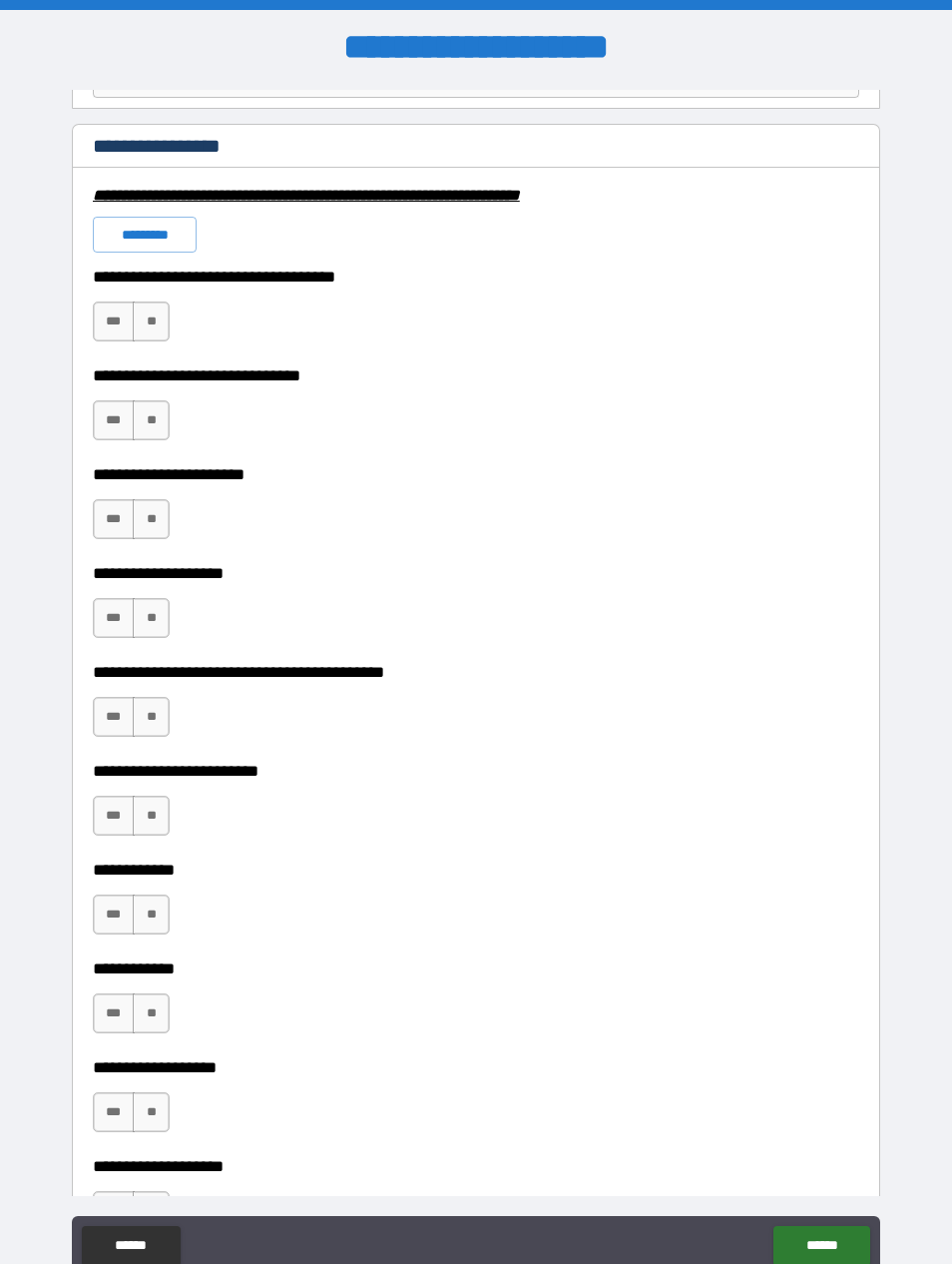 scroll, scrollTop: 4847, scrollLeft: 0, axis: vertical 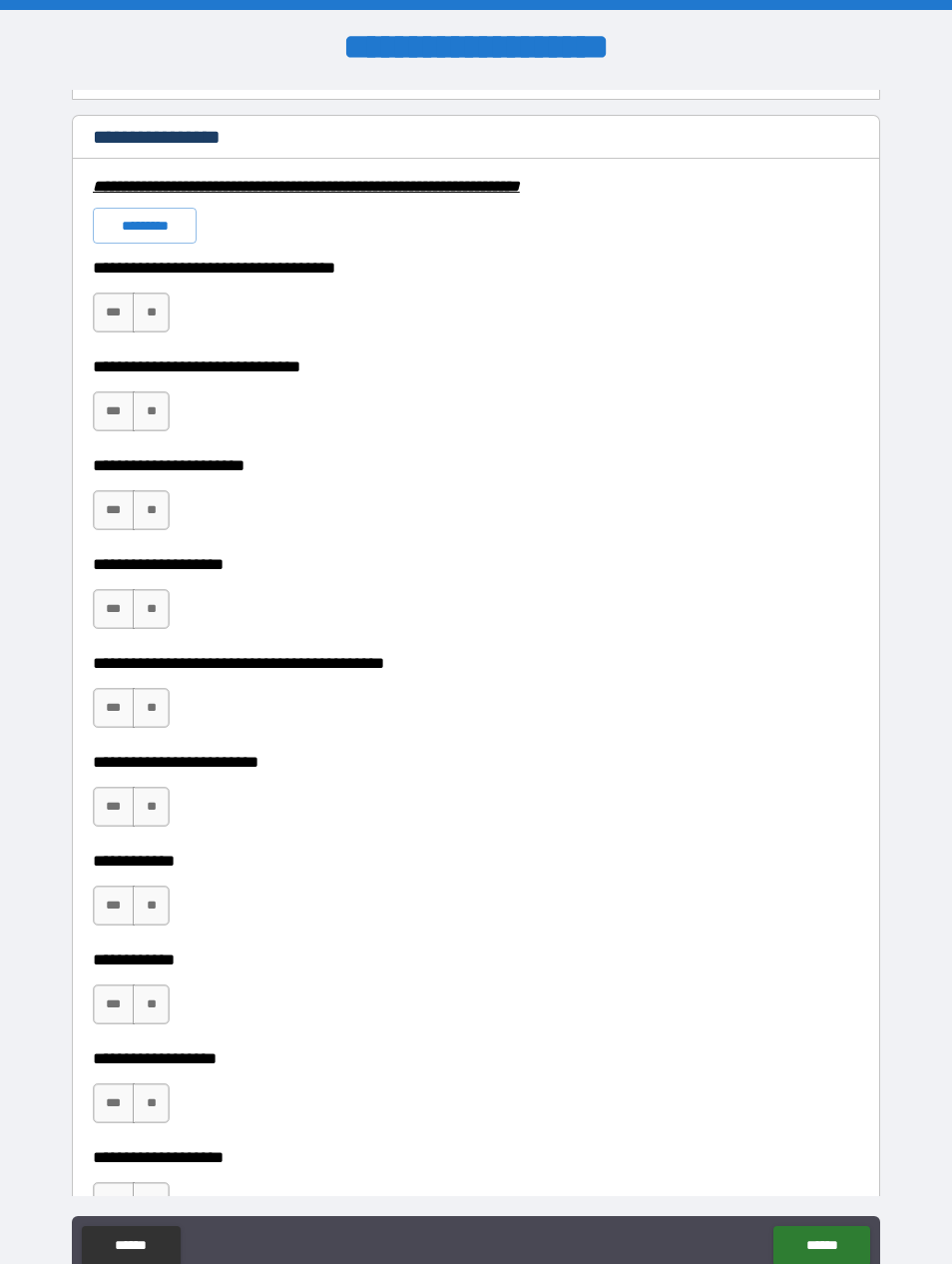 click on "**" at bounding box center [151, 313] 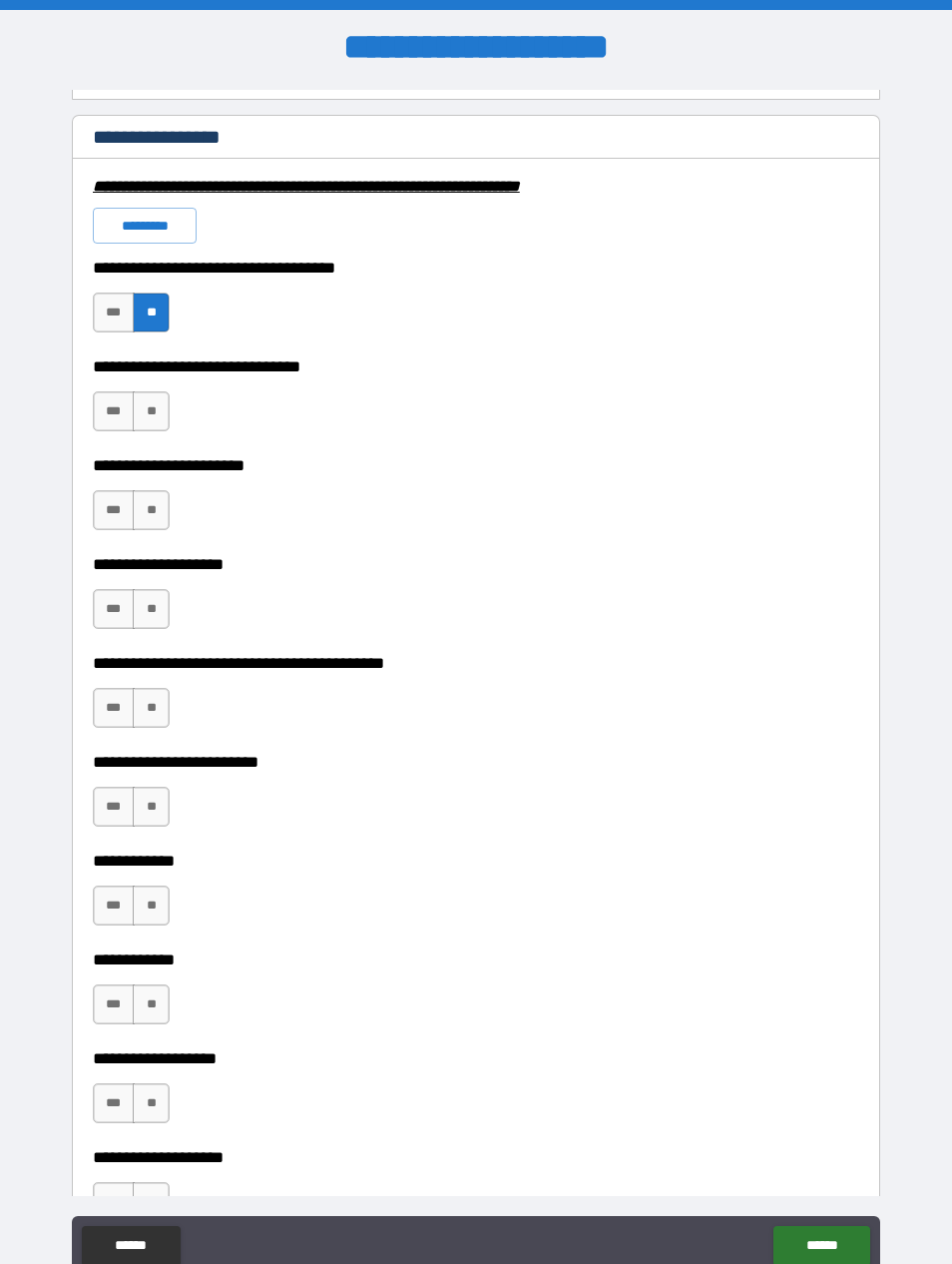 click on "**" at bounding box center (151, 411) 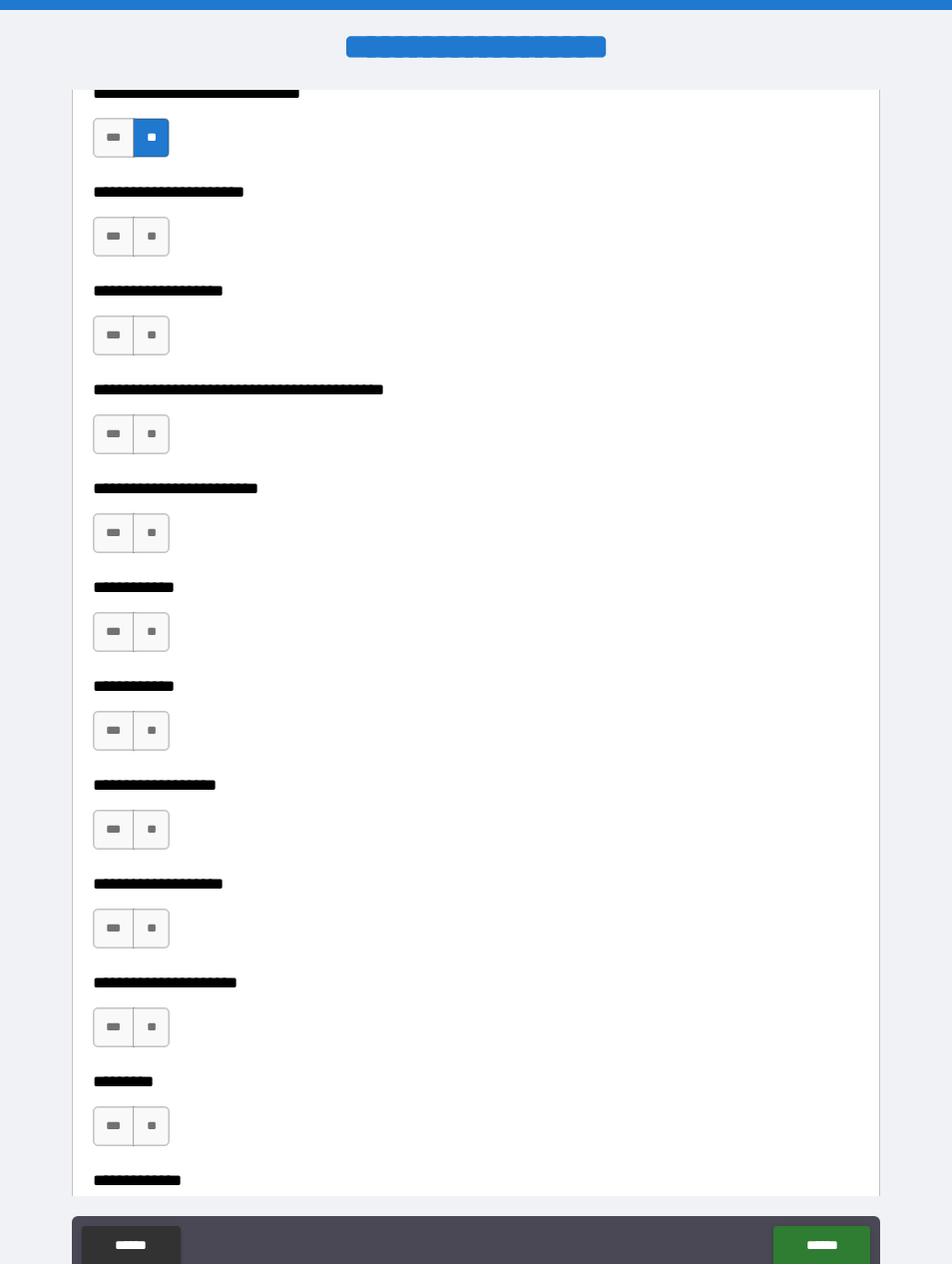 scroll, scrollTop: 5128, scrollLeft: 0, axis: vertical 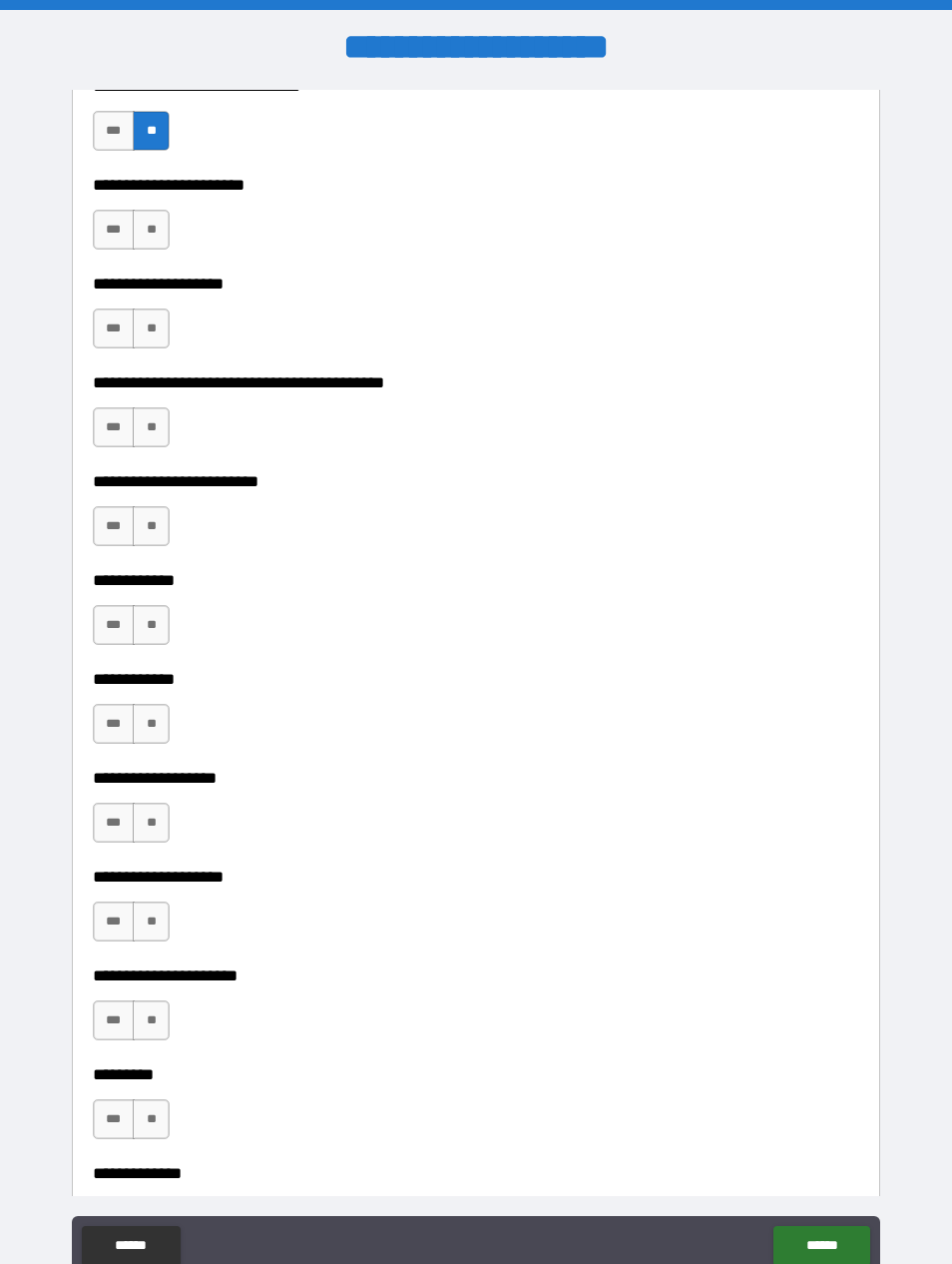 click on "**" at bounding box center [151, 230] 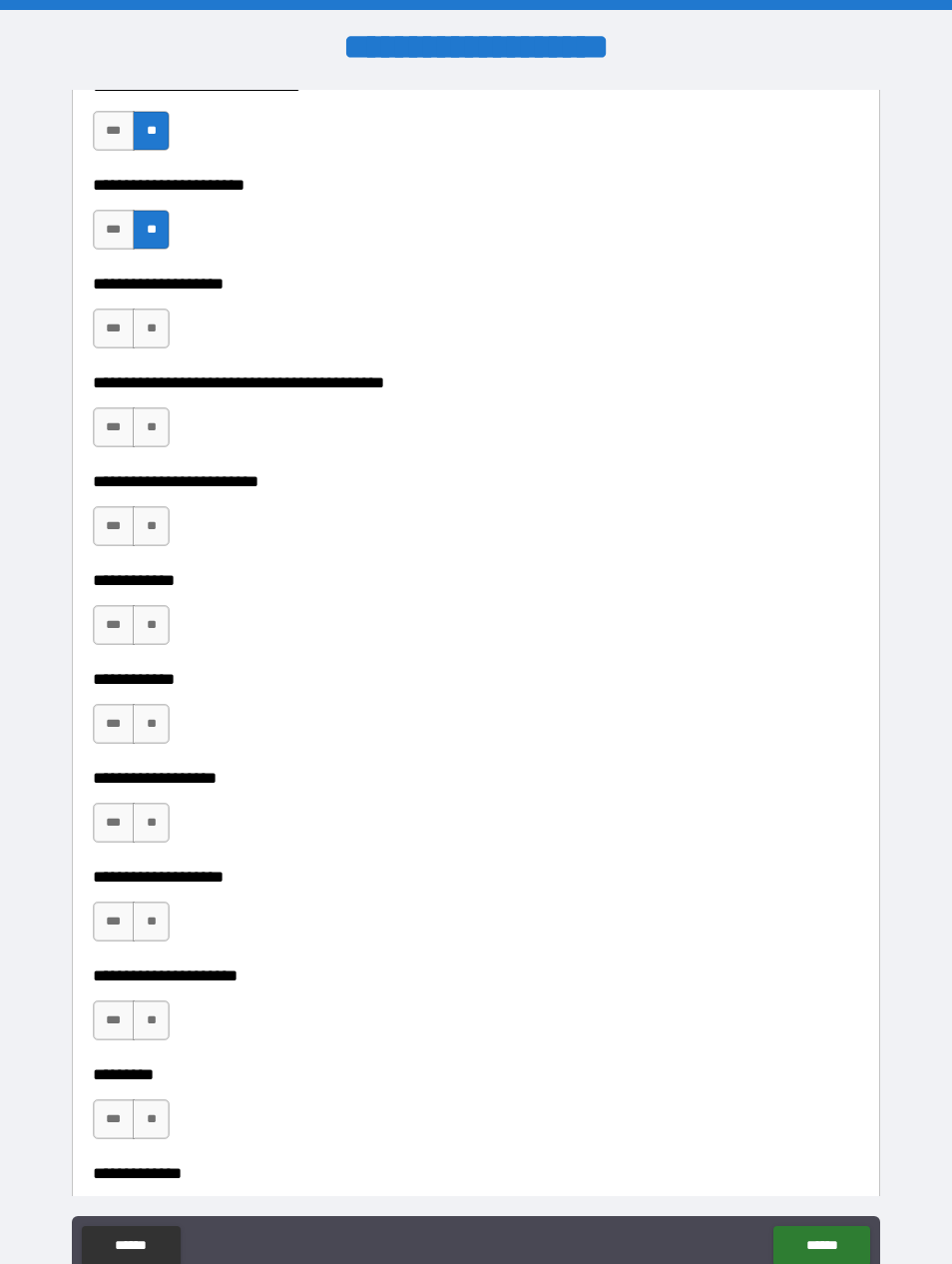 click on "**" at bounding box center (151, 328) 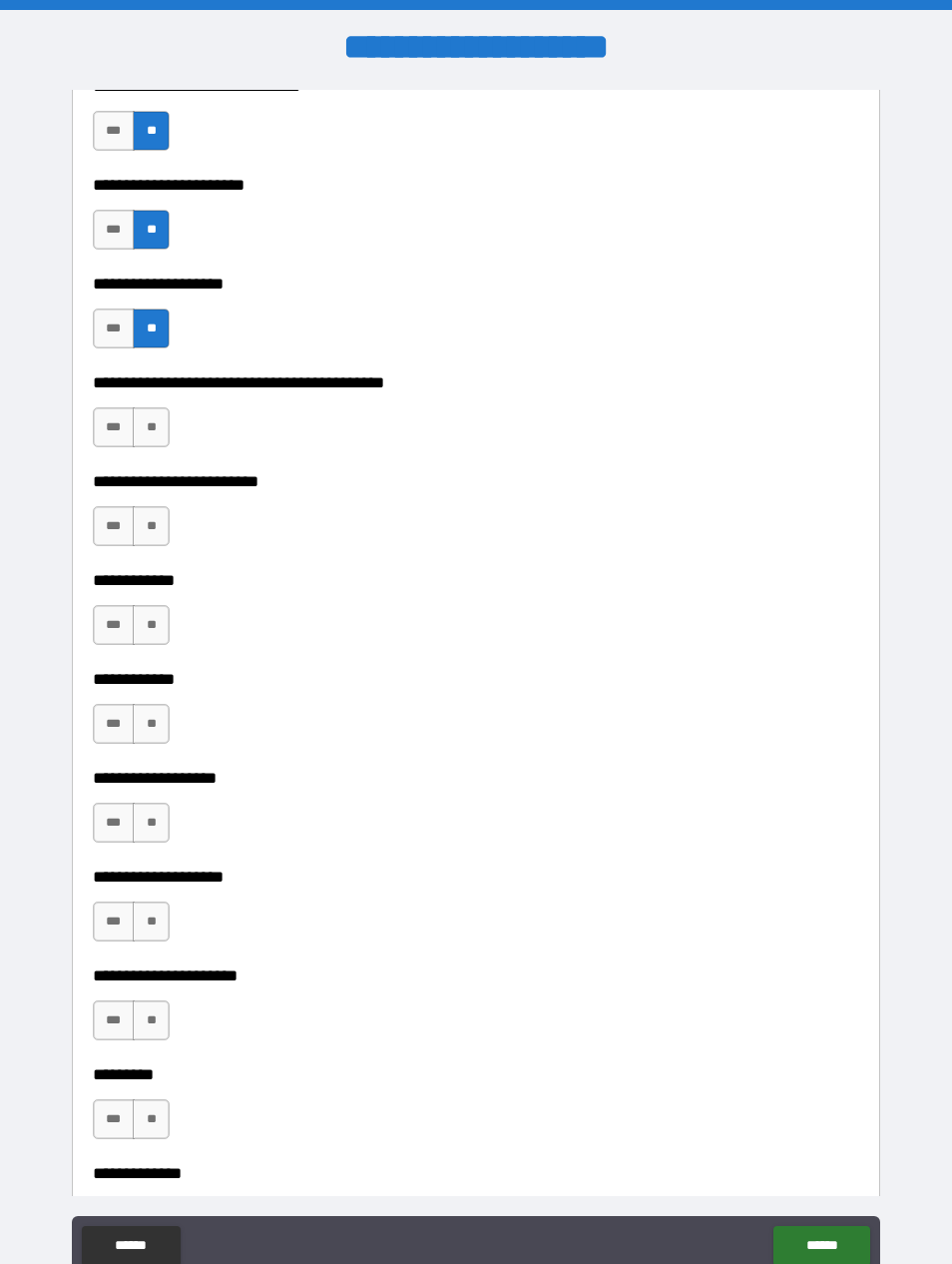 click on "**" at bounding box center [151, 427] 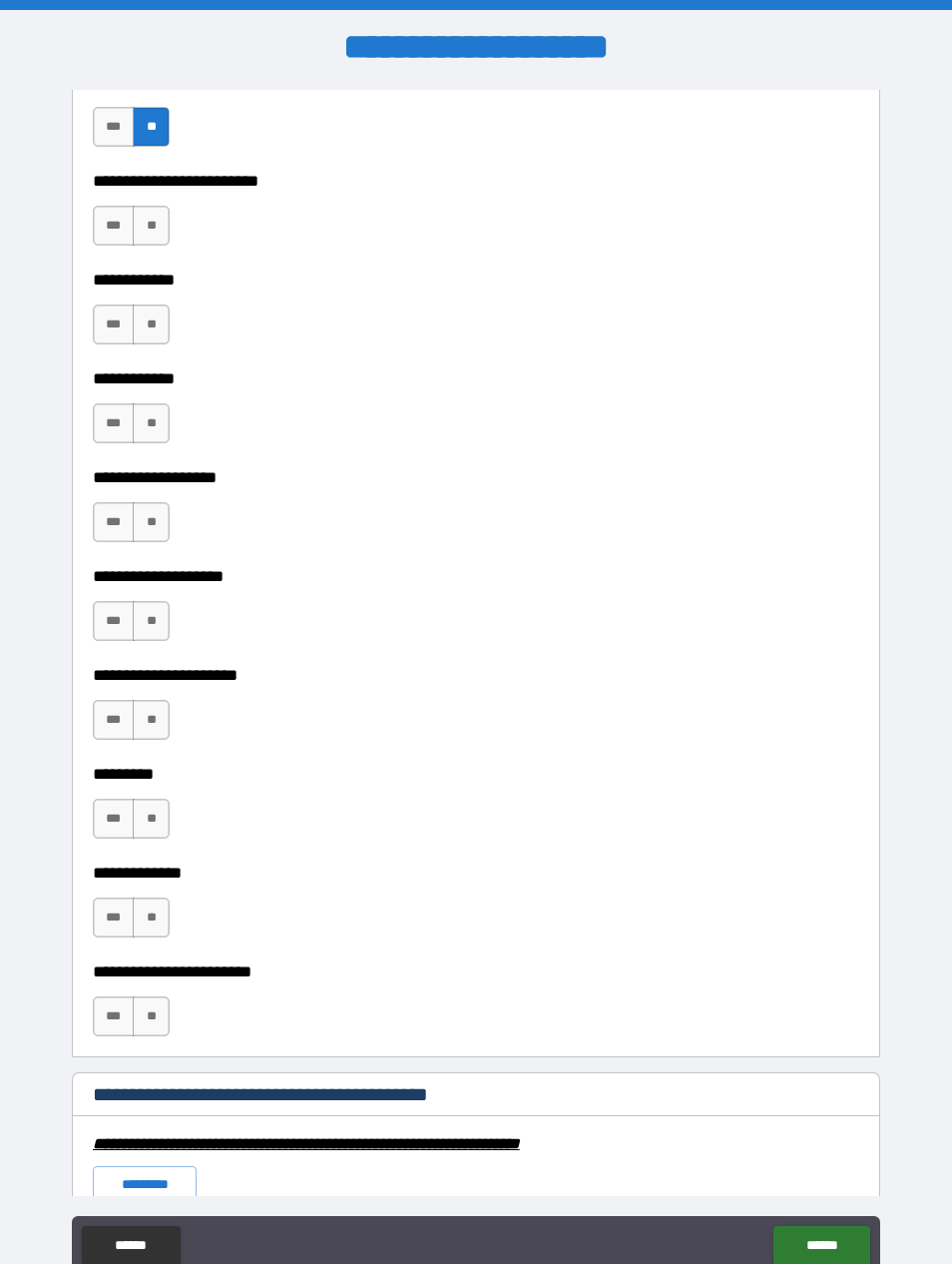 scroll, scrollTop: 5429, scrollLeft: 0, axis: vertical 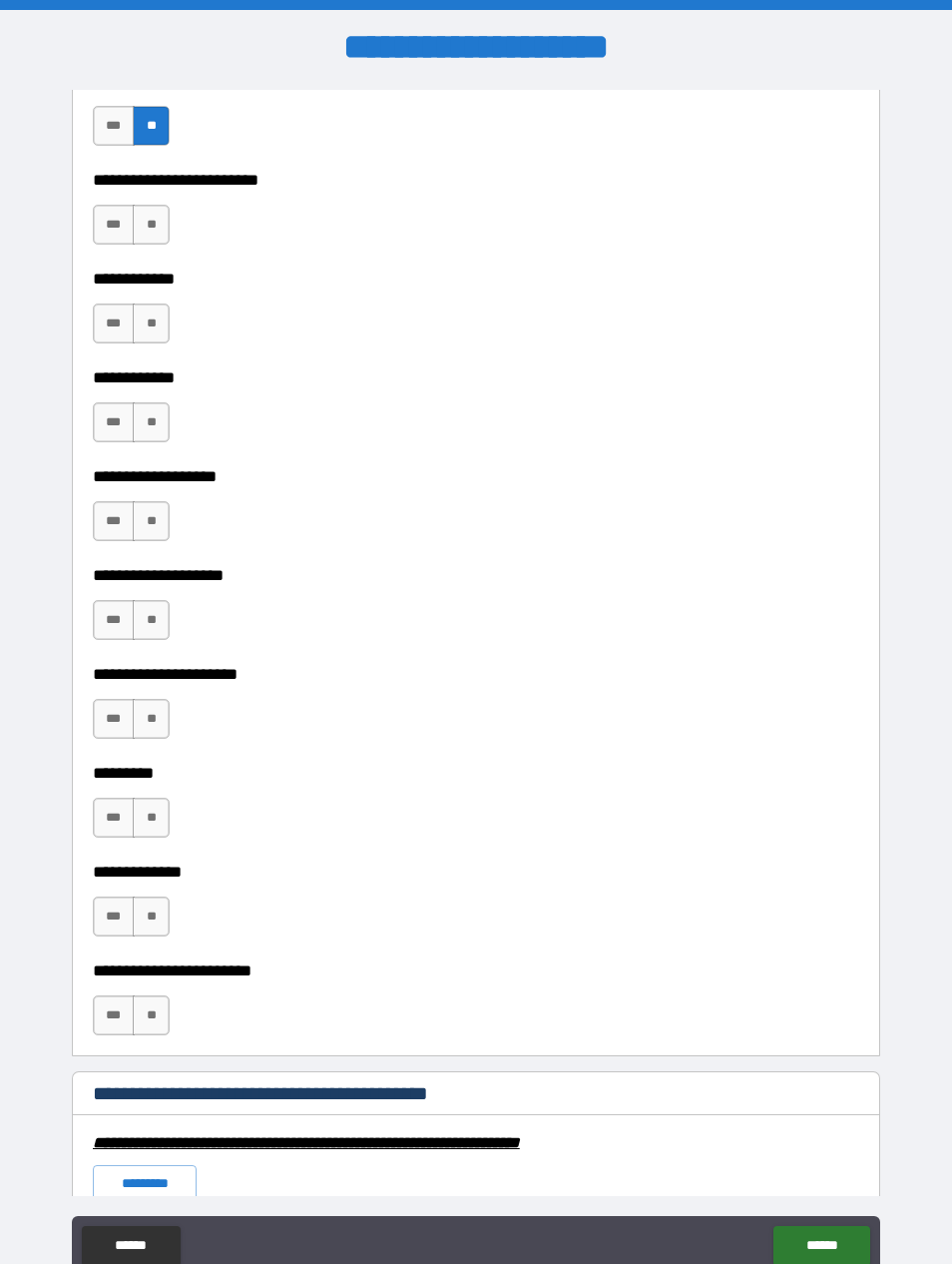 click on "**" at bounding box center (151, 225) 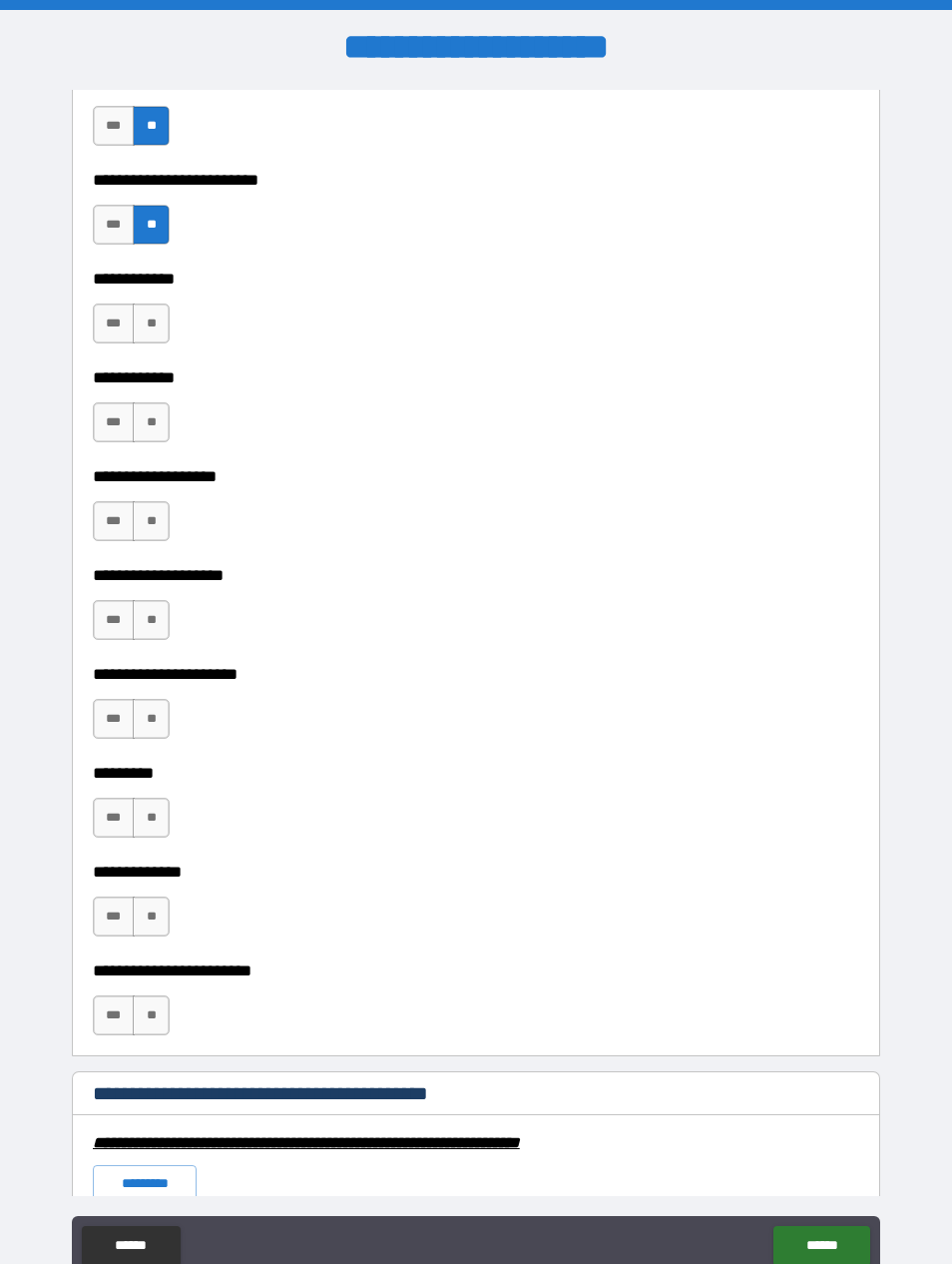 click on "**" at bounding box center (151, 323) 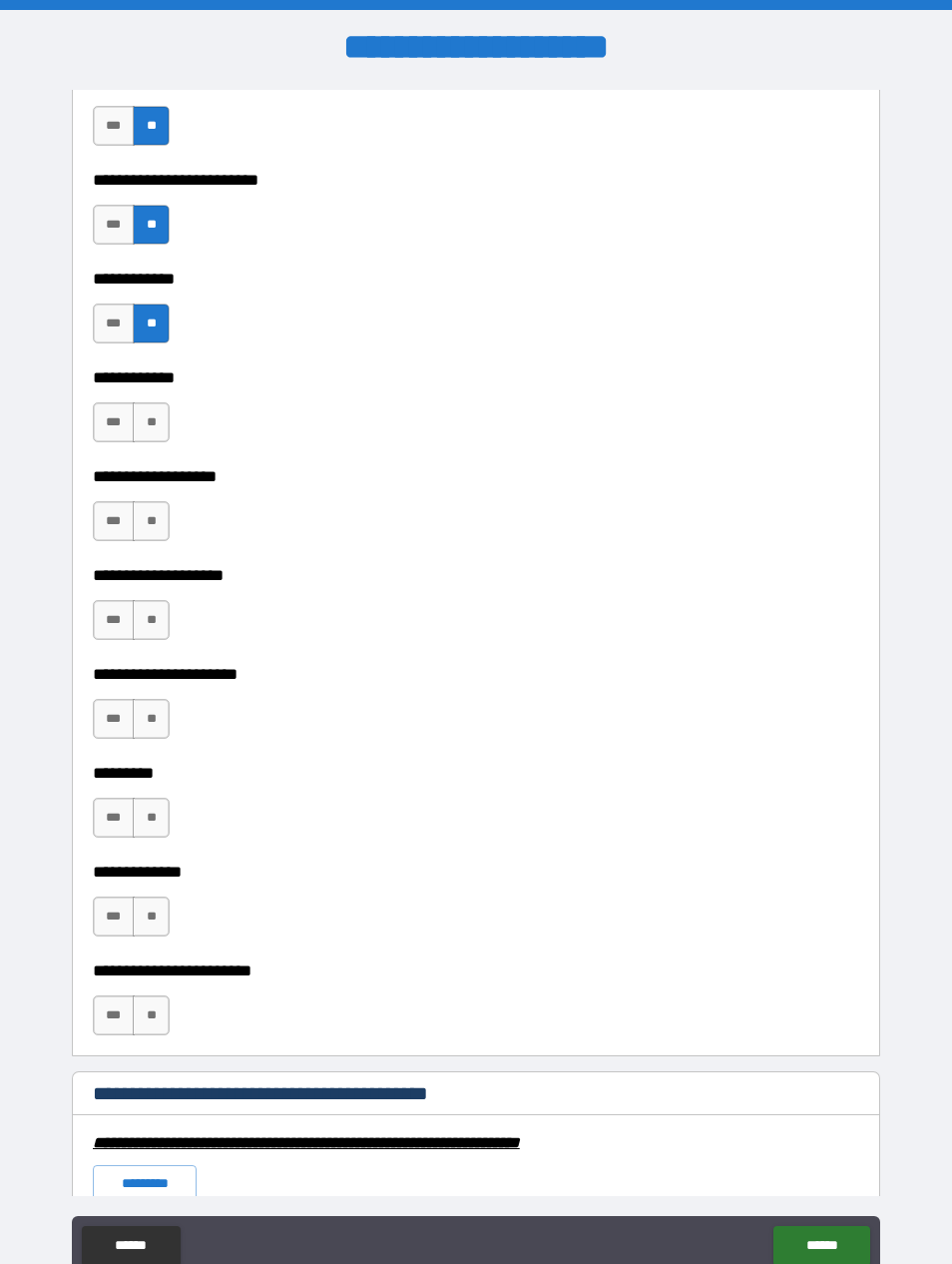 click on "**" at bounding box center [151, 422] 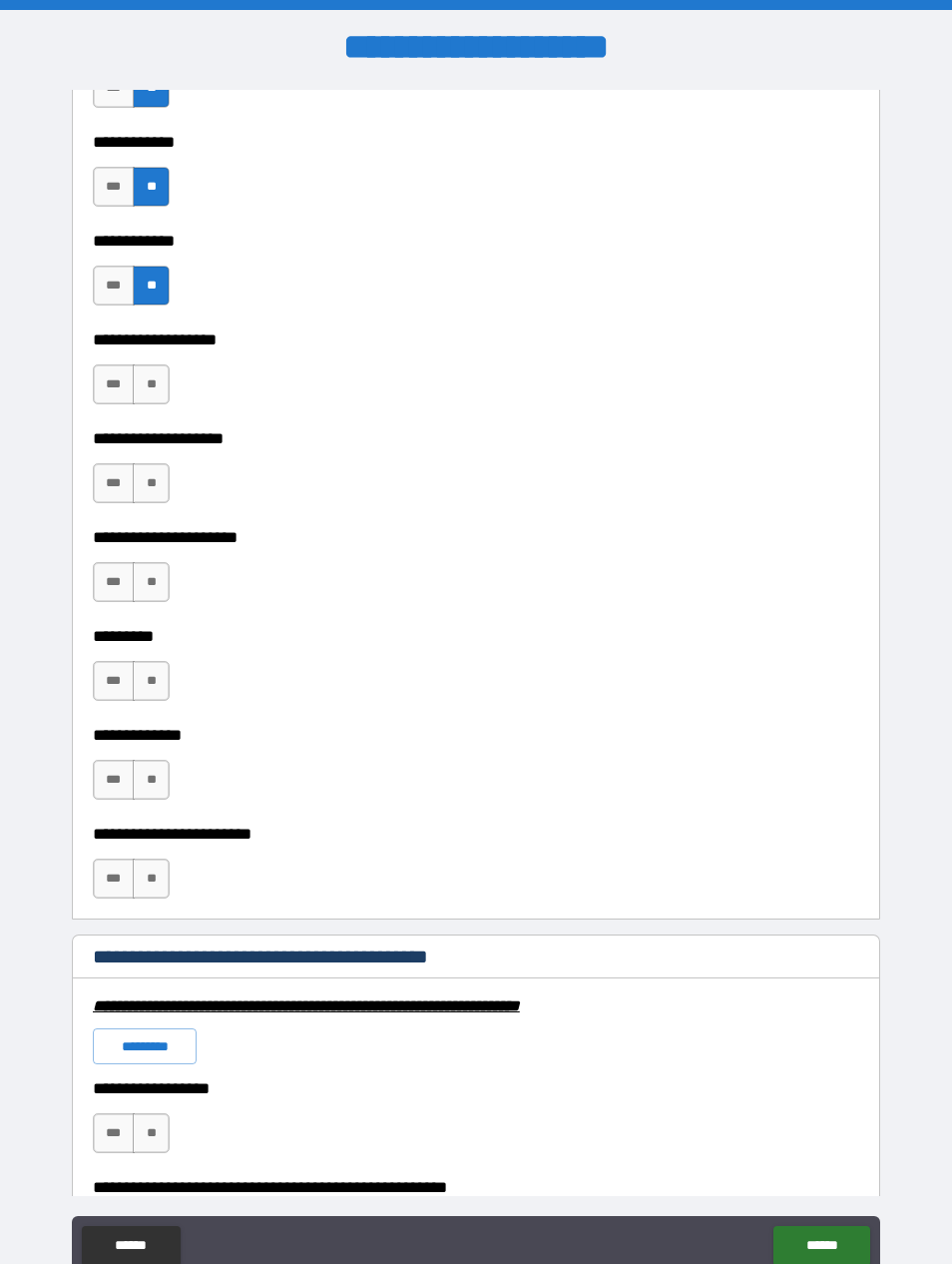 scroll, scrollTop: 5597, scrollLeft: 0, axis: vertical 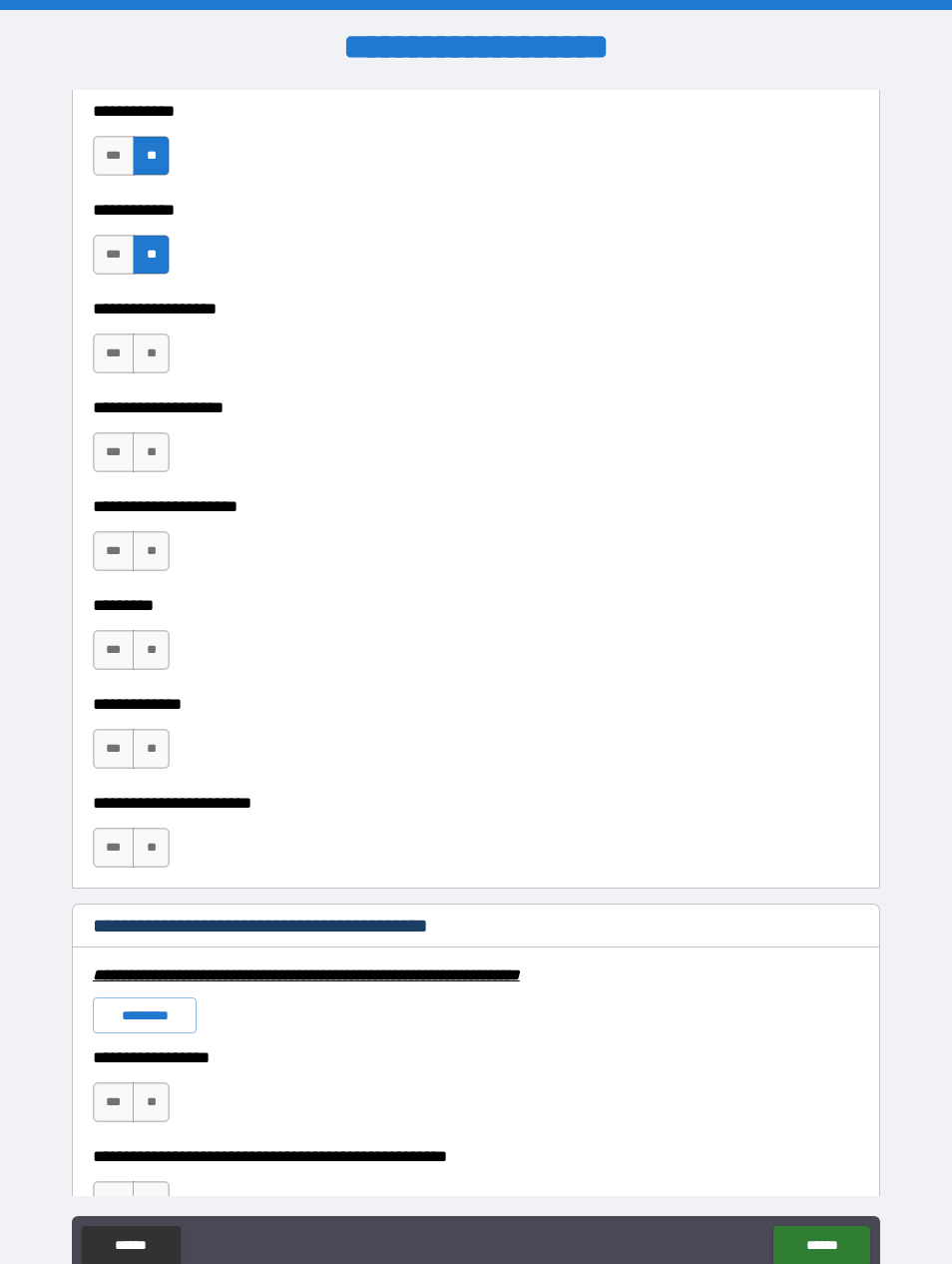 click on "**" at bounding box center (151, 353) 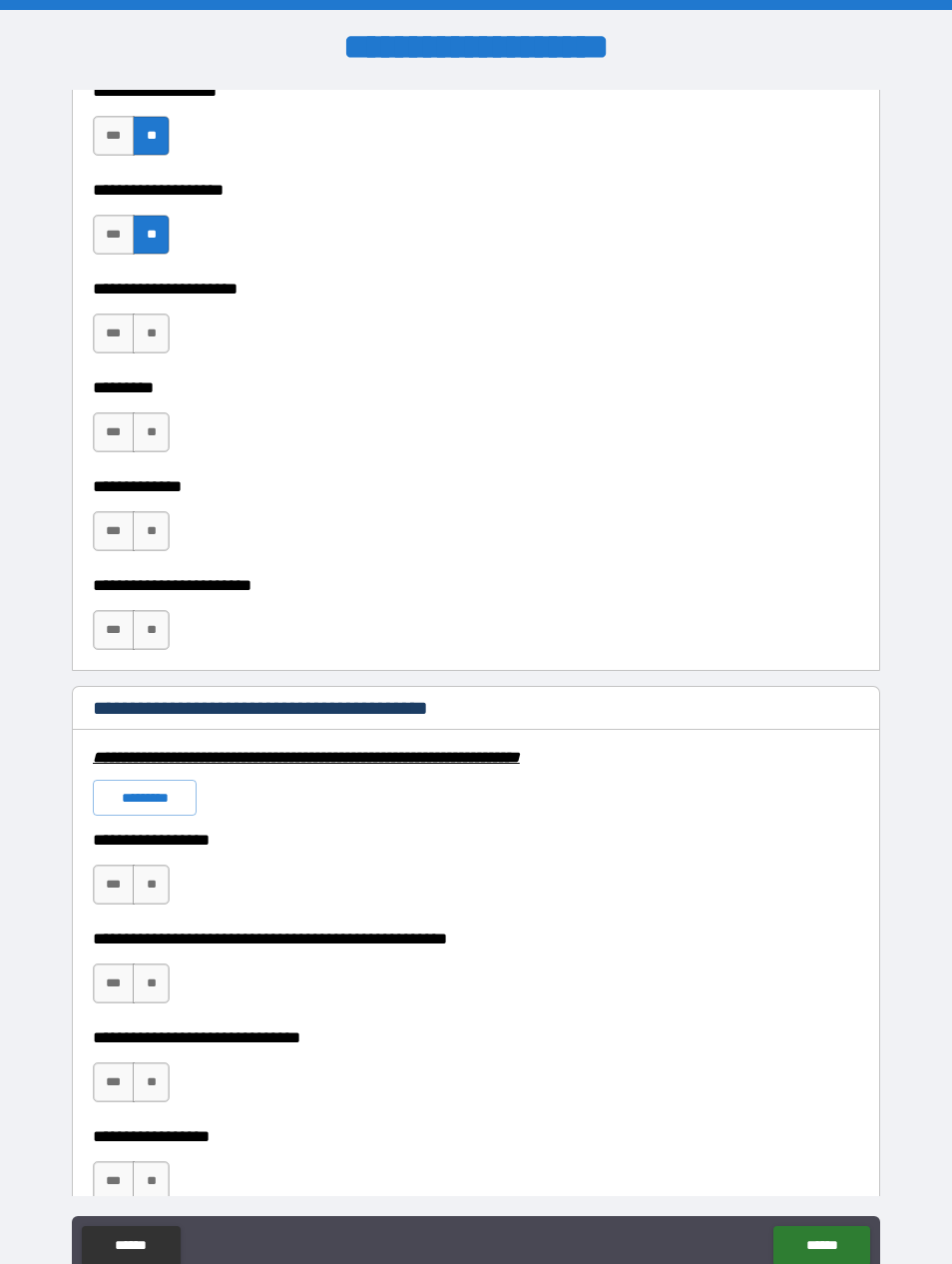 scroll, scrollTop: 5899, scrollLeft: 0, axis: vertical 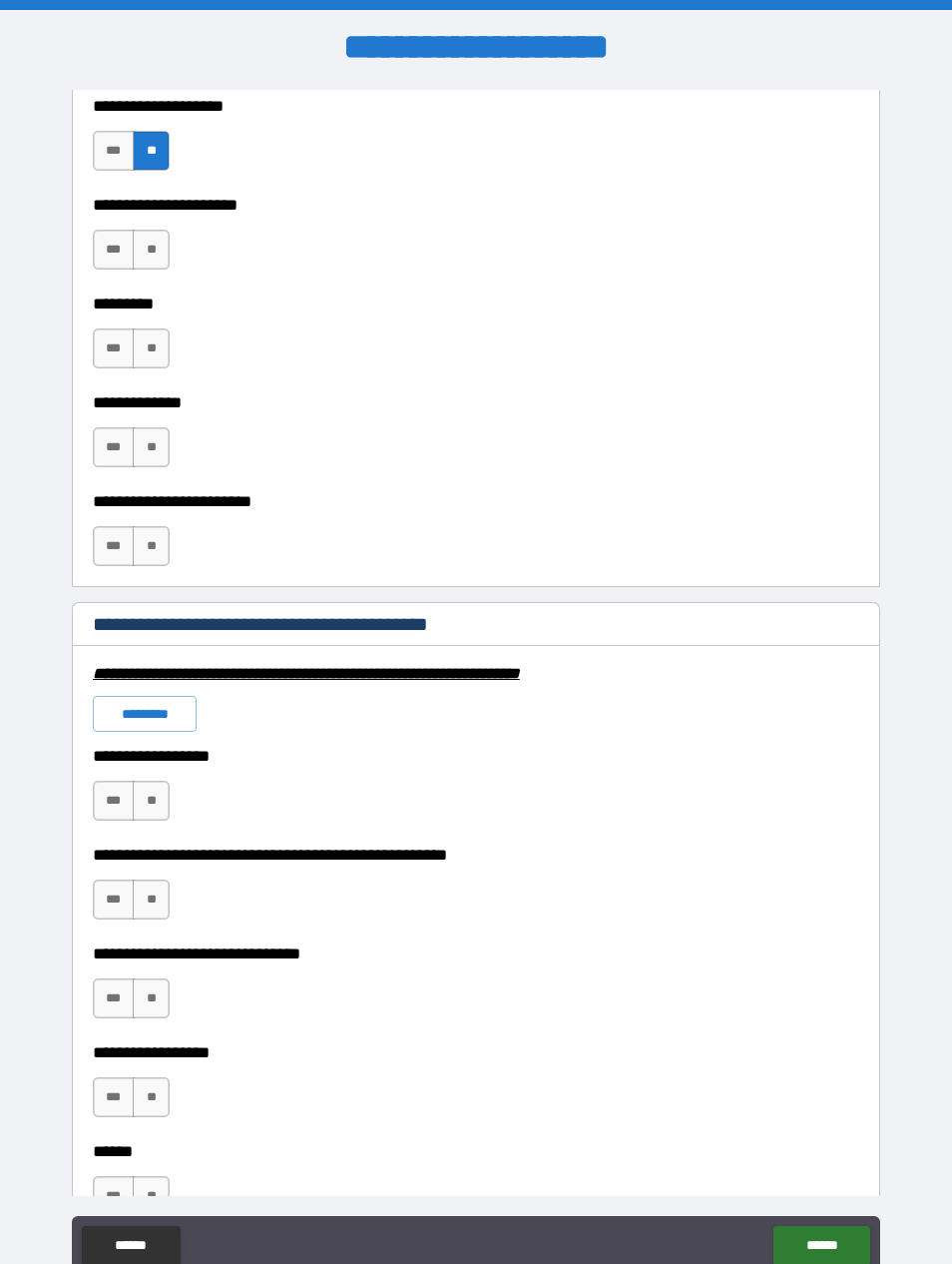 click on "**" at bounding box center (151, 250) 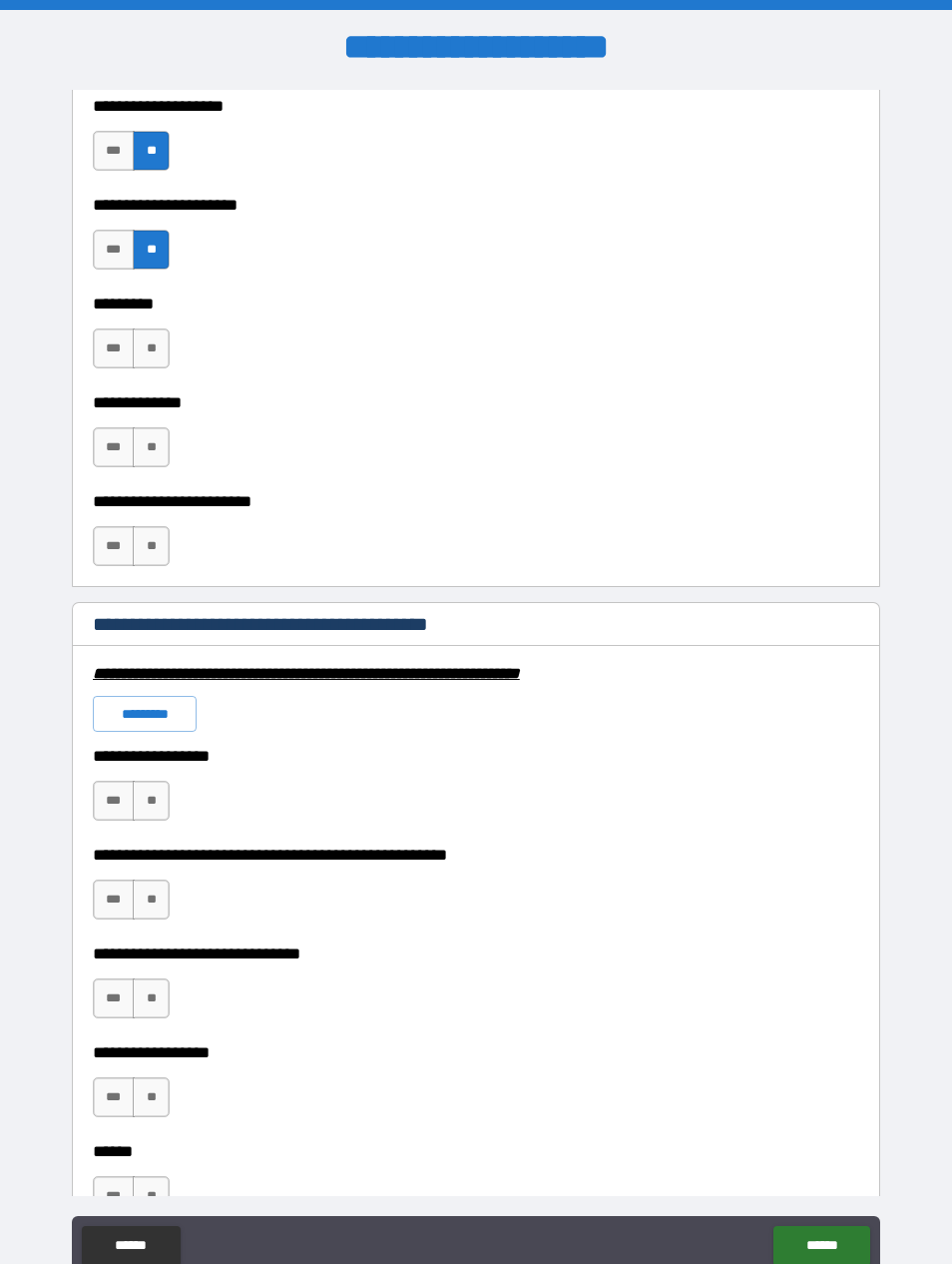 click on "**" at bounding box center [151, 348] 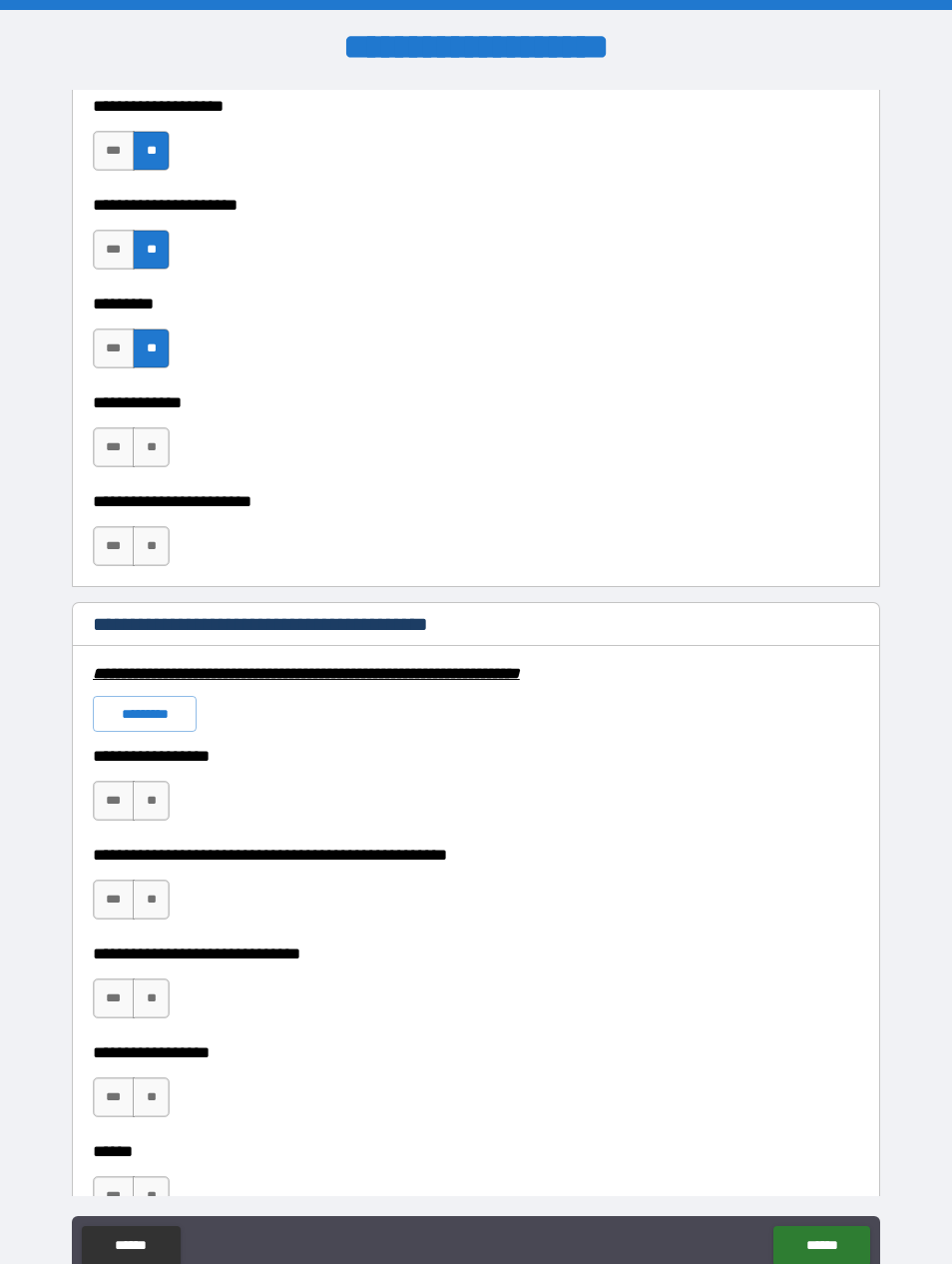 click on "**" at bounding box center (151, 447) 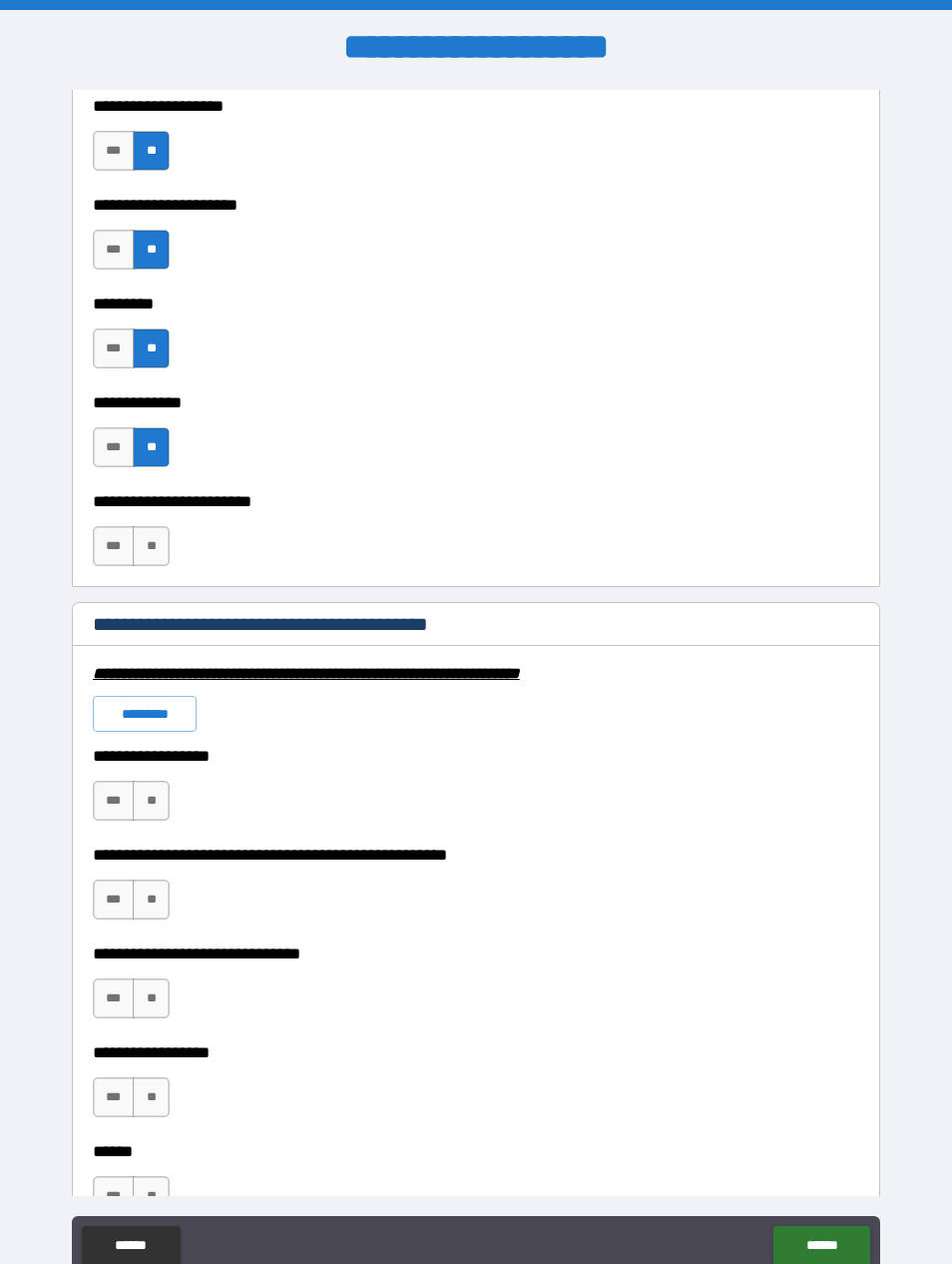 click on "**" at bounding box center (151, 546) 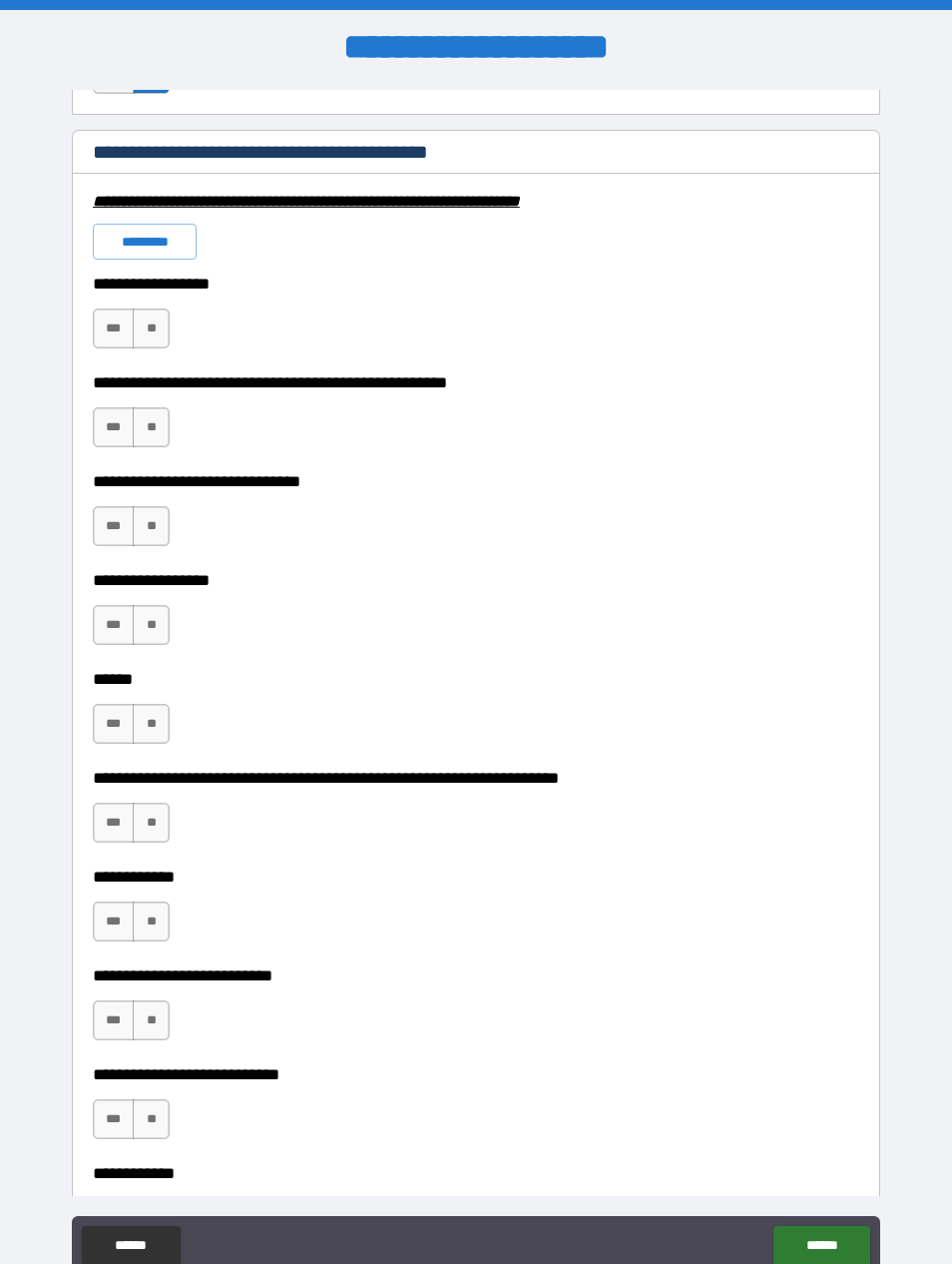 scroll, scrollTop: 6352, scrollLeft: 0, axis: vertical 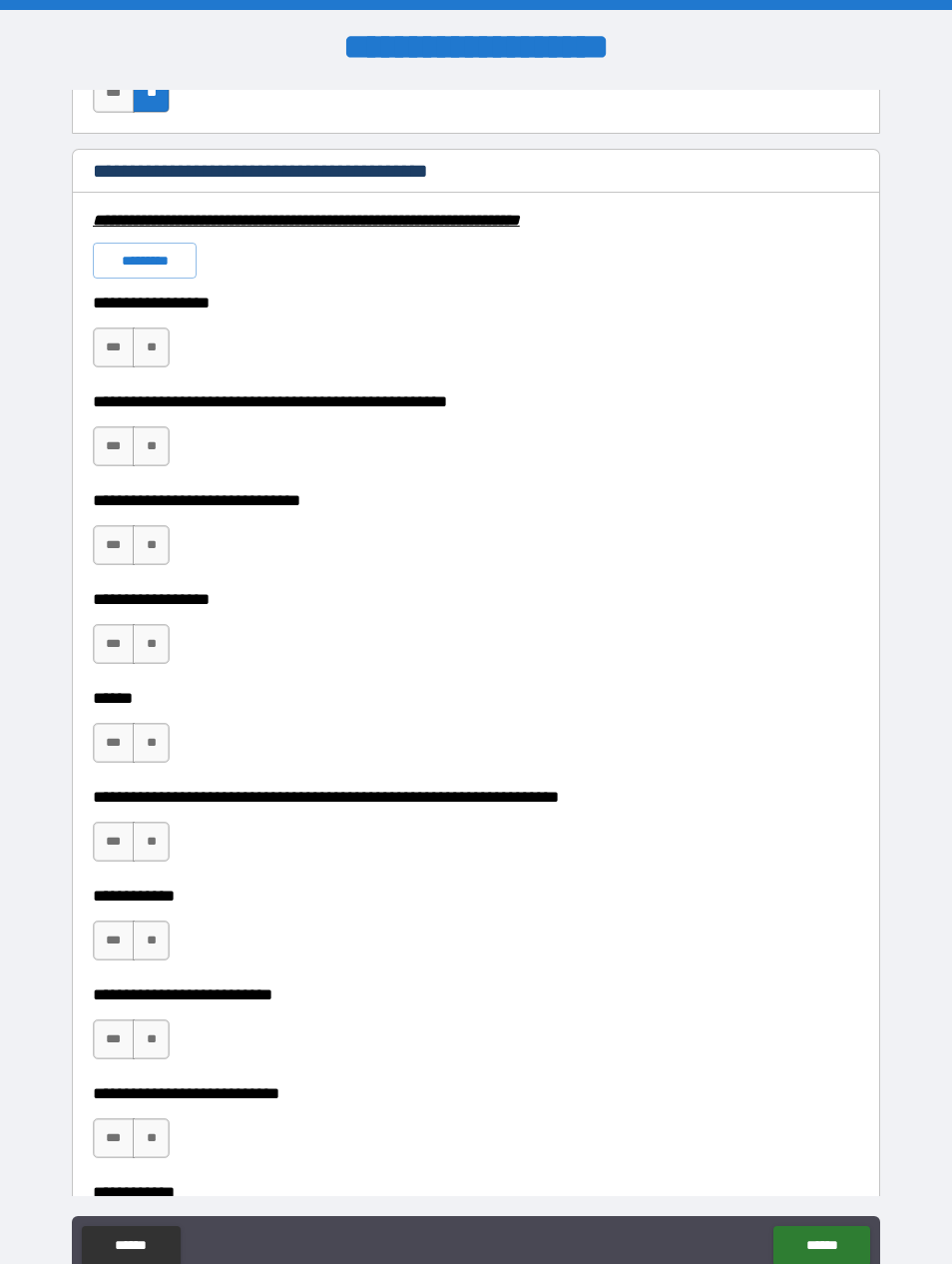 click on "**" at bounding box center [151, 347] 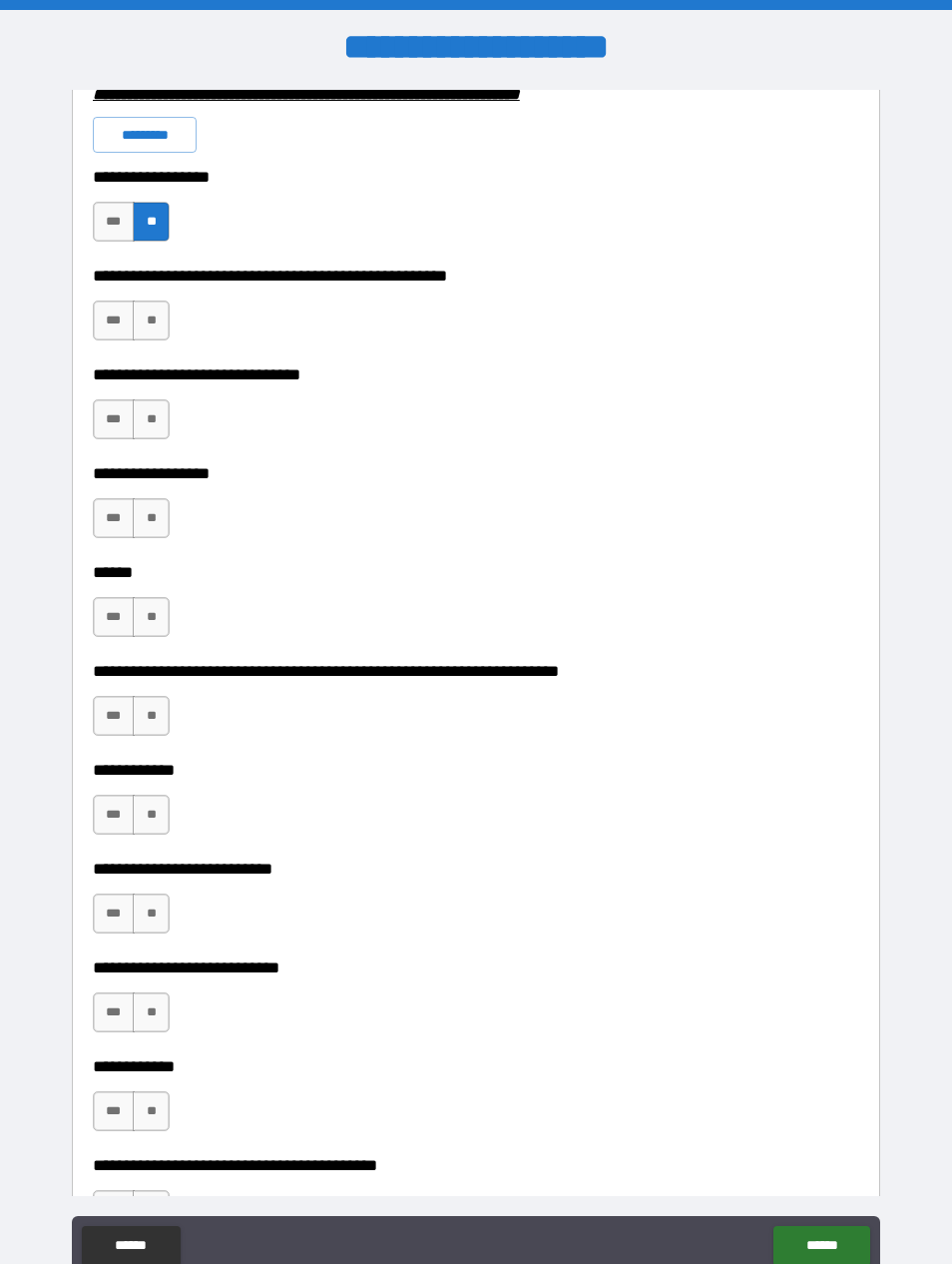 scroll, scrollTop: 6551, scrollLeft: 0, axis: vertical 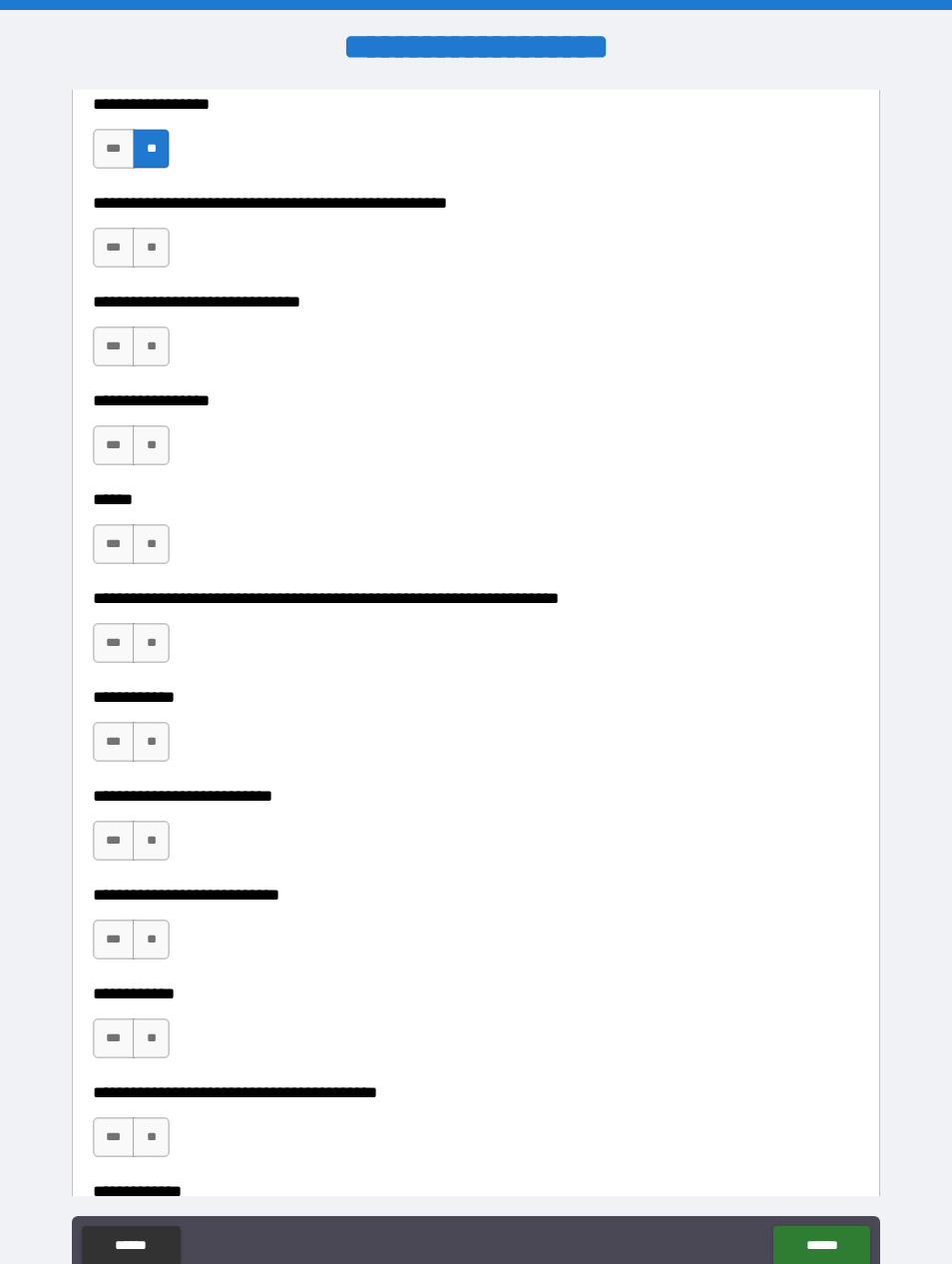 click on "**" at bounding box center [151, 248] 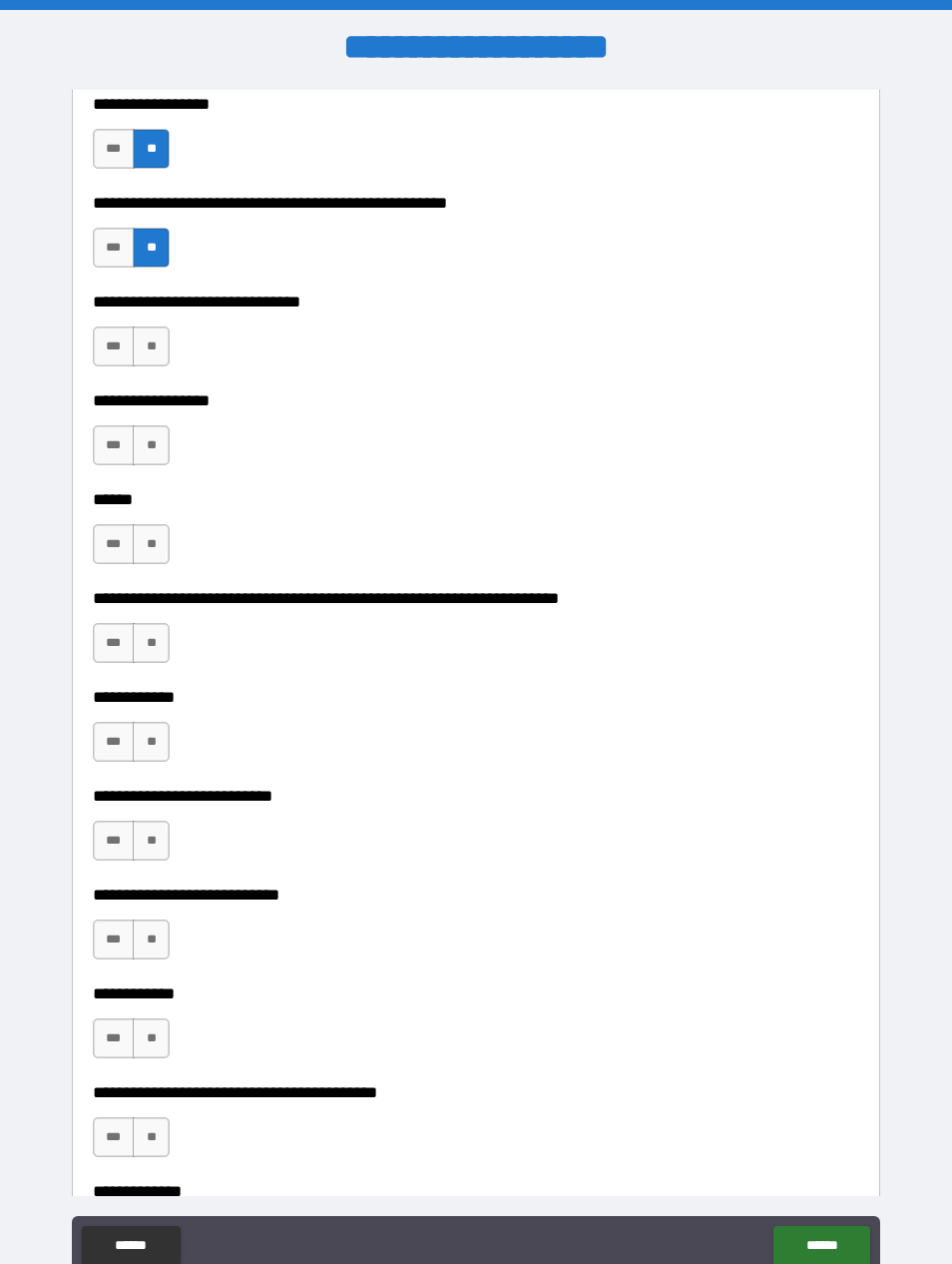 click on "**" at bounding box center (151, 346) 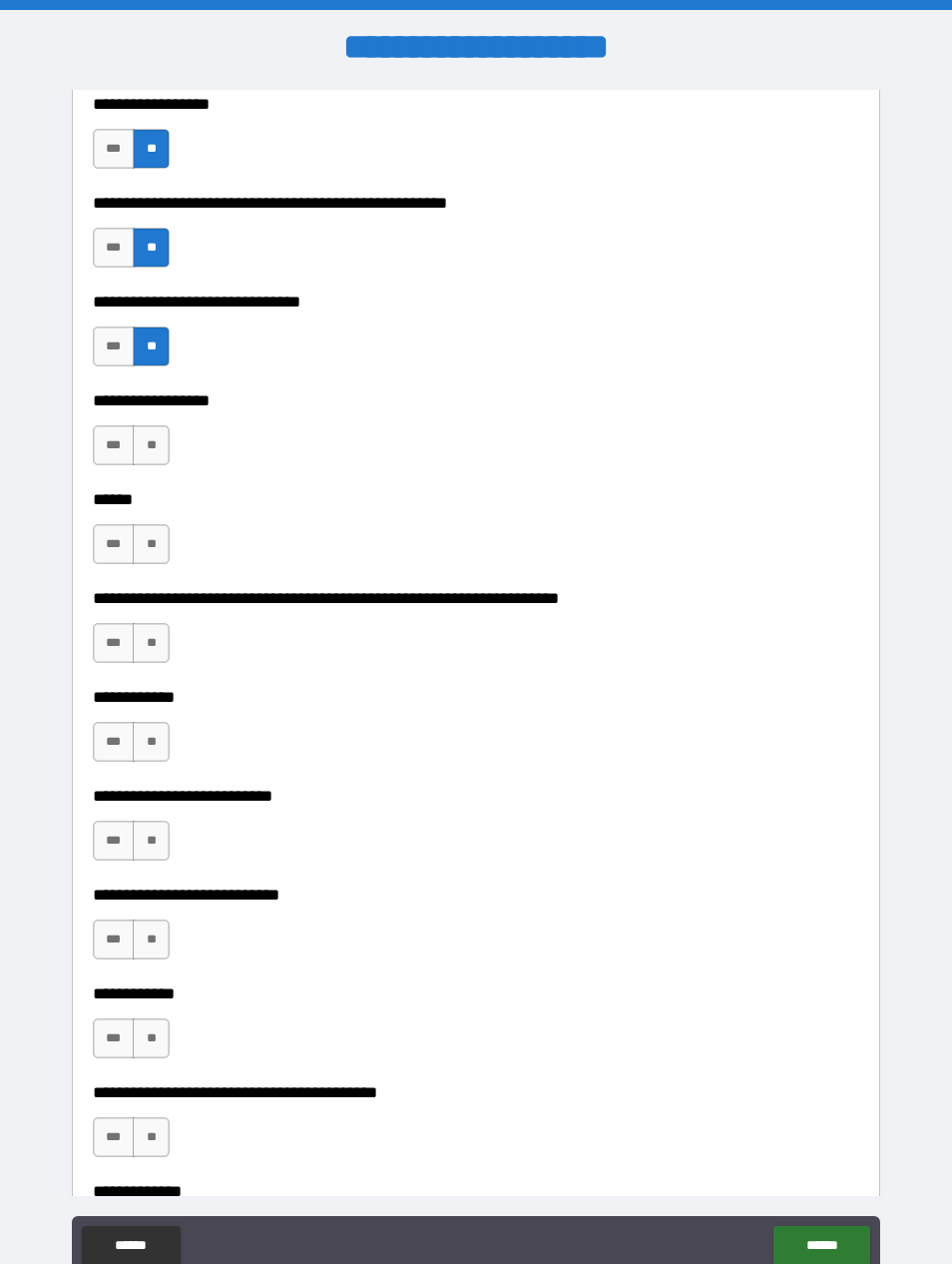 click on "**" at bounding box center (151, 445) 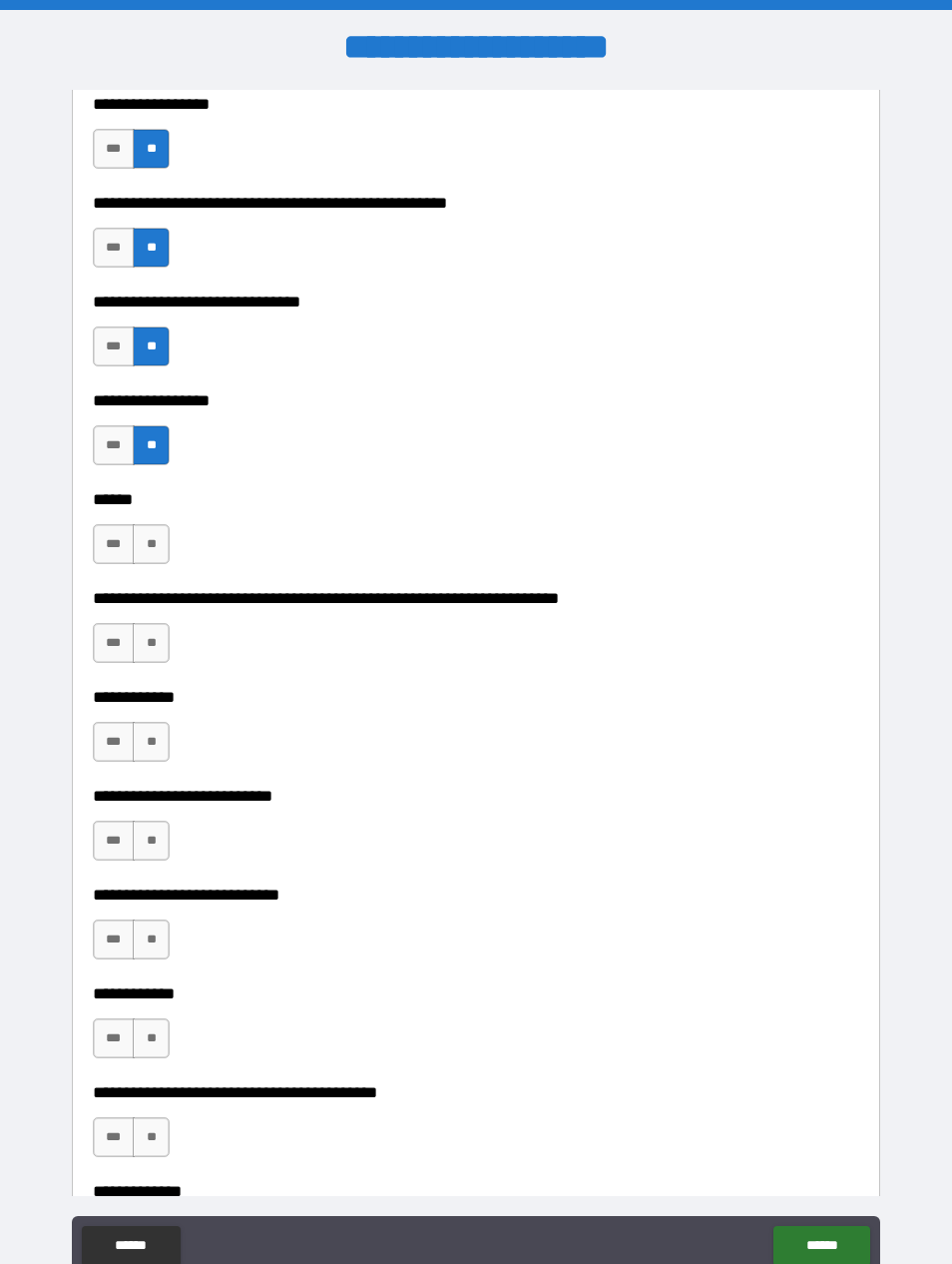 click on "**" at bounding box center [151, 544] 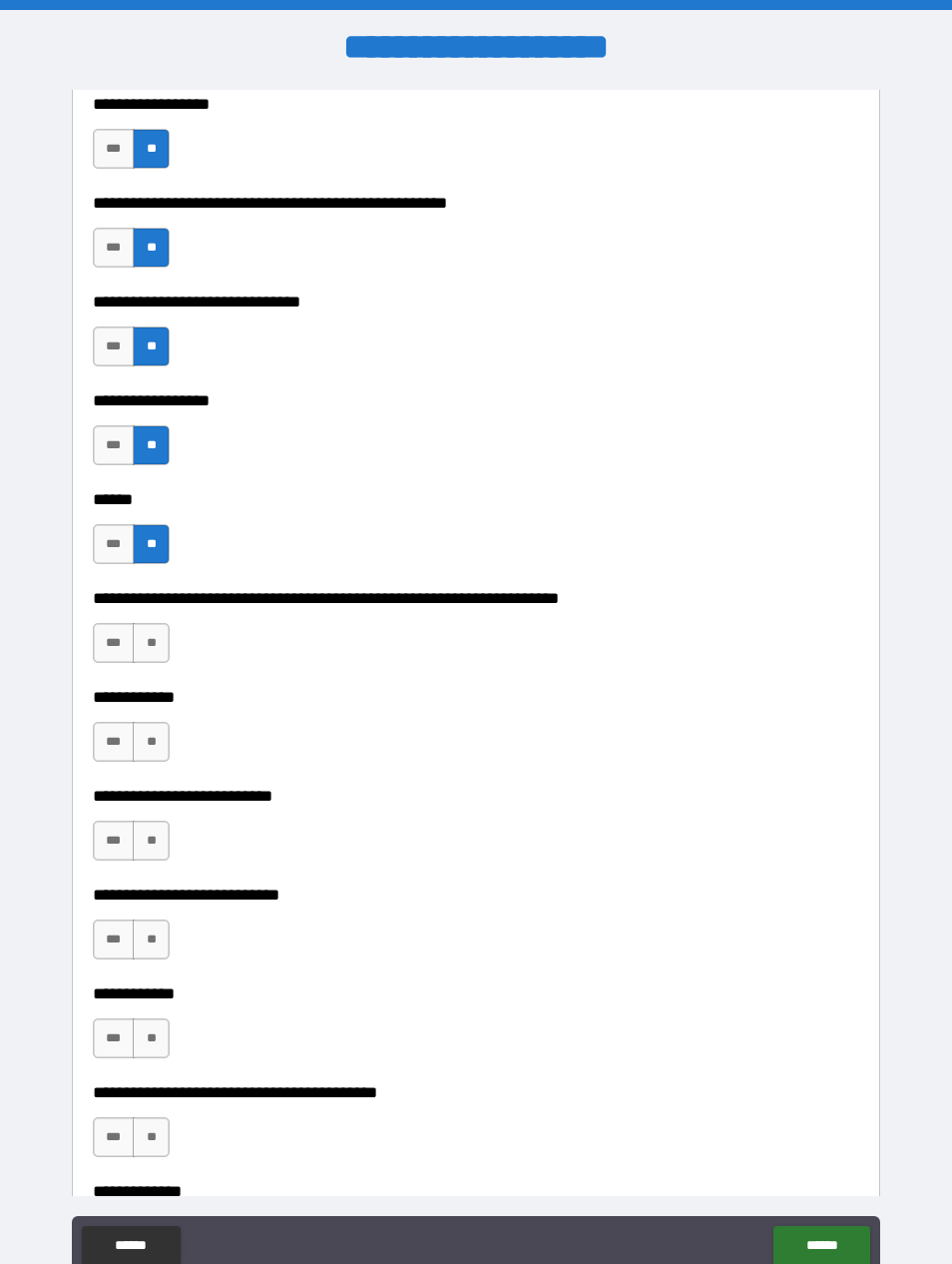 click on "**" at bounding box center [151, 643] 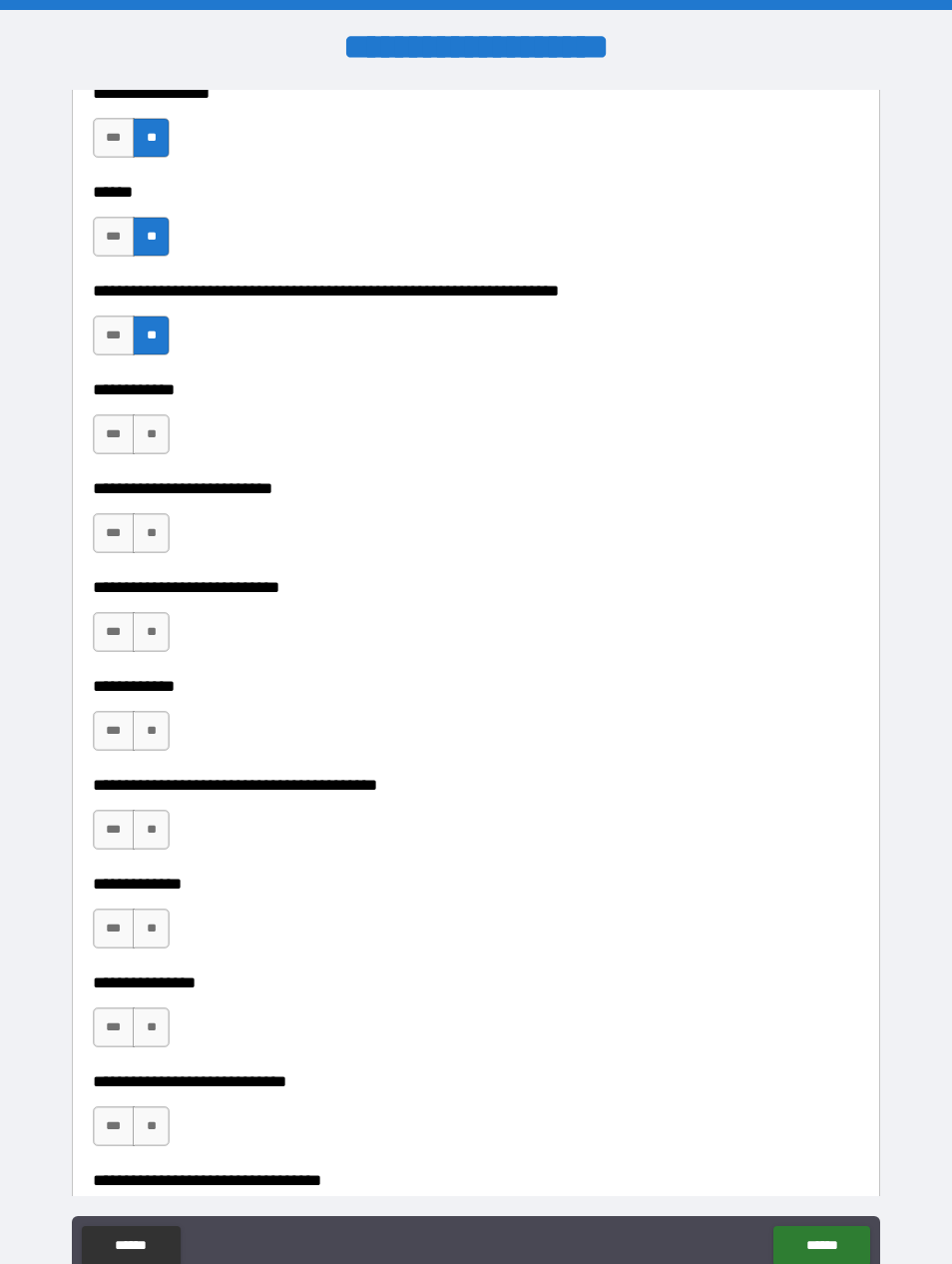 scroll, scrollTop: 6859, scrollLeft: 0, axis: vertical 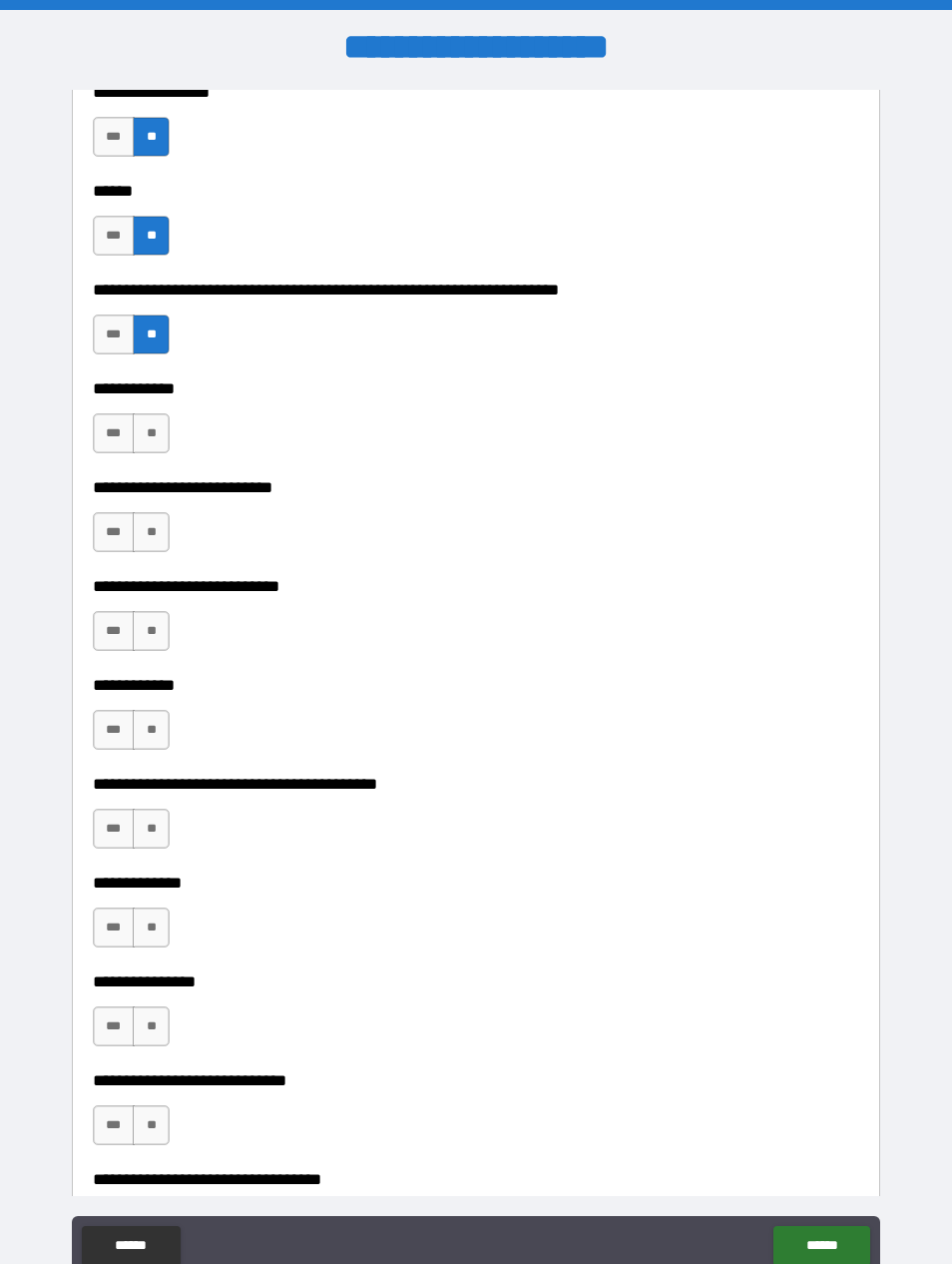 click on "**" at bounding box center [151, 433] 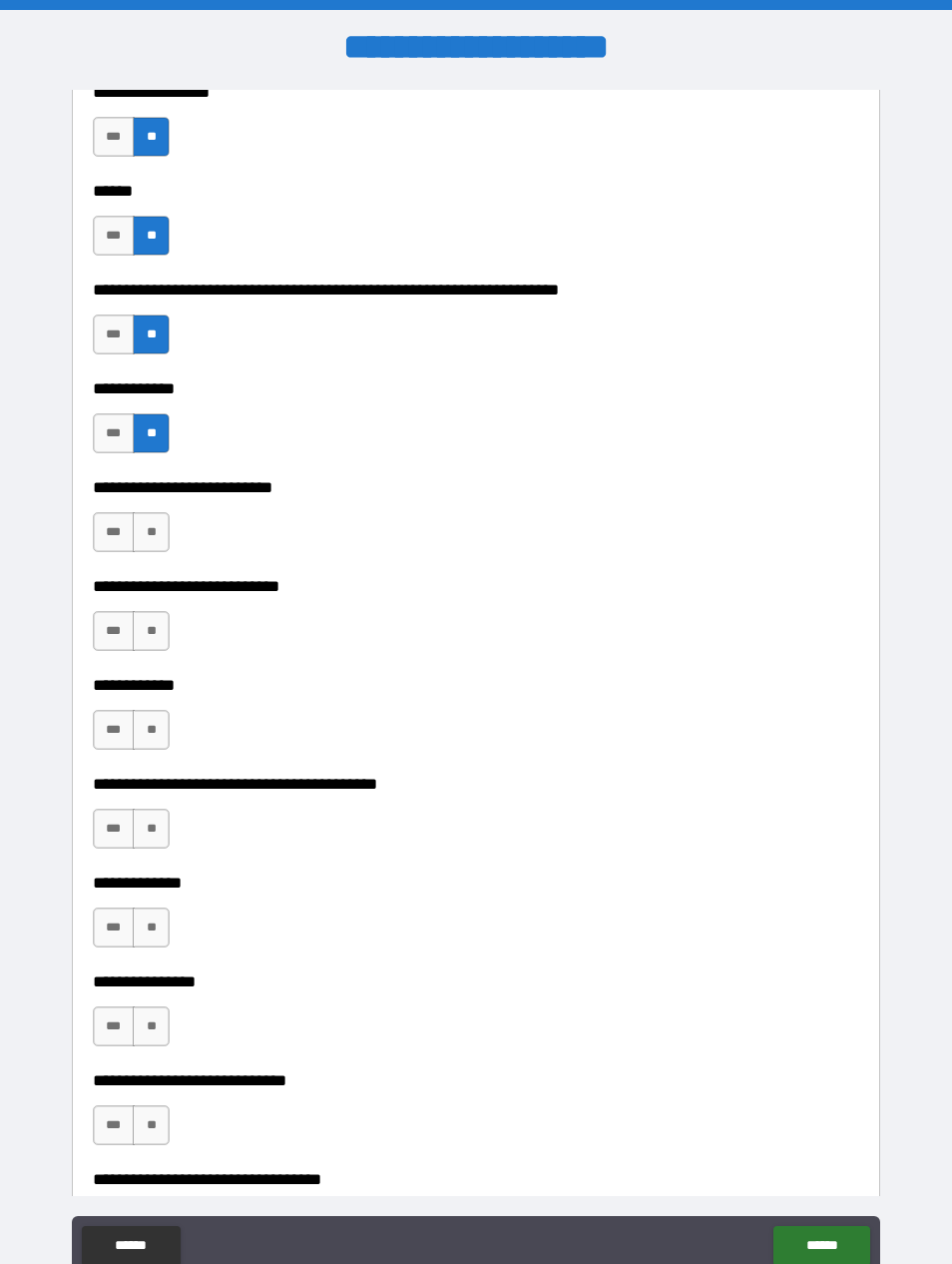 click on "**" at bounding box center (151, 532) 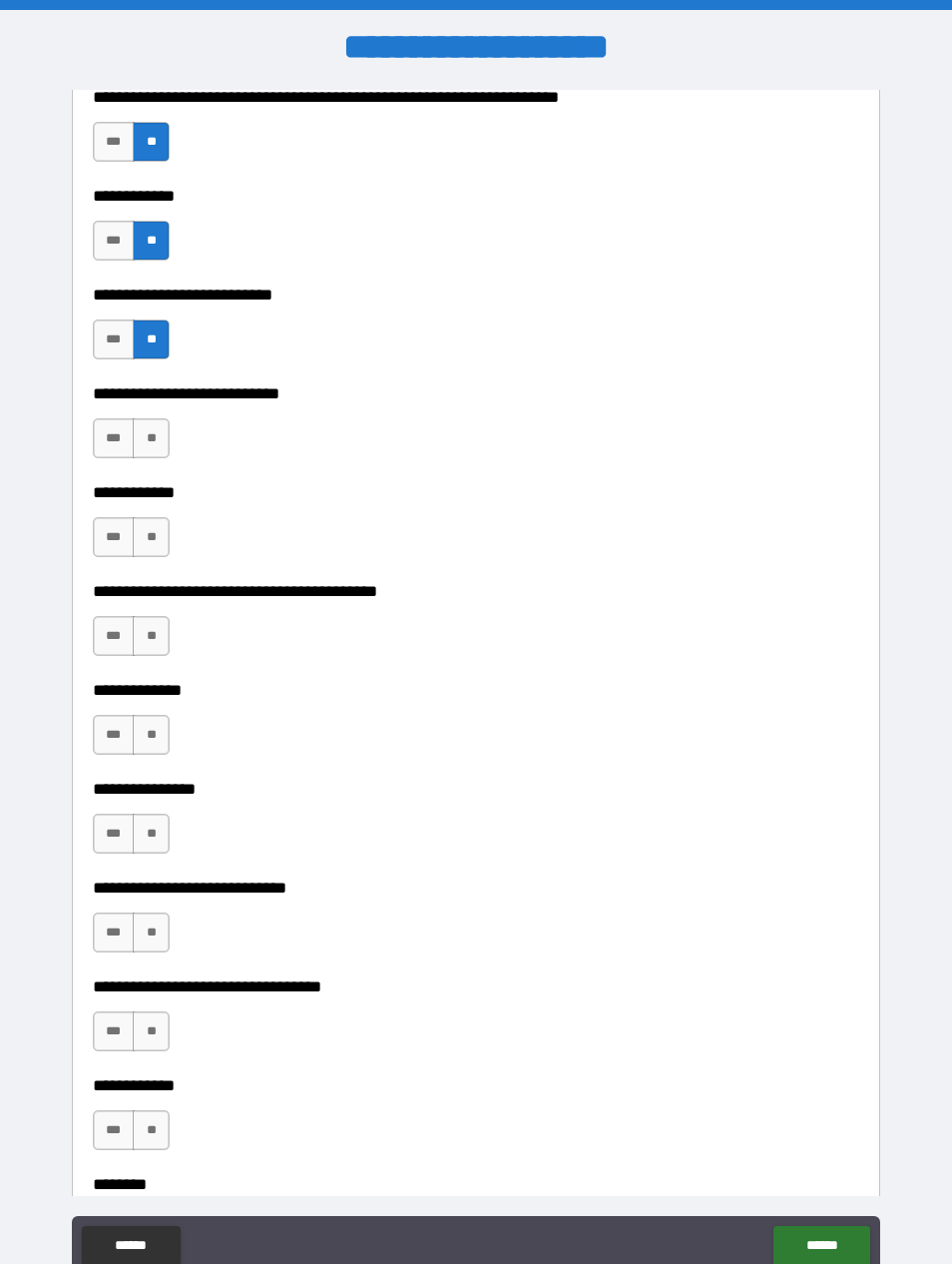 scroll, scrollTop: 7053, scrollLeft: 0, axis: vertical 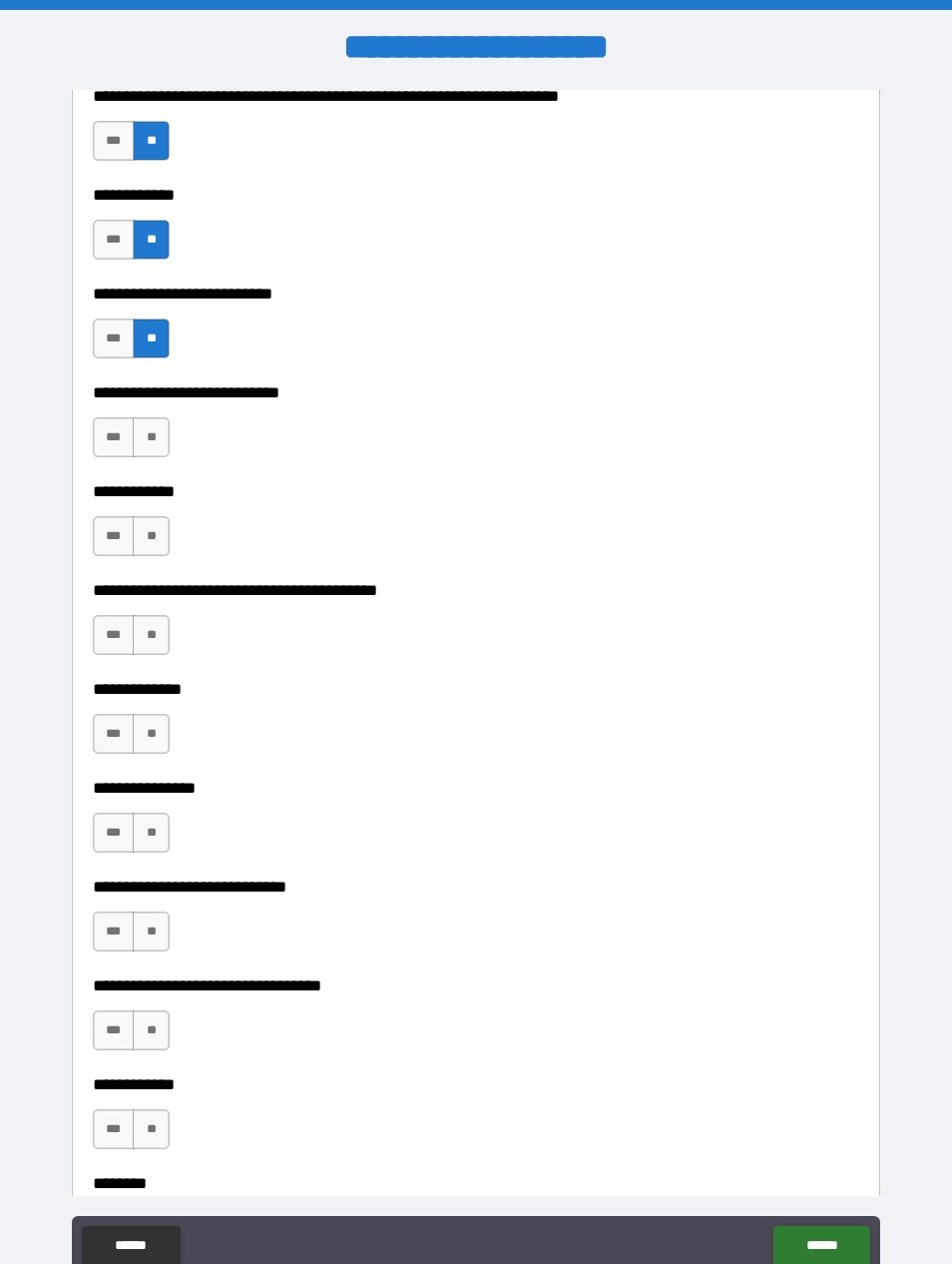 click on "**" at bounding box center [151, 437] 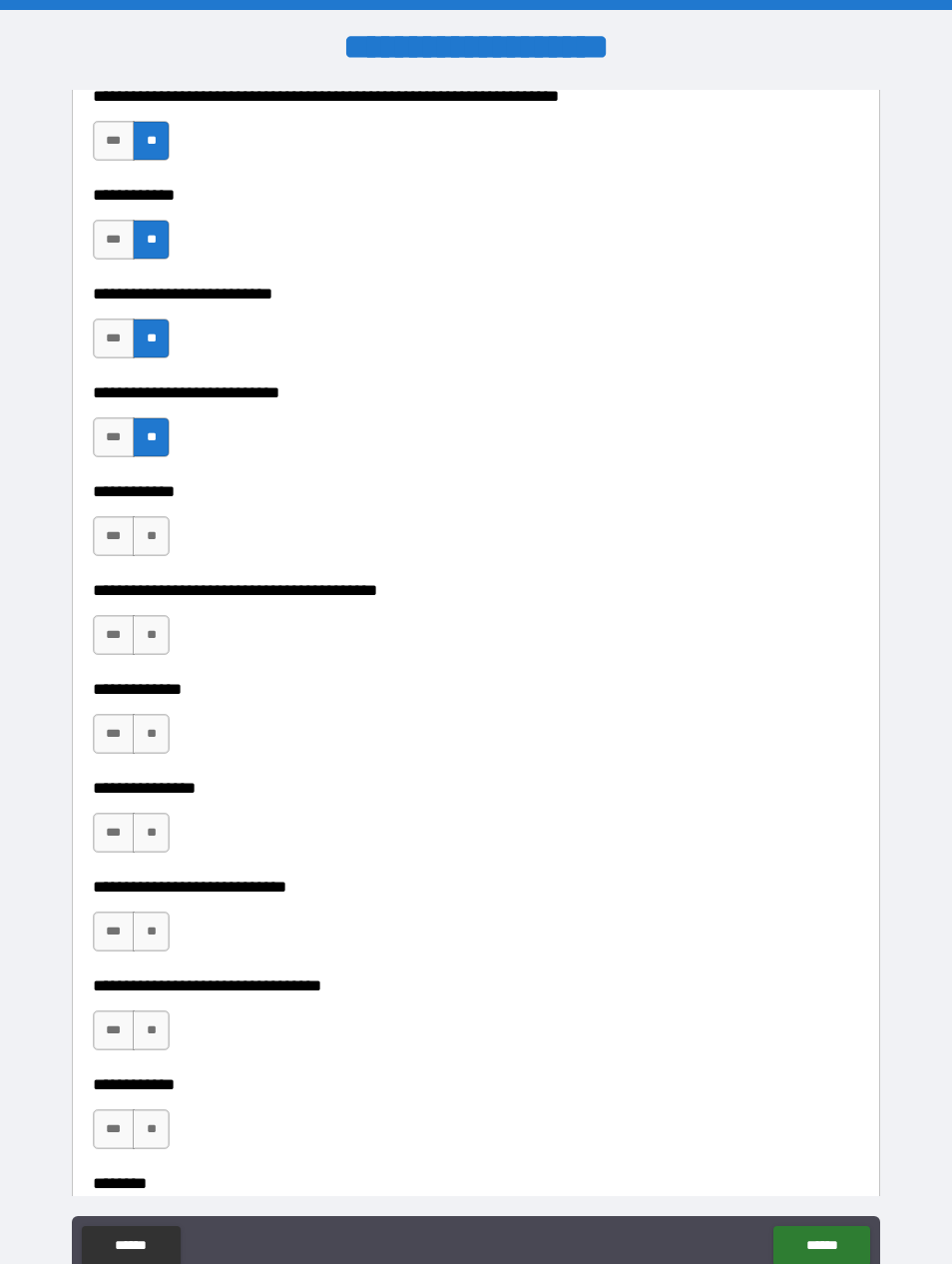 click on "**" at bounding box center [151, 536] 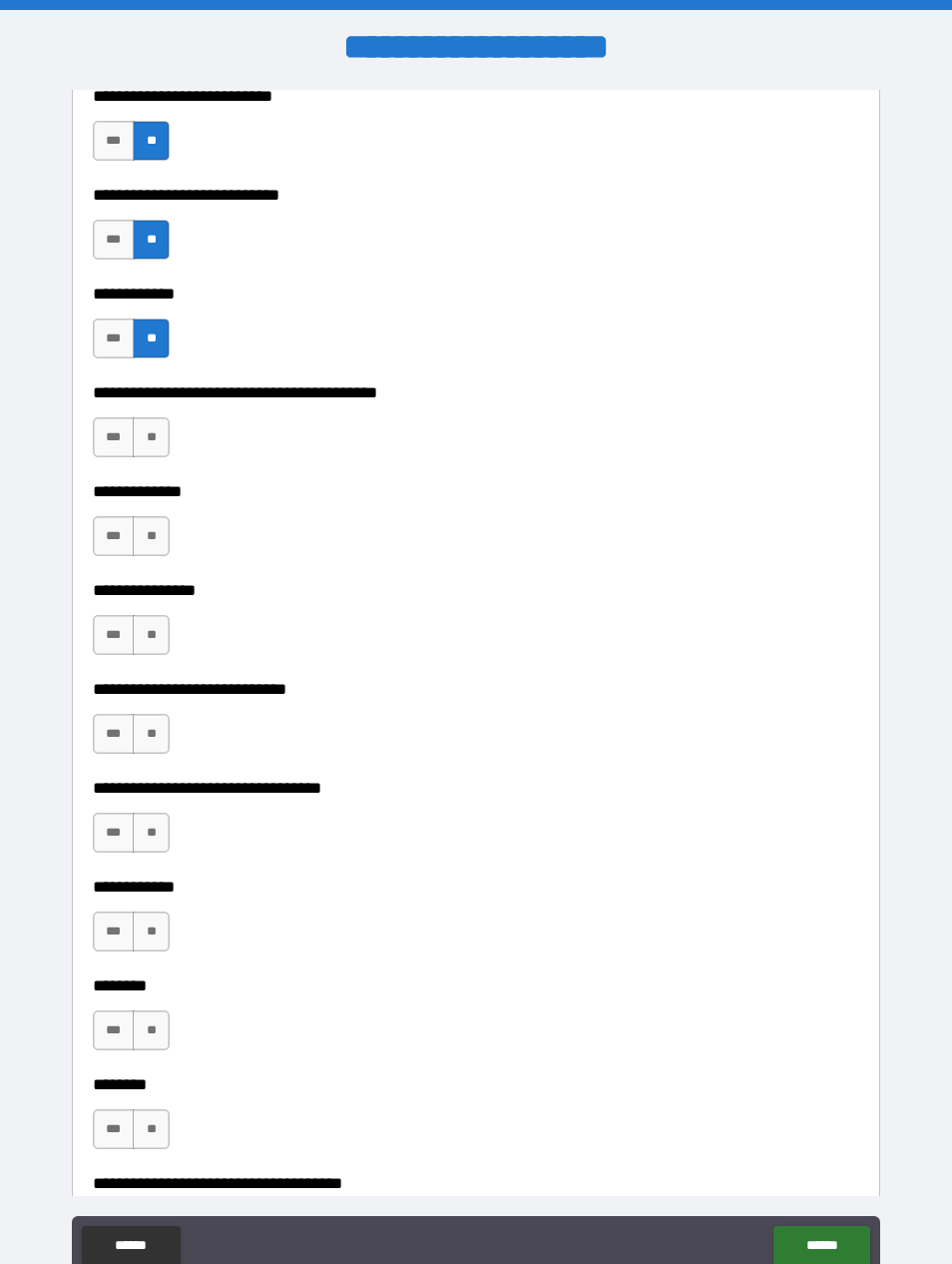 scroll, scrollTop: 7258, scrollLeft: 0, axis: vertical 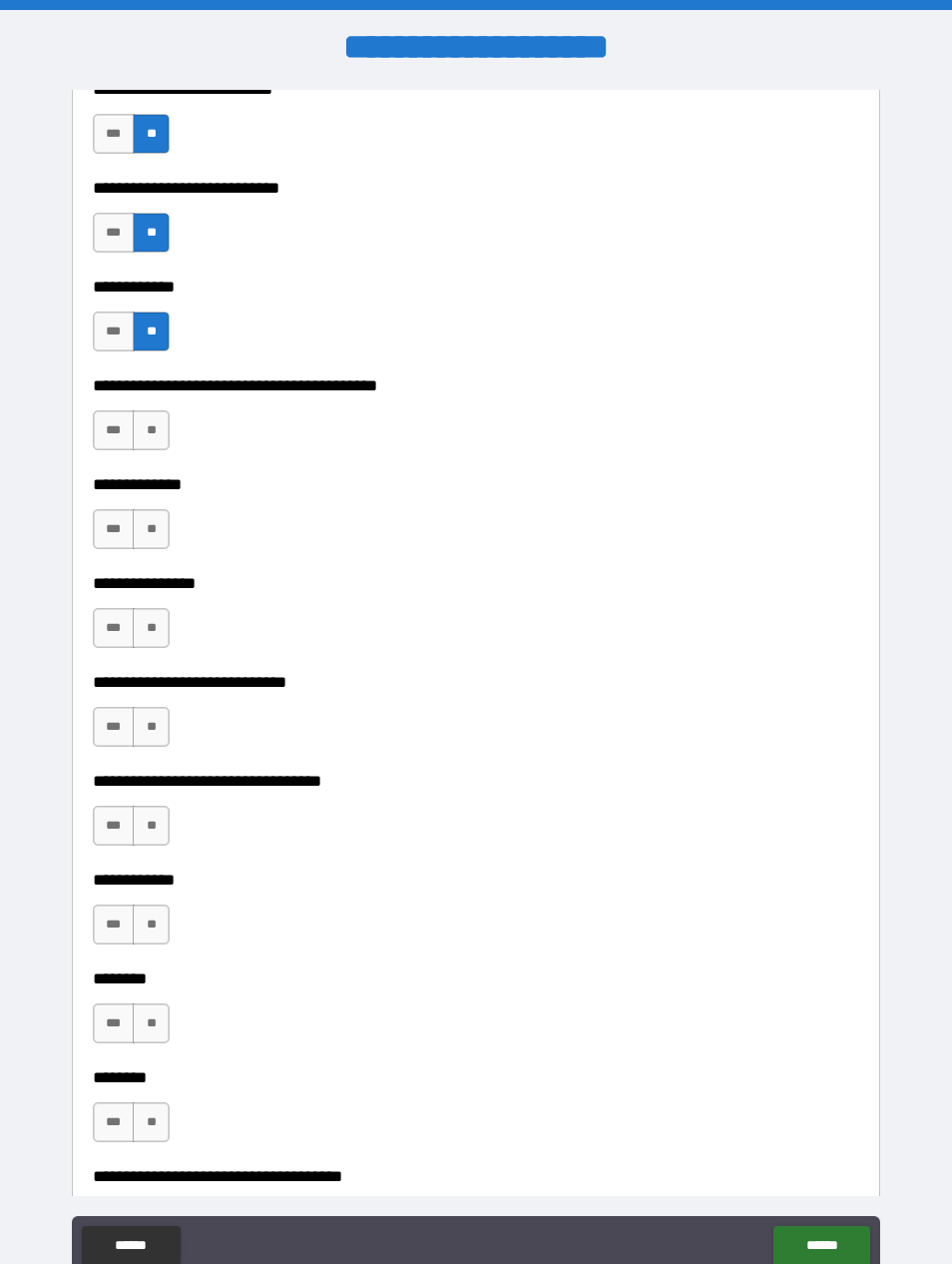 click on "**" at bounding box center [151, 430] 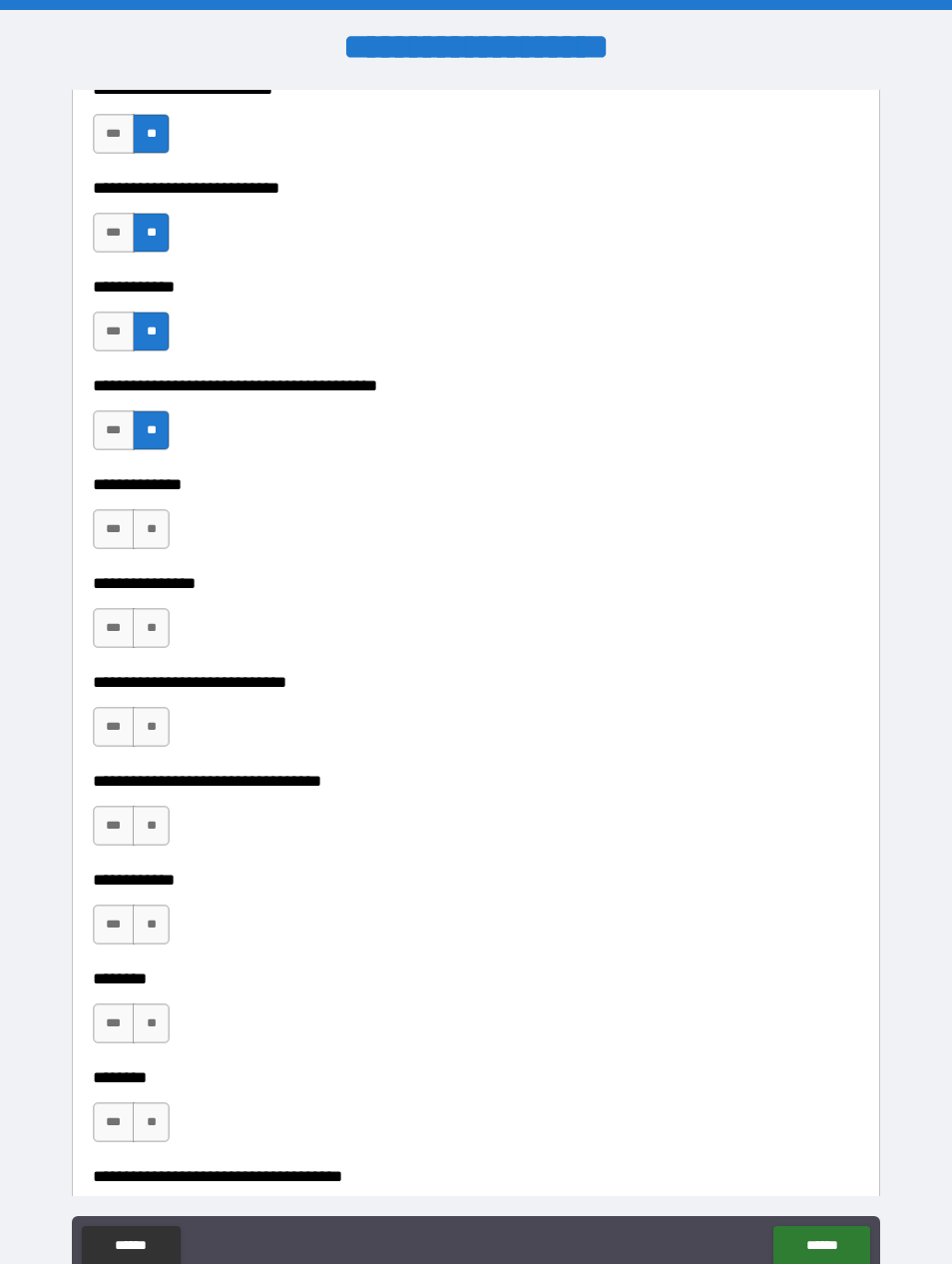 click on "**" at bounding box center [151, 529] 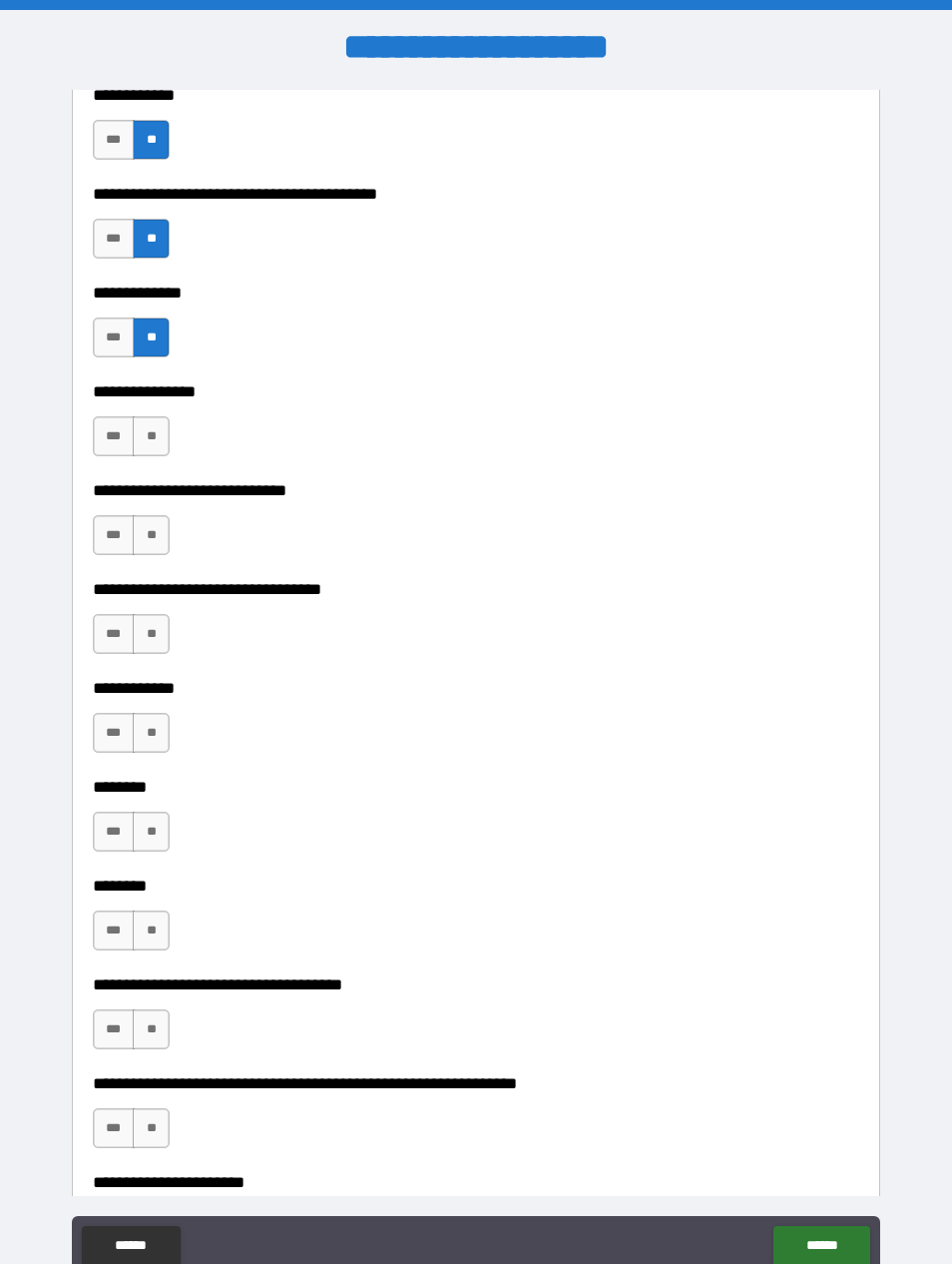 scroll, scrollTop: 7450, scrollLeft: 0, axis: vertical 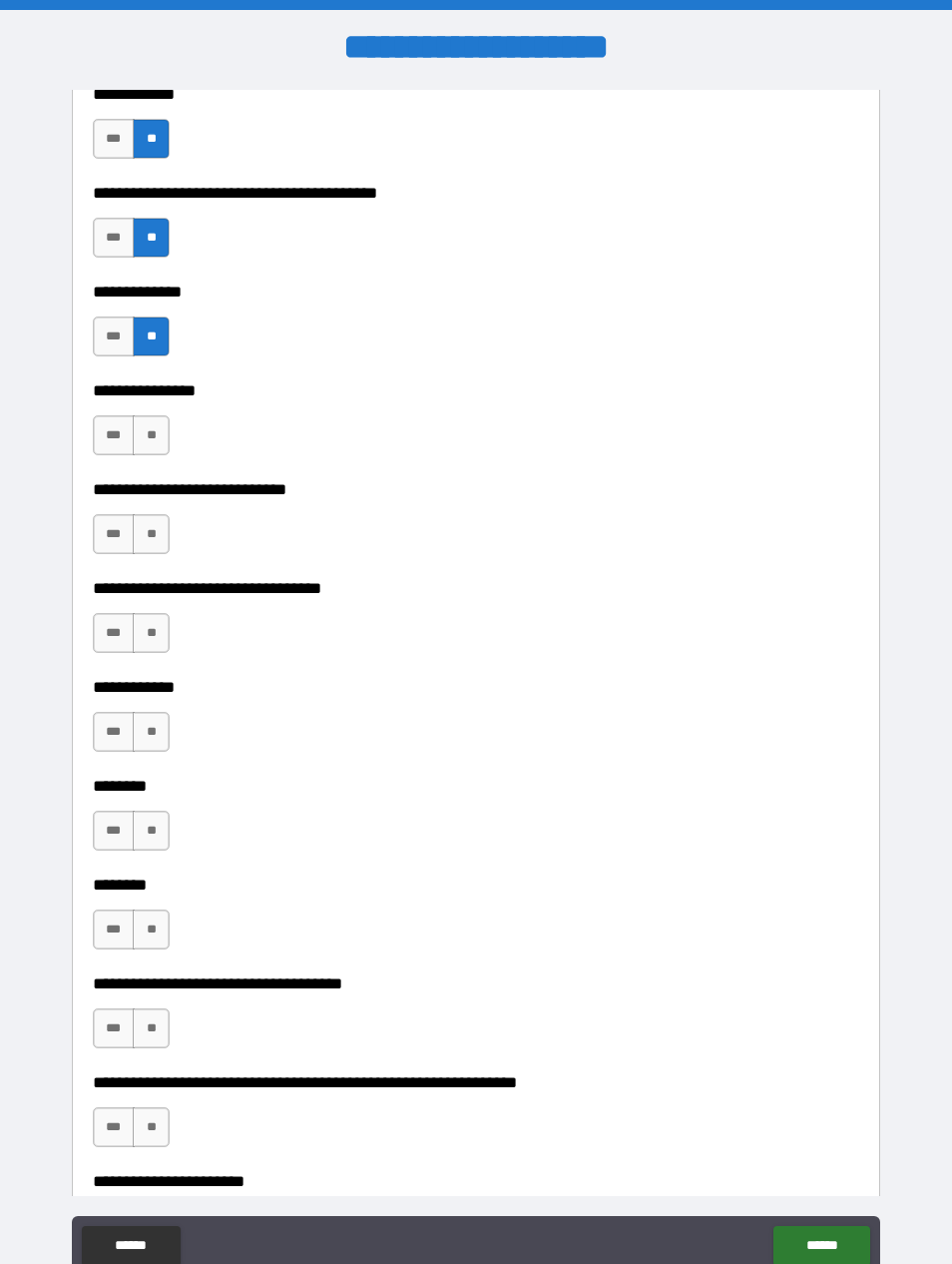 click on "**" at bounding box center [151, 435] 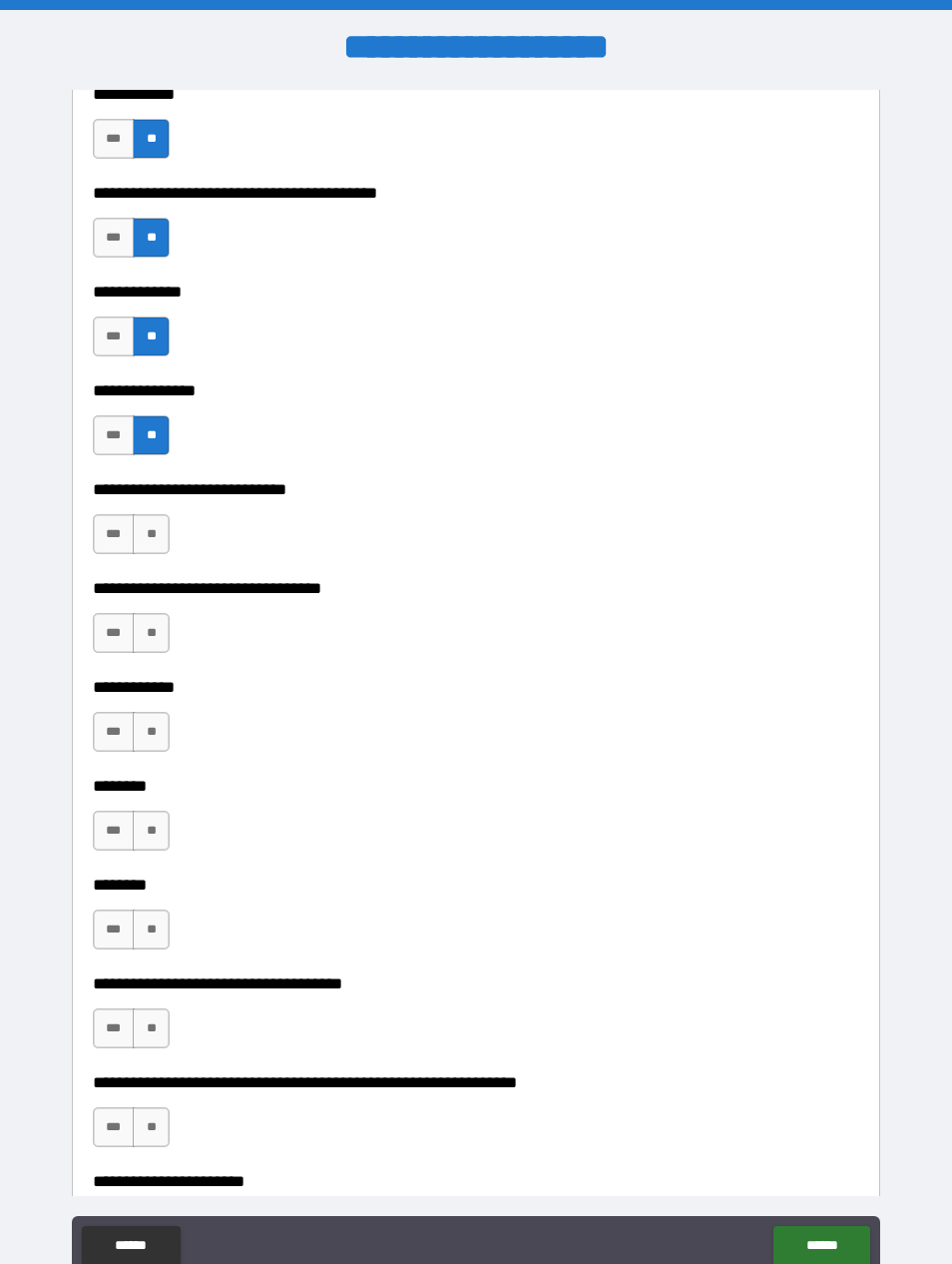 click on "**" at bounding box center (151, 534) 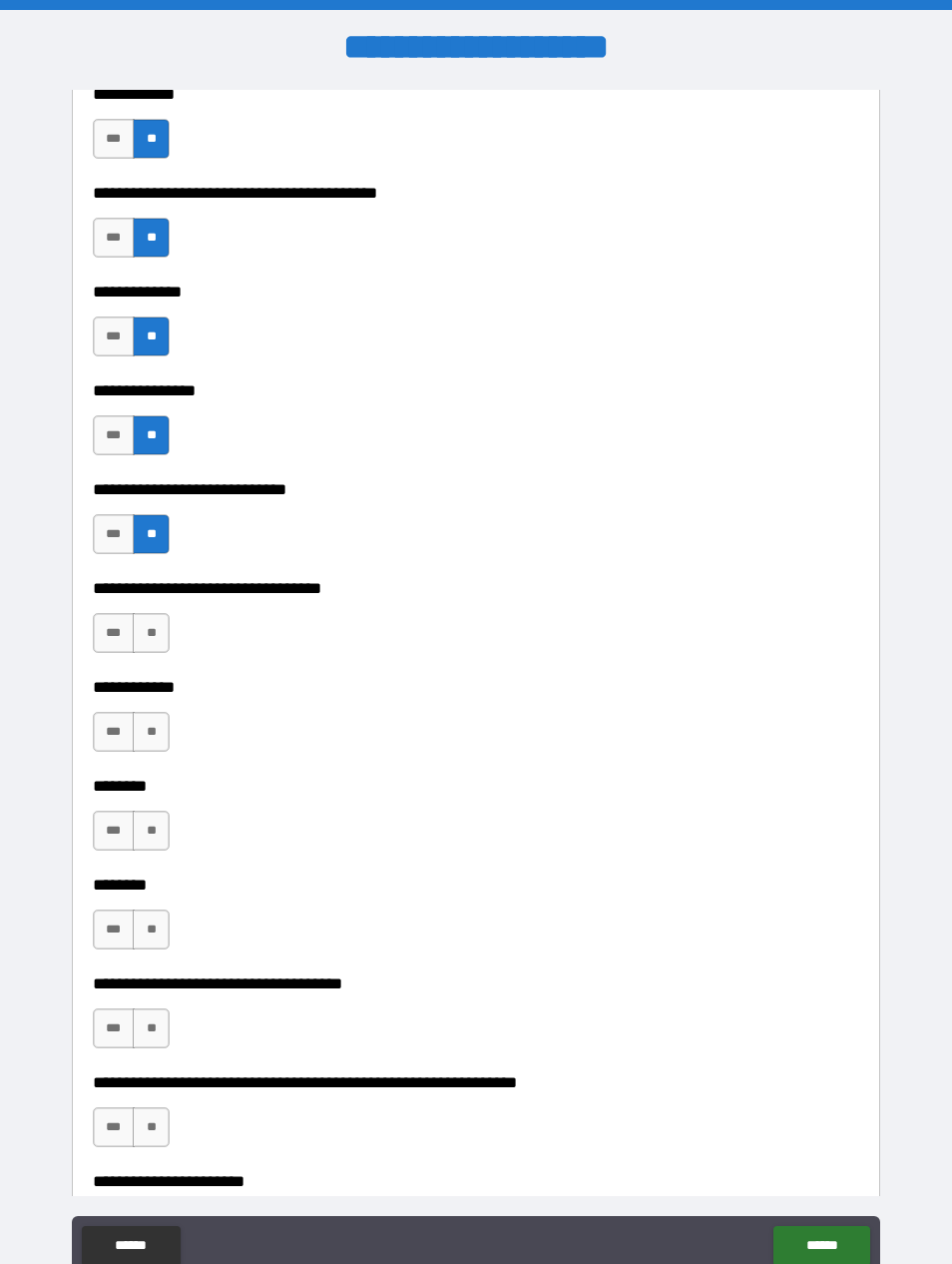 click on "***" at bounding box center (114, 633) 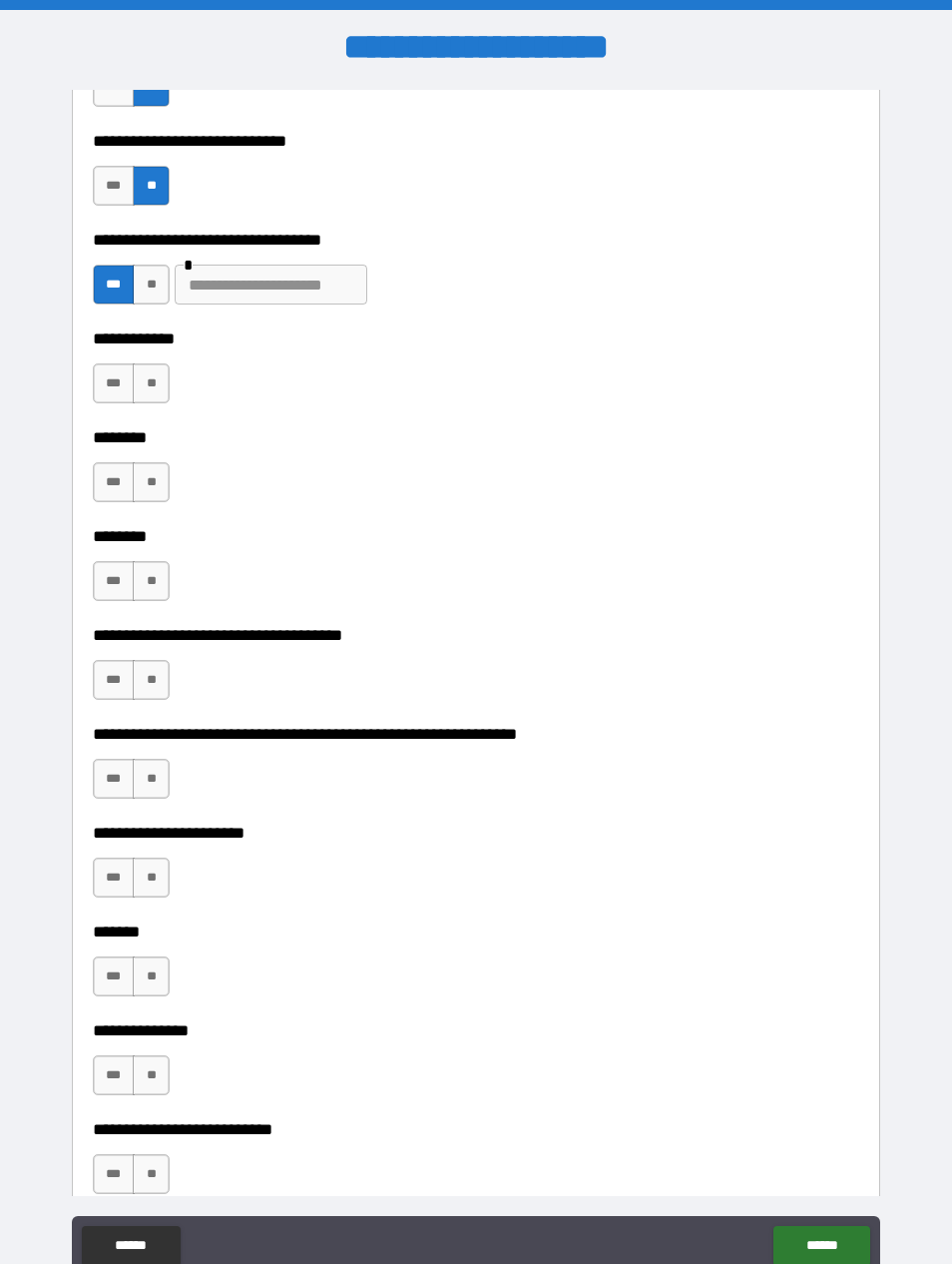scroll, scrollTop: 7800, scrollLeft: 0, axis: vertical 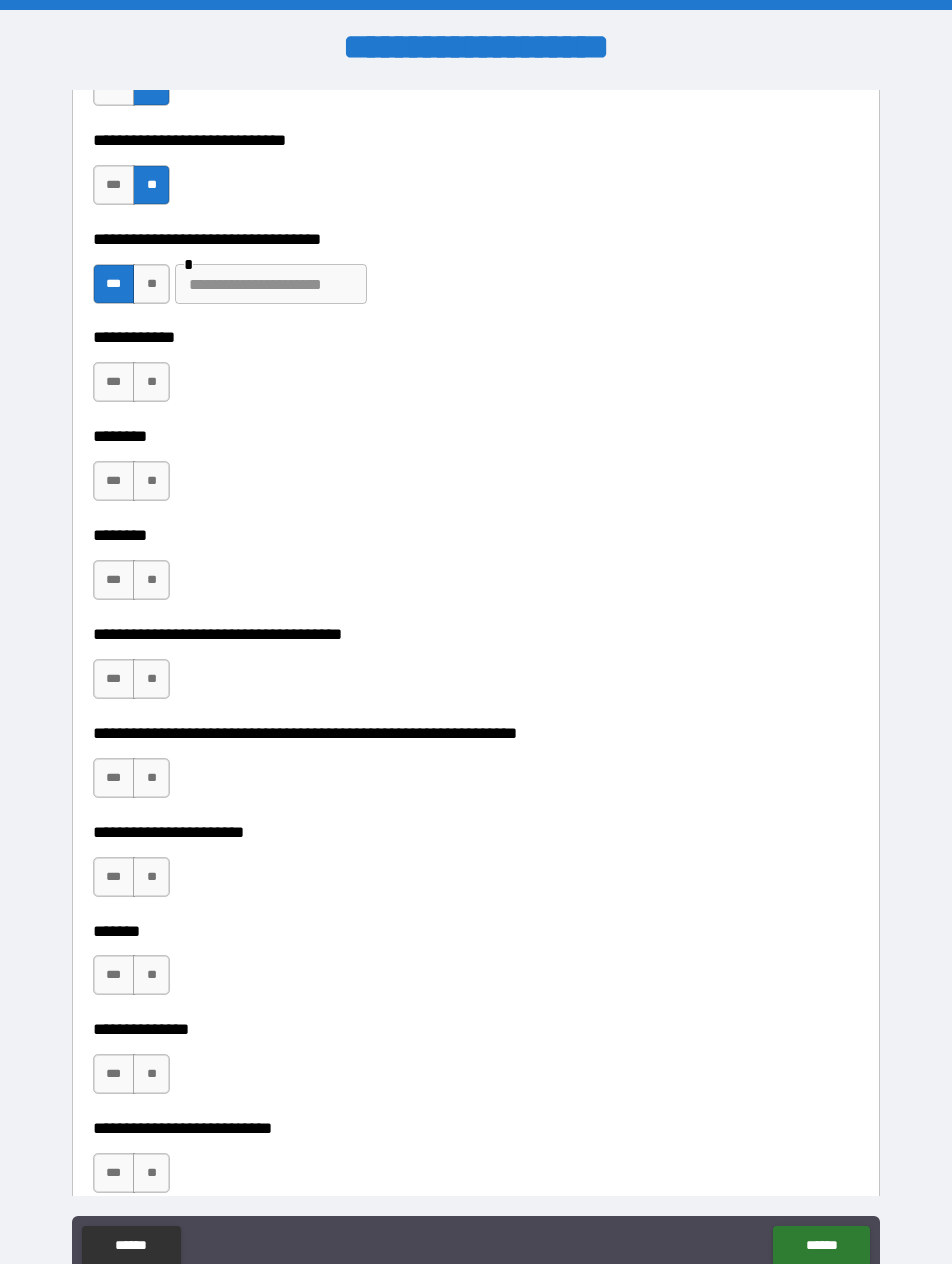 click on "**" at bounding box center (151, 382) 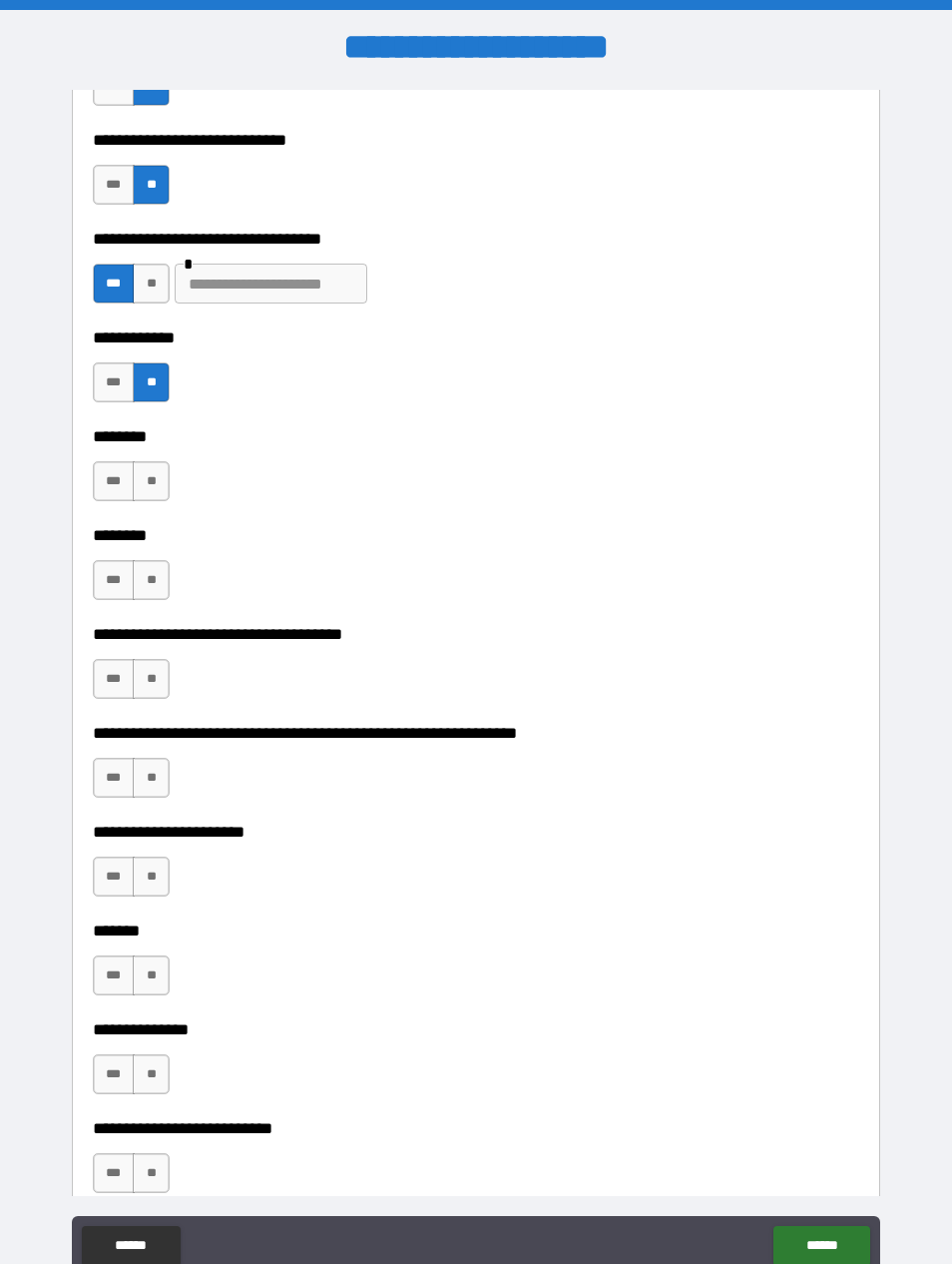 click on "**" at bounding box center (151, 481) 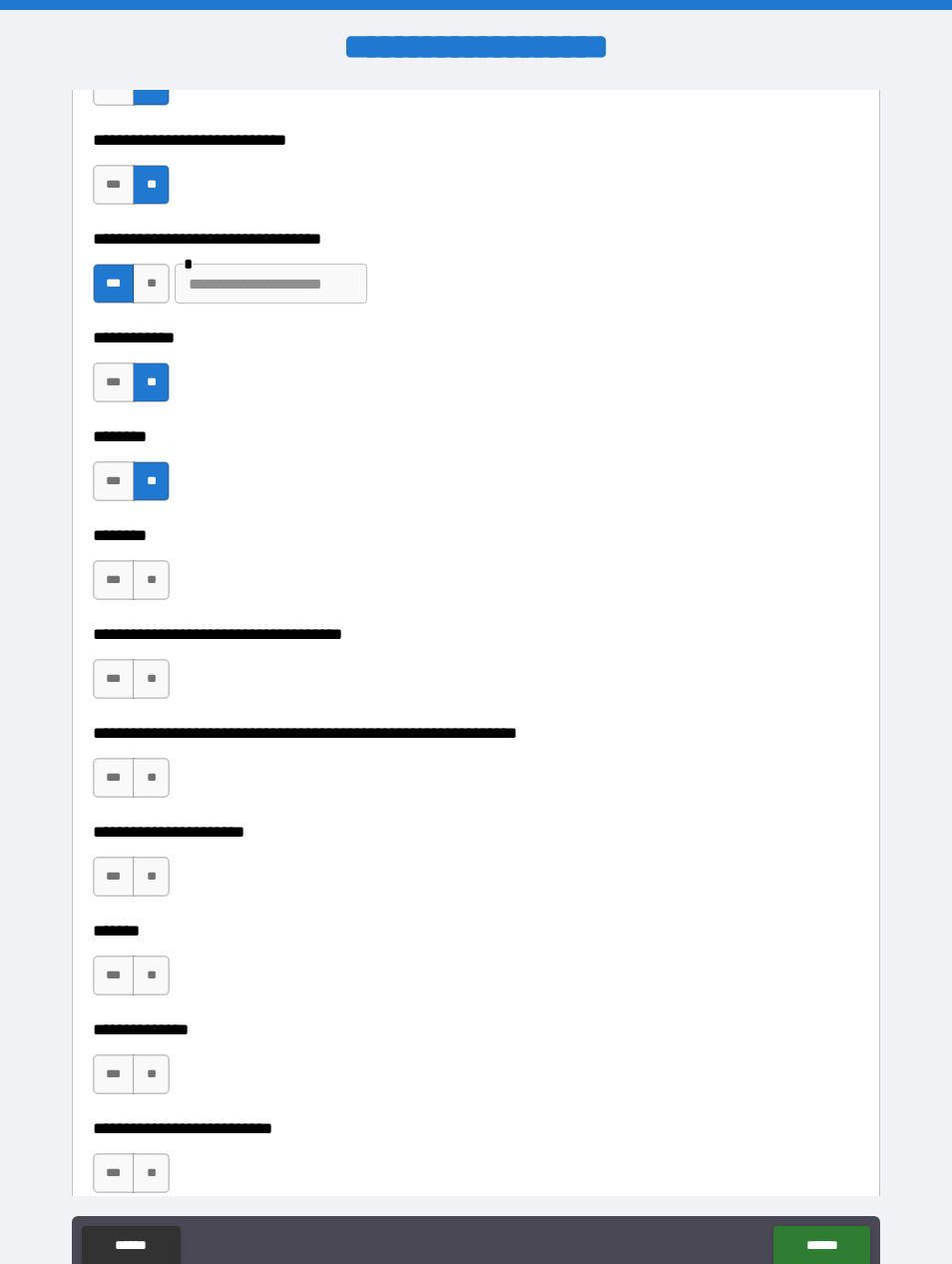 click on "**" at bounding box center (151, 580) 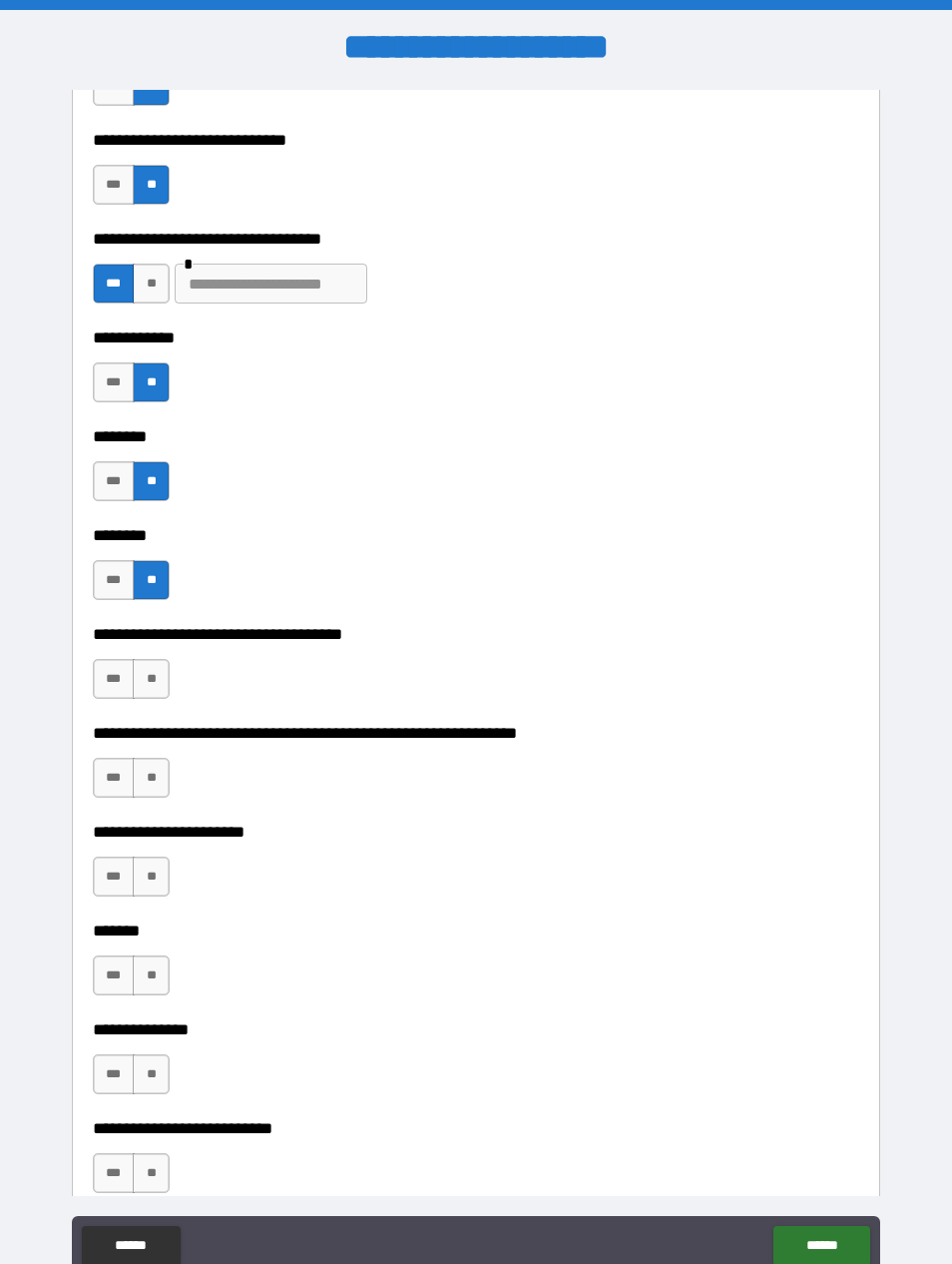 click on "**" at bounding box center [151, 679] 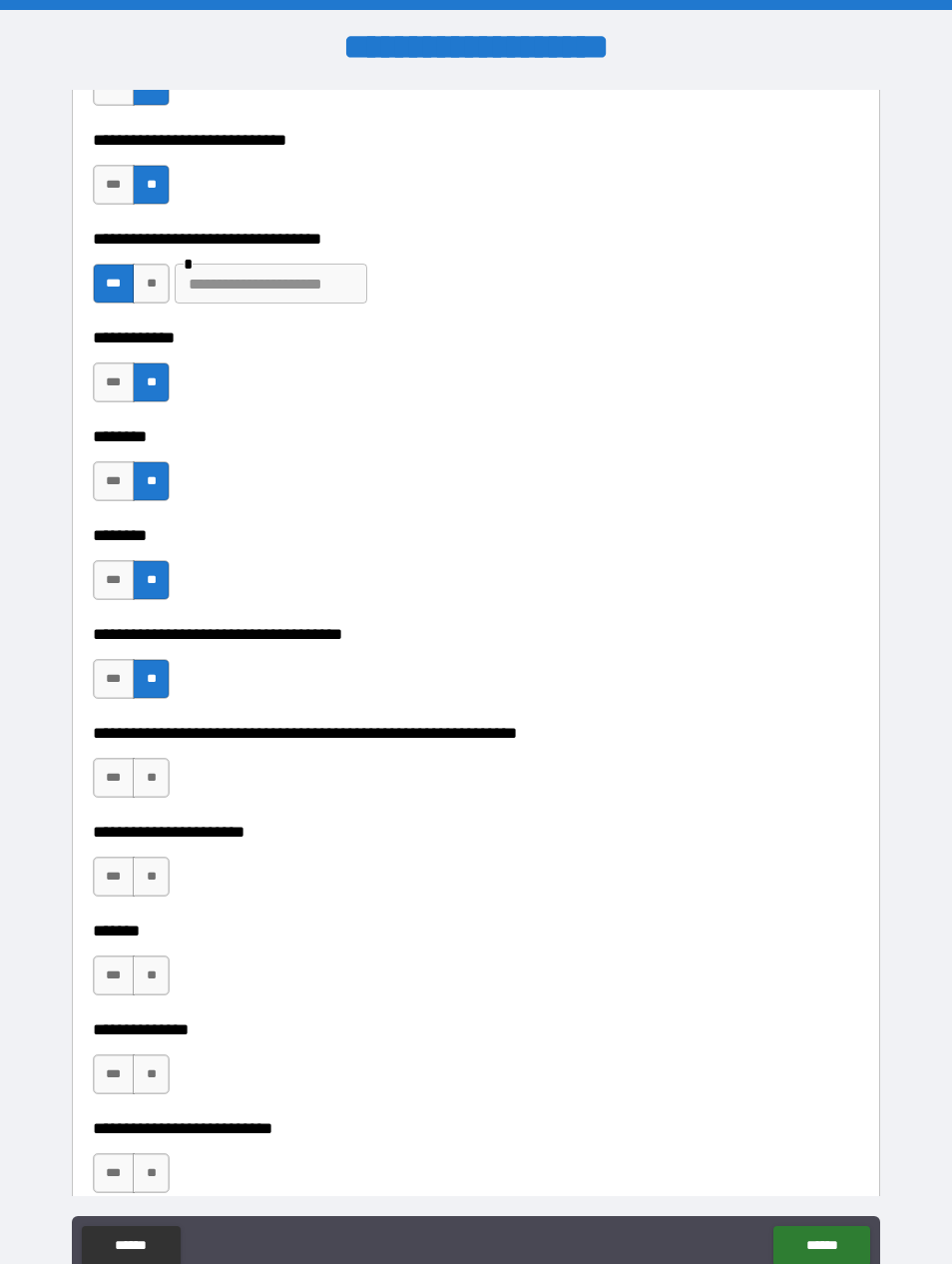 click on "**" at bounding box center [151, 778] 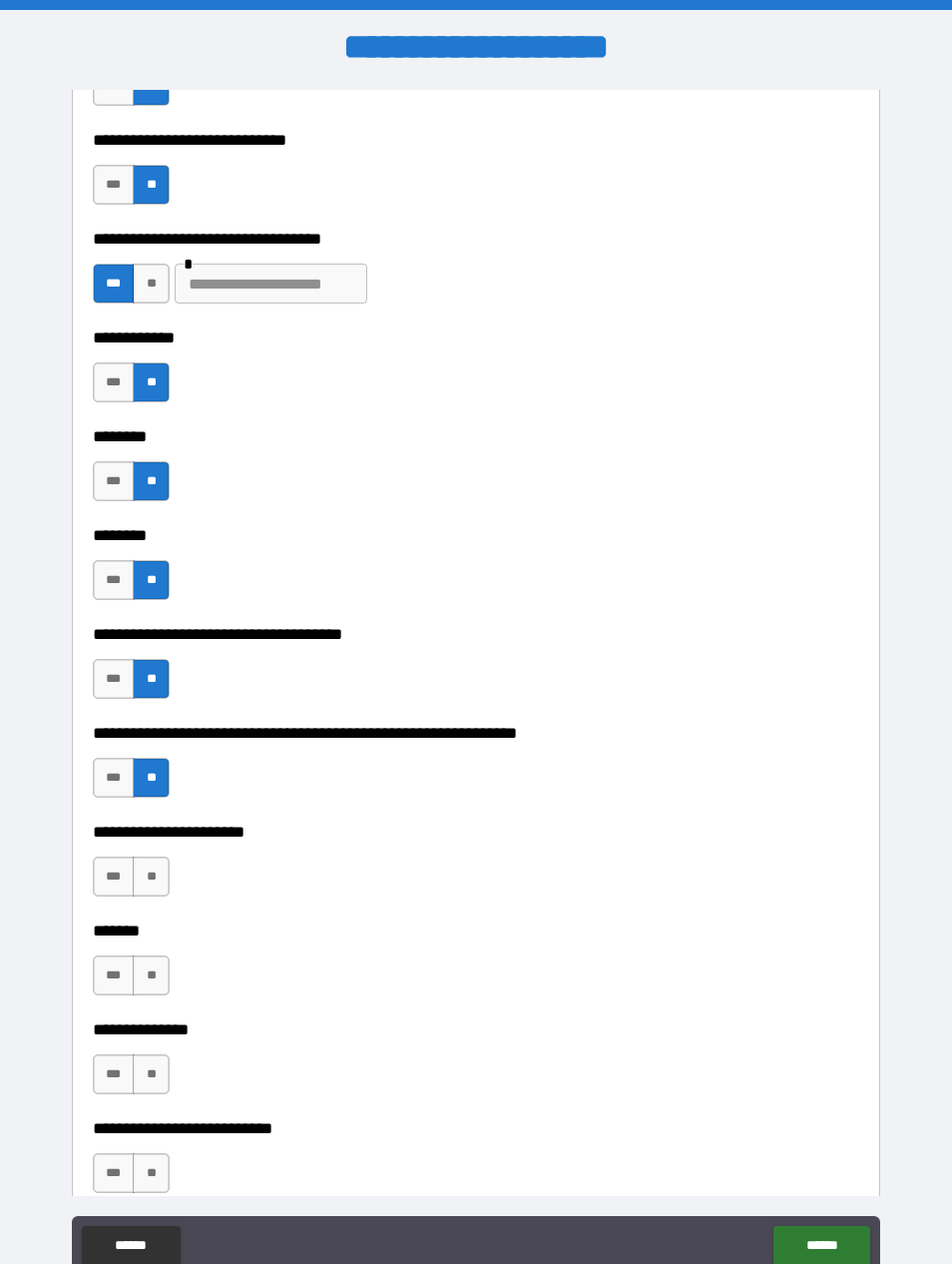 click on "**" at bounding box center [151, 877] 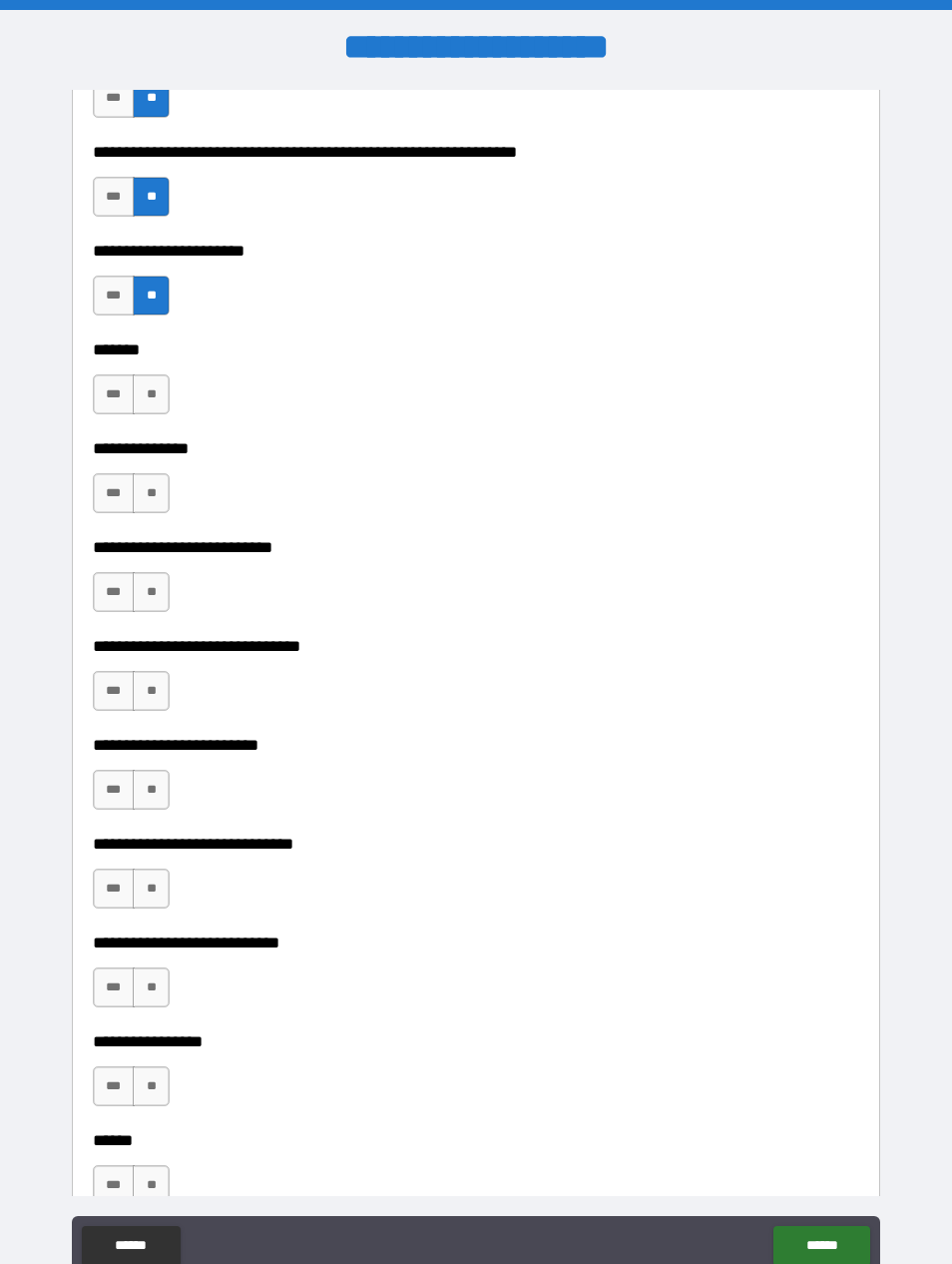 scroll, scrollTop: 8355, scrollLeft: 0, axis: vertical 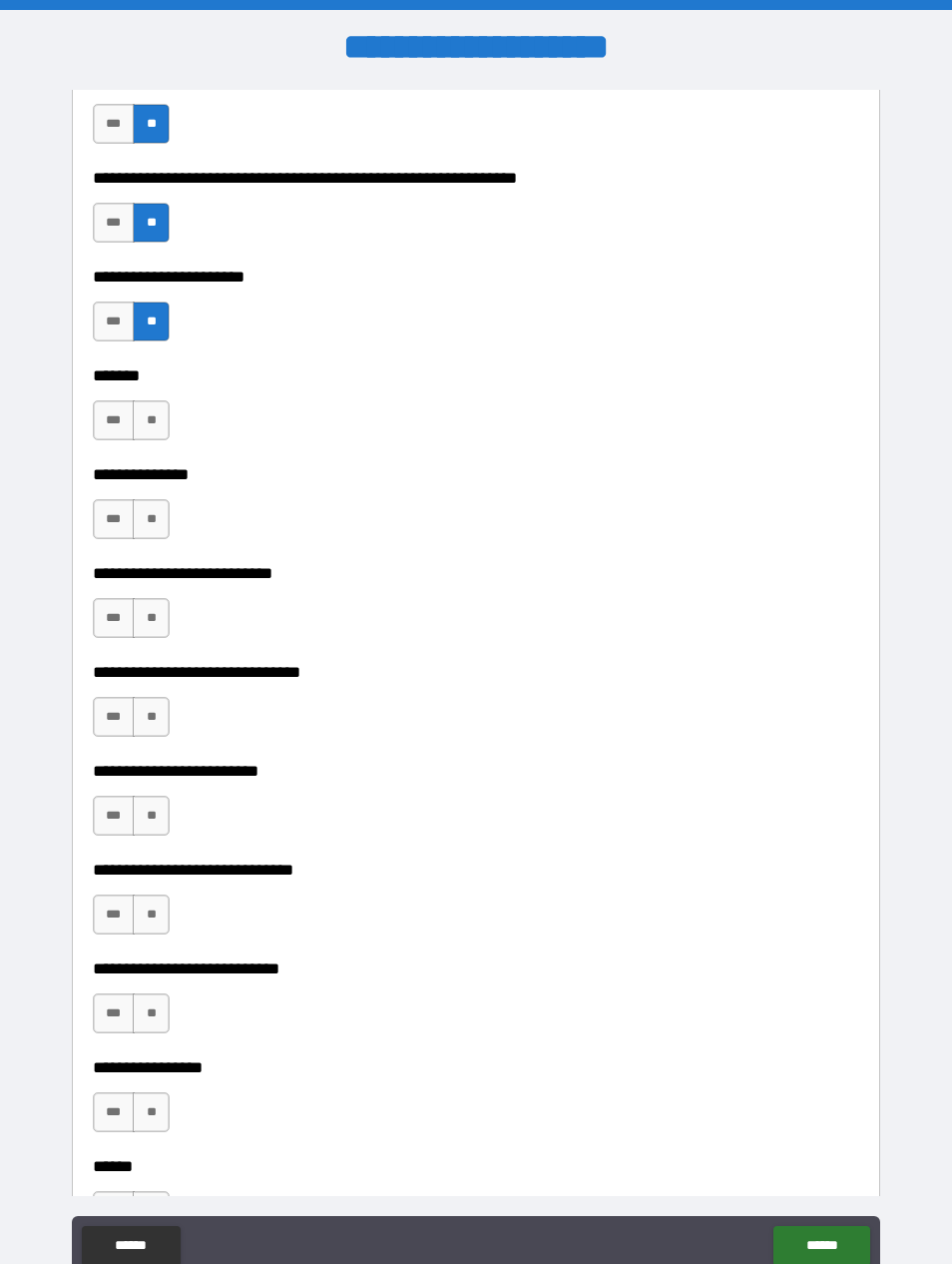 click on "**" at bounding box center [151, 420] 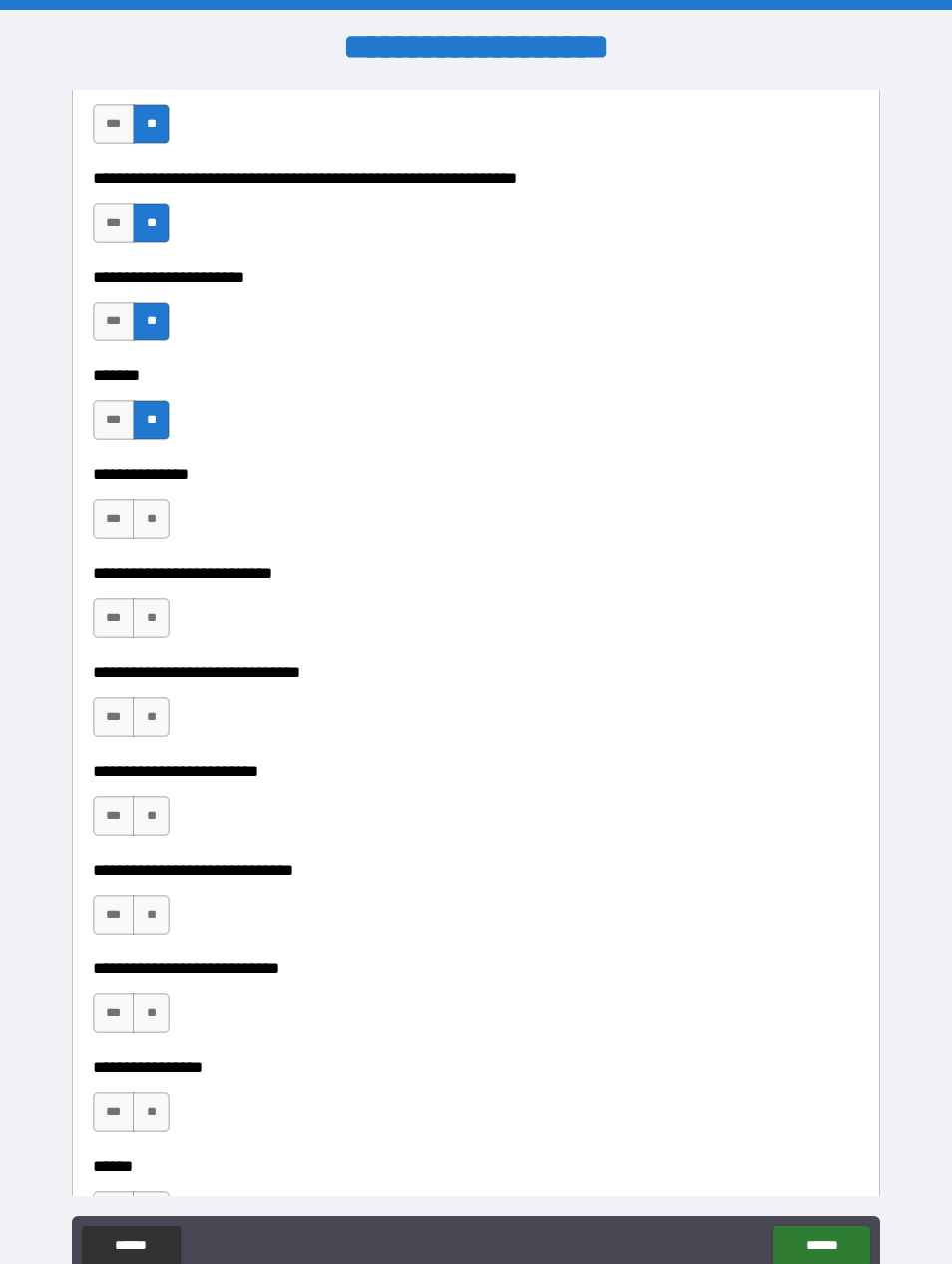 click on "**" at bounding box center [151, 519] 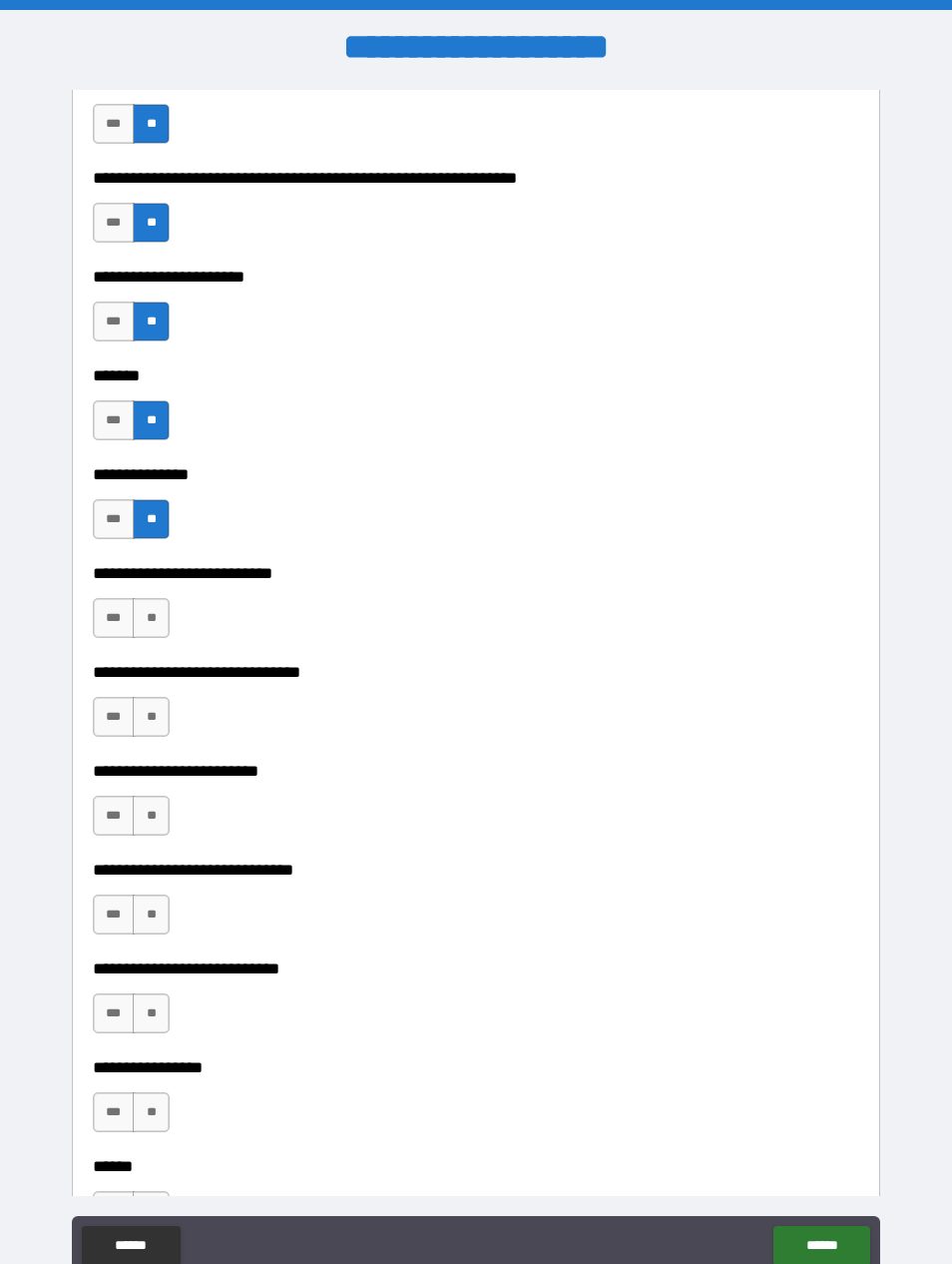 click on "**" at bounding box center (151, 618) 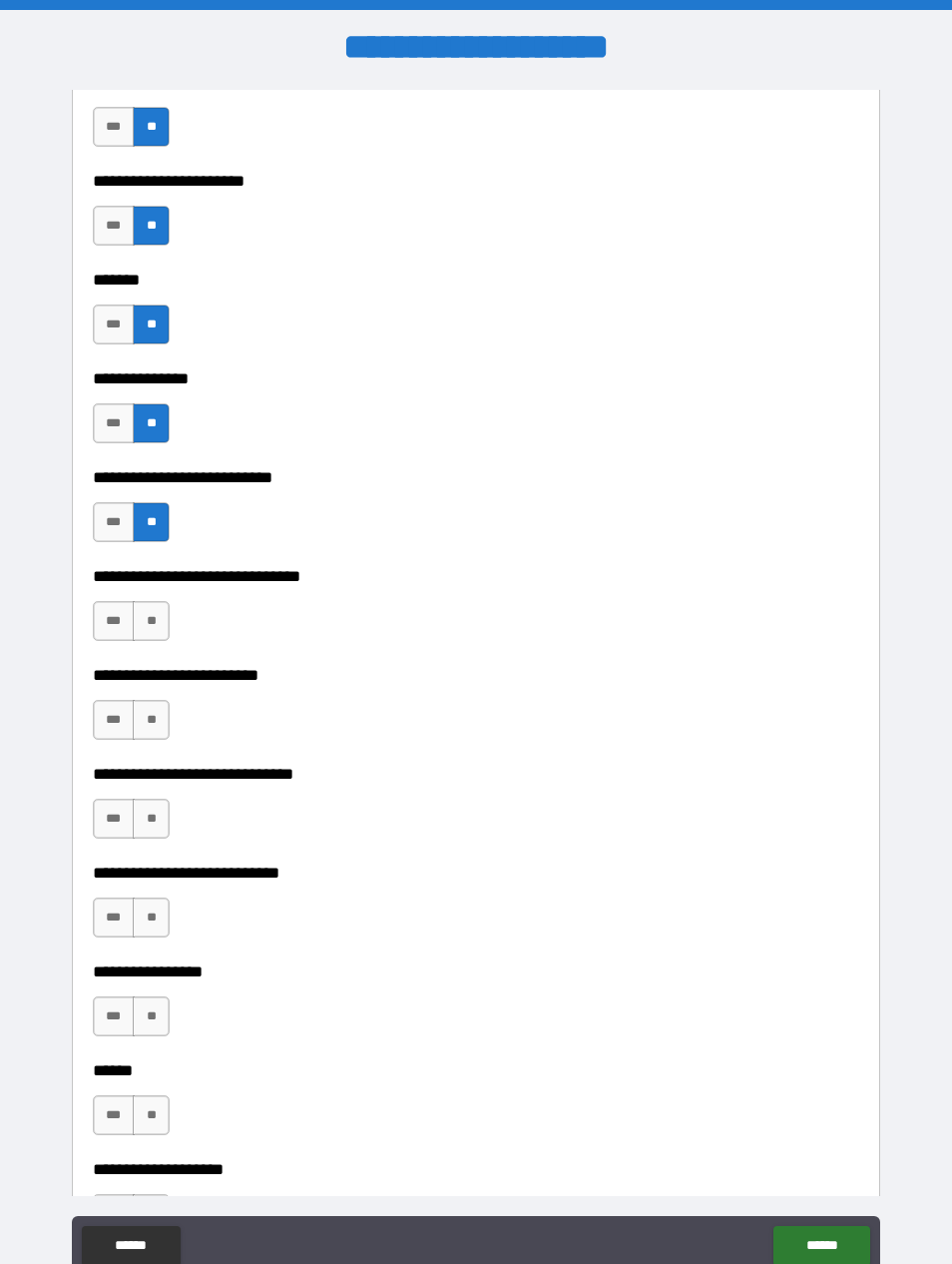 scroll, scrollTop: 8482, scrollLeft: 0, axis: vertical 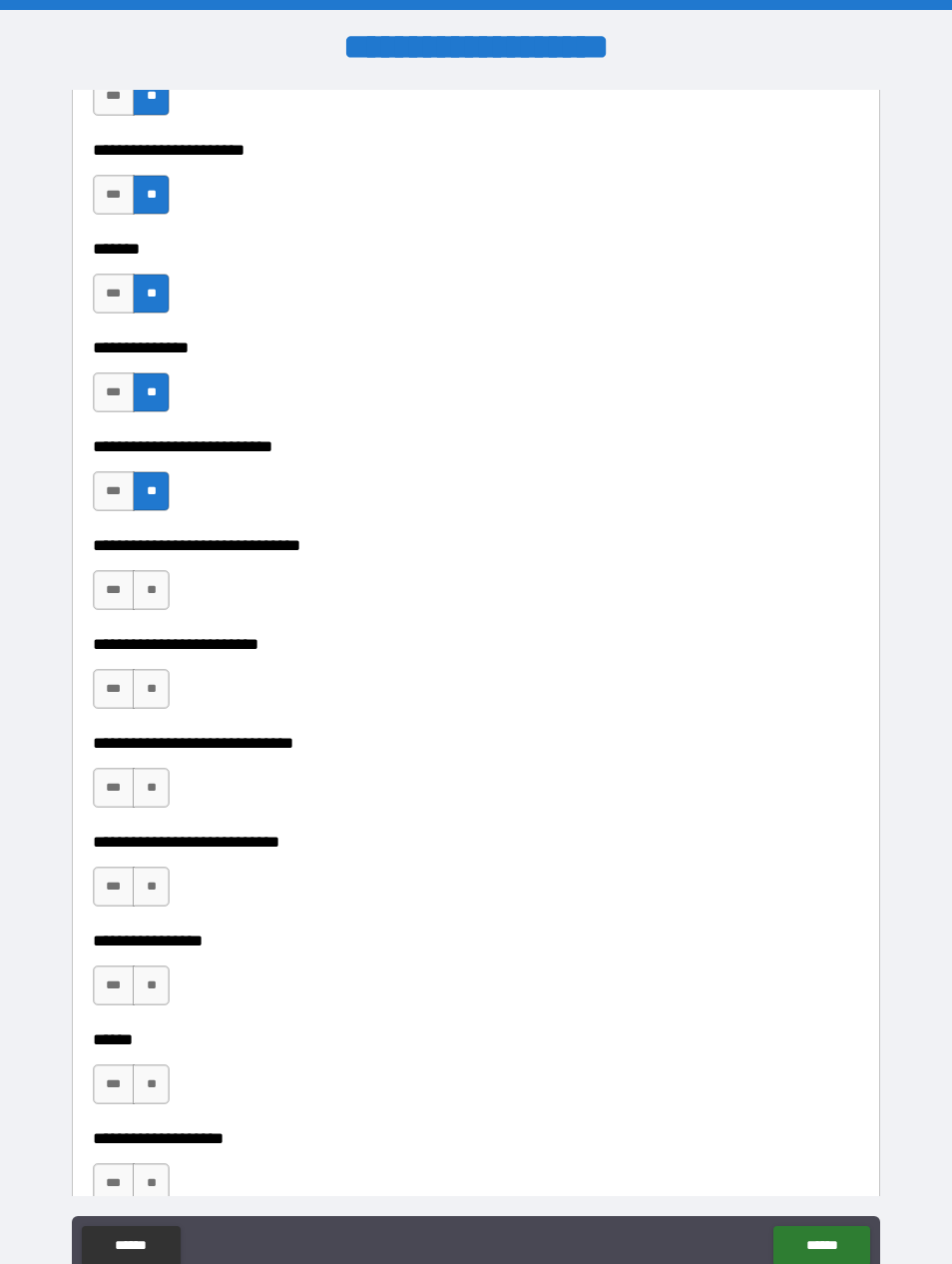 click on "**" at bounding box center [151, 590] 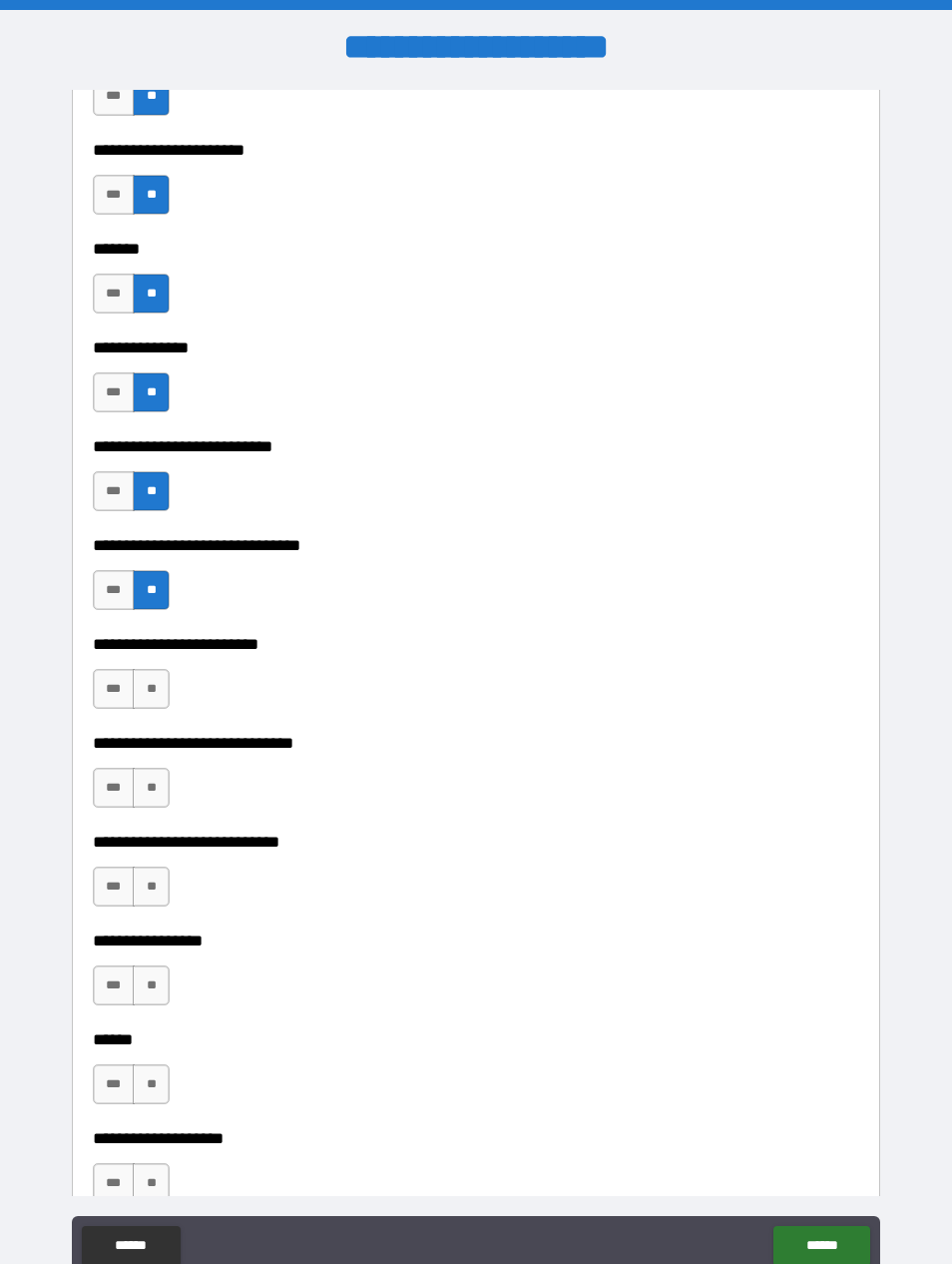 click on "**" at bounding box center (151, 689) 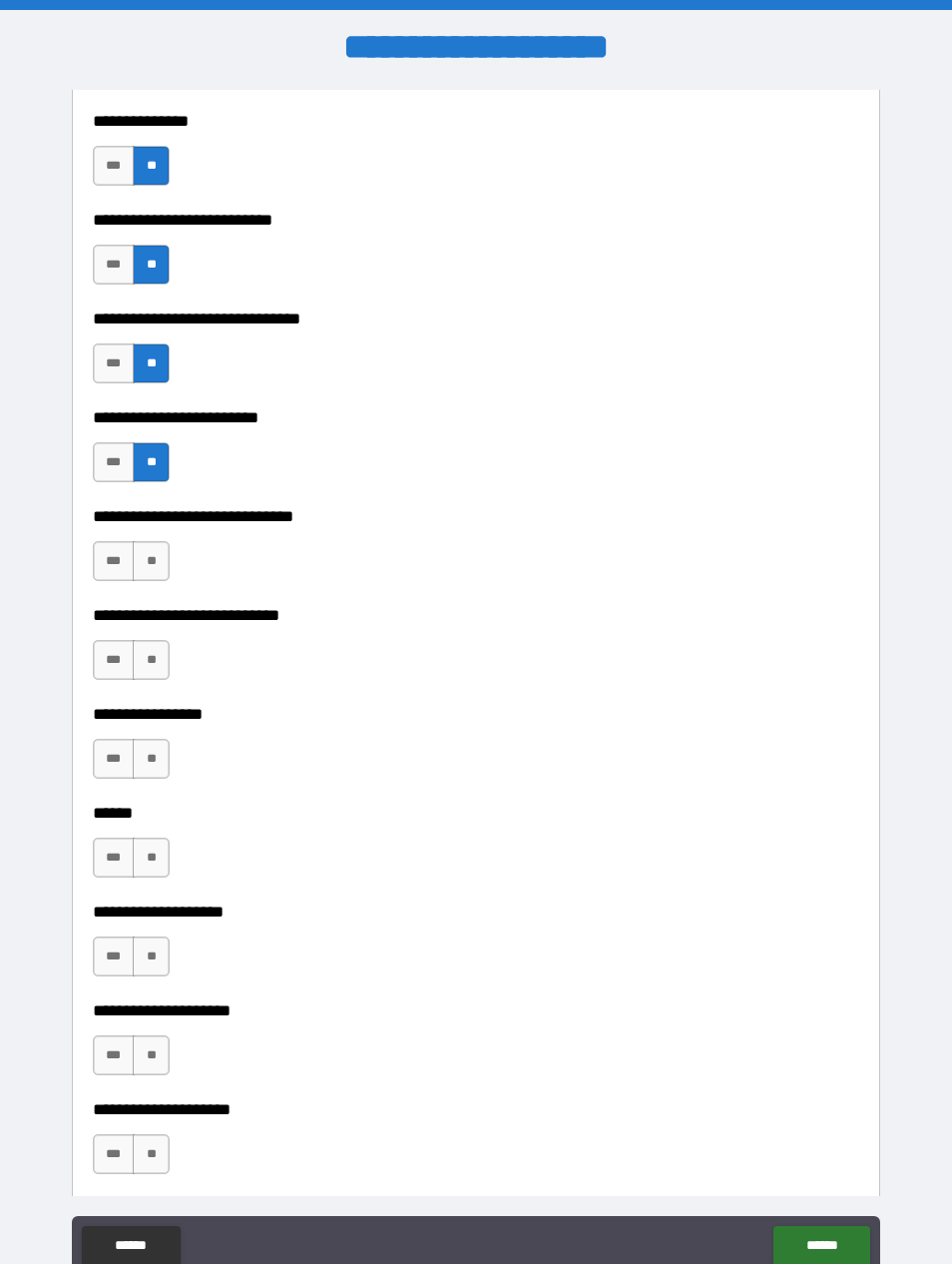 scroll, scrollTop: 8730, scrollLeft: 0, axis: vertical 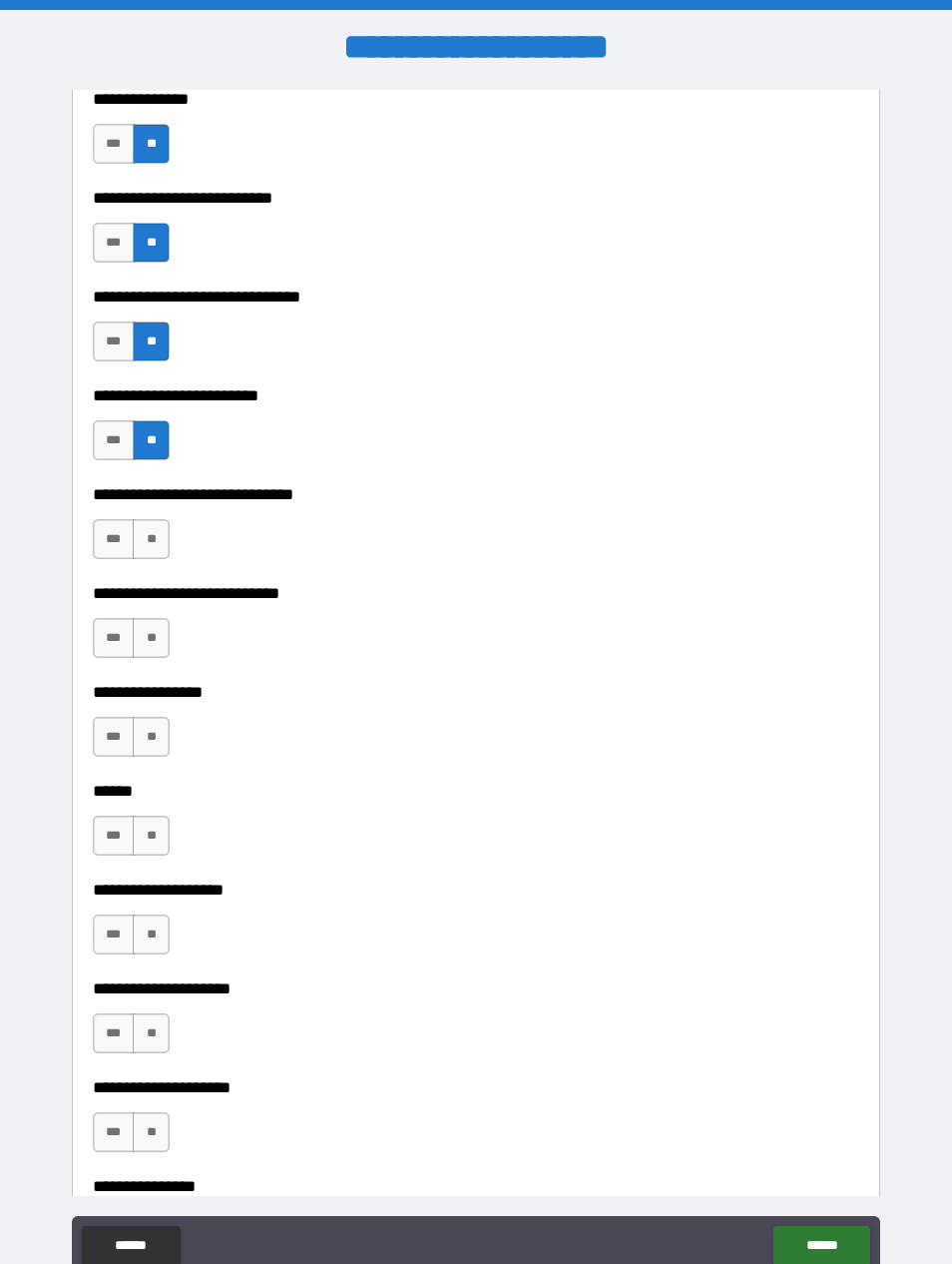 click on "**" at bounding box center [151, 539] 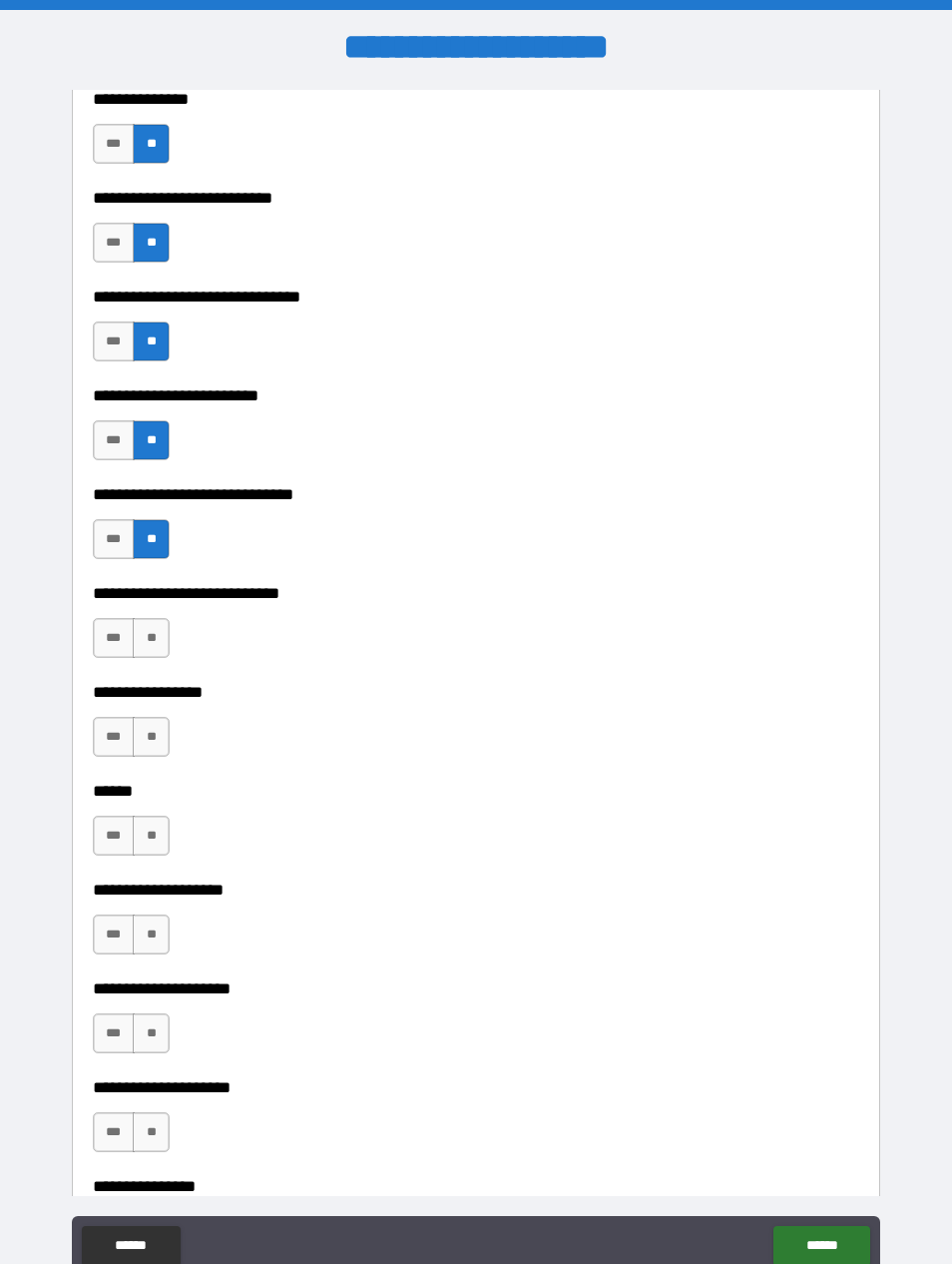 click on "**" at bounding box center (151, 638) 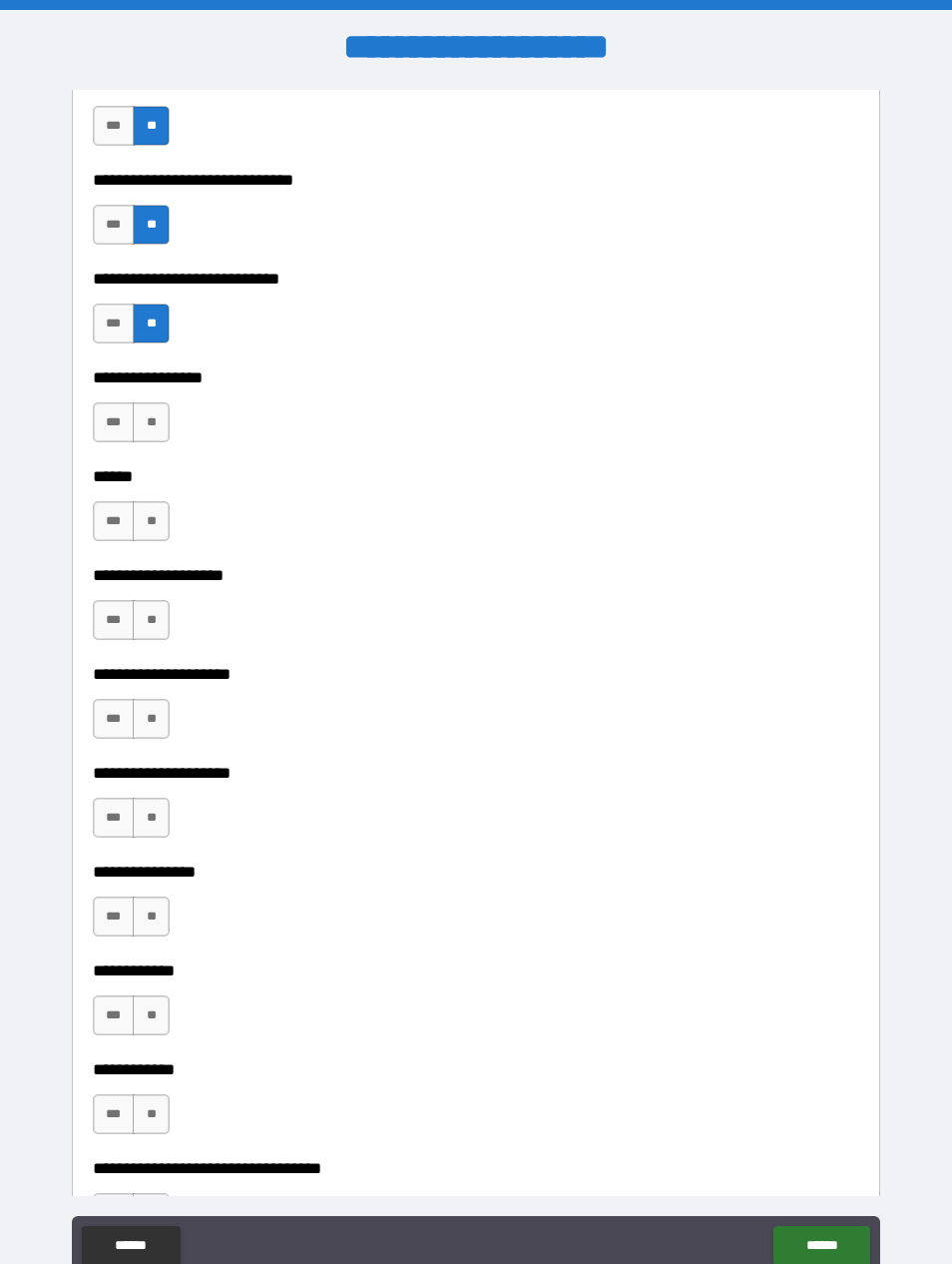 scroll, scrollTop: 9072, scrollLeft: 0, axis: vertical 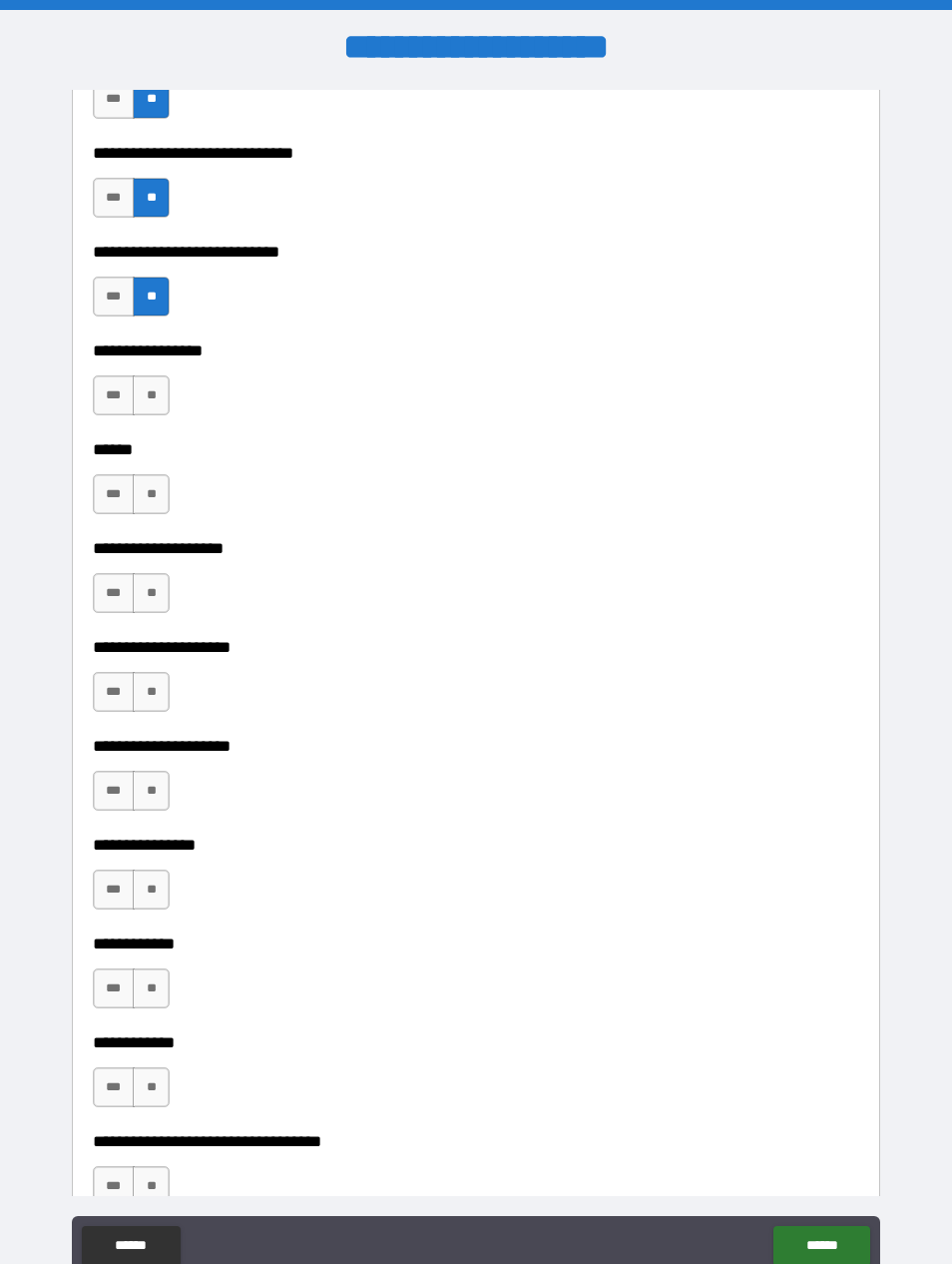 click on "**" at bounding box center [151, 395] 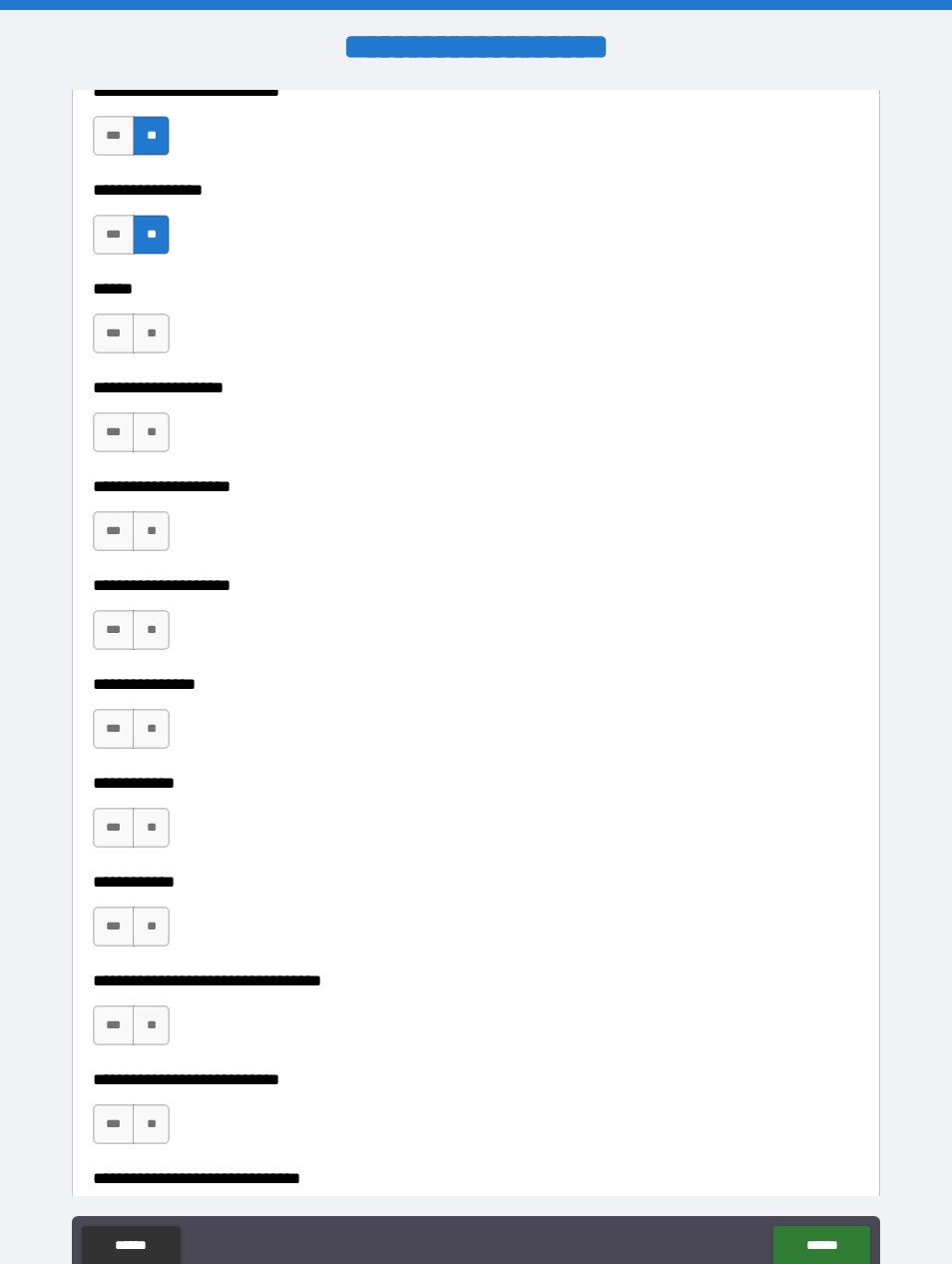 scroll, scrollTop: 9243, scrollLeft: 0, axis: vertical 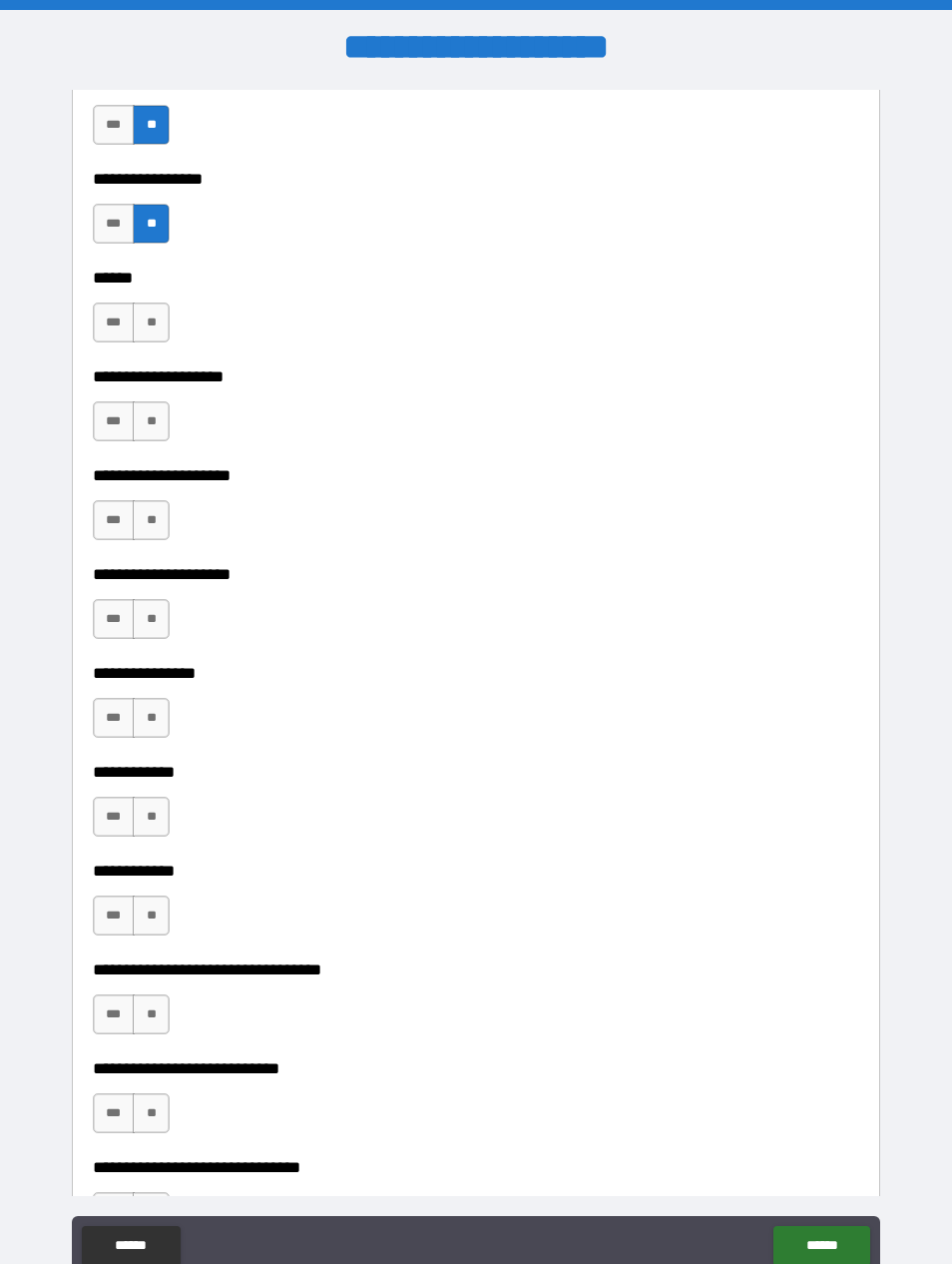 click on "**" at bounding box center [151, 322] 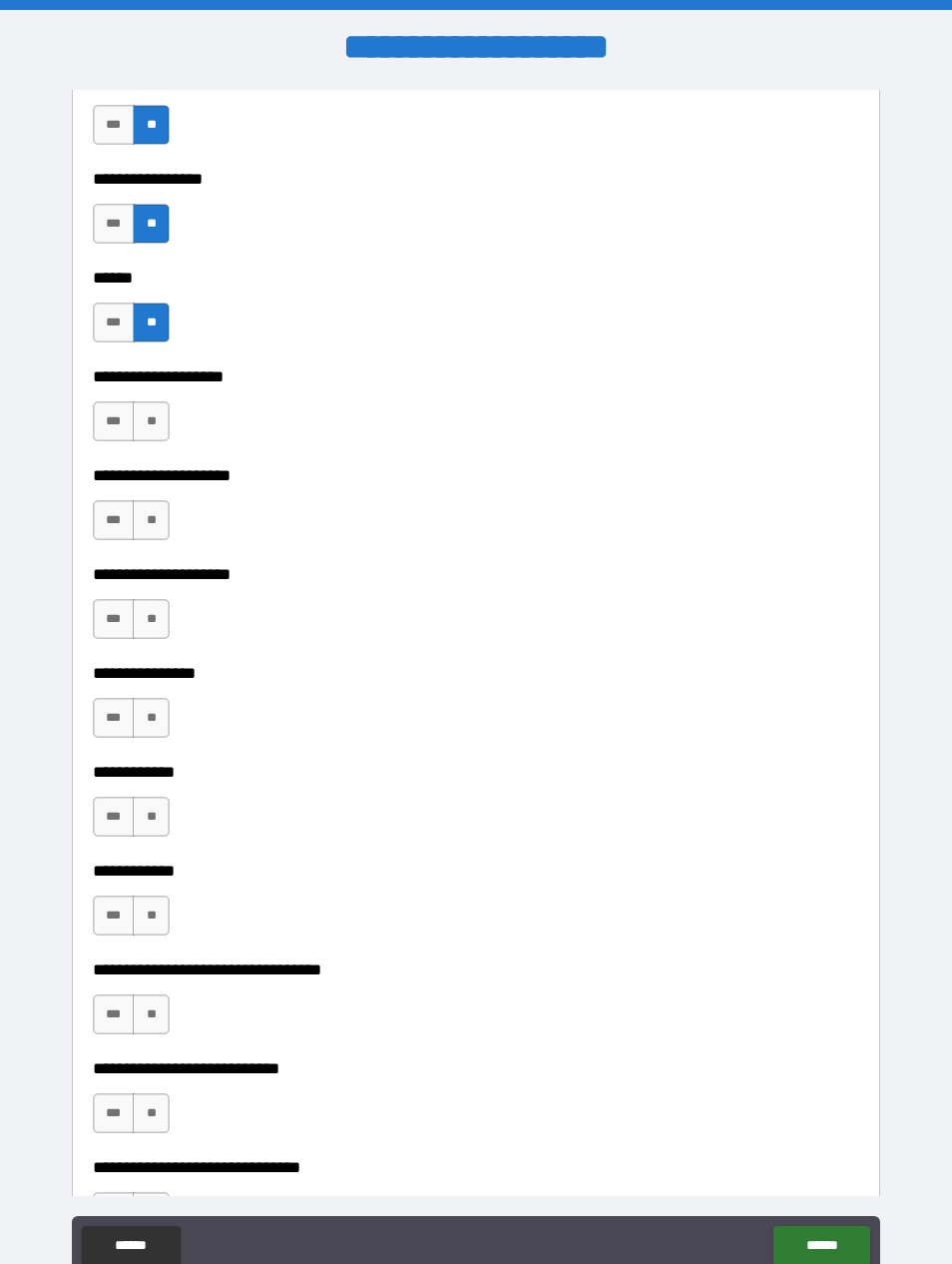 click on "**" at bounding box center (151, 421) 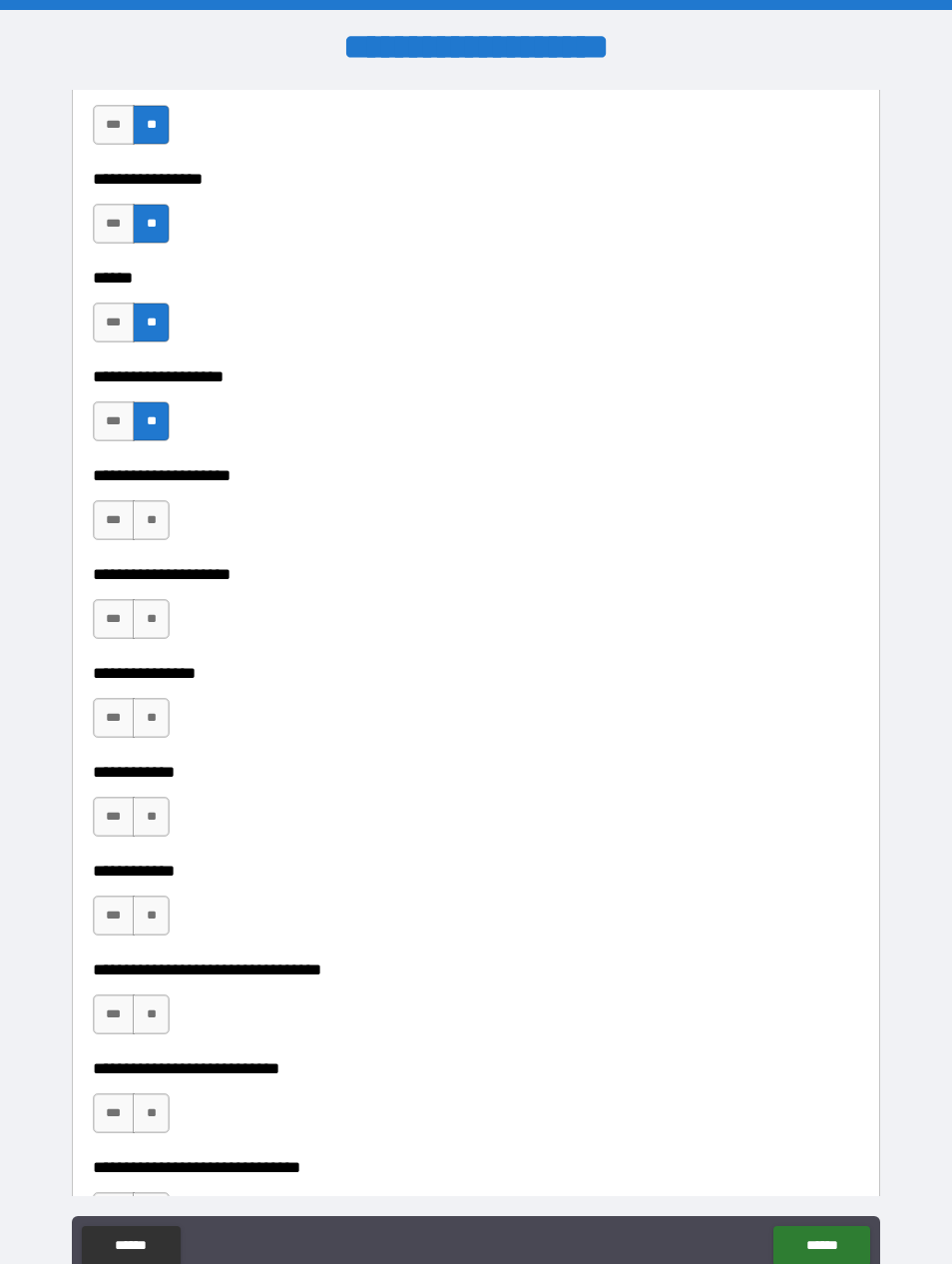 click on "**" at bounding box center (151, 520) 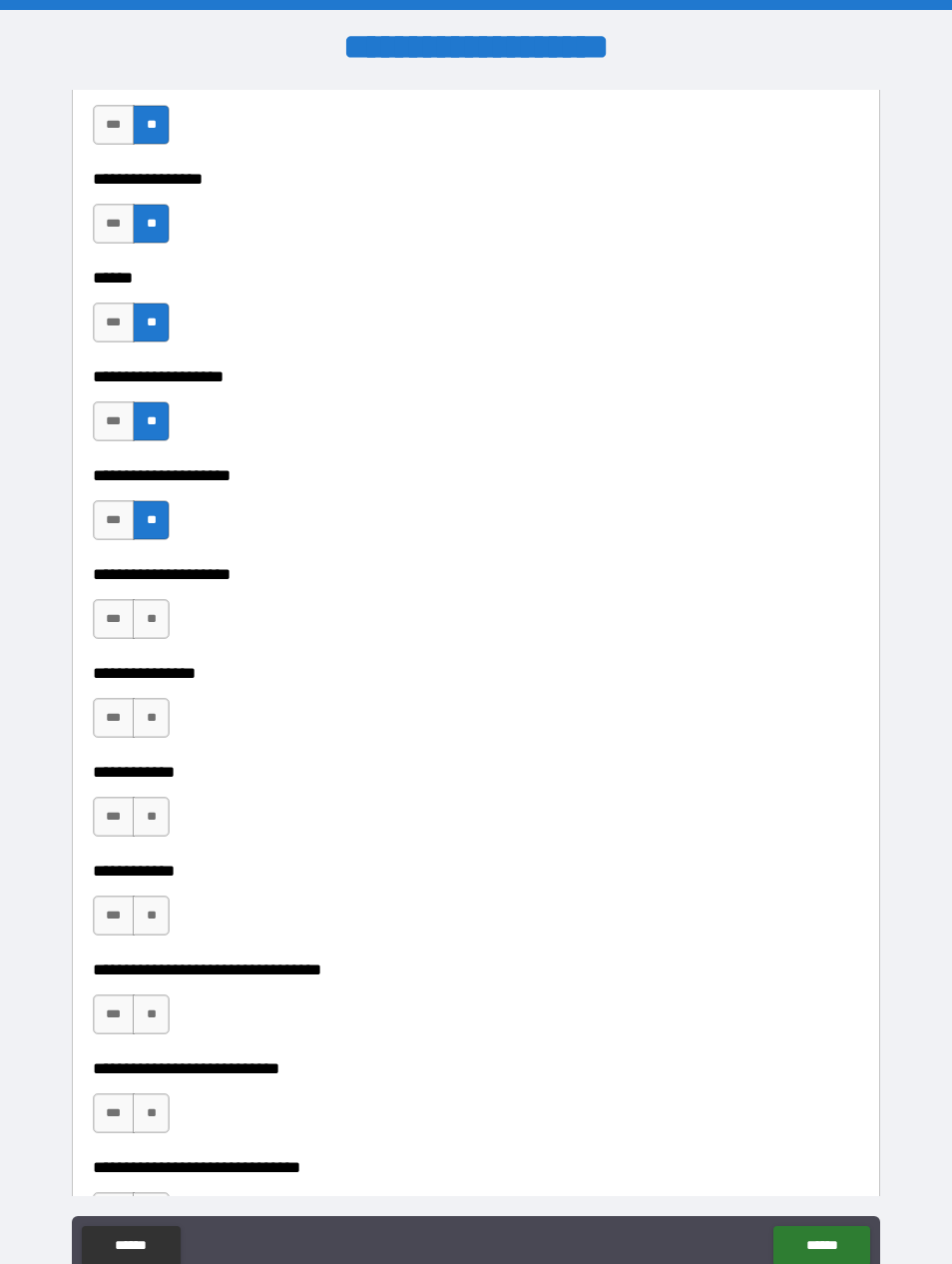 click on "**" at bounding box center (151, 619) 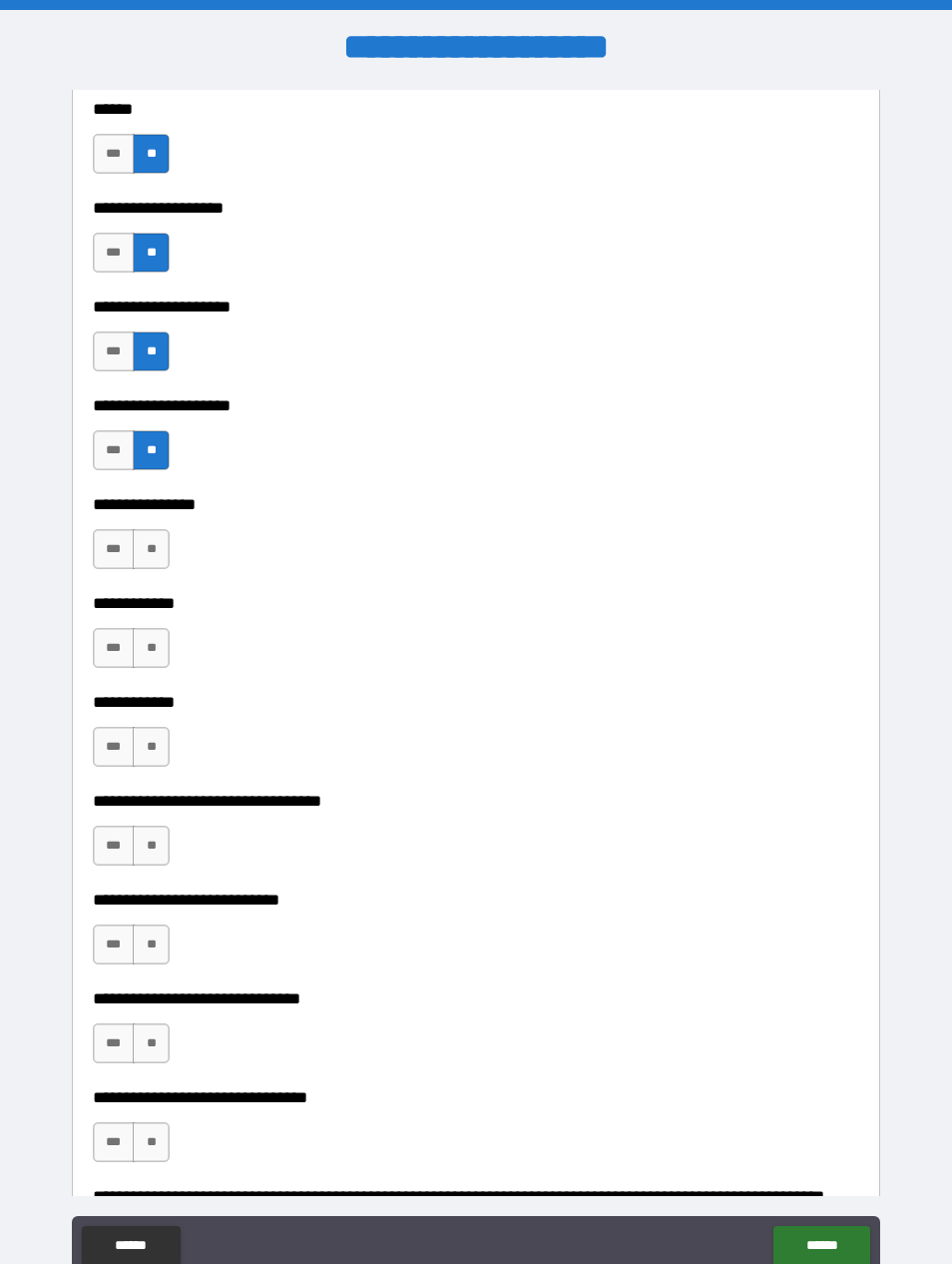 scroll, scrollTop: 9453, scrollLeft: 0, axis: vertical 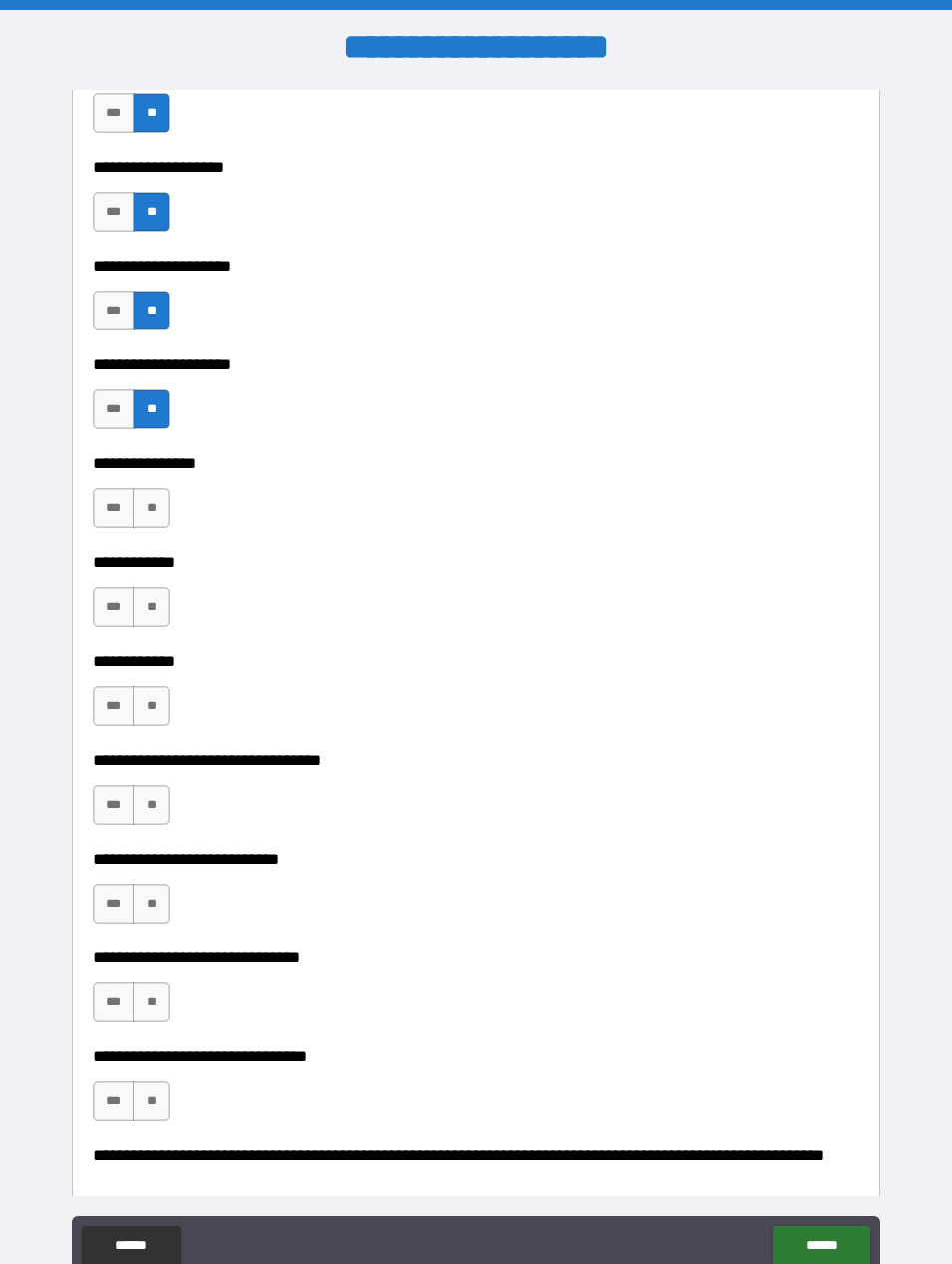 click on "**" at bounding box center (151, 508) 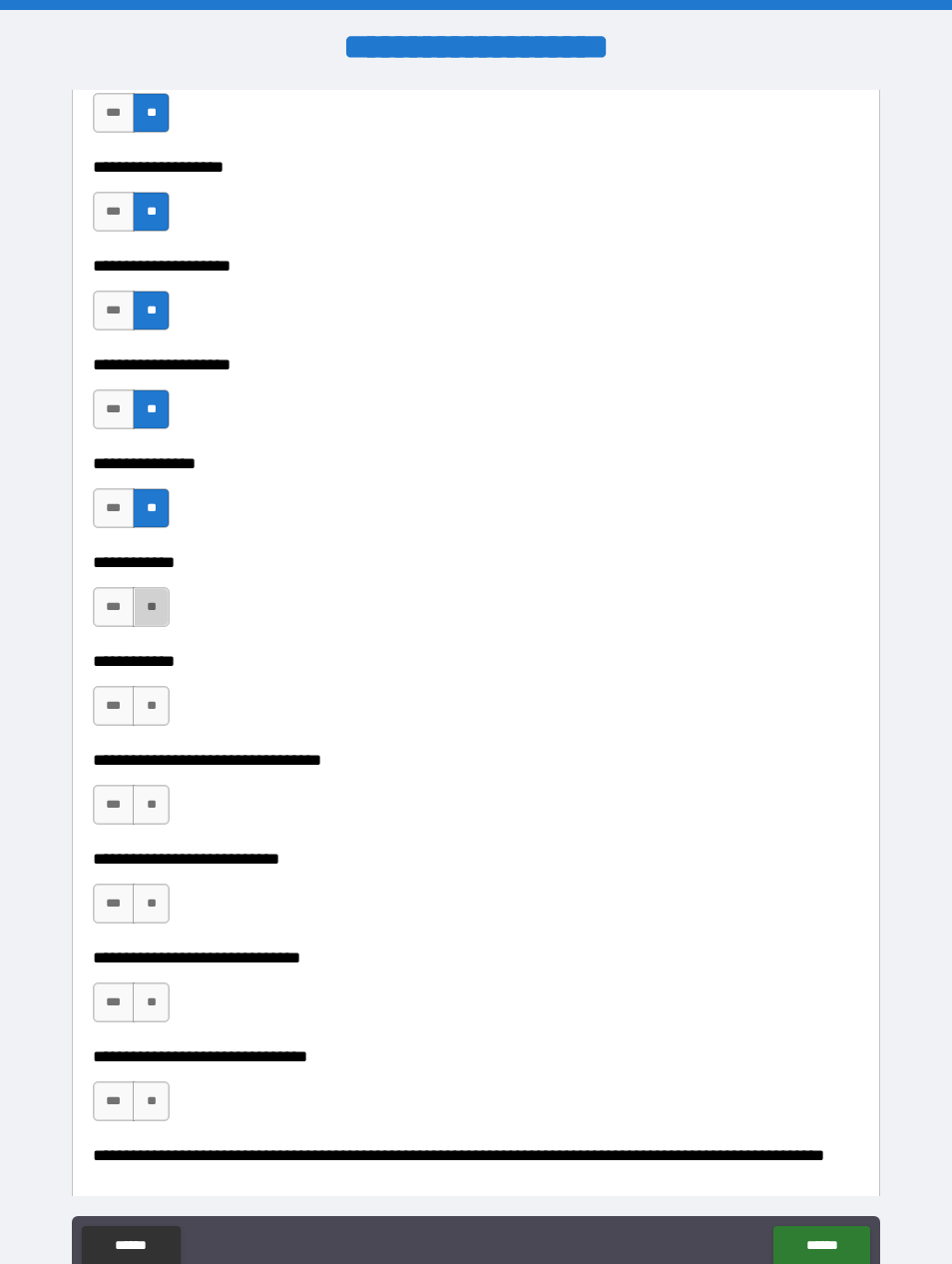 click on "**" at bounding box center [151, 607] 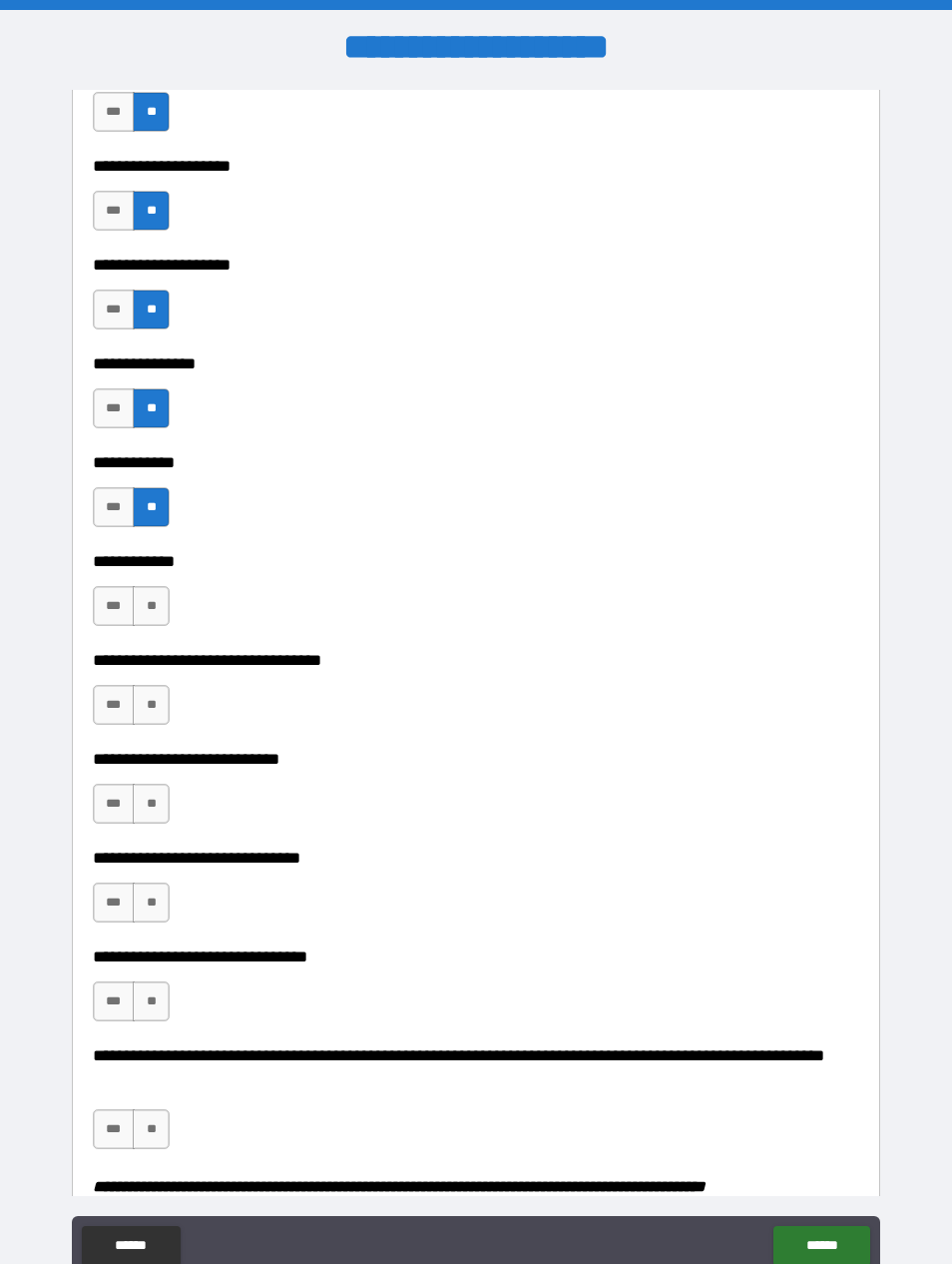 scroll, scrollTop: 9629, scrollLeft: 0, axis: vertical 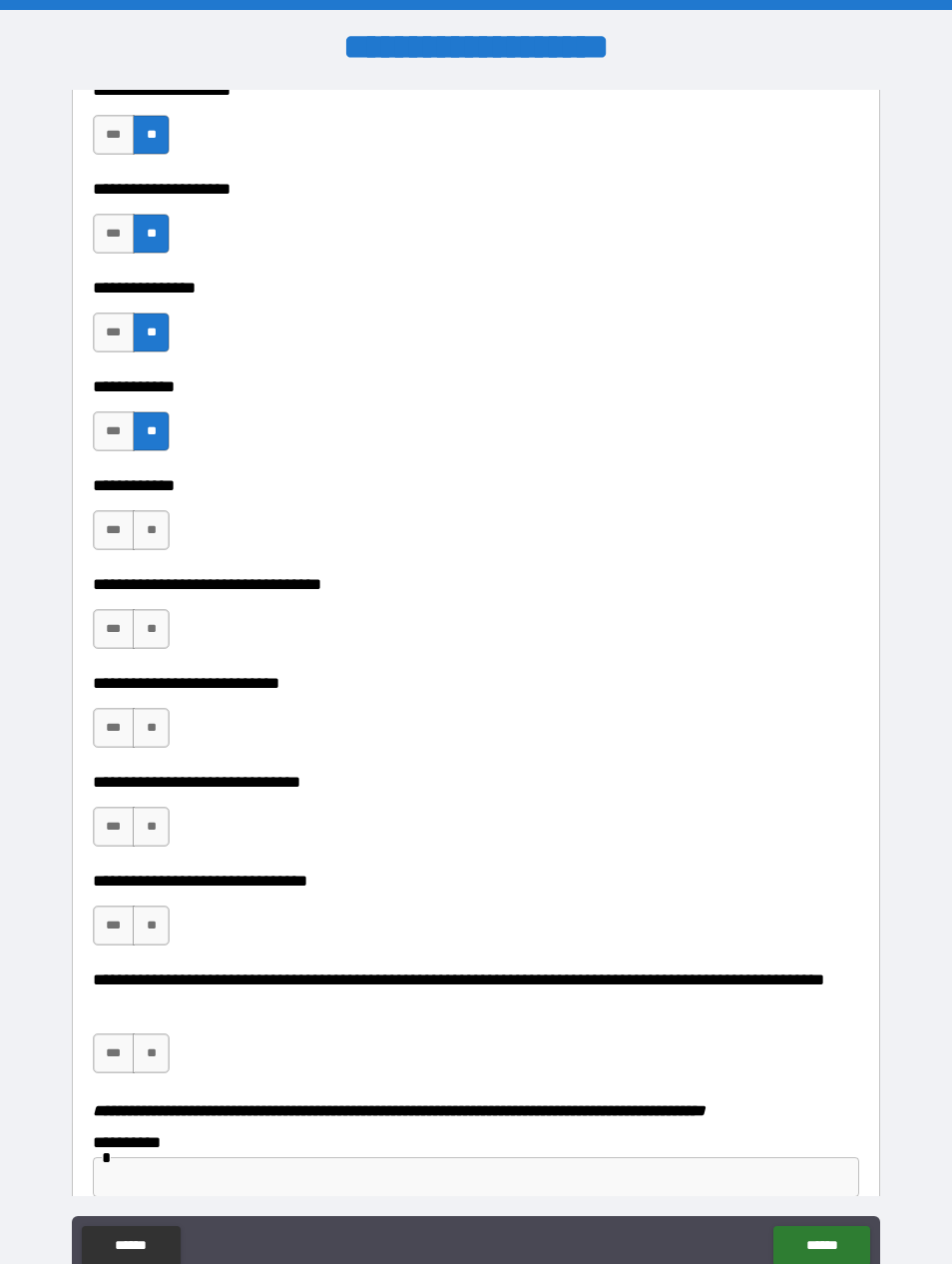click on "***" at bounding box center [114, 530] 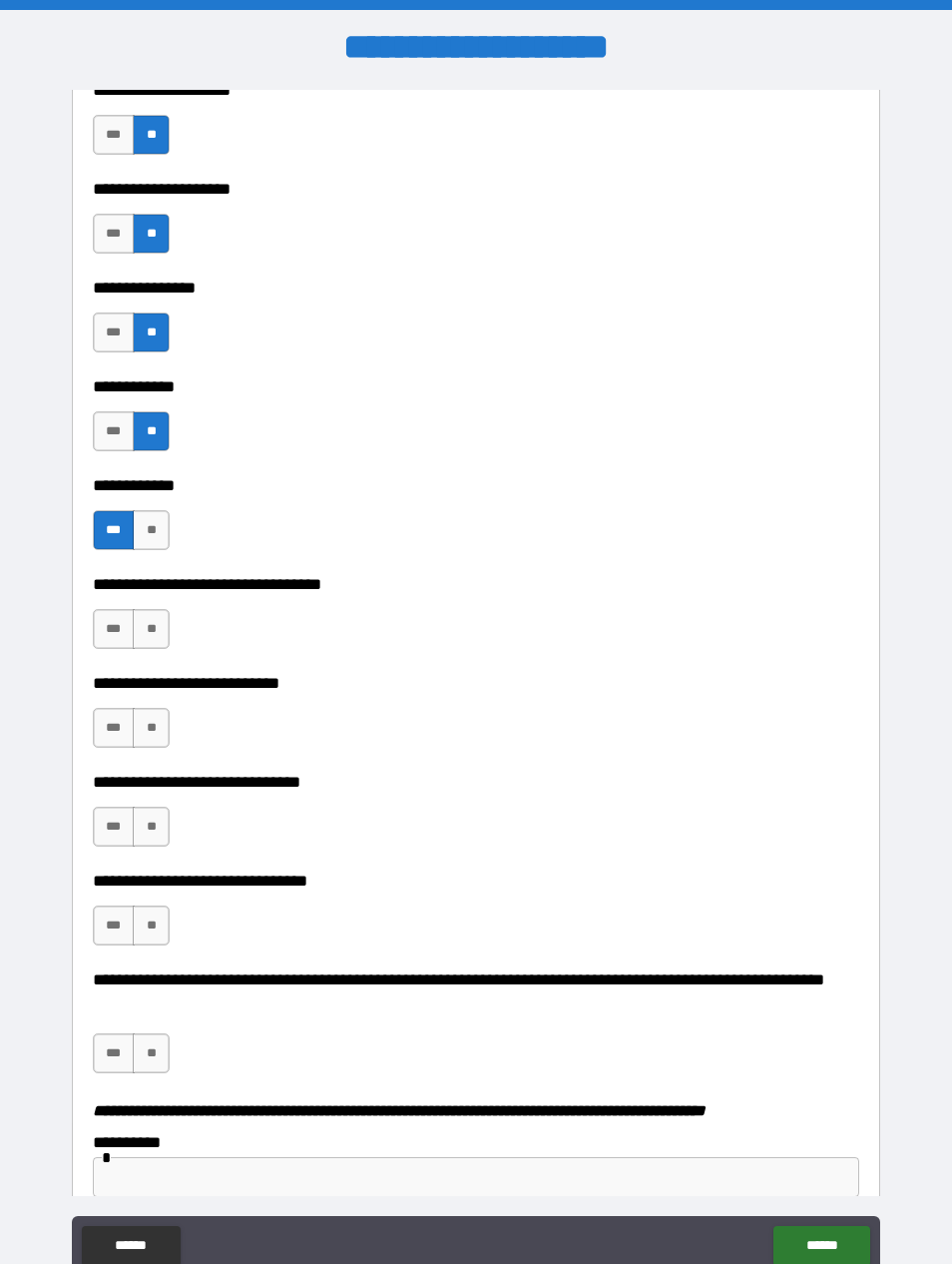 click on "**" at bounding box center (151, 530) 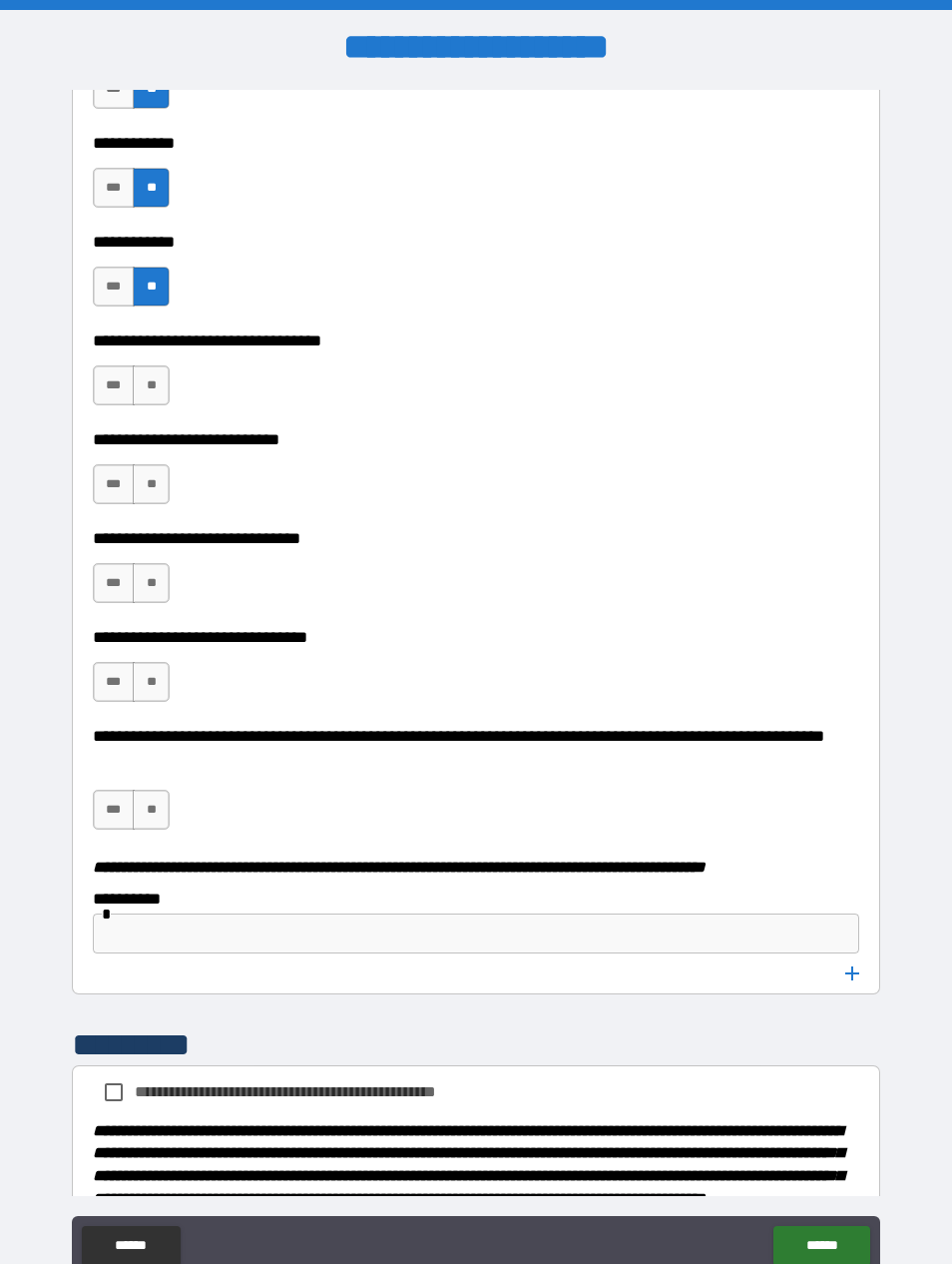 scroll, scrollTop: 9874, scrollLeft: 0, axis: vertical 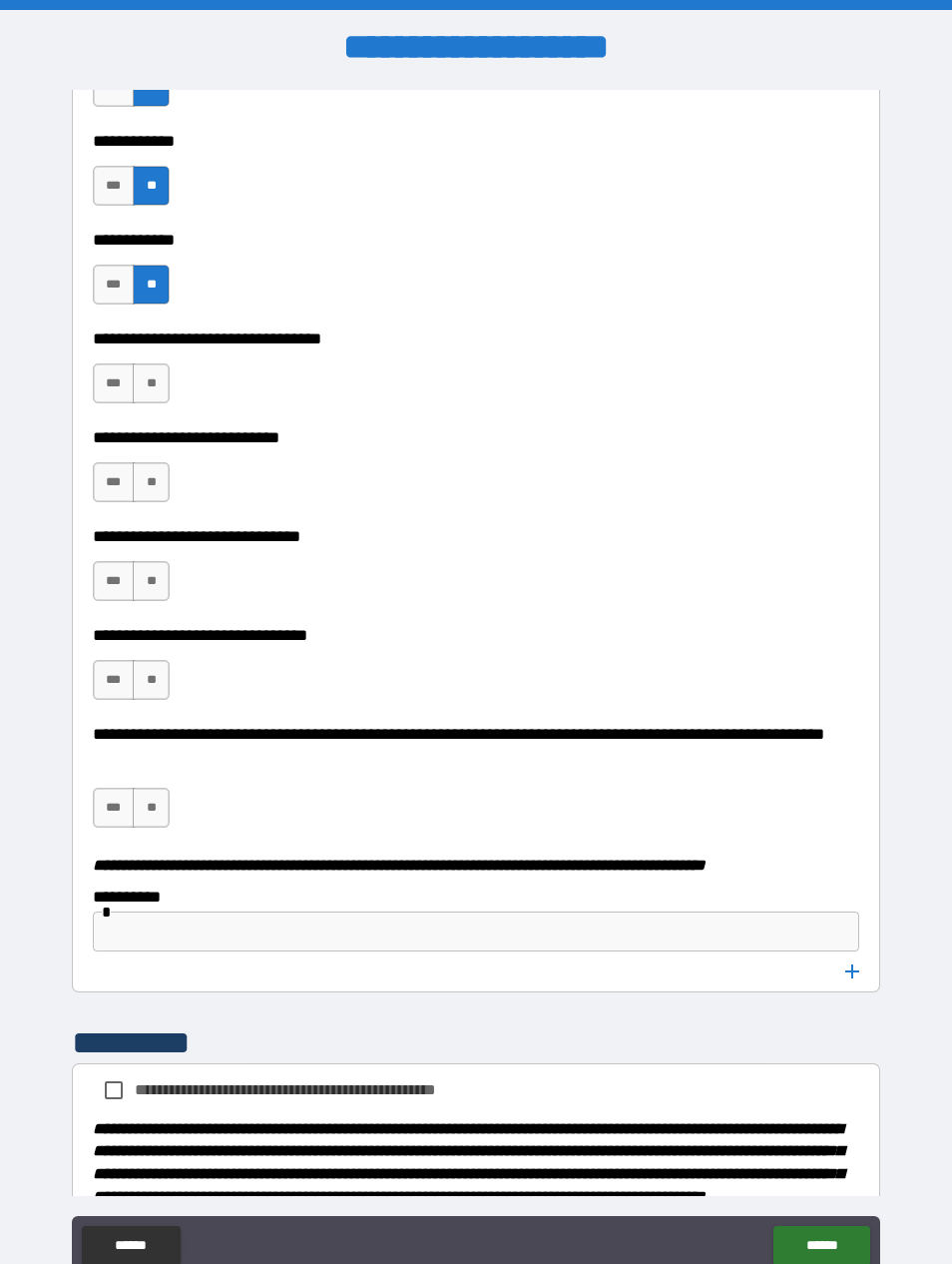 click on "**" at bounding box center (151, 383) 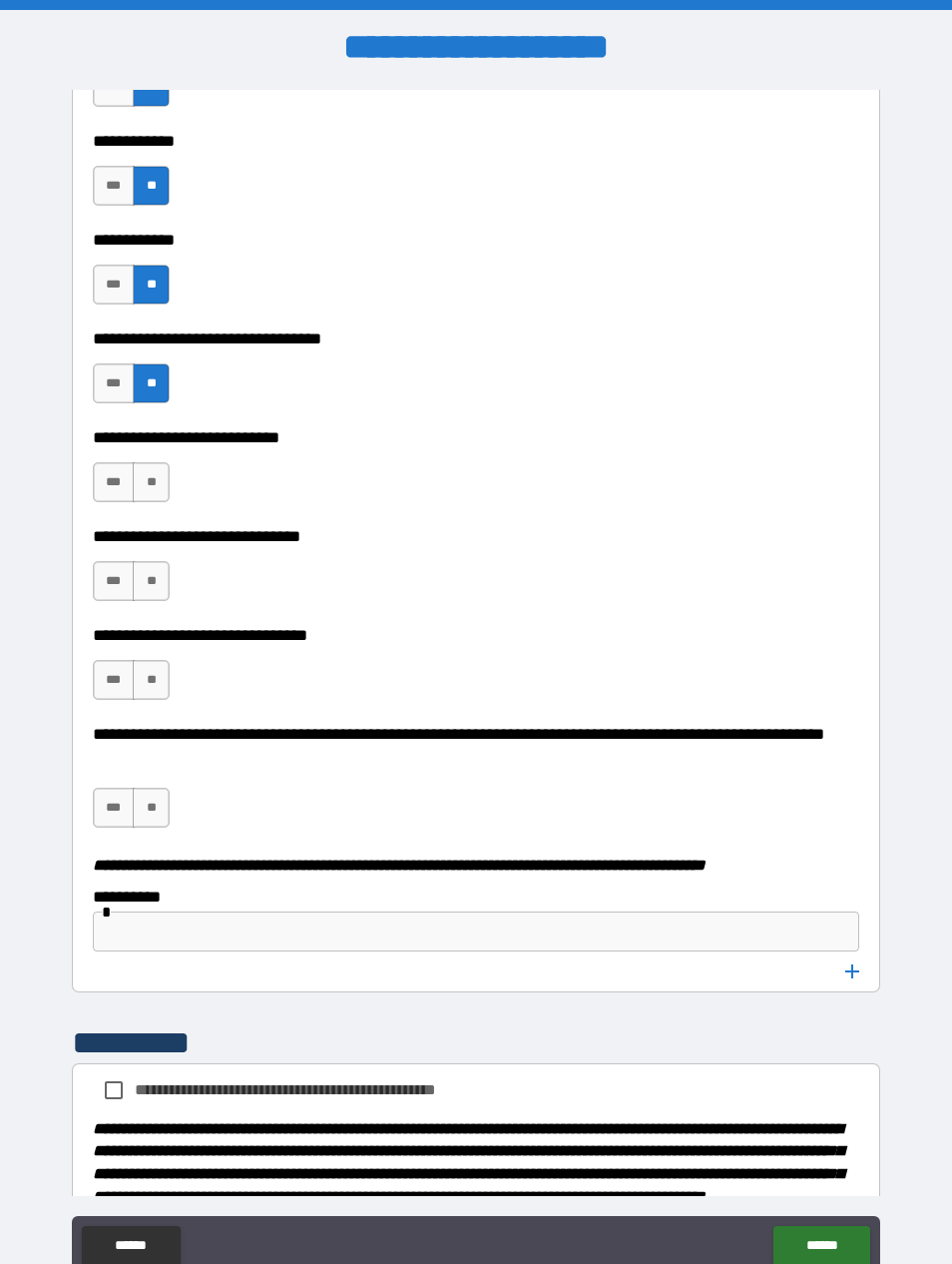 click on "**" at bounding box center (151, 482) 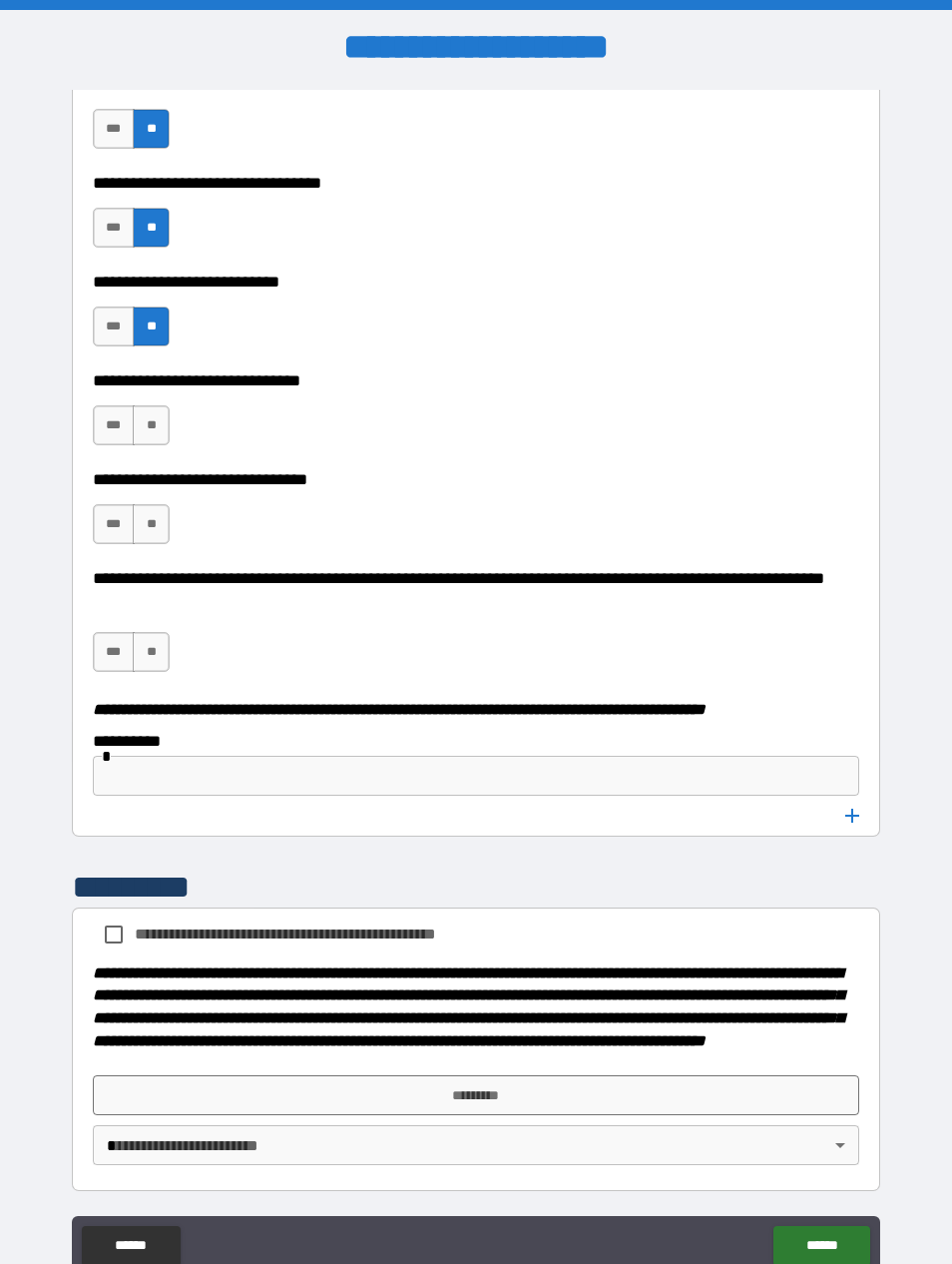 scroll, scrollTop: 10043, scrollLeft: 0, axis: vertical 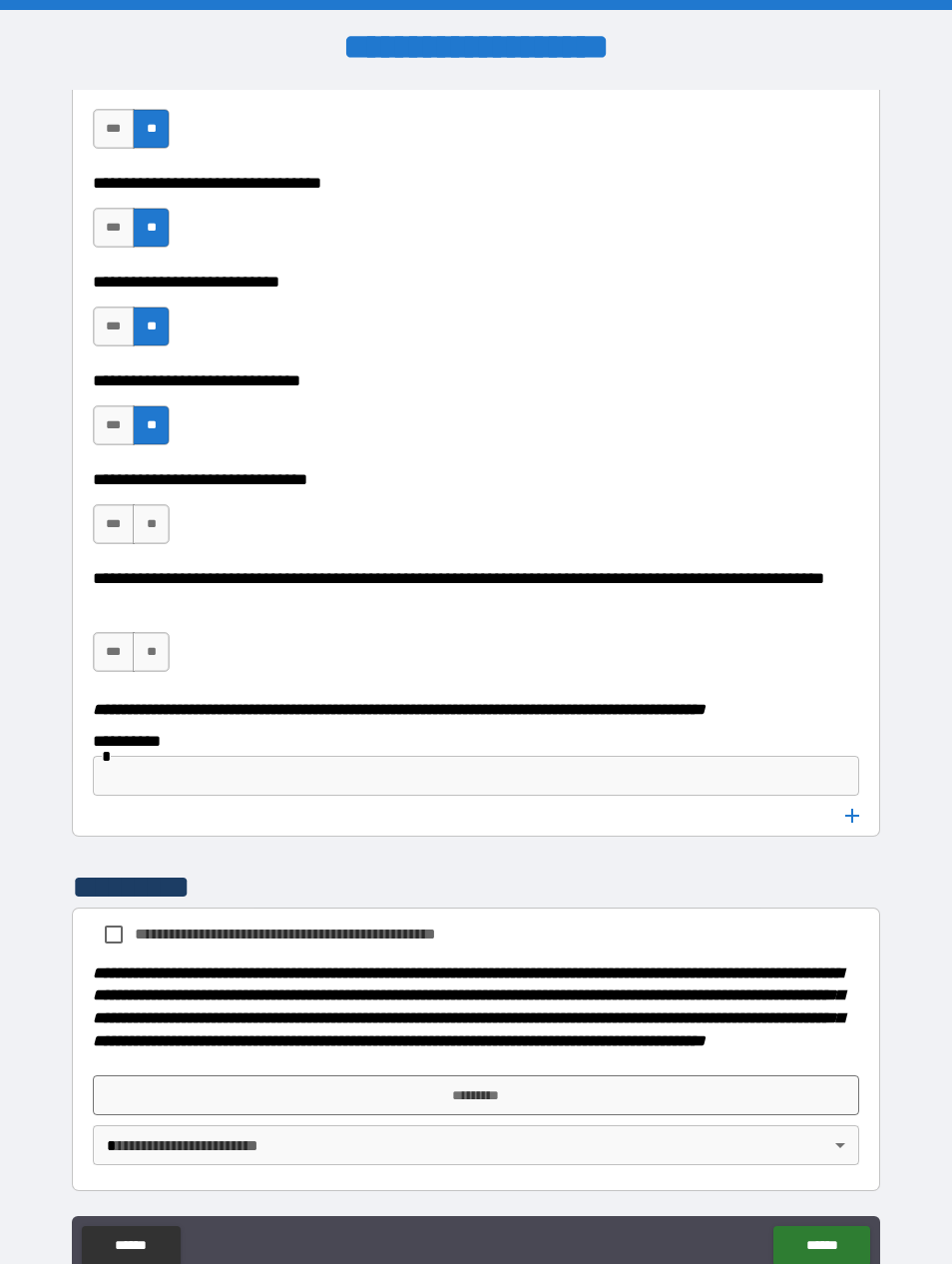 click on "**" at bounding box center (151, 524) 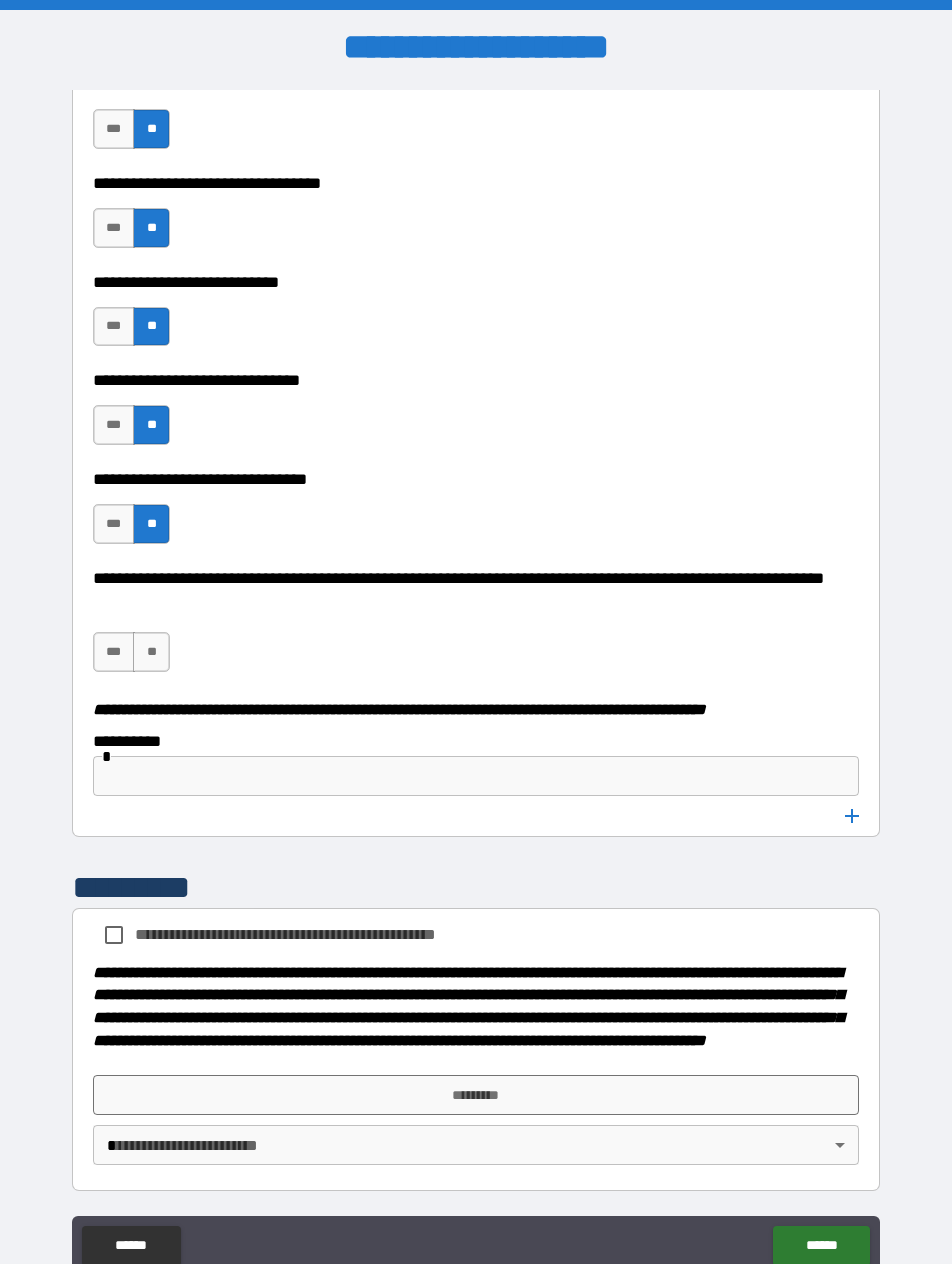 scroll, scrollTop: 10043, scrollLeft: 0, axis: vertical 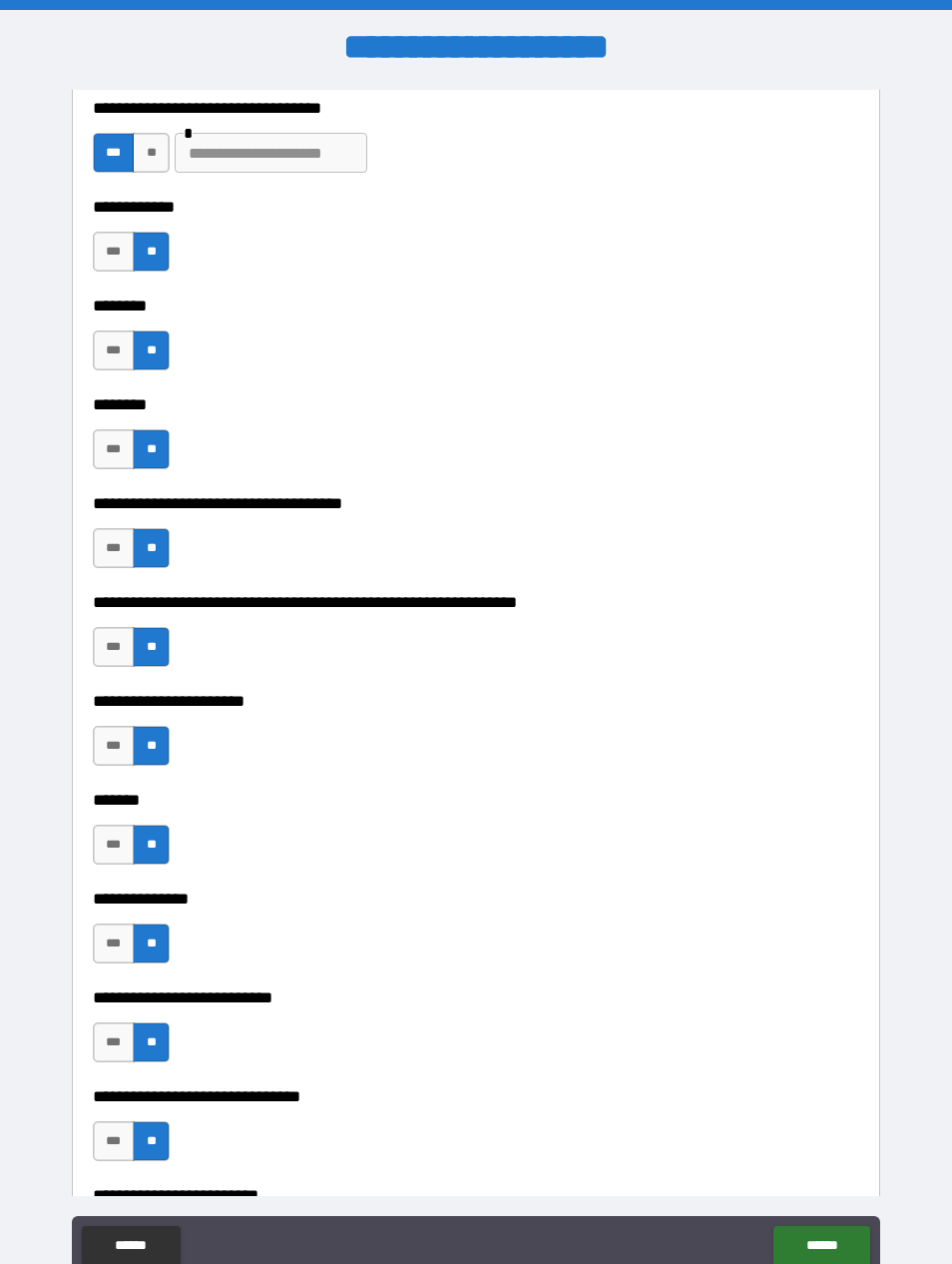 click at bounding box center (270, 153) 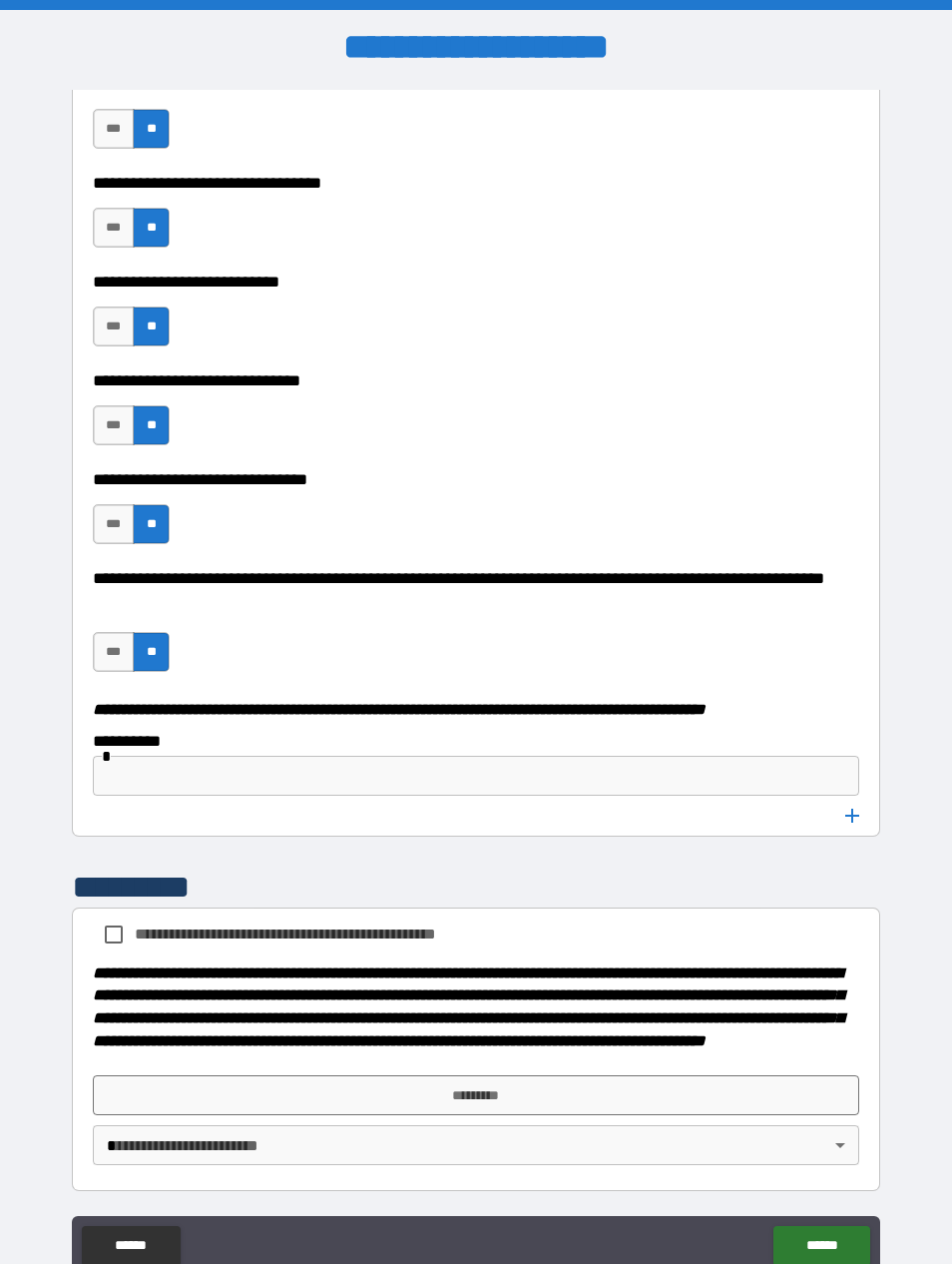 scroll, scrollTop: 10043, scrollLeft: 0, axis: vertical 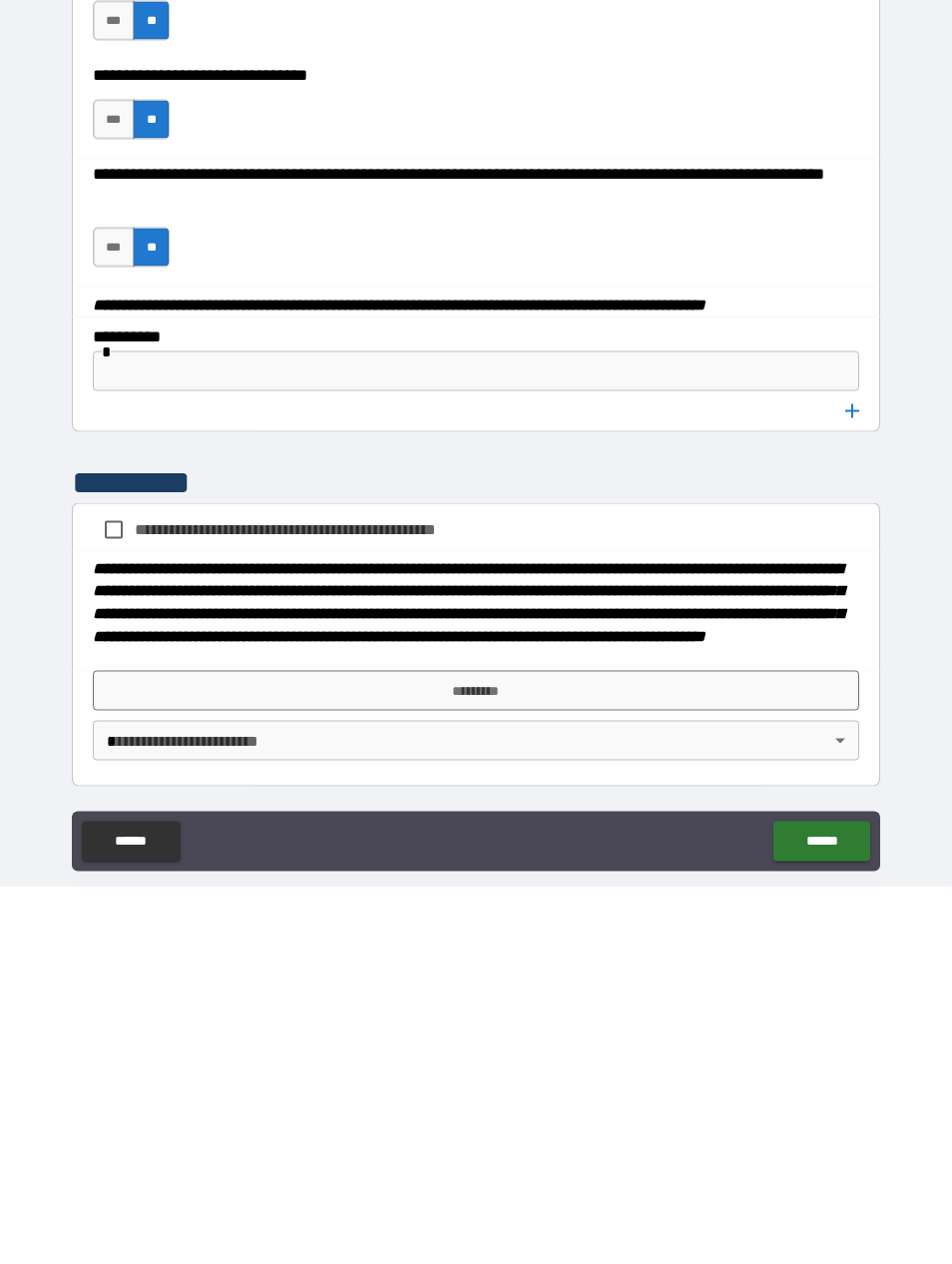 type on "**********" 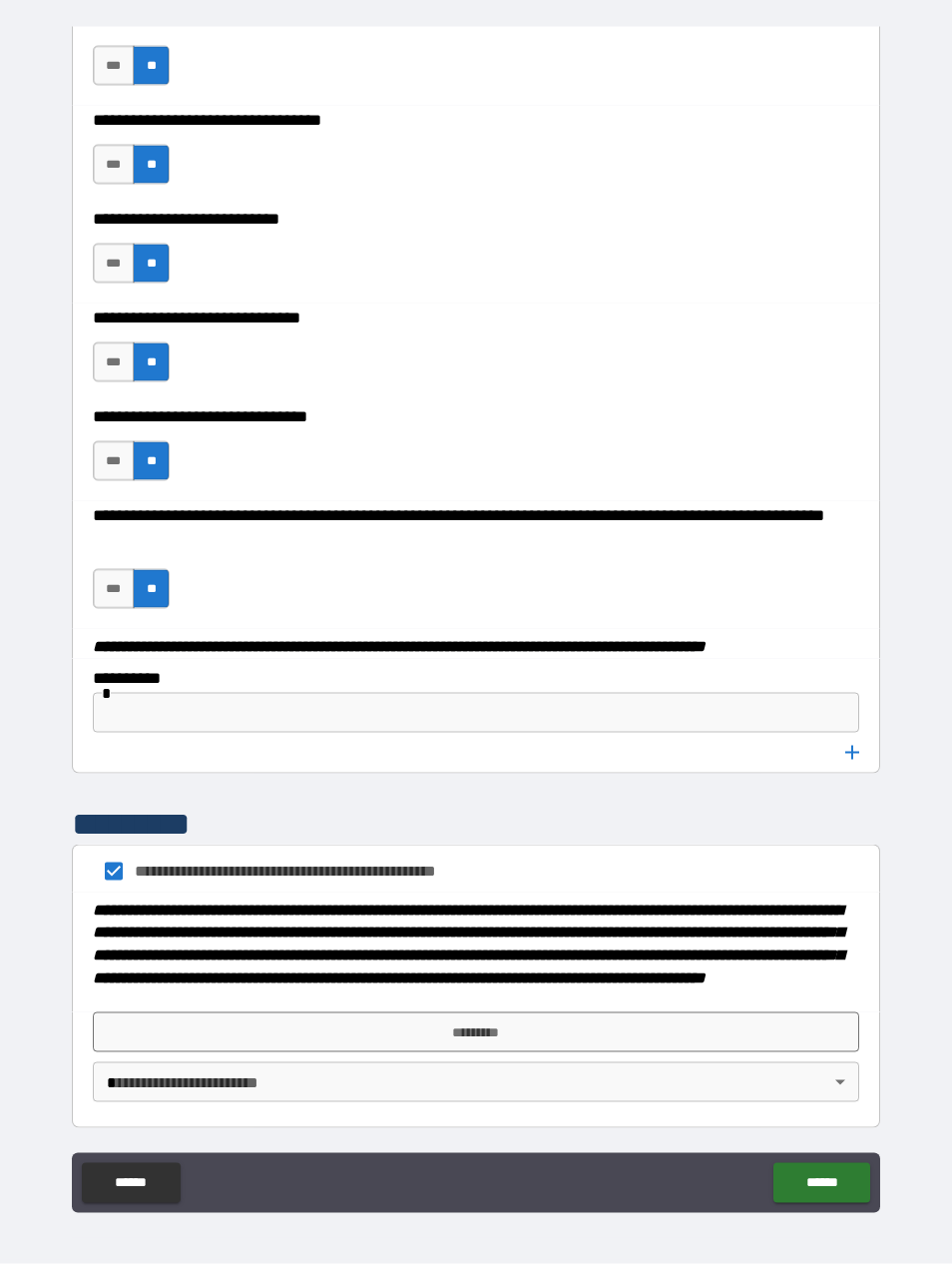 scroll, scrollTop: 64, scrollLeft: 0, axis: vertical 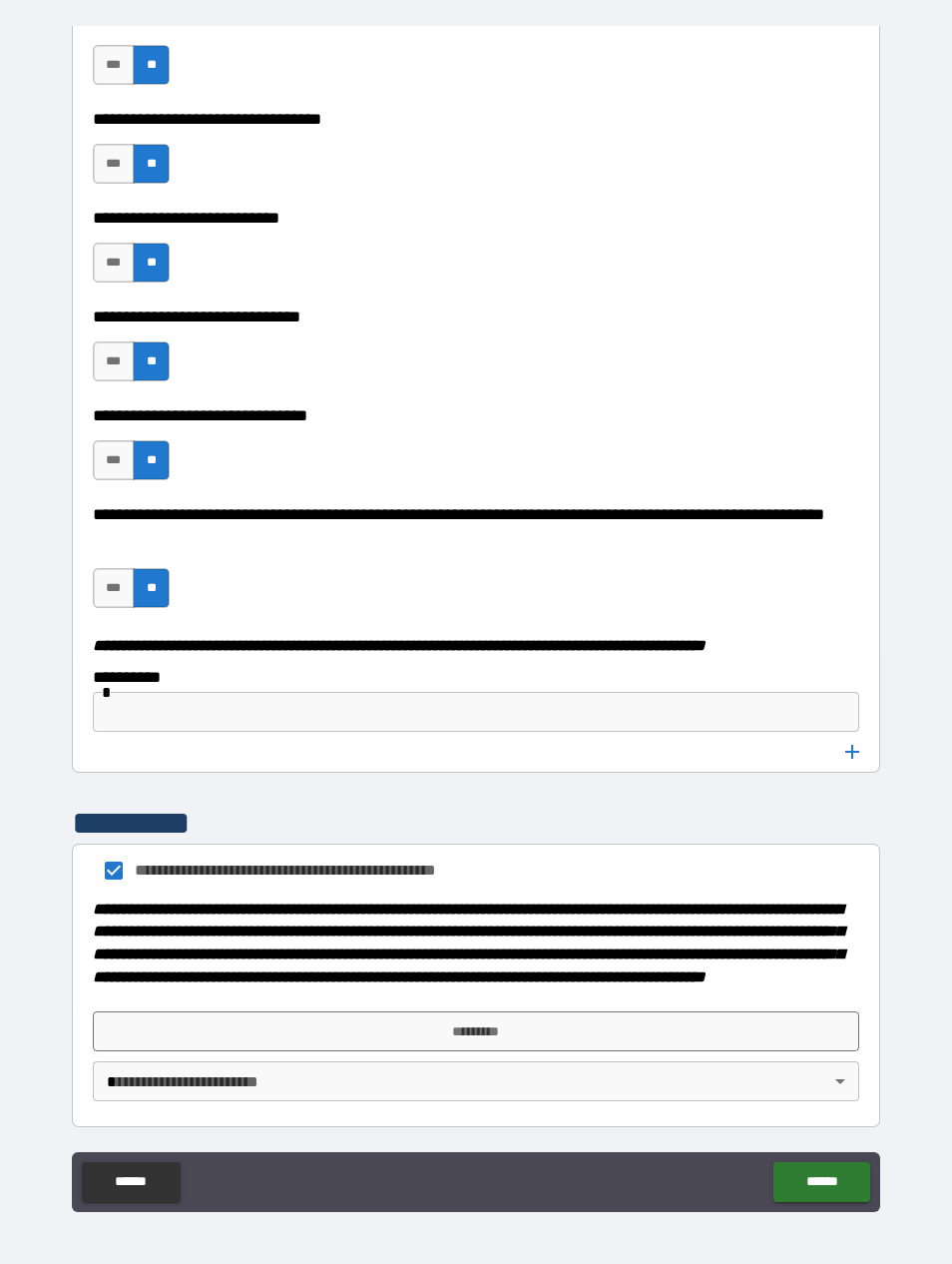 click on "*********" at bounding box center [476, 1031] 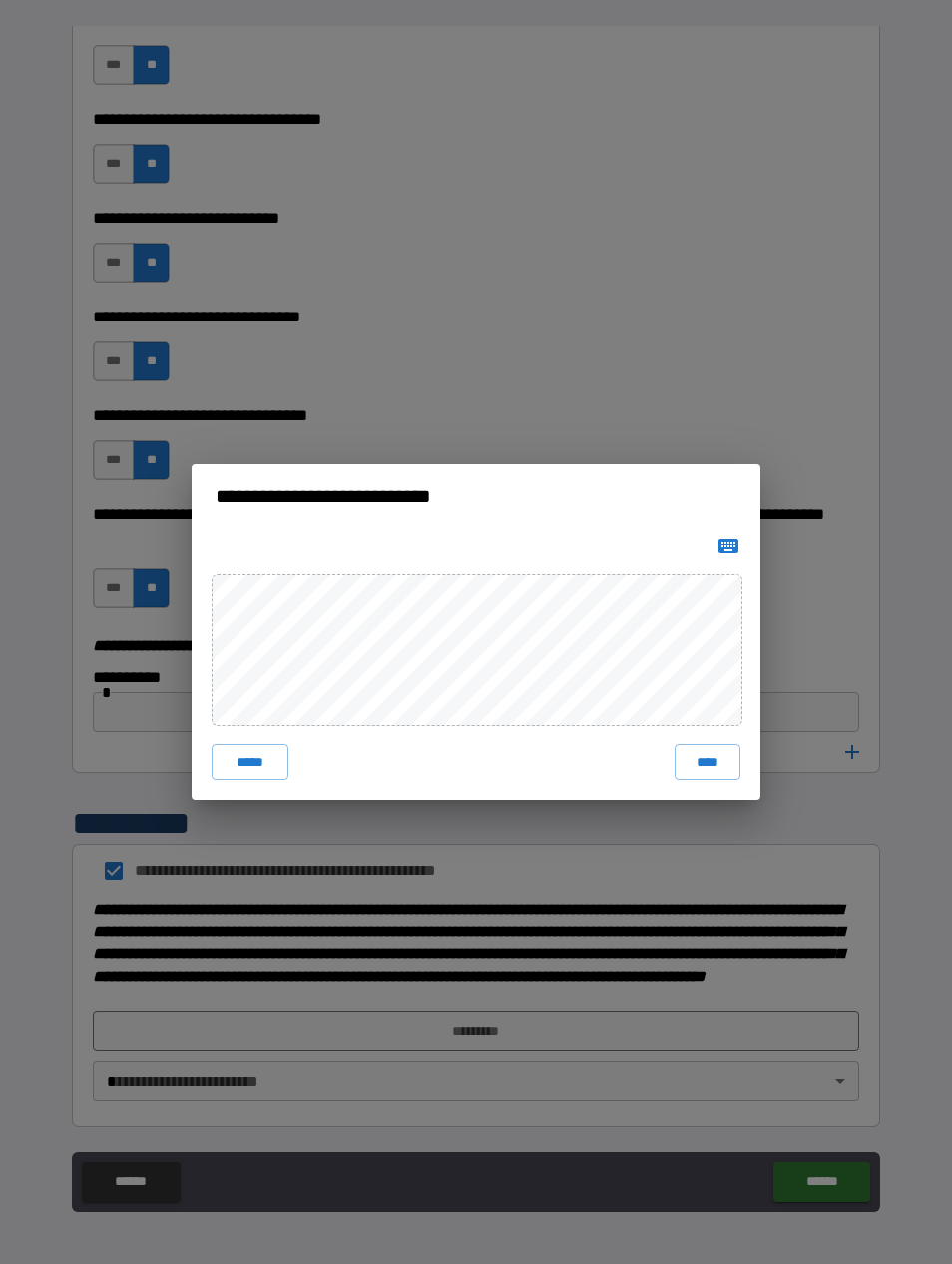 click on "****" at bounding box center (708, 762) 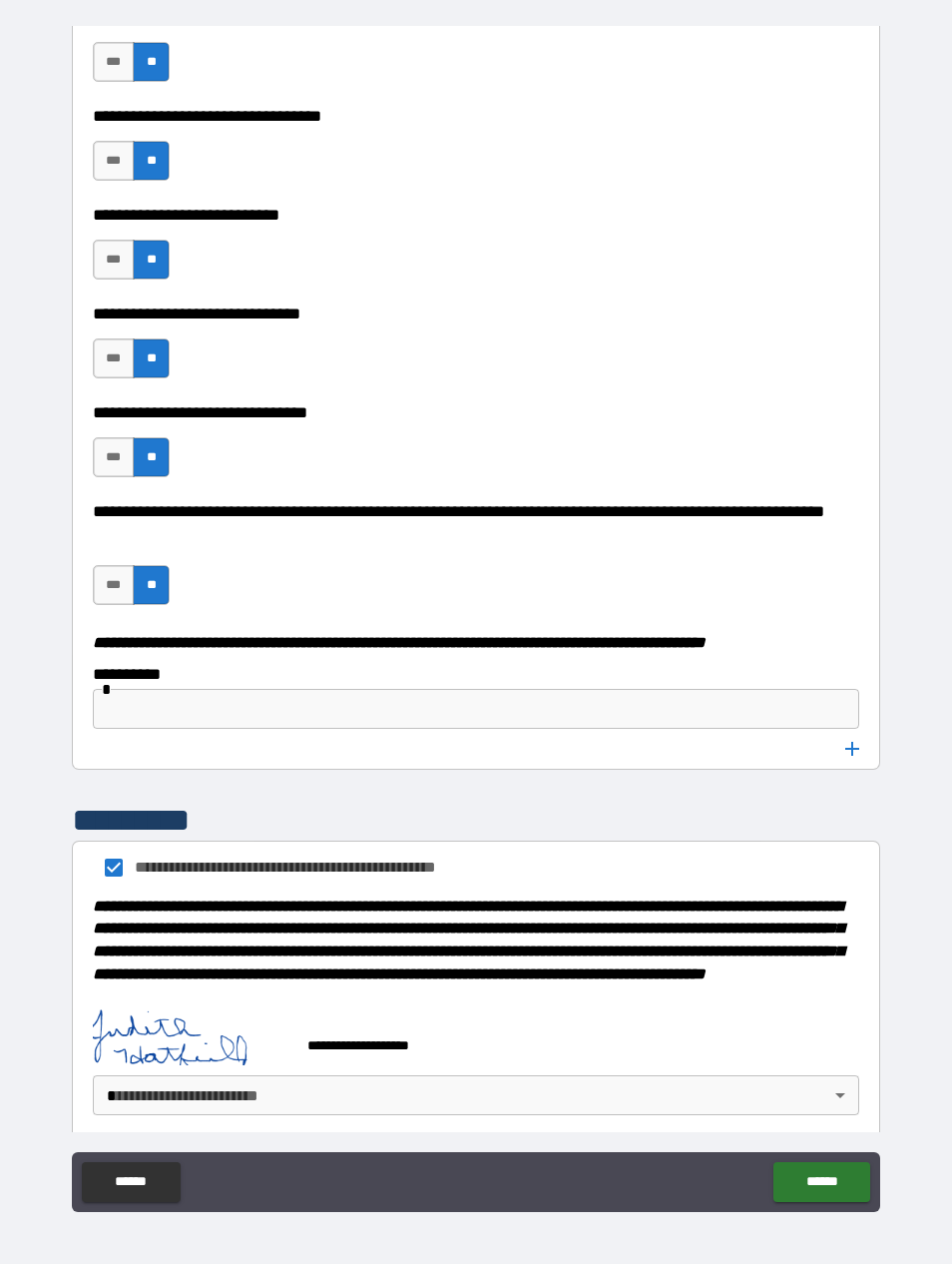 click on "******" at bounding box center [821, 1182] 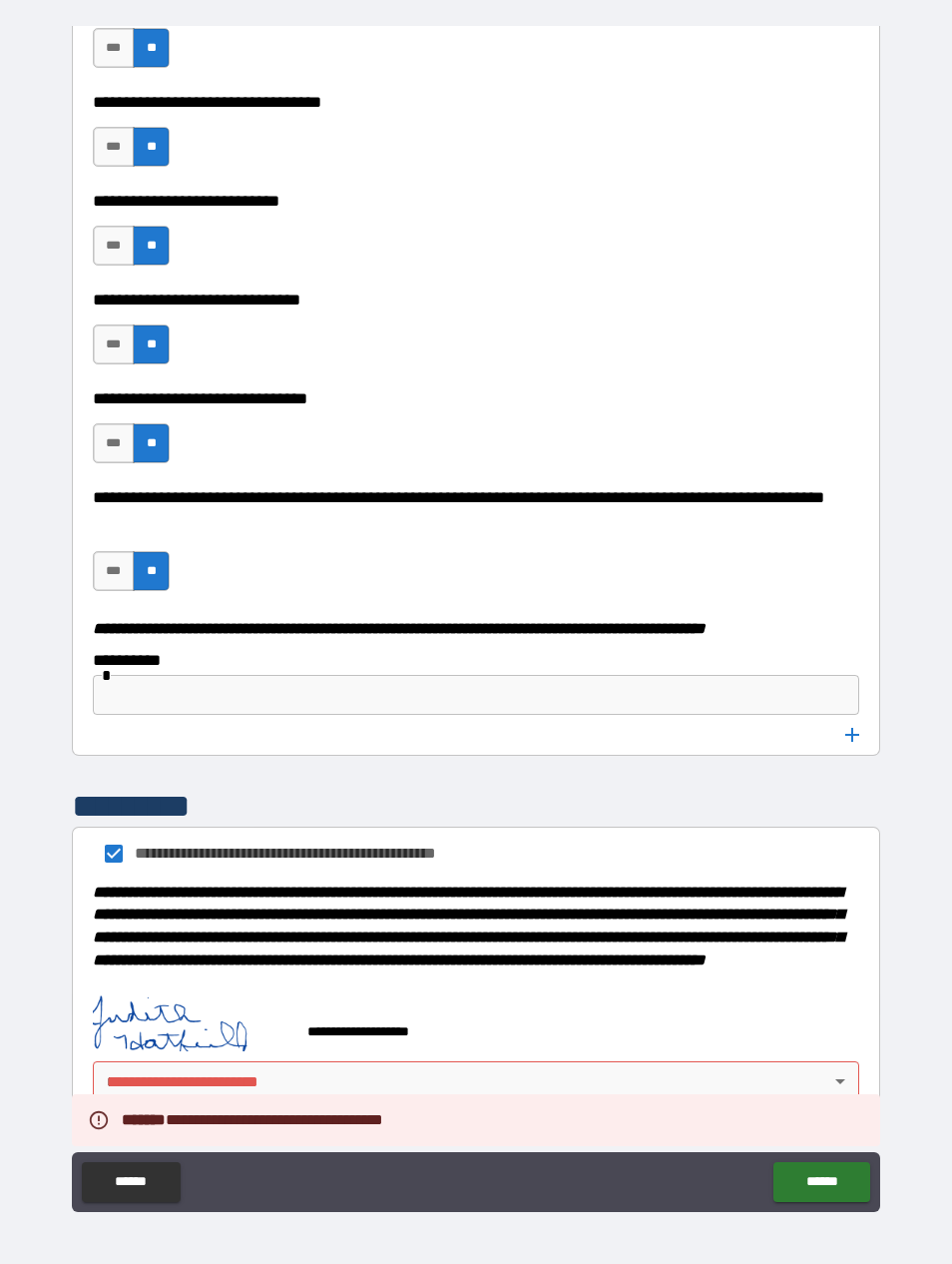 scroll, scrollTop: 10060, scrollLeft: 0, axis: vertical 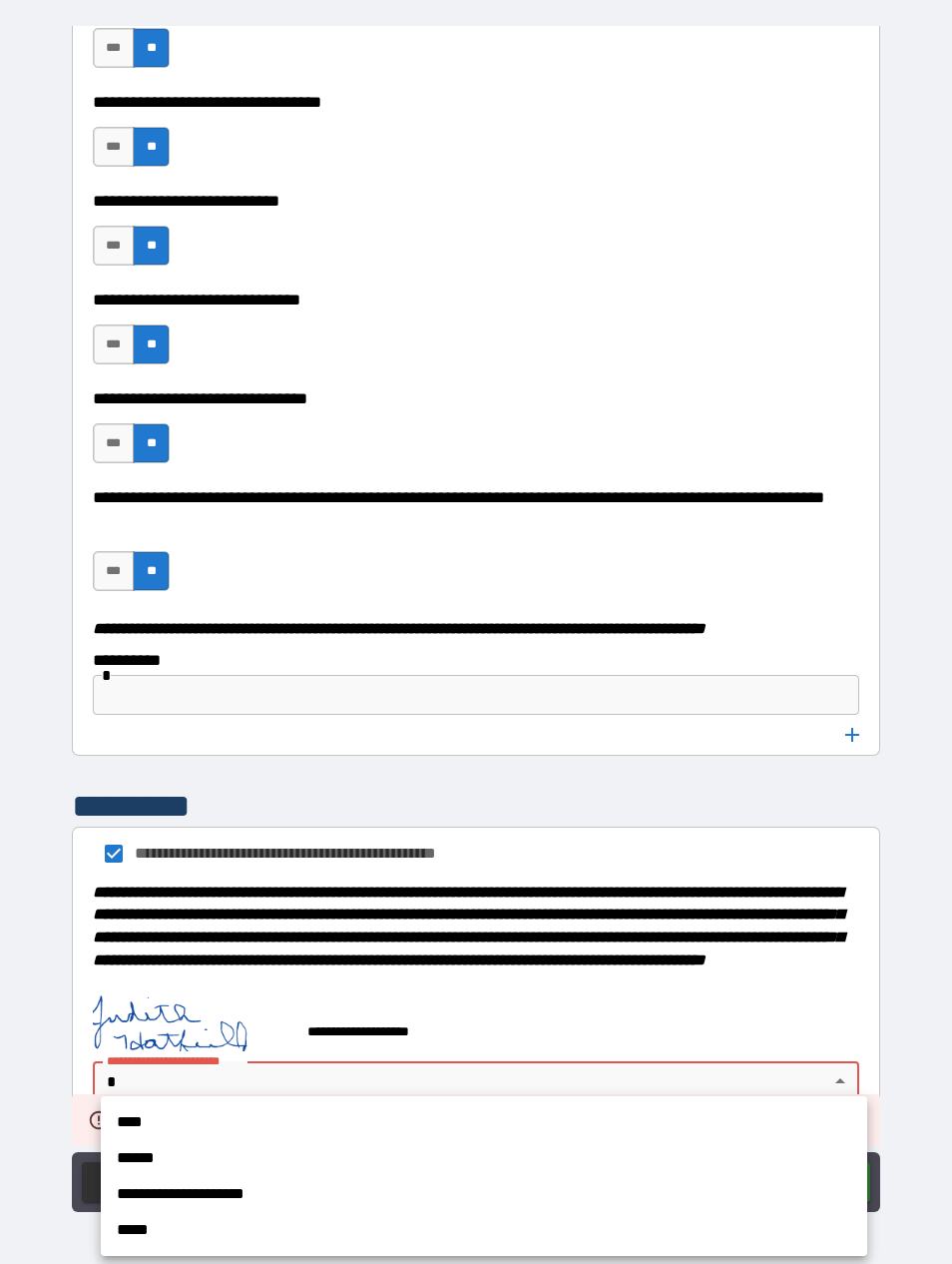 click on "****" at bounding box center (484, 1122) 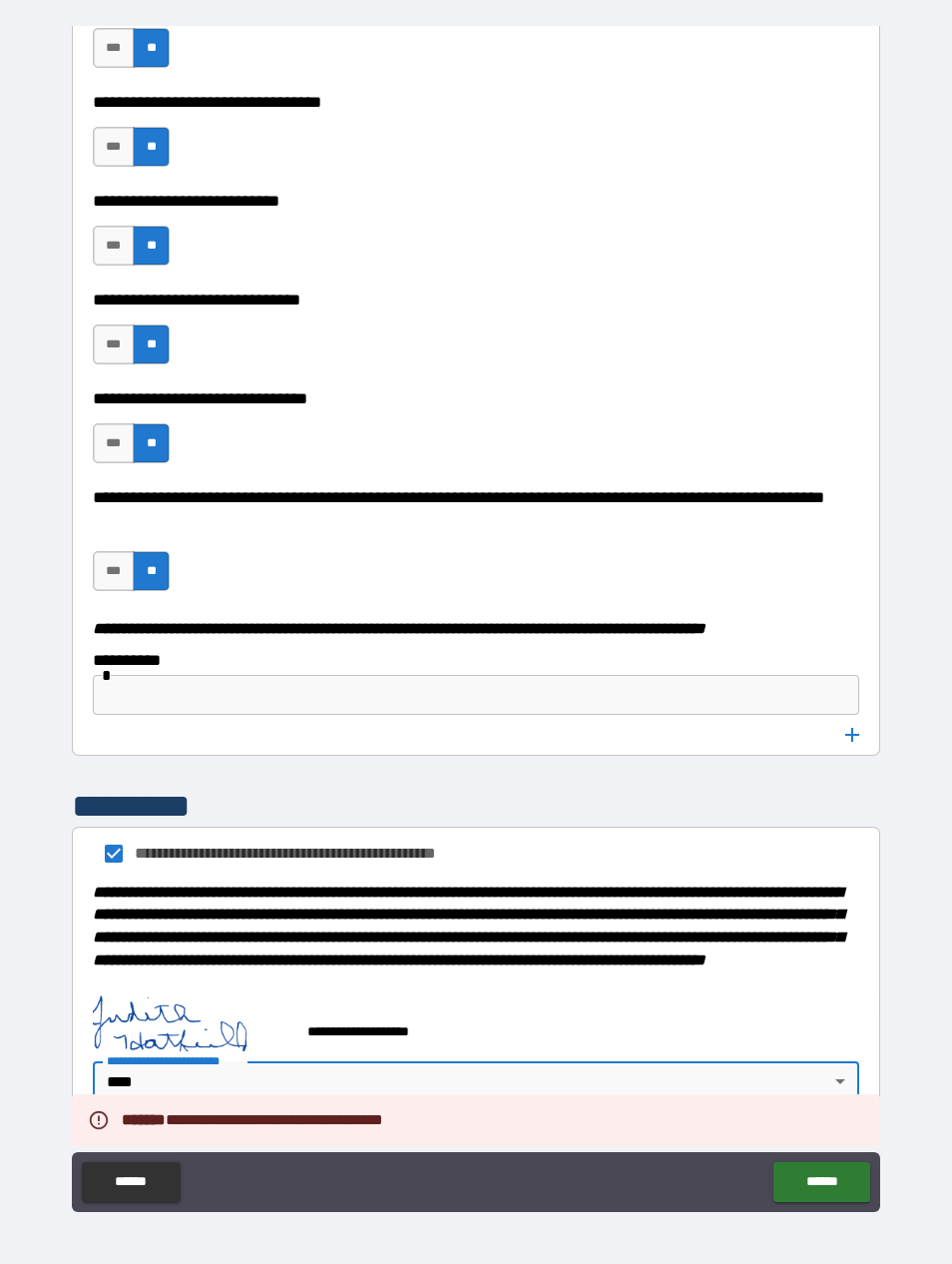 click on "******" at bounding box center (821, 1182) 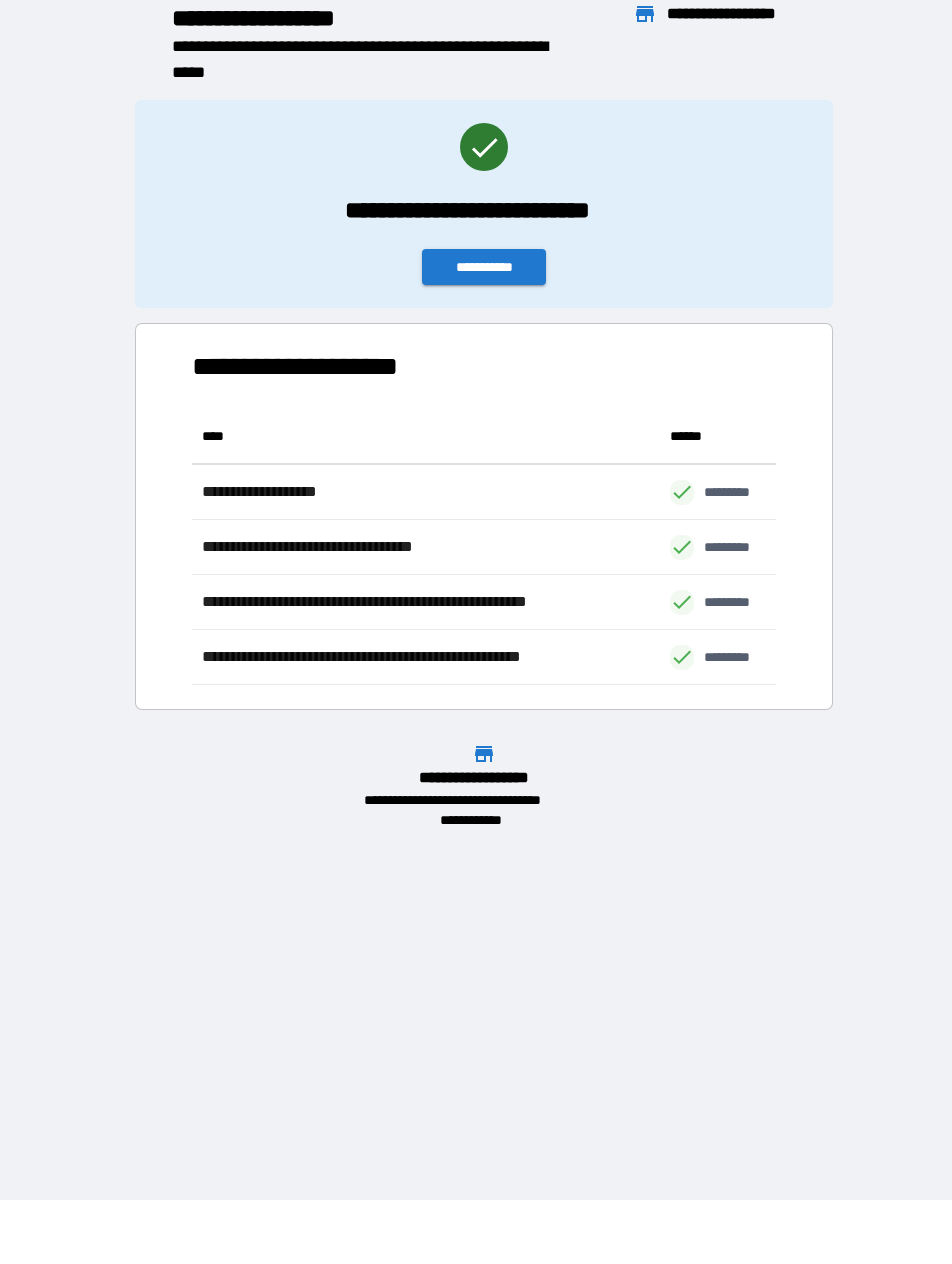scroll, scrollTop: 1, scrollLeft: 1, axis: both 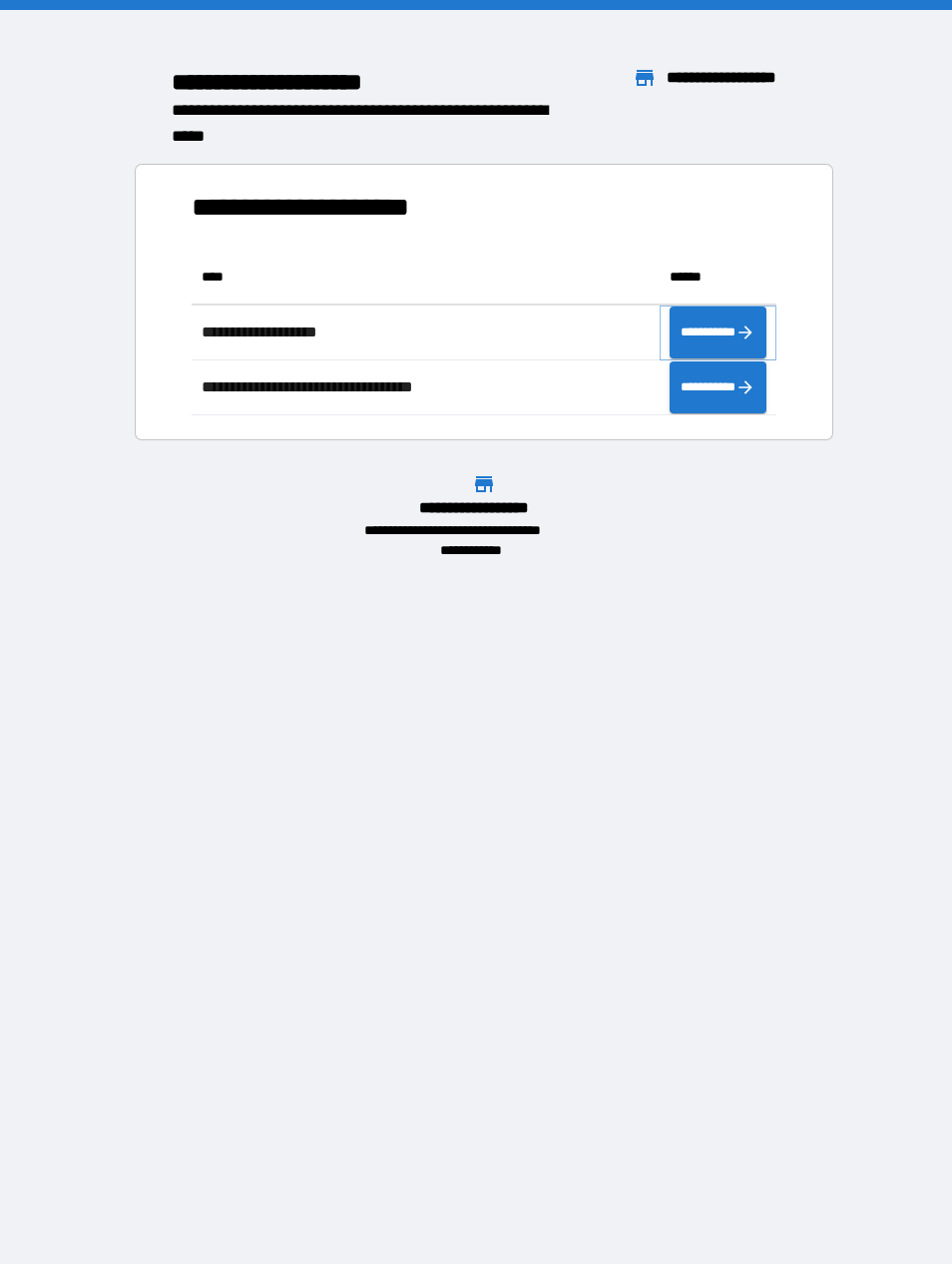 click on "**********" at bounding box center [717, 332] 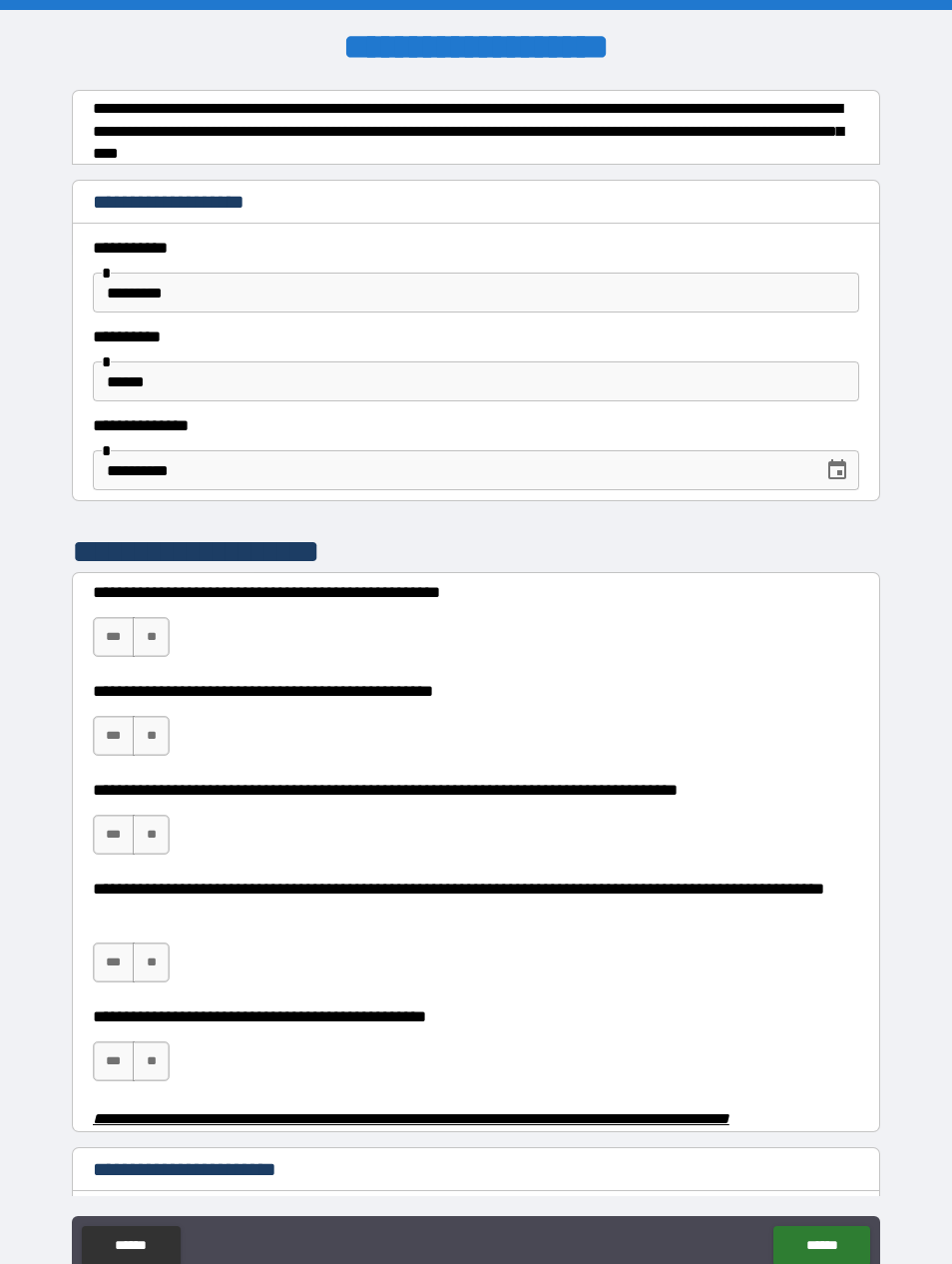 click on "**" at bounding box center (151, 637) 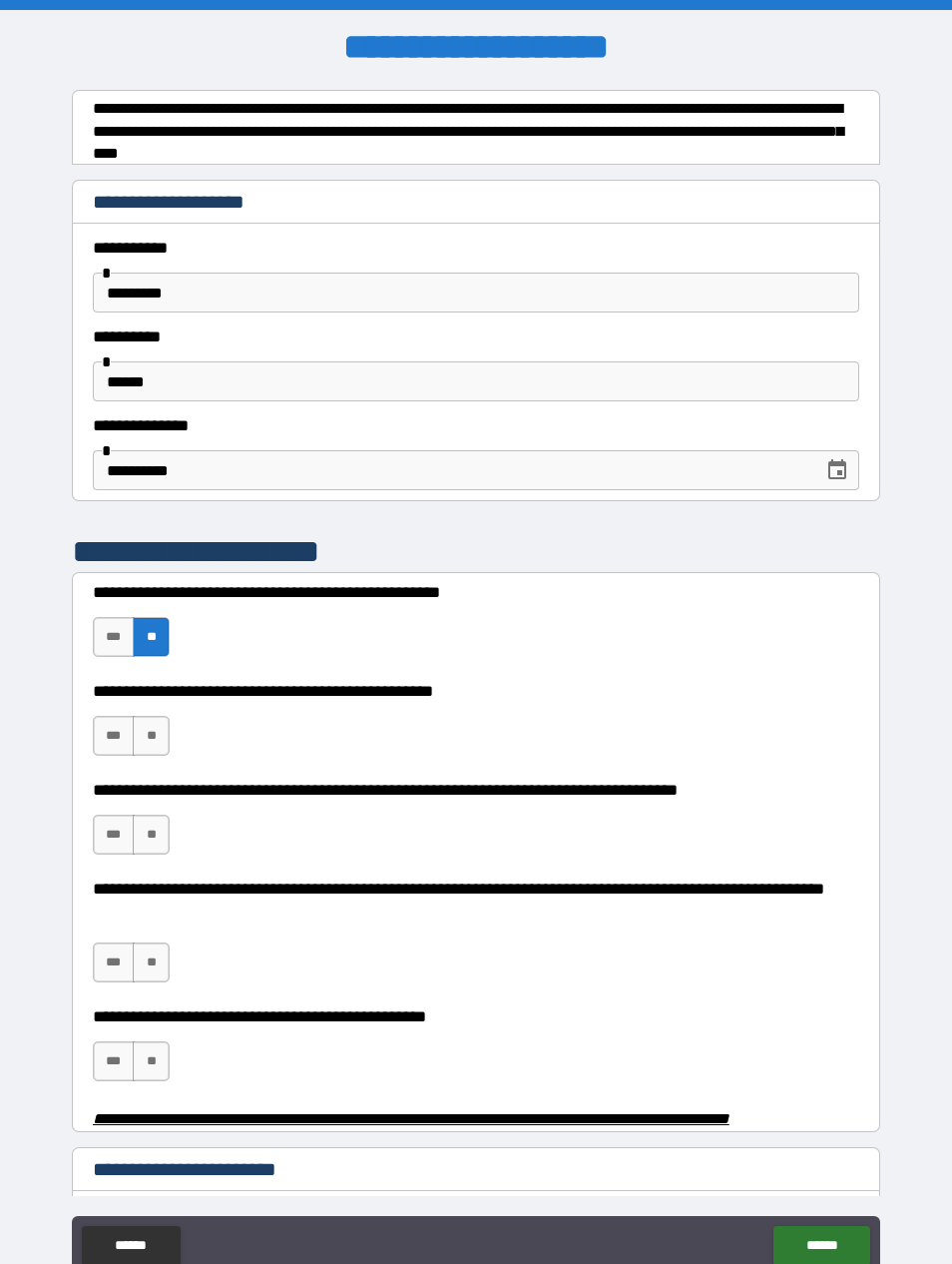 click on "***" at bounding box center [114, 736] 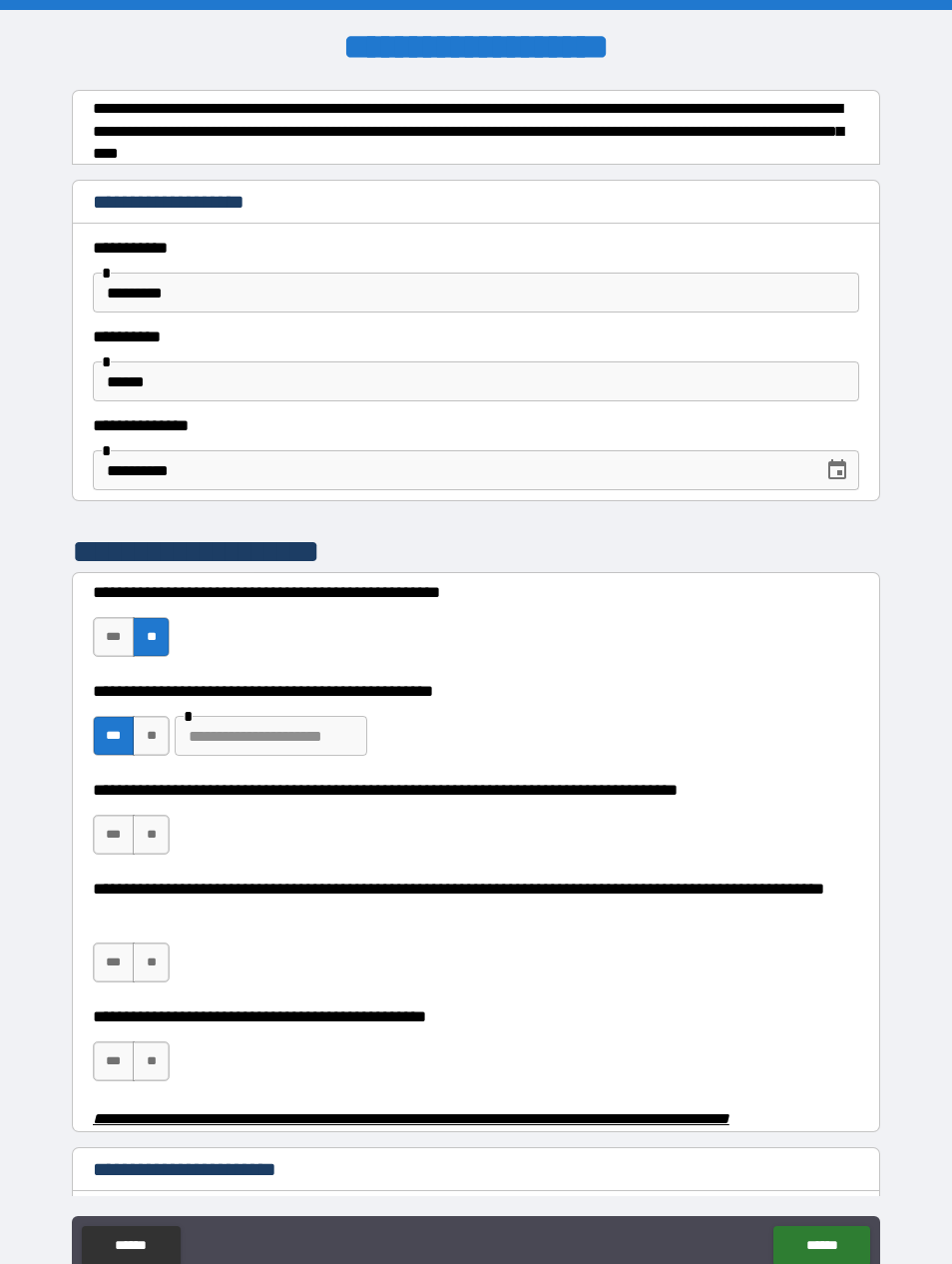 click at bounding box center [270, 736] 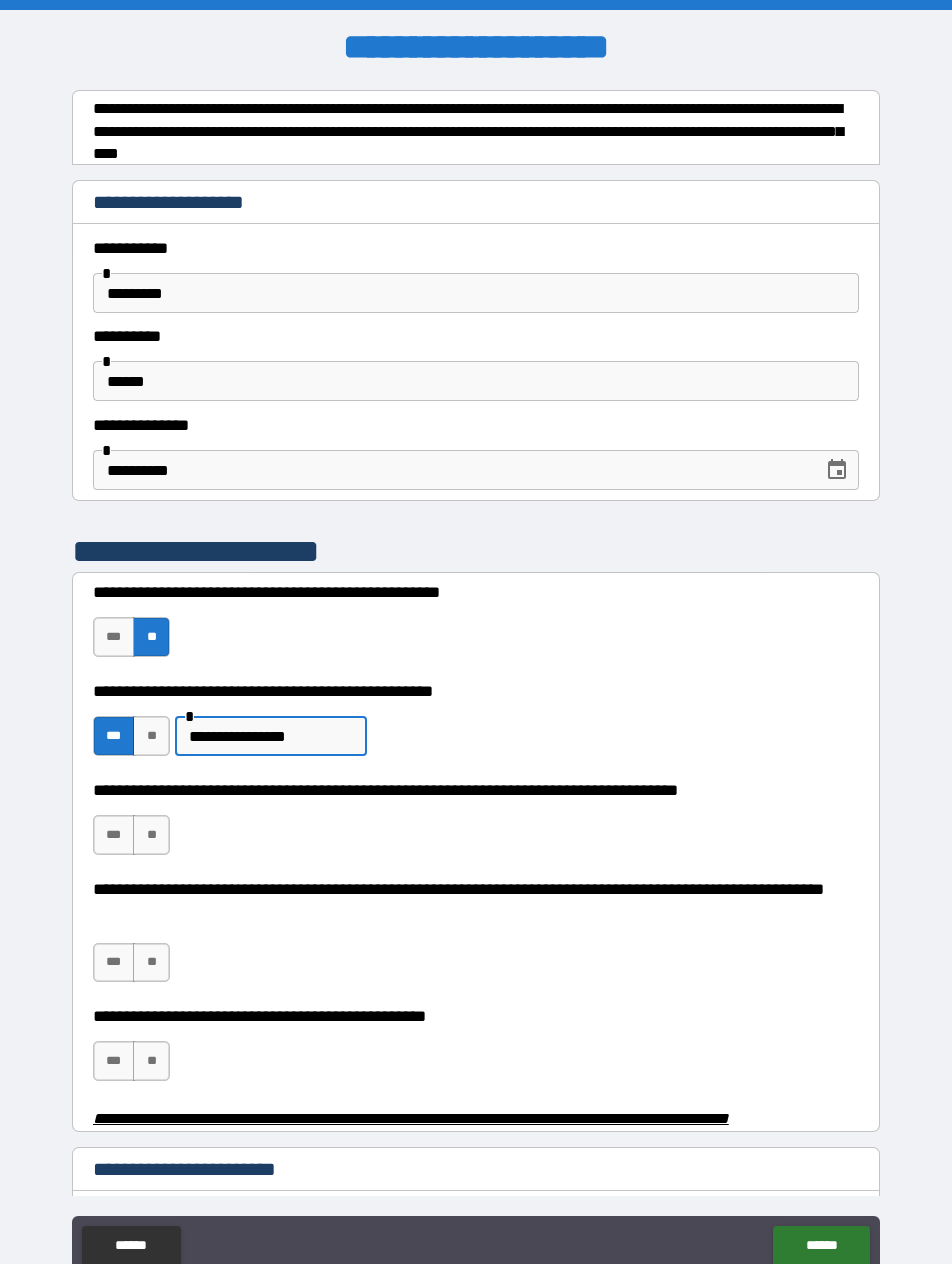 type on "**********" 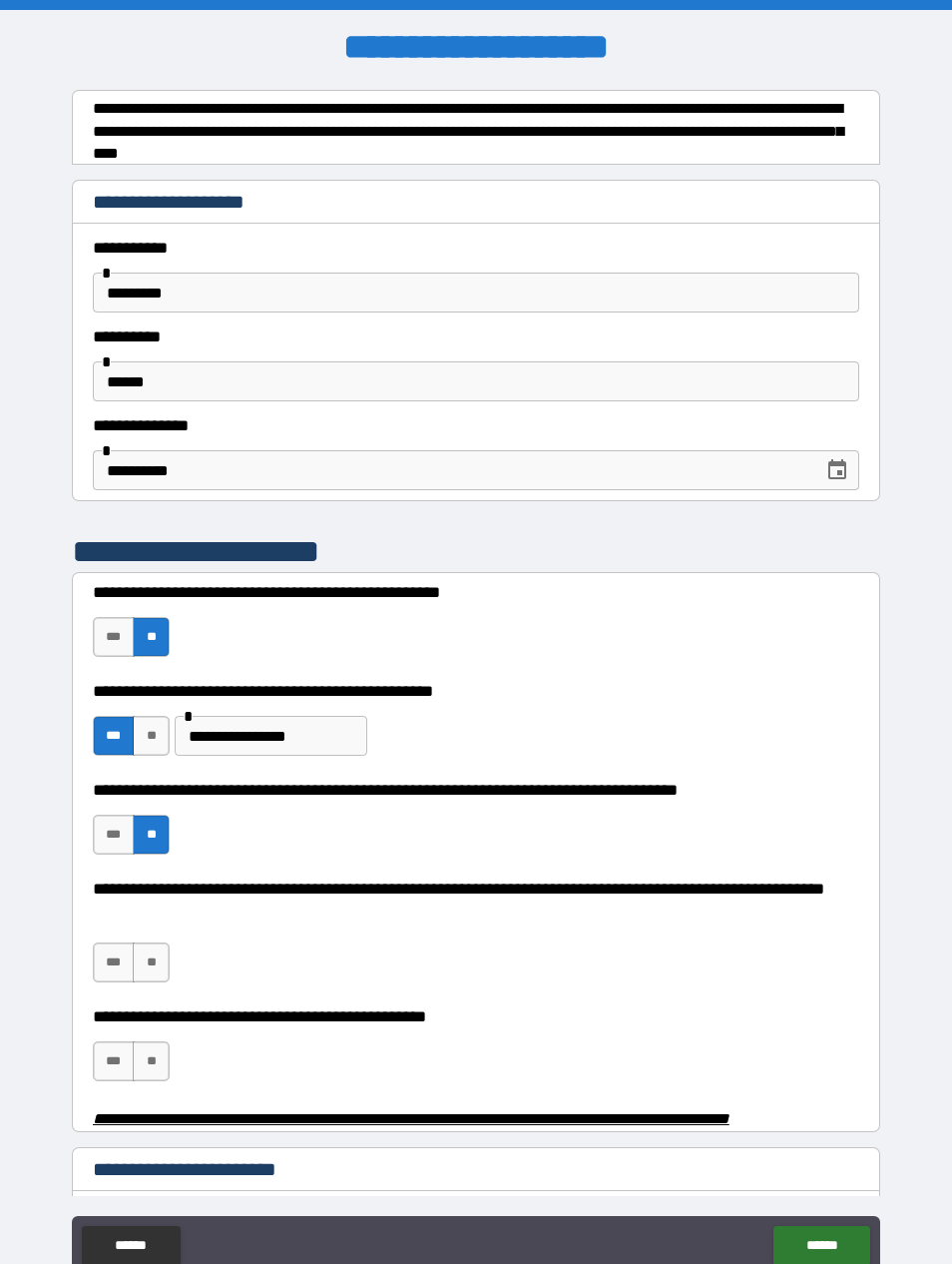 click on "**" at bounding box center (151, 962) 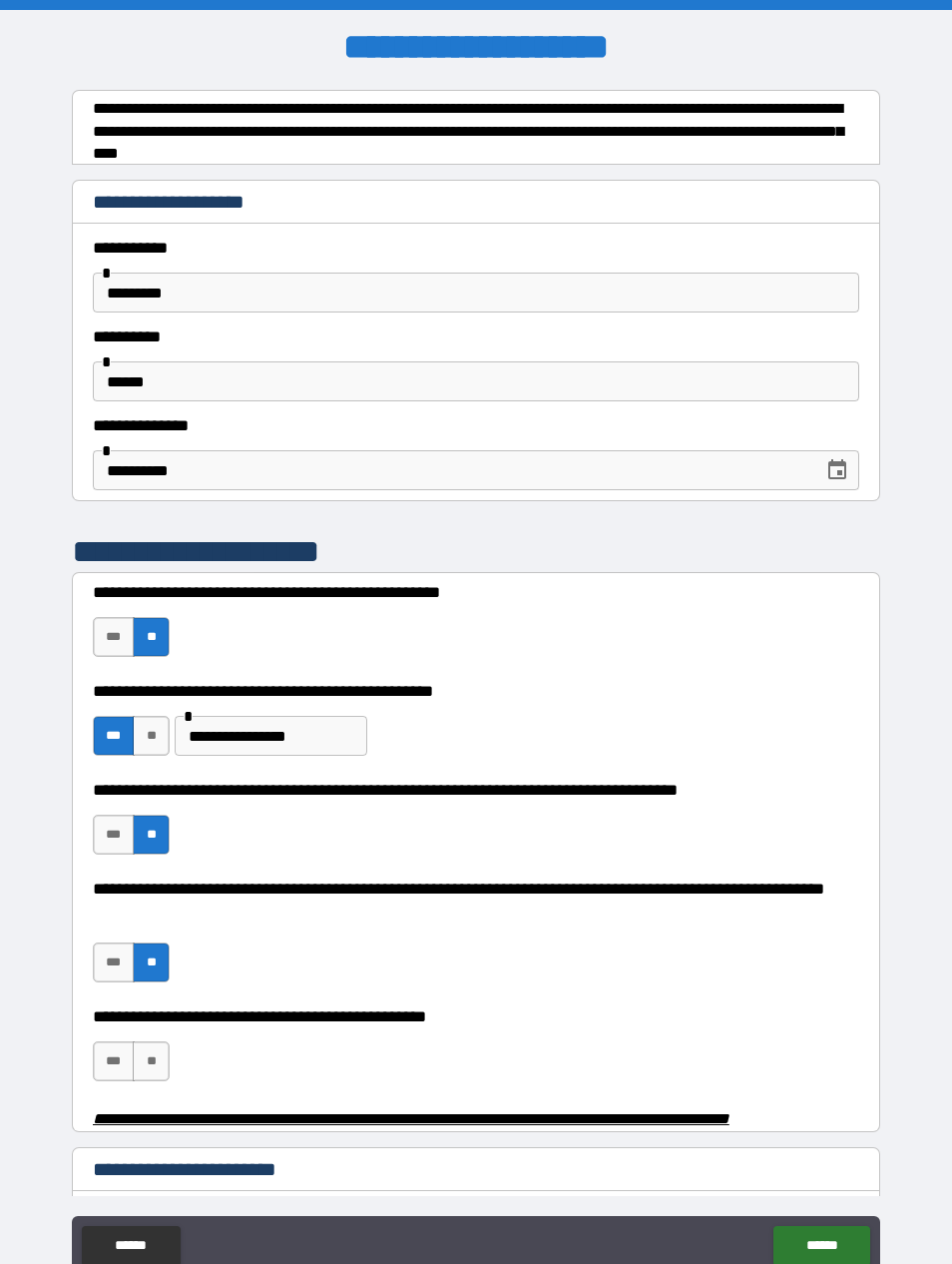 click on "***" at bounding box center [114, 1061] 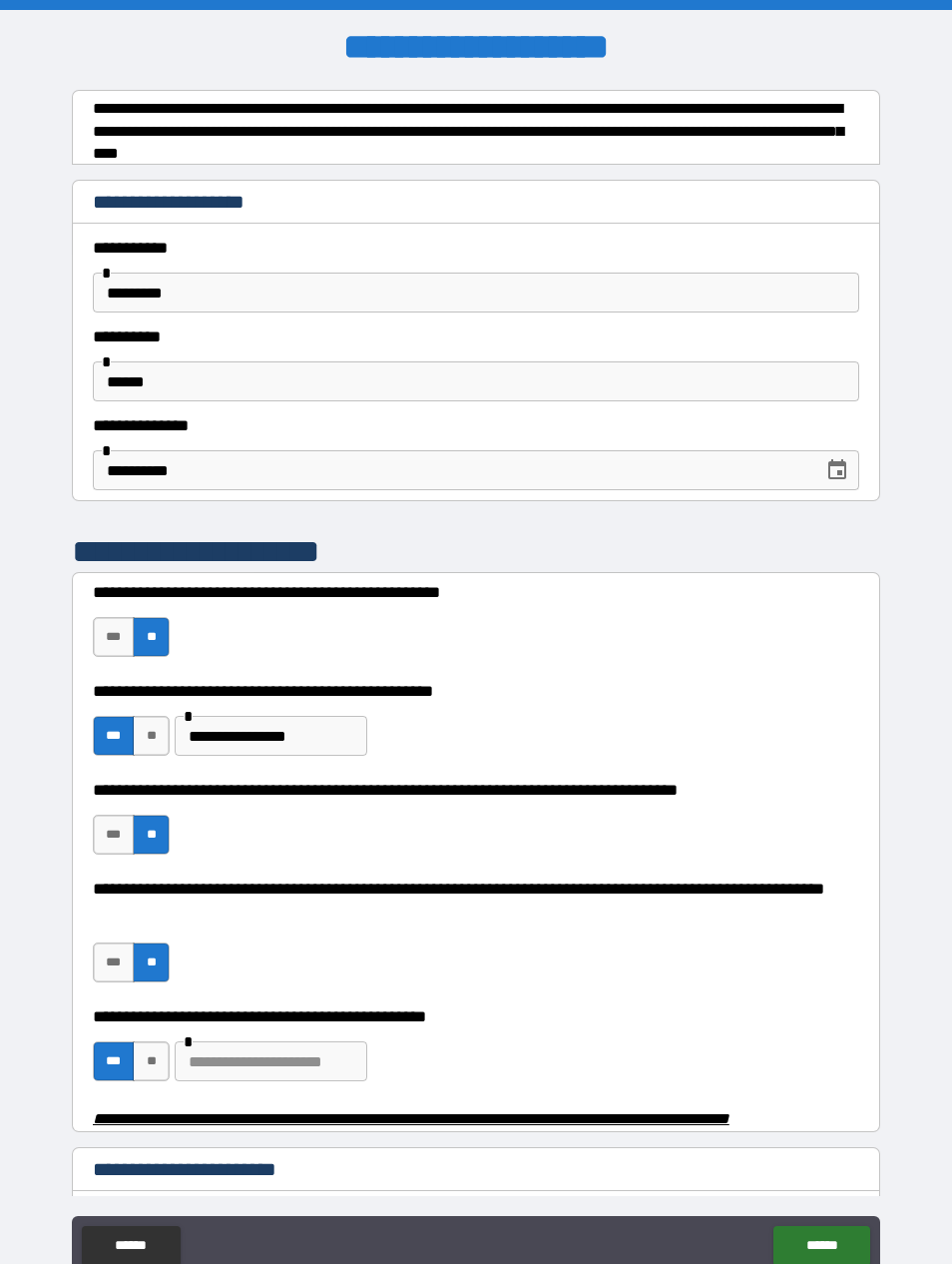 click on "**" at bounding box center (151, 1061) 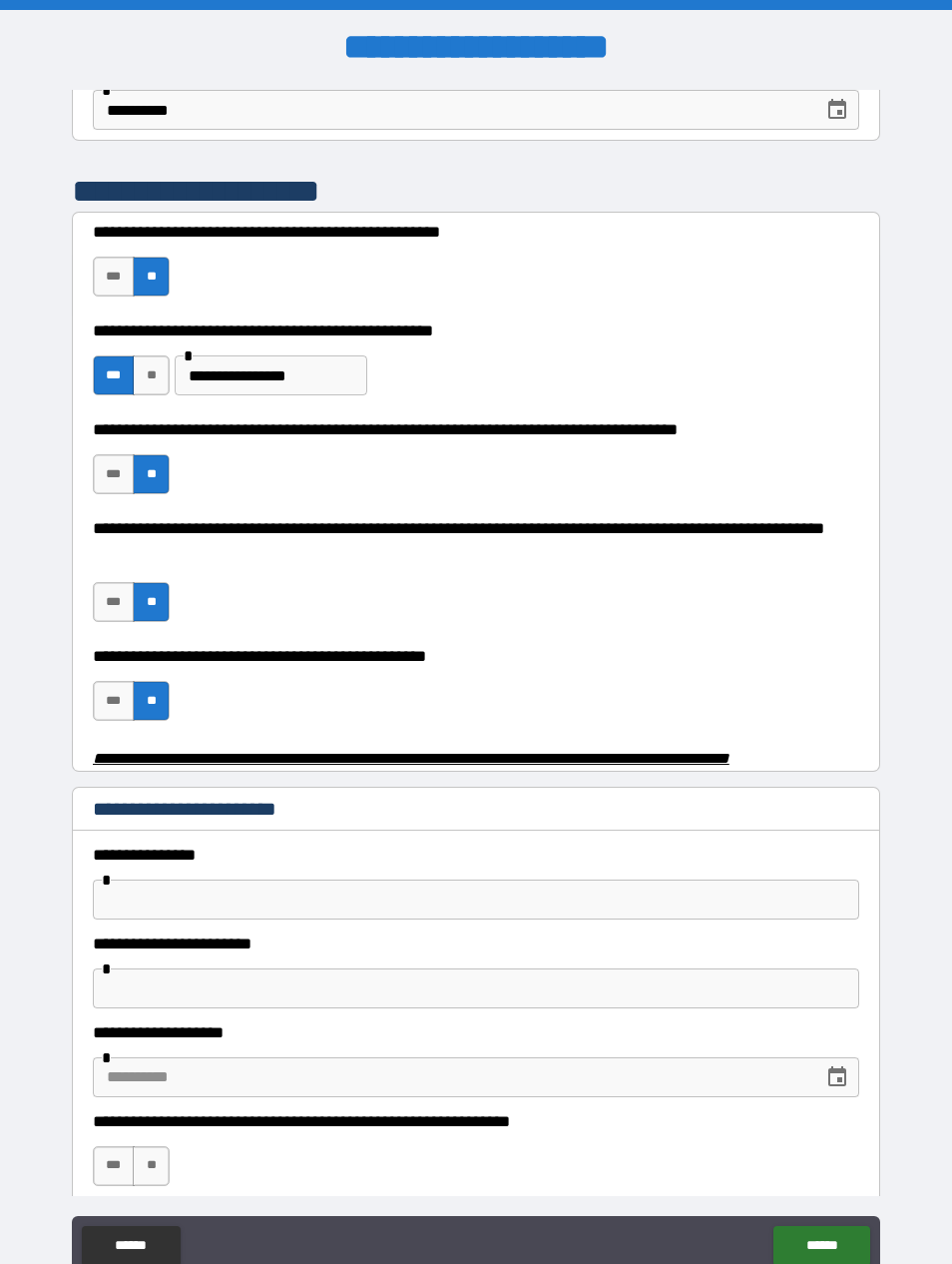 scroll, scrollTop: 381, scrollLeft: 0, axis: vertical 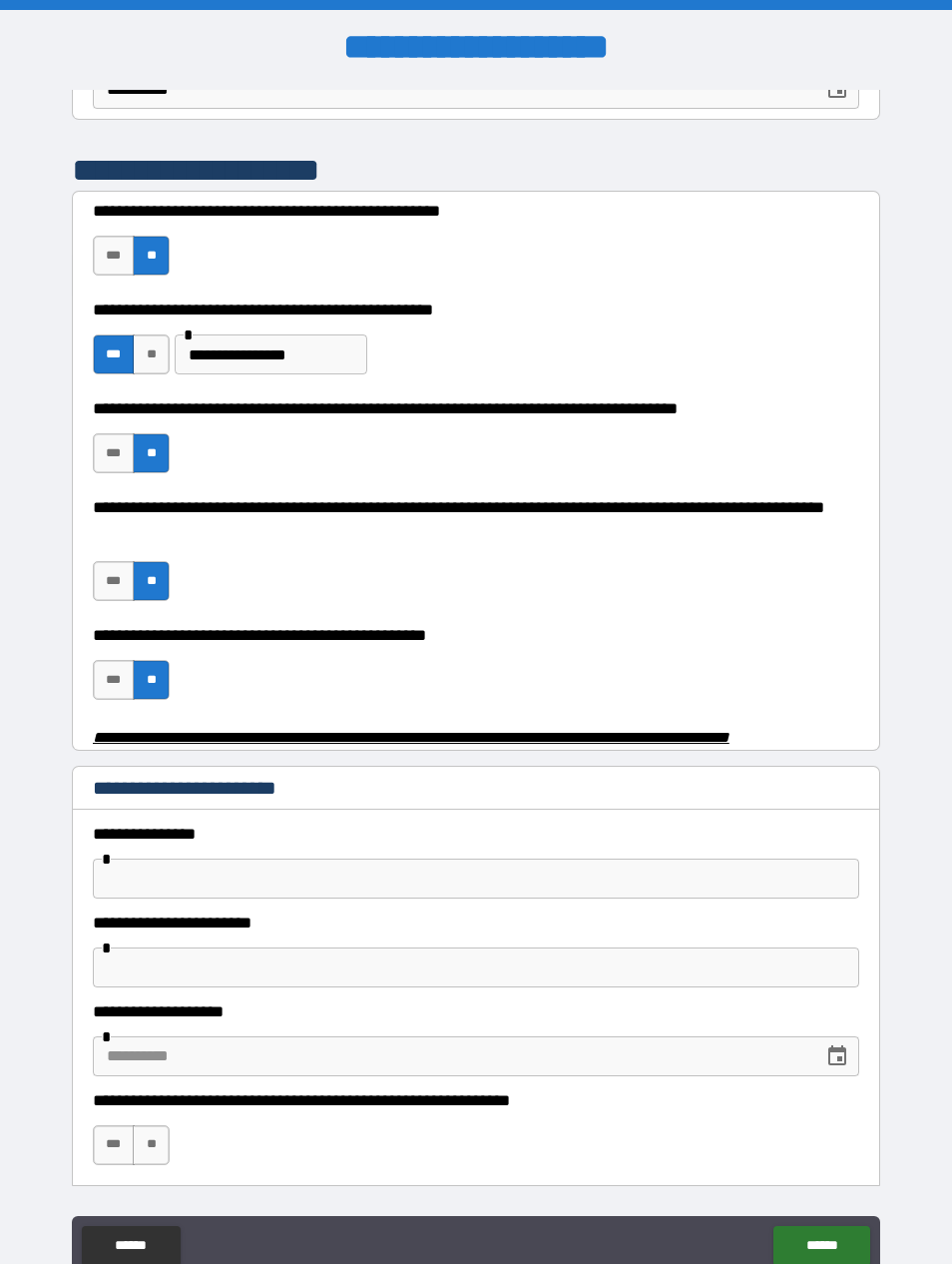 click at bounding box center [476, 879] 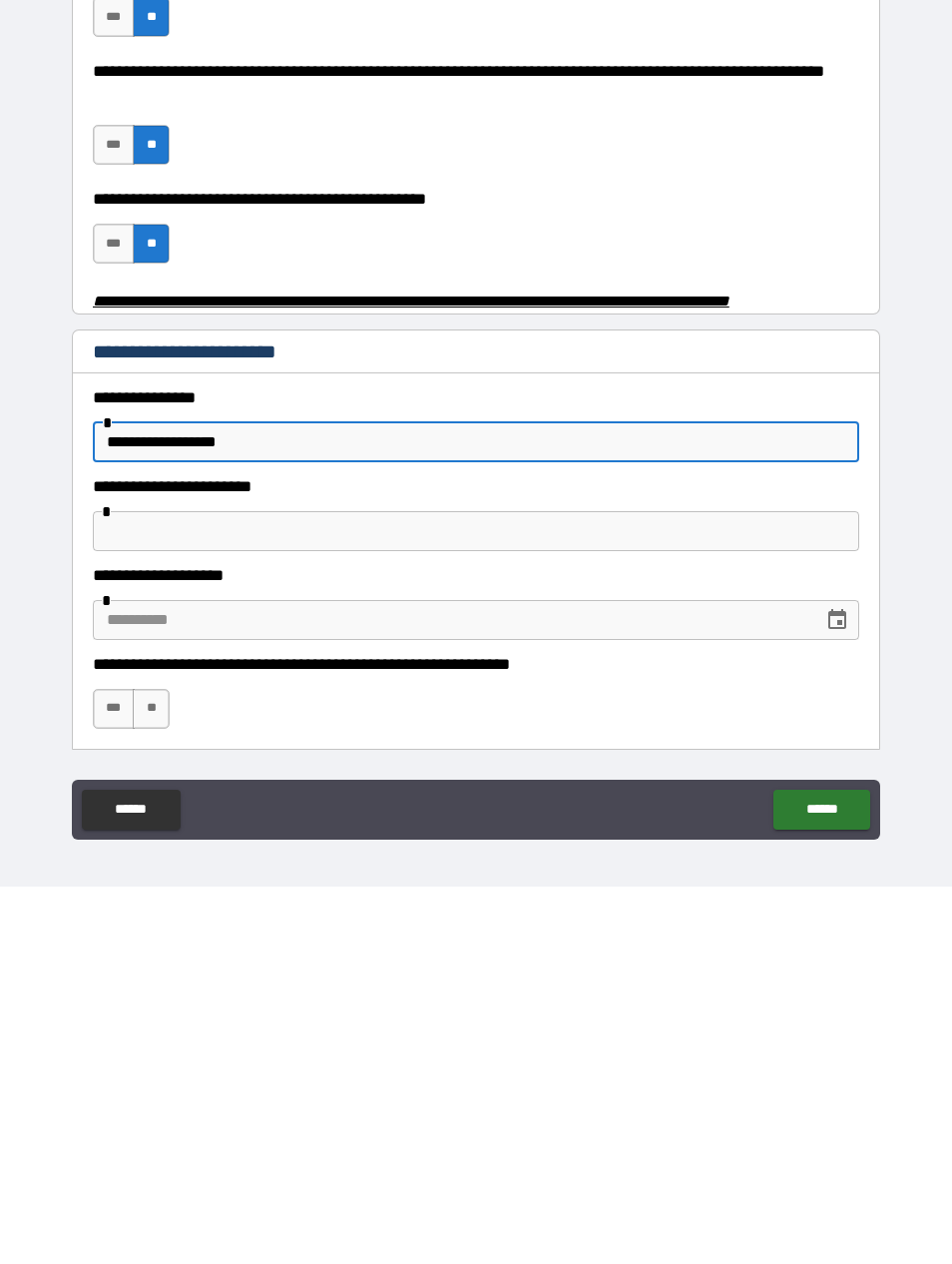 type on "**********" 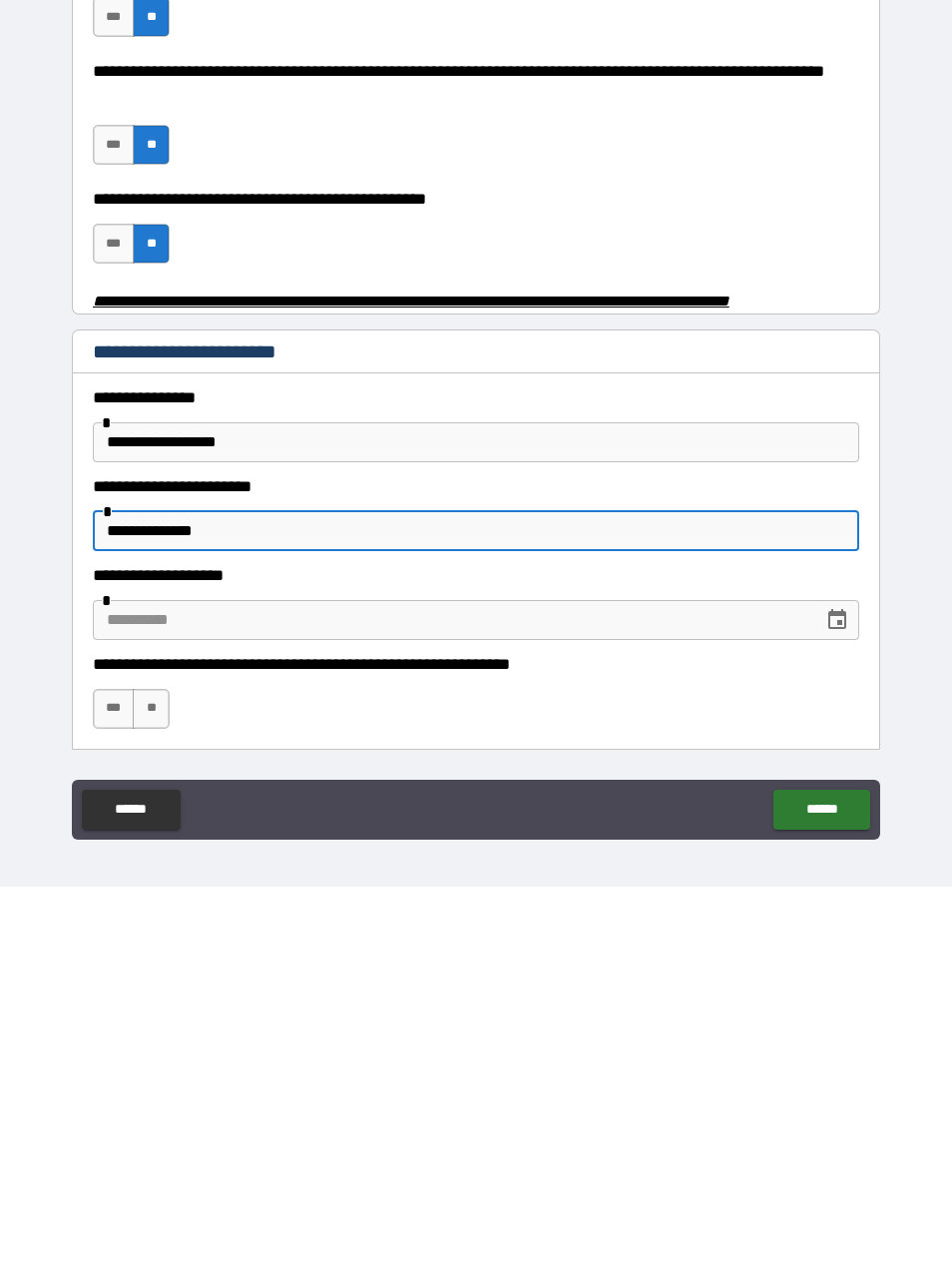 type on "**********" 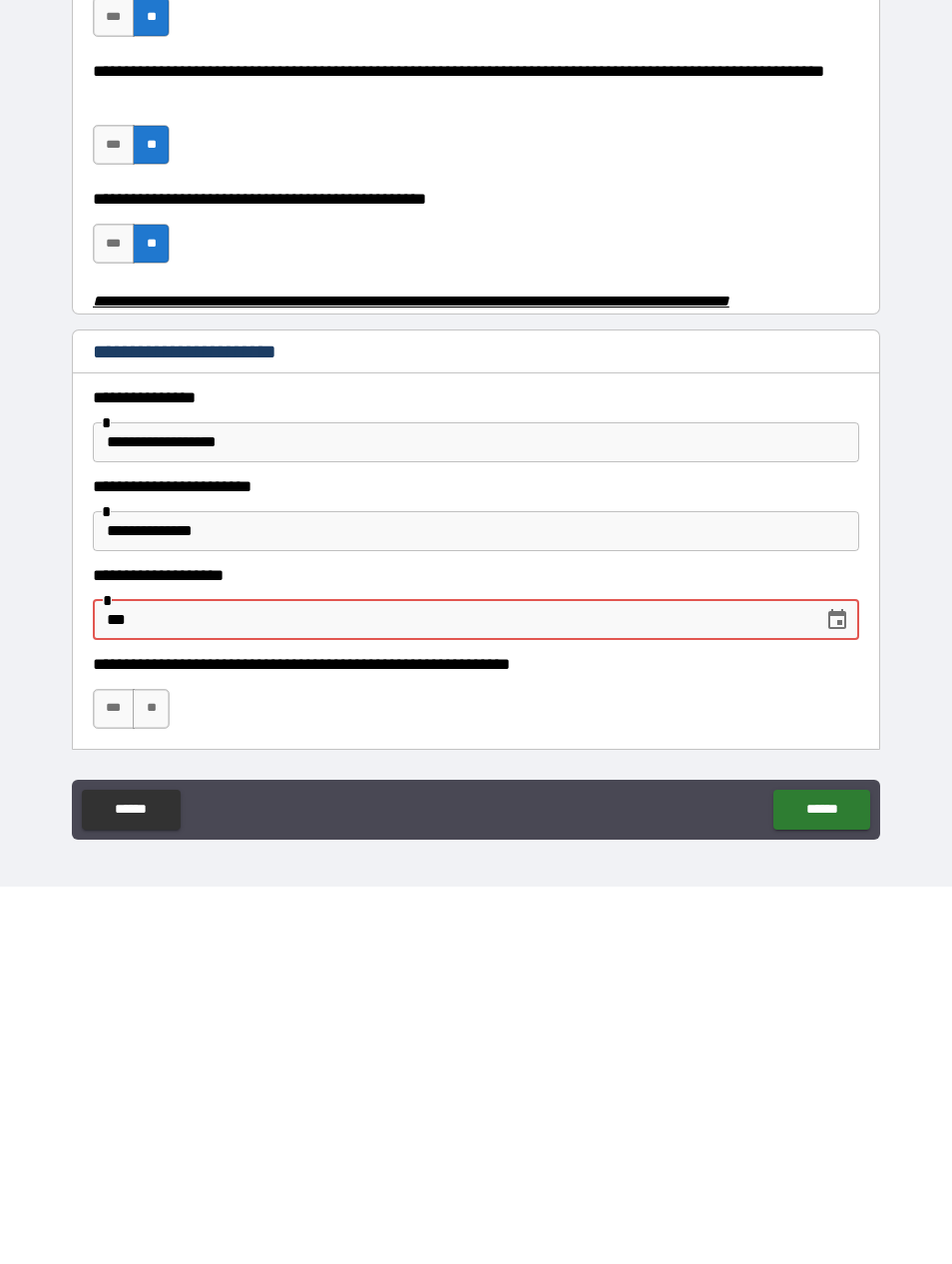 type on "*" 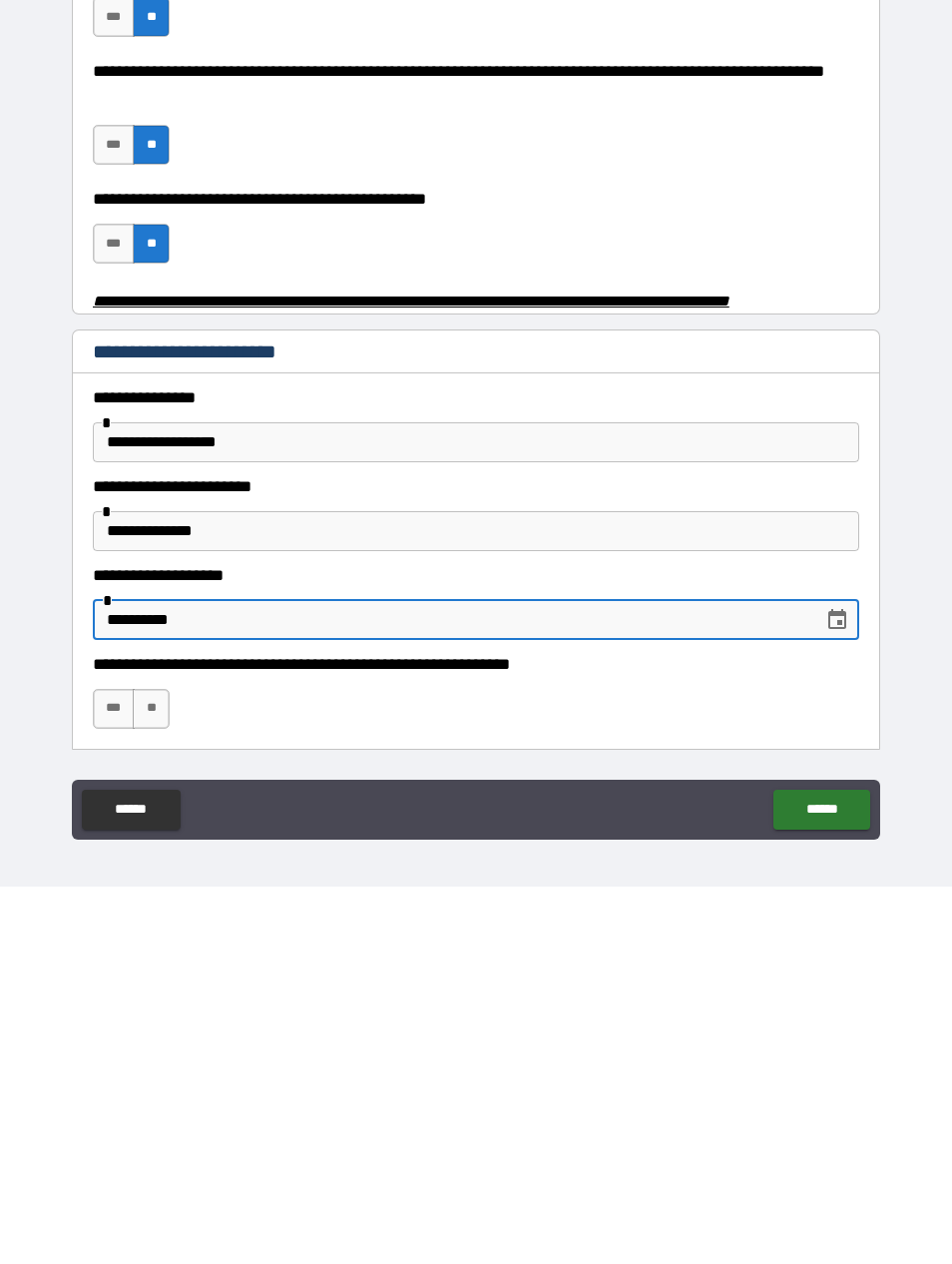 type on "**********" 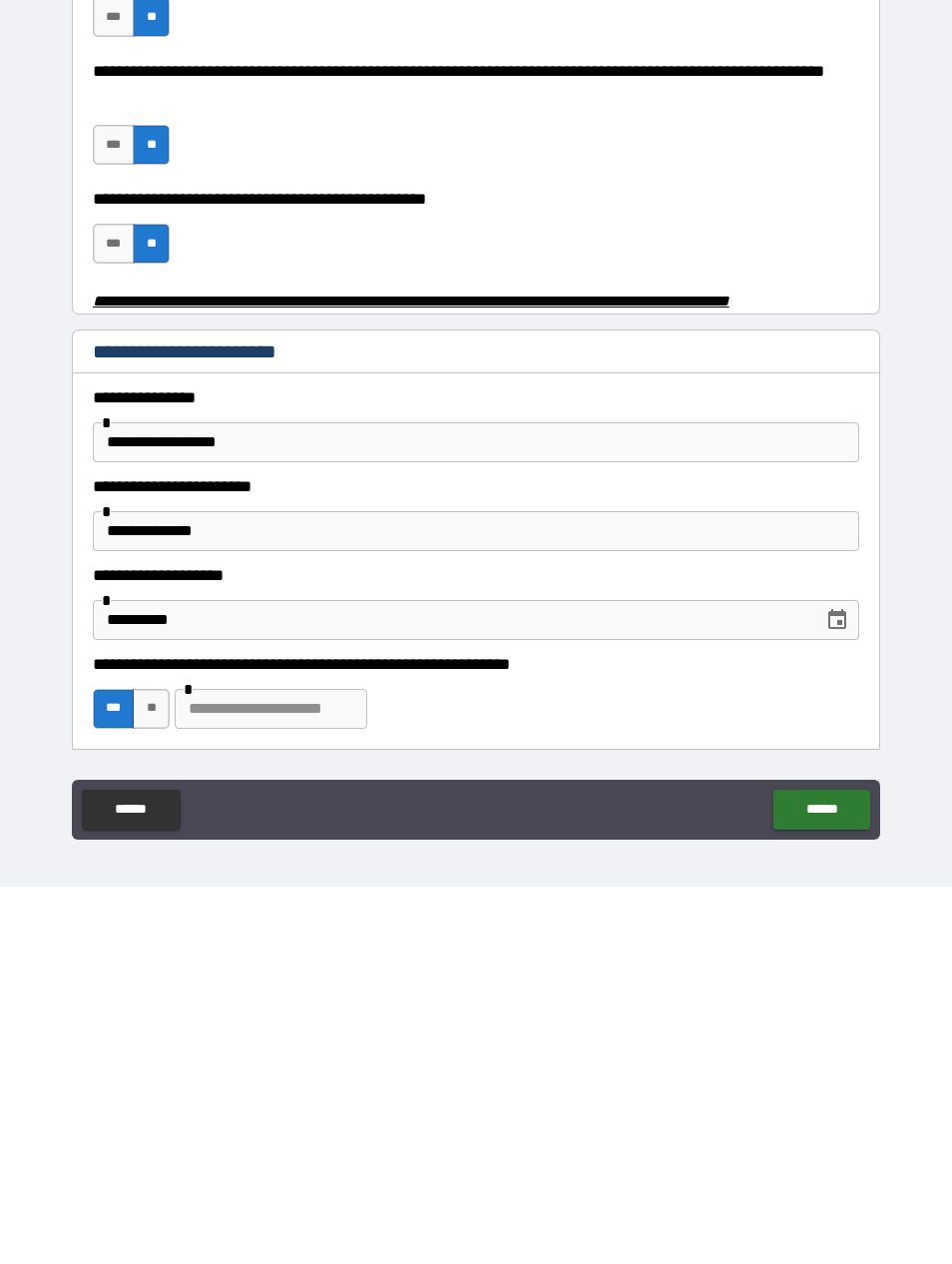 scroll, scrollTop: 64, scrollLeft: 0, axis: vertical 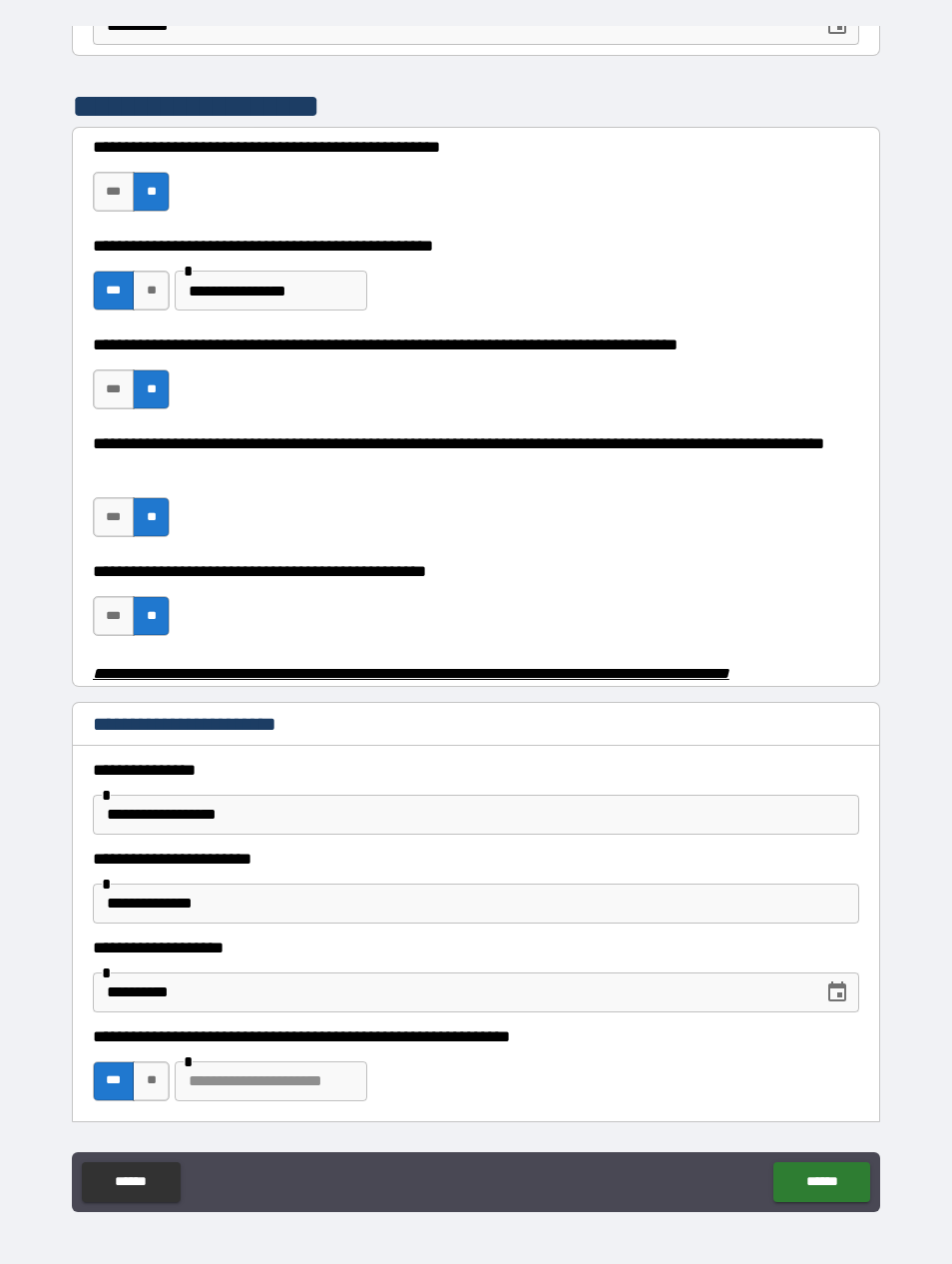 click at bounding box center (270, 1081) 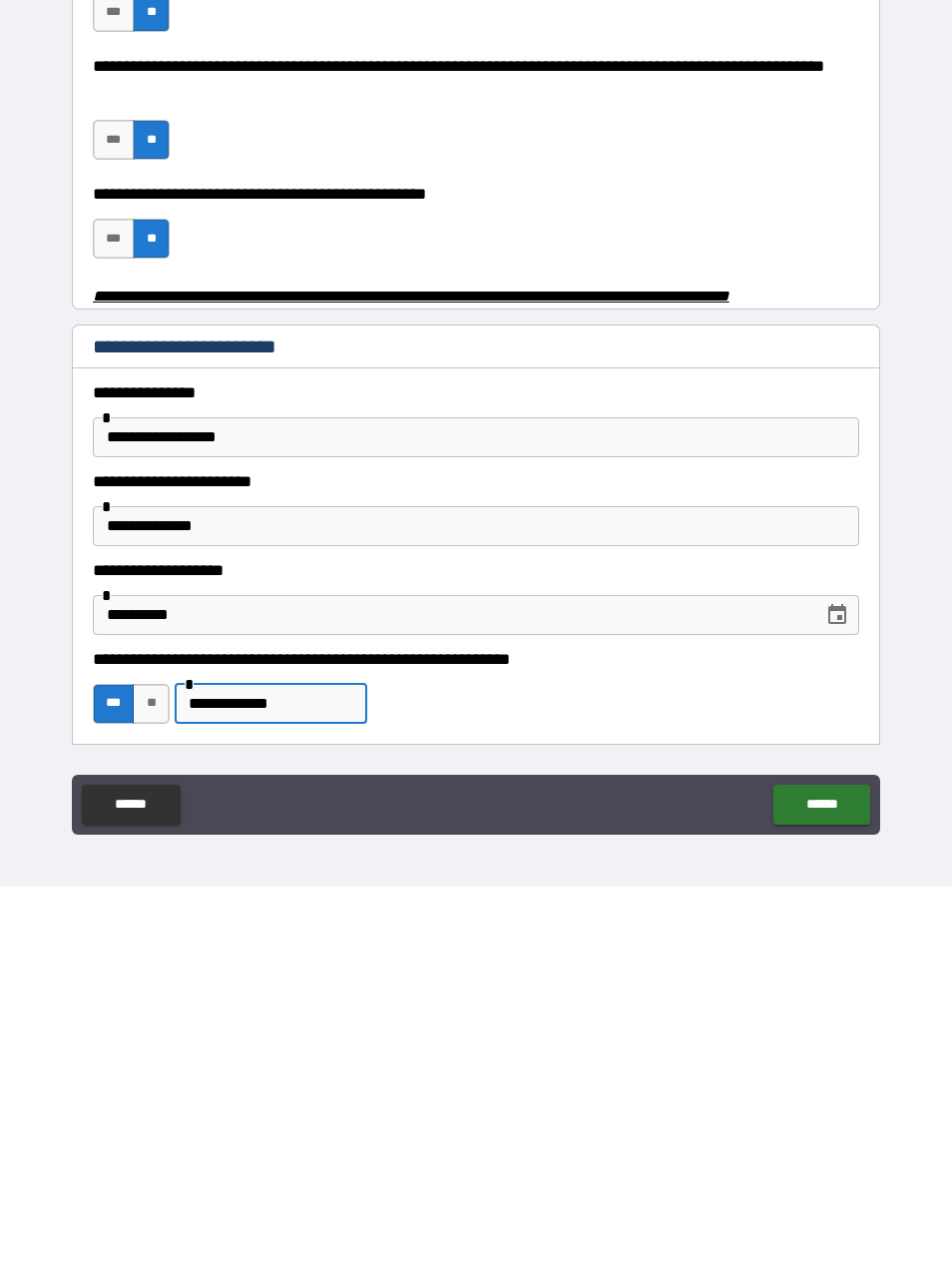 type on "**********" 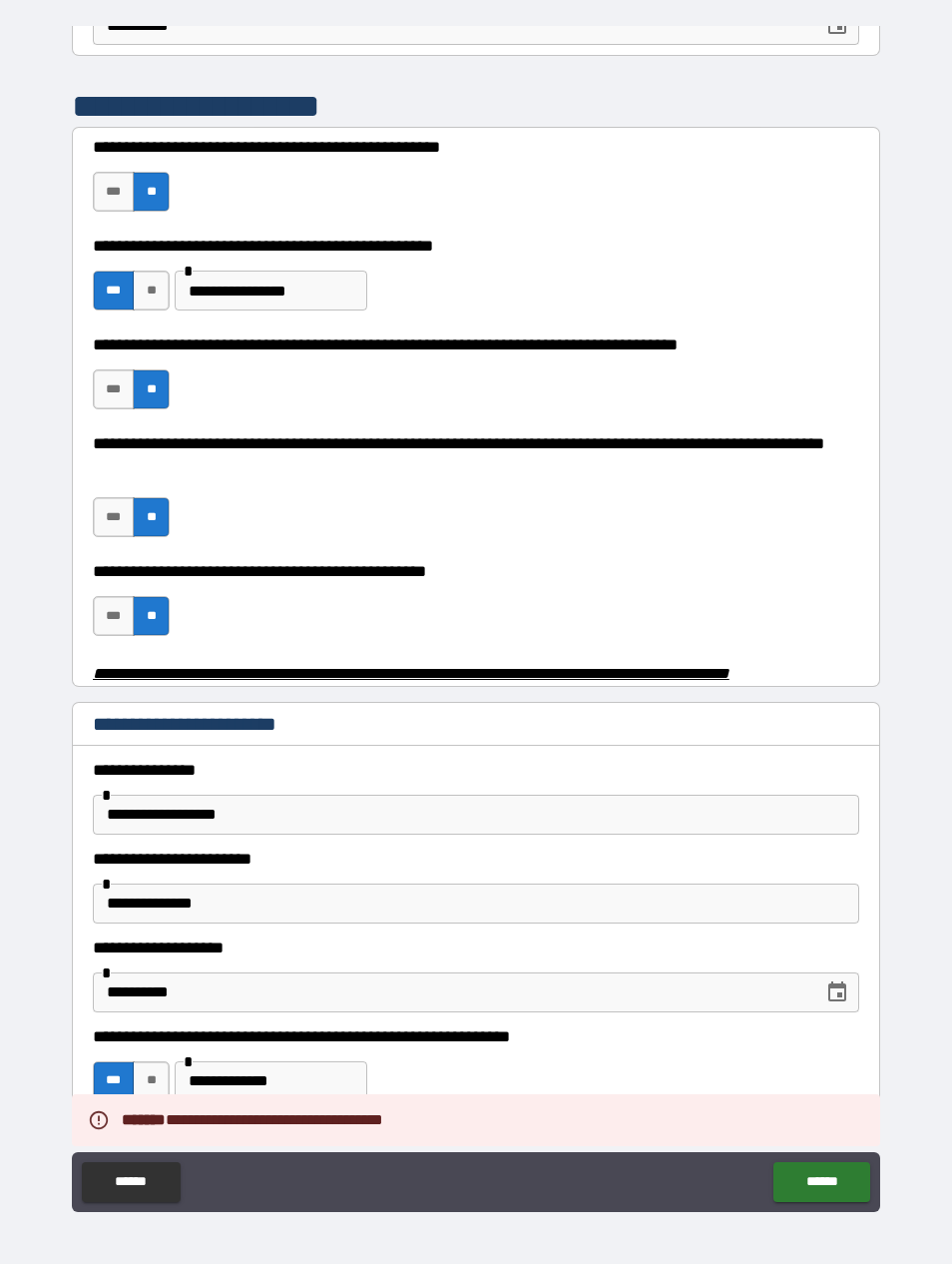 click on "******" at bounding box center [821, 1182] 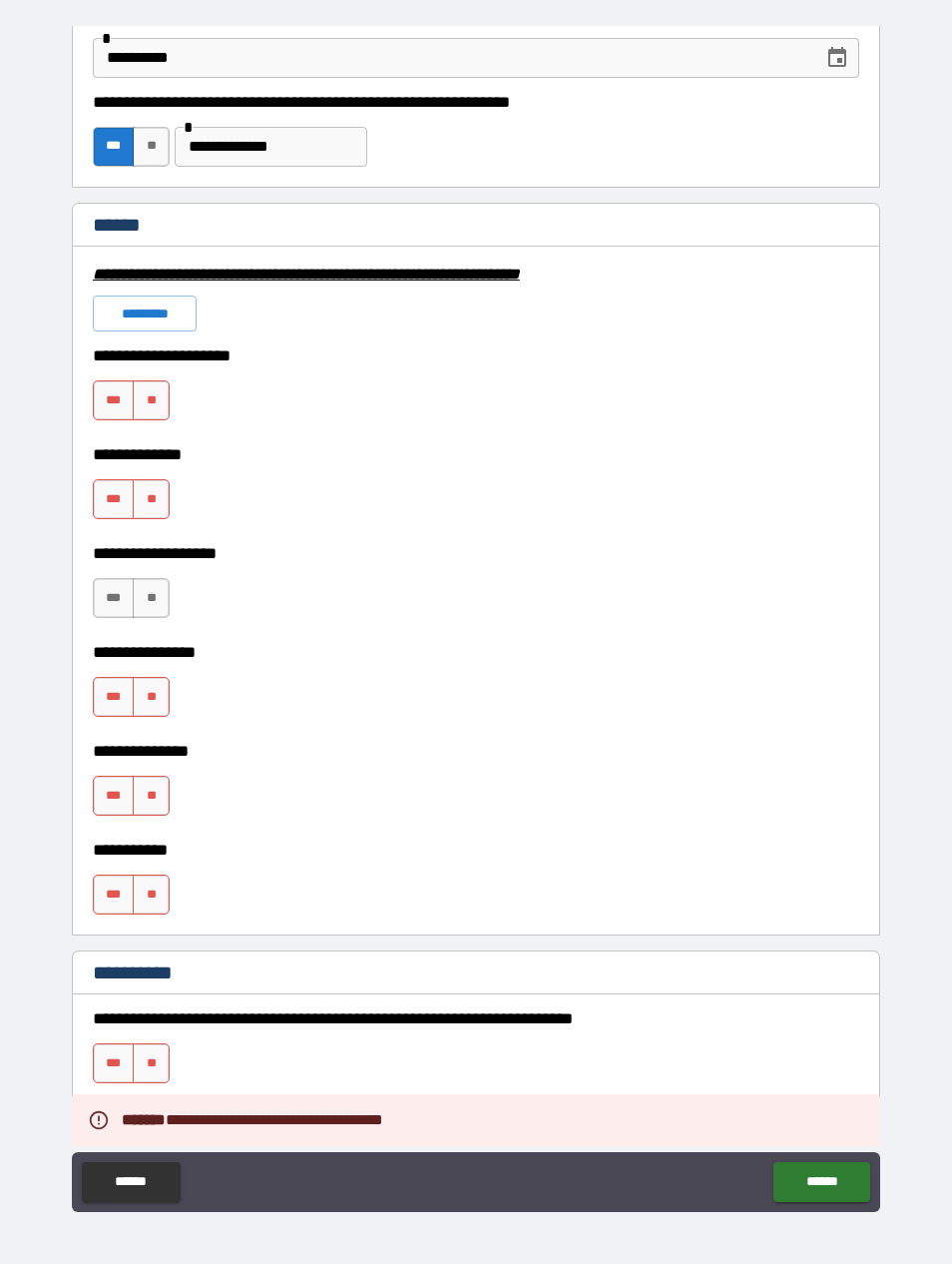 scroll, scrollTop: 1311, scrollLeft: 0, axis: vertical 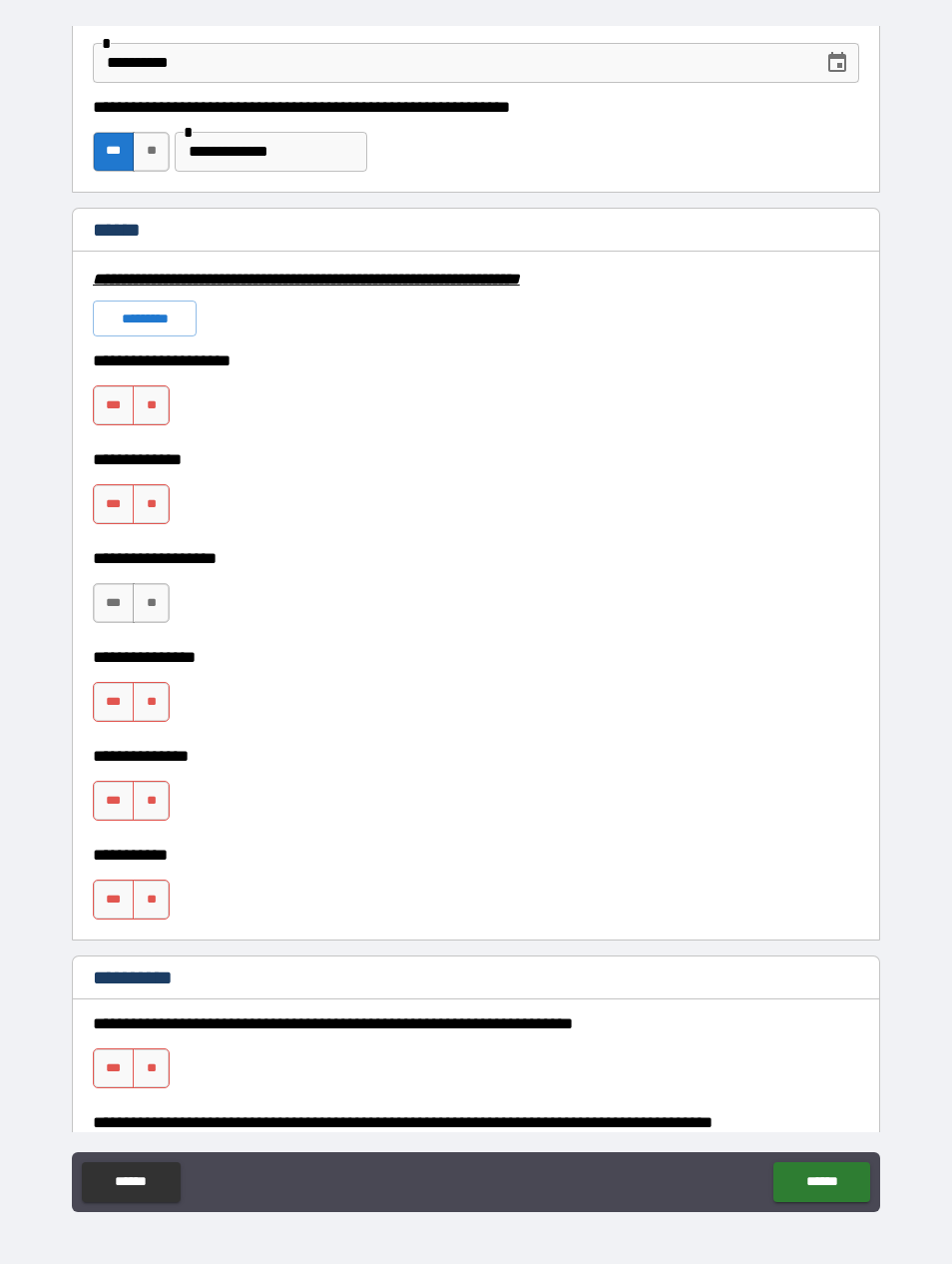 click on "**" at bounding box center (151, 405) 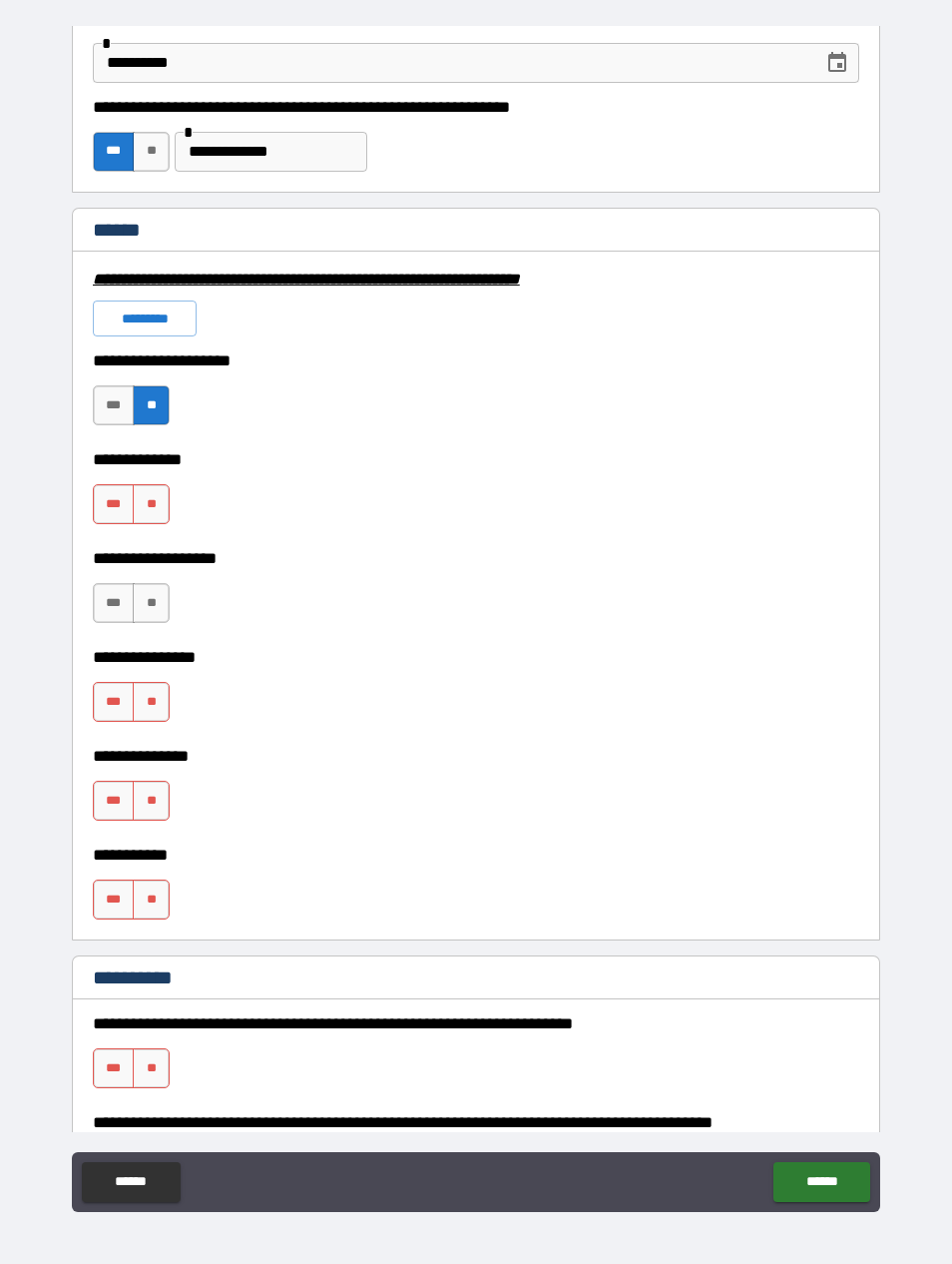 click on "**" at bounding box center [151, 504] 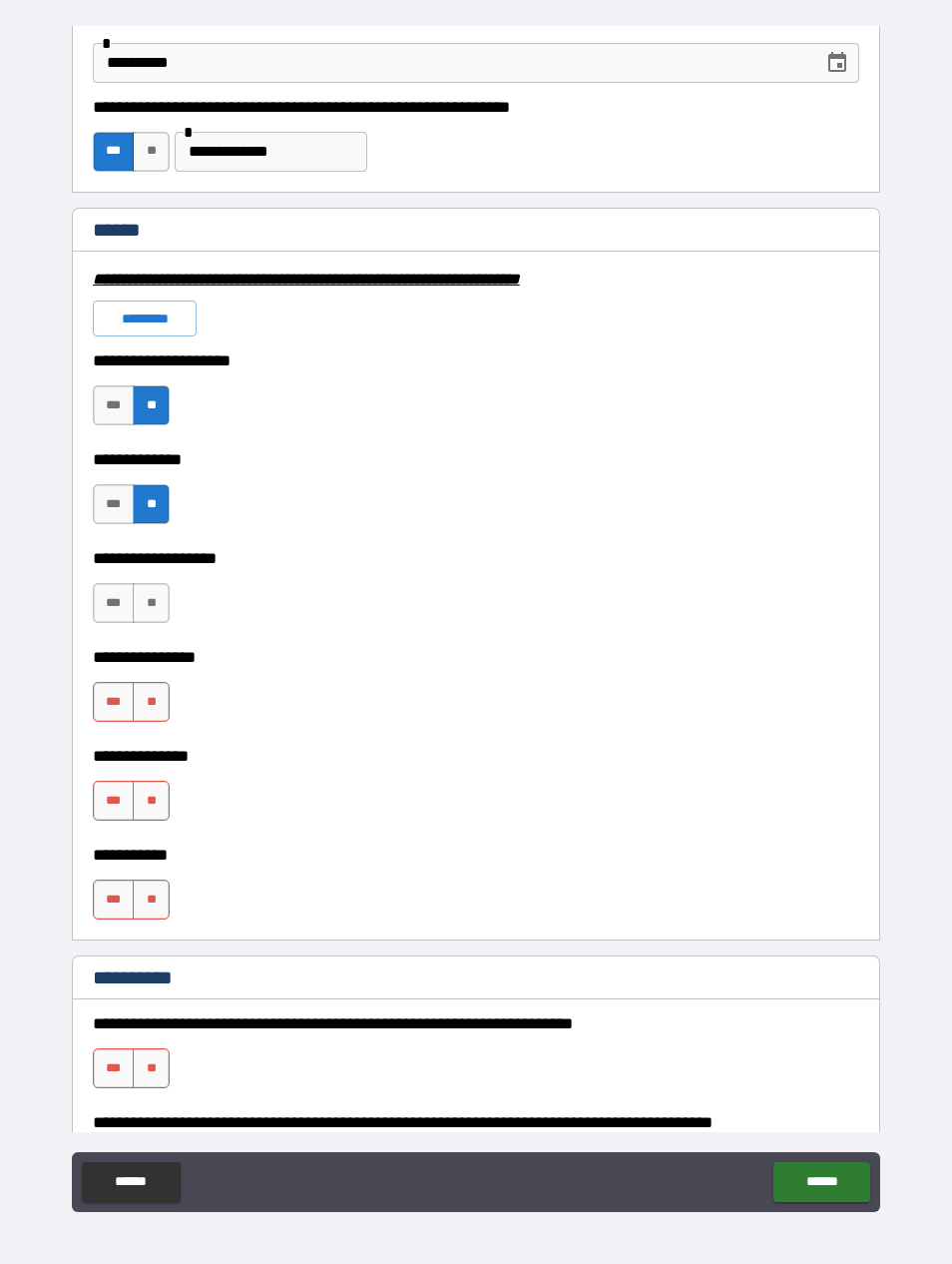 click on "**" at bounding box center [151, 603] 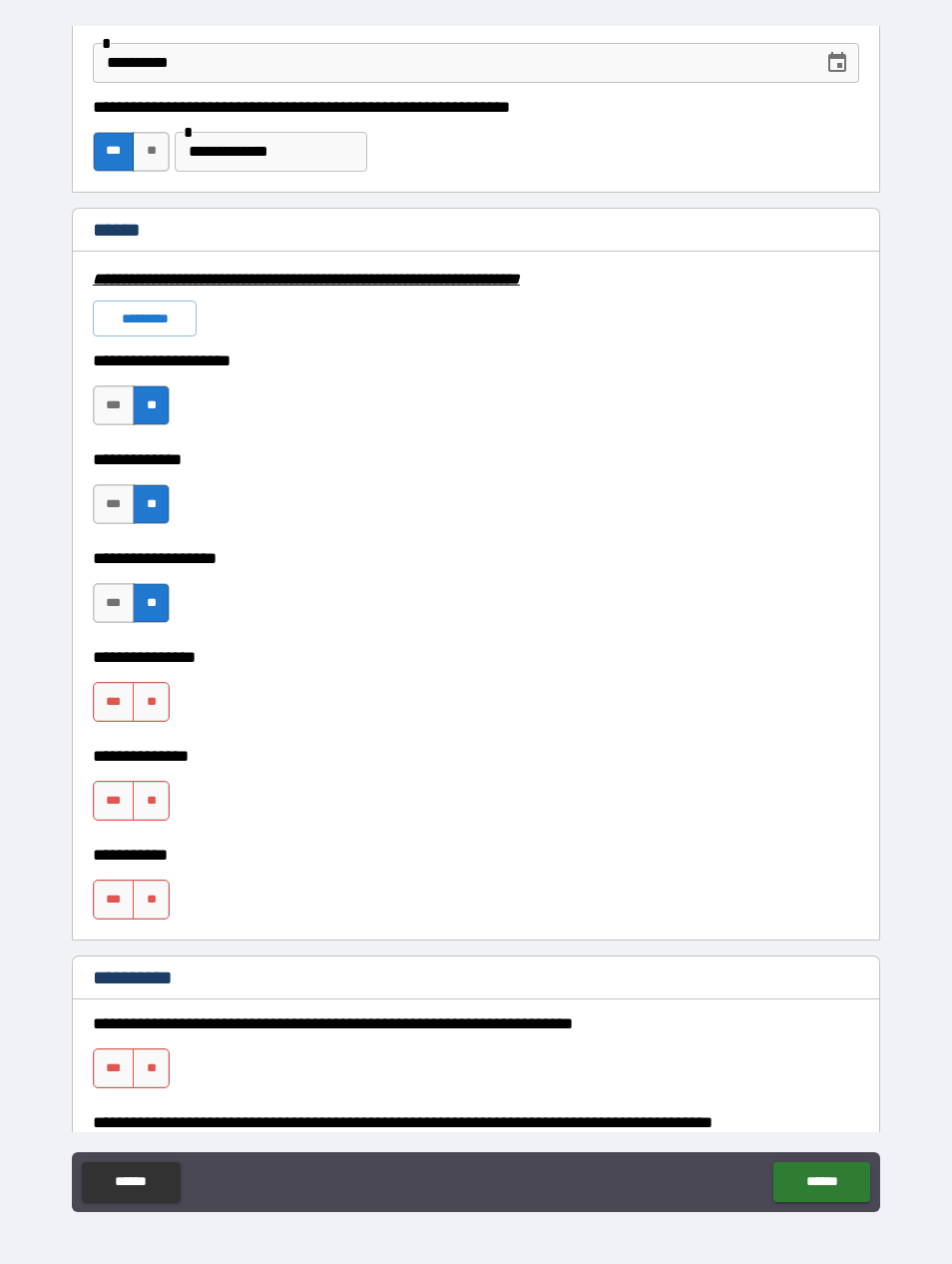 click on "**" at bounding box center [151, 702] 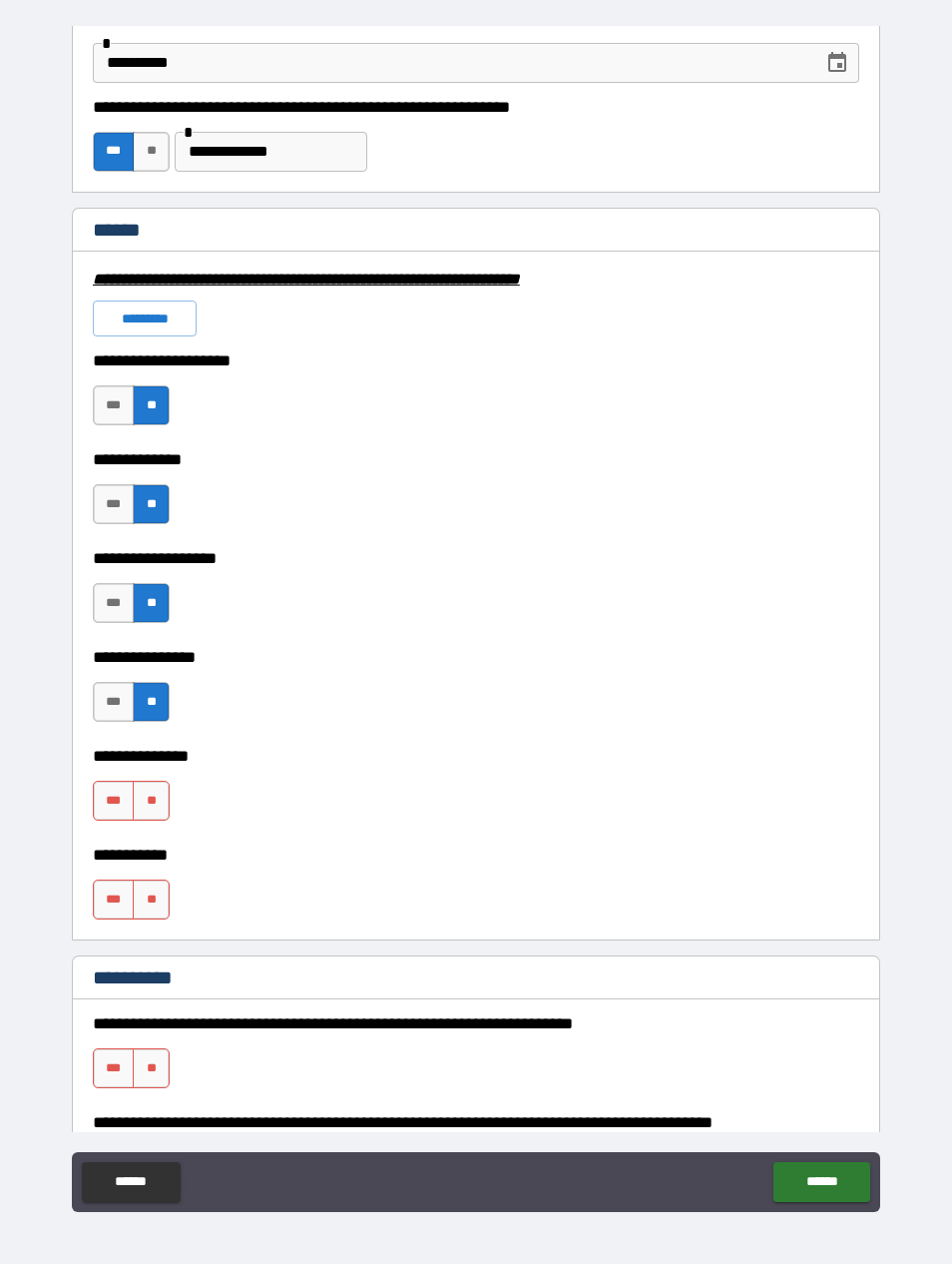 click on "**" at bounding box center [151, 801] 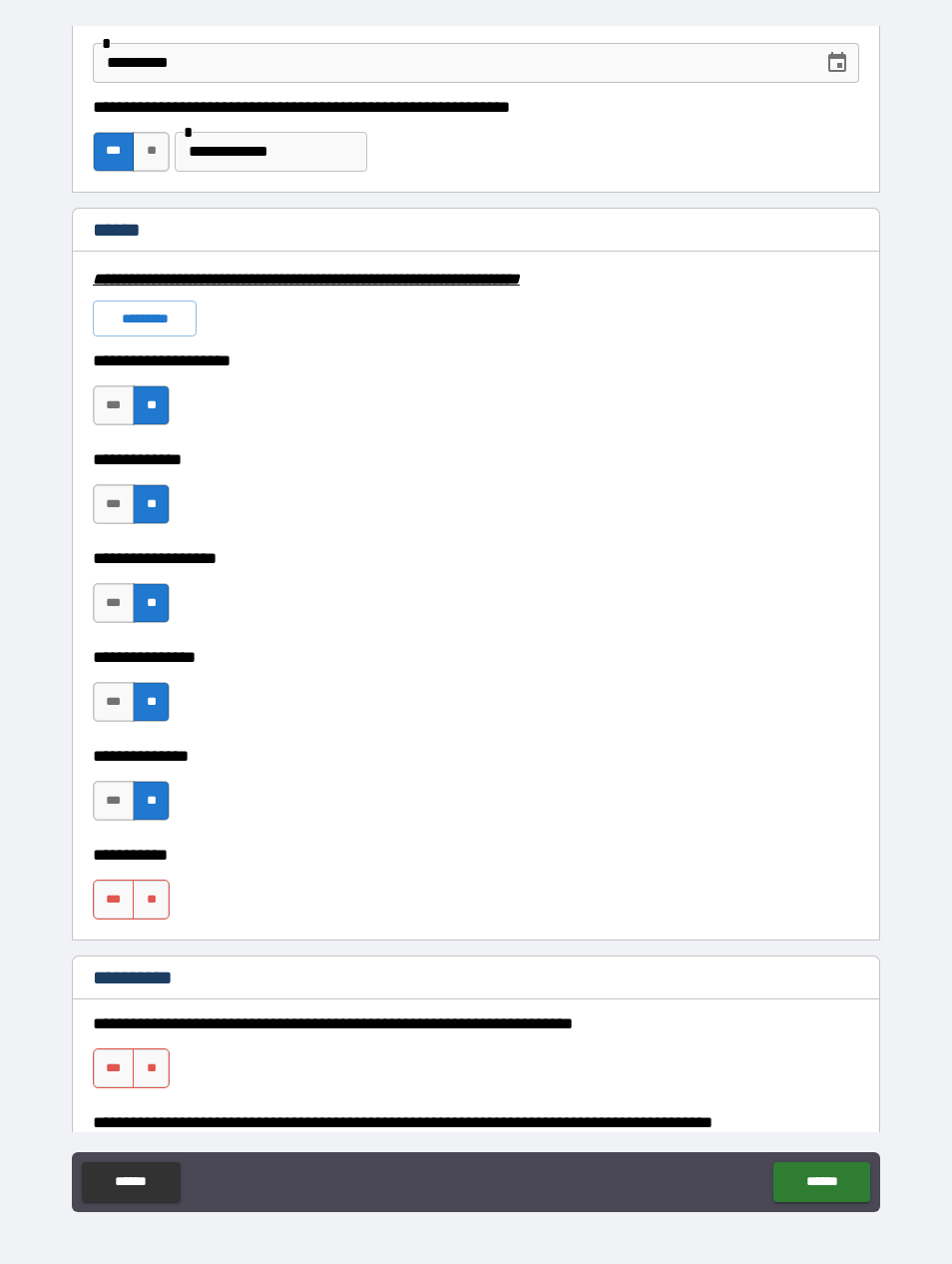 click on "**" at bounding box center [151, 900] 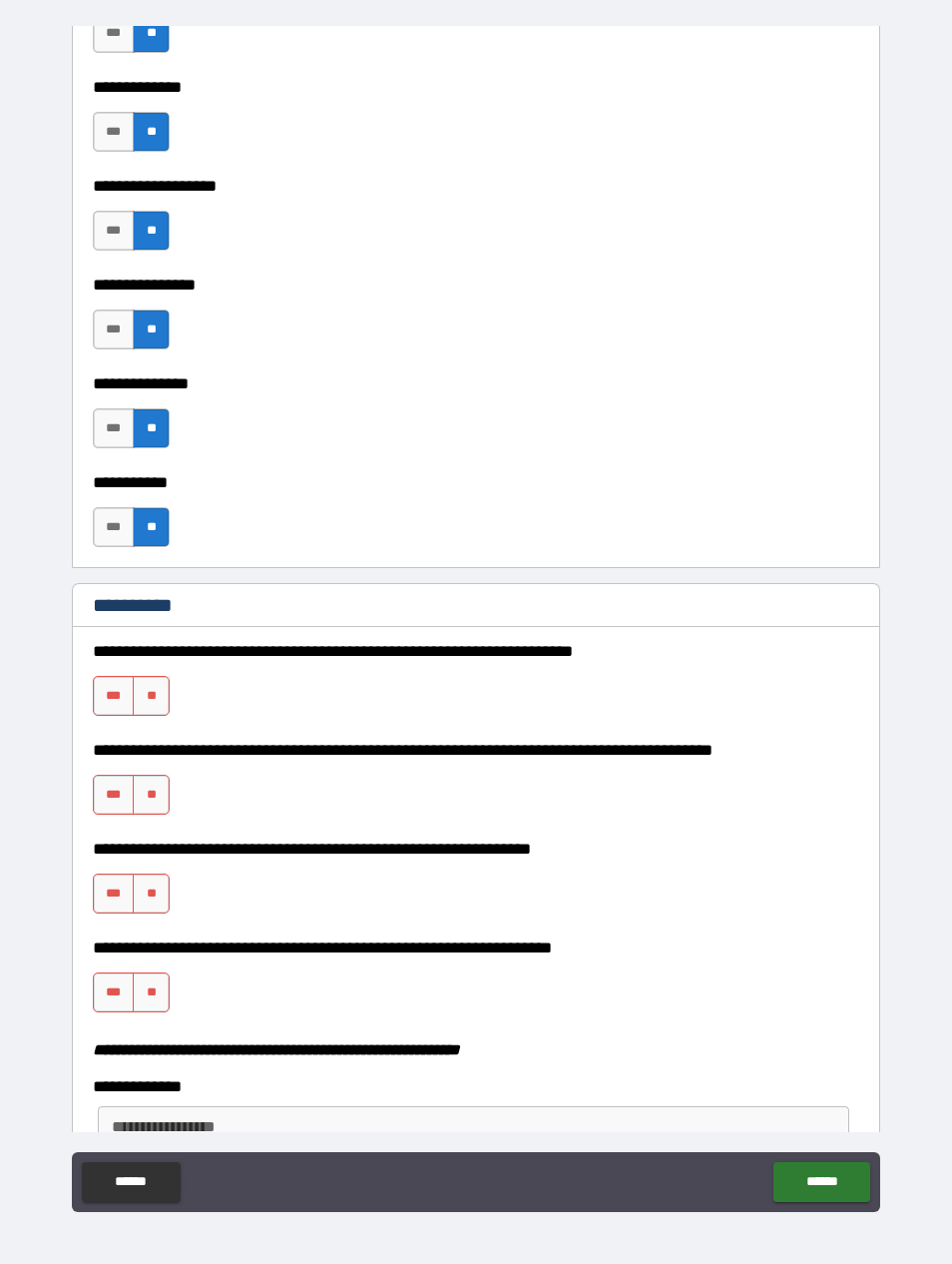 scroll, scrollTop: 1684, scrollLeft: 0, axis: vertical 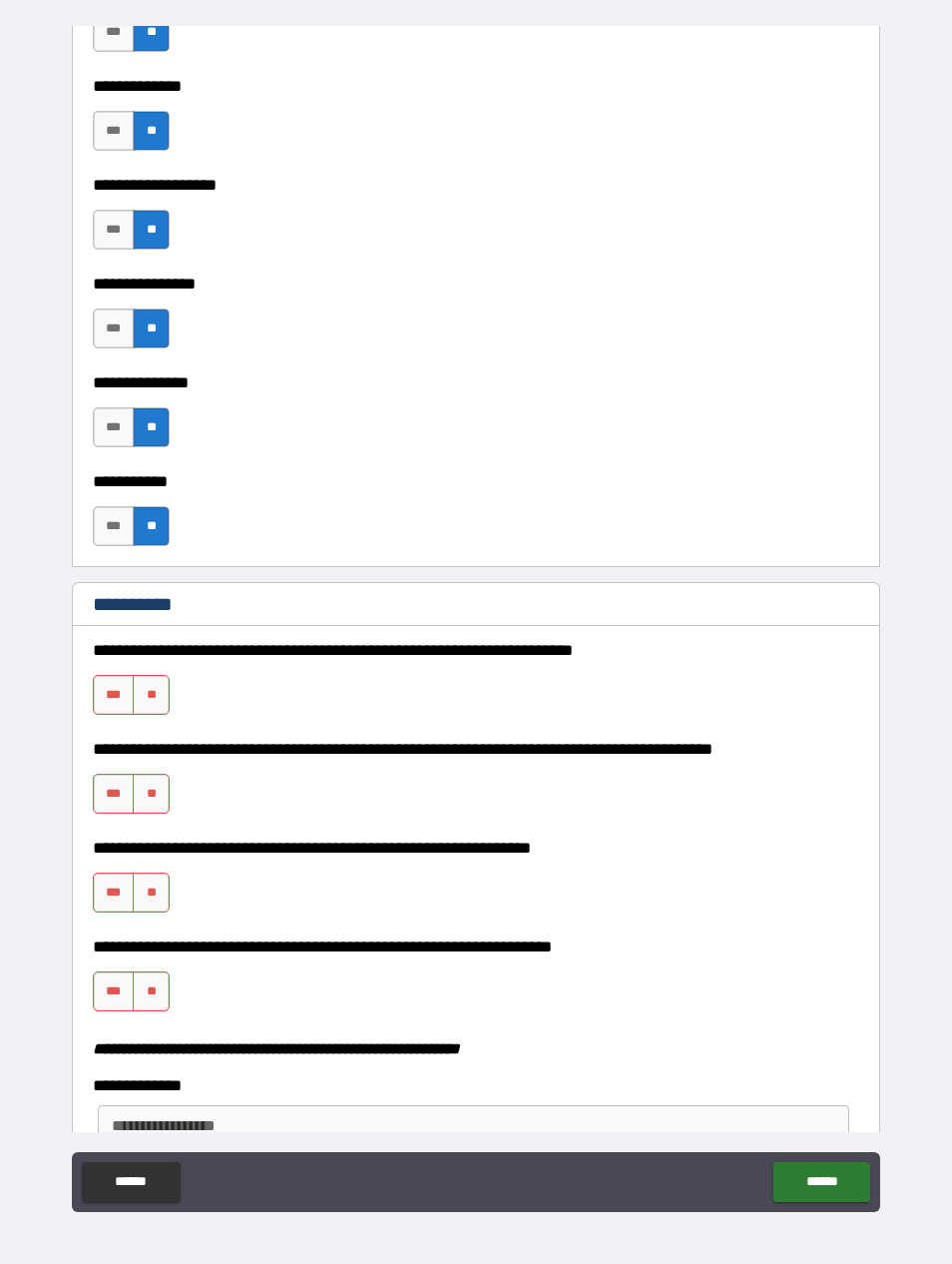 click on "**" at bounding box center (151, 695) 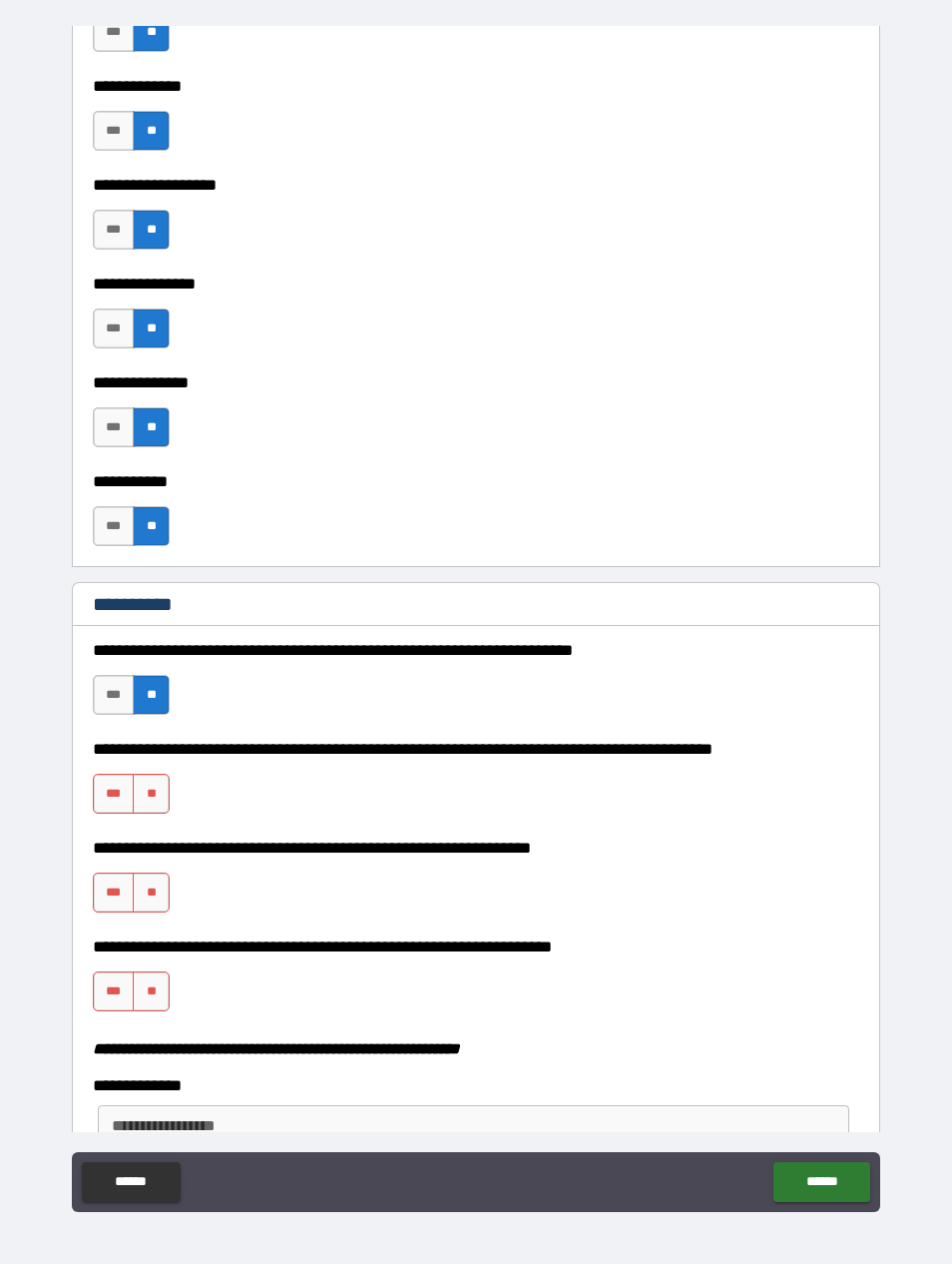 click on "**" at bounding box center [151, 794] 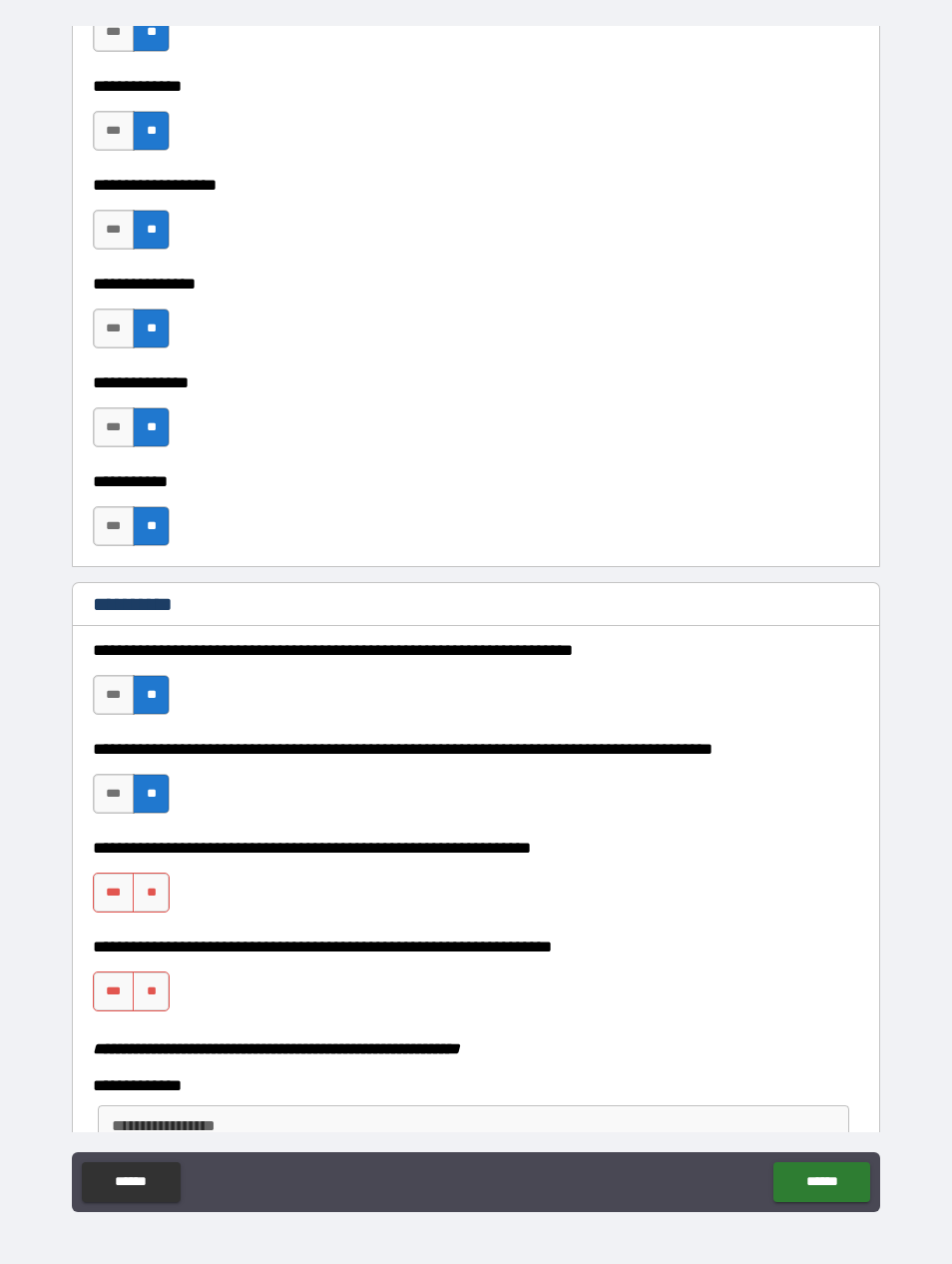 click on "***" at bounding box center [114, 893] 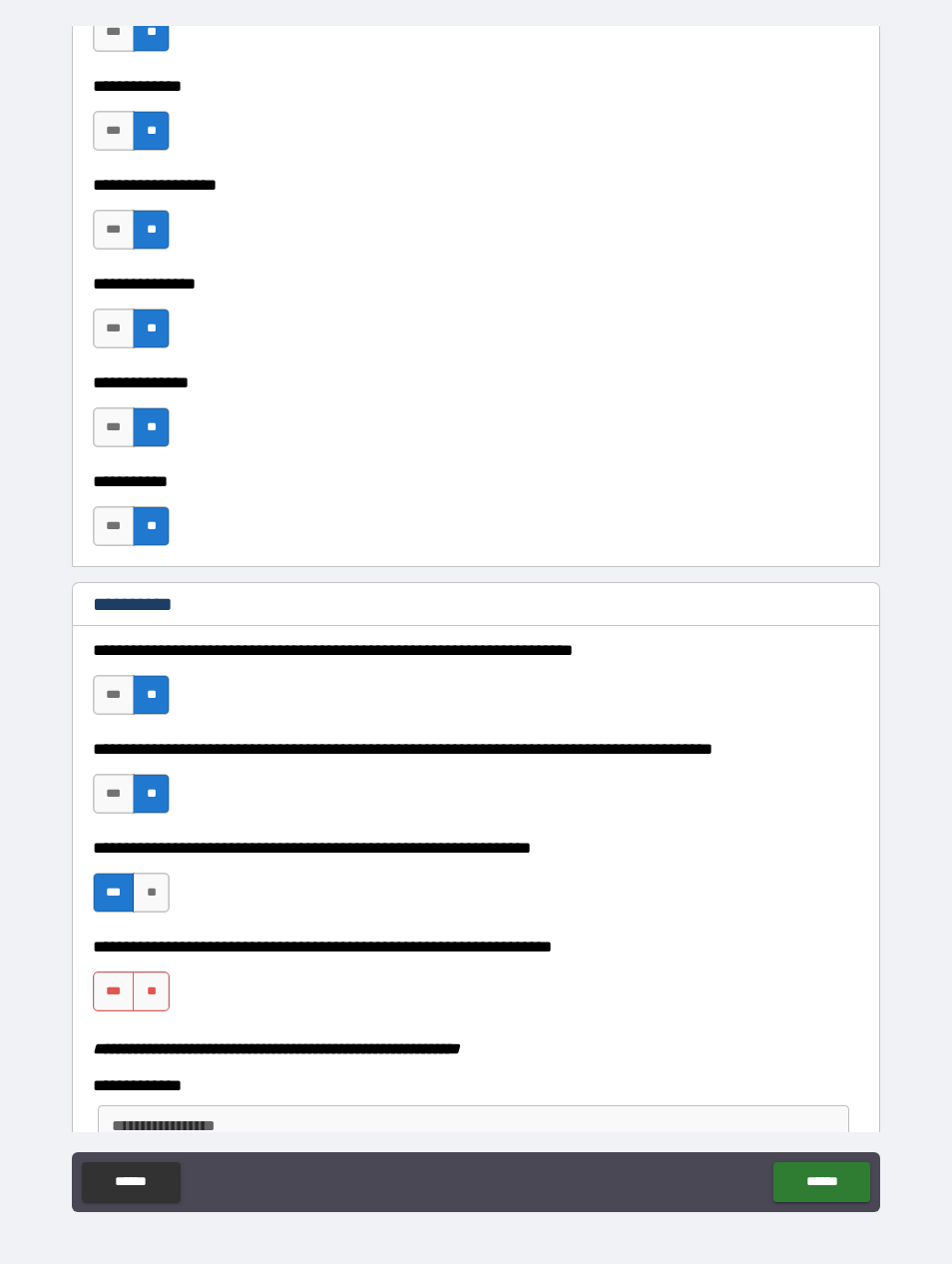 click on "***" at bounding box center (114, 991) 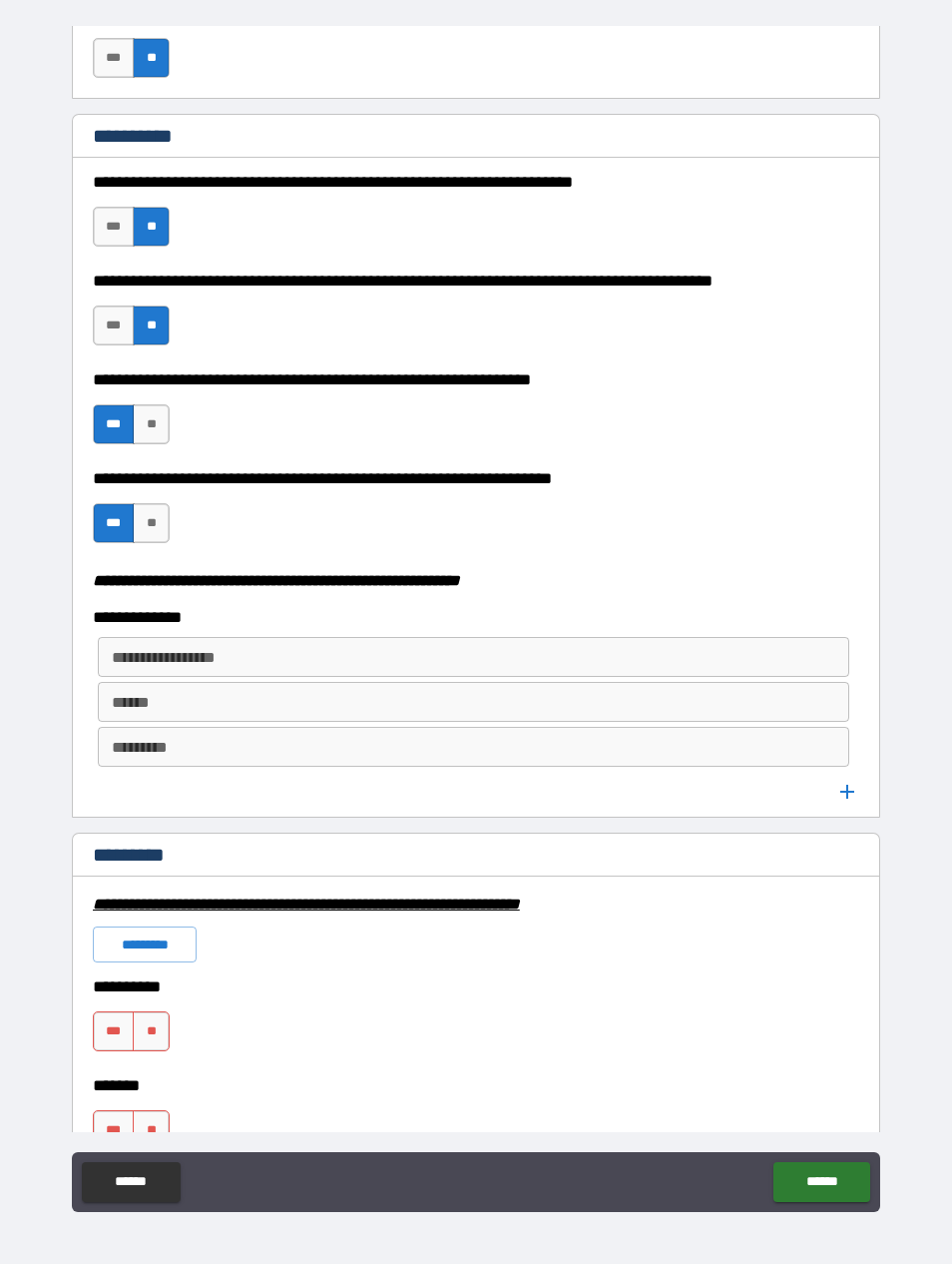 scroll, scrollTop: 2178, scrollLeft: 0, axis: vertical 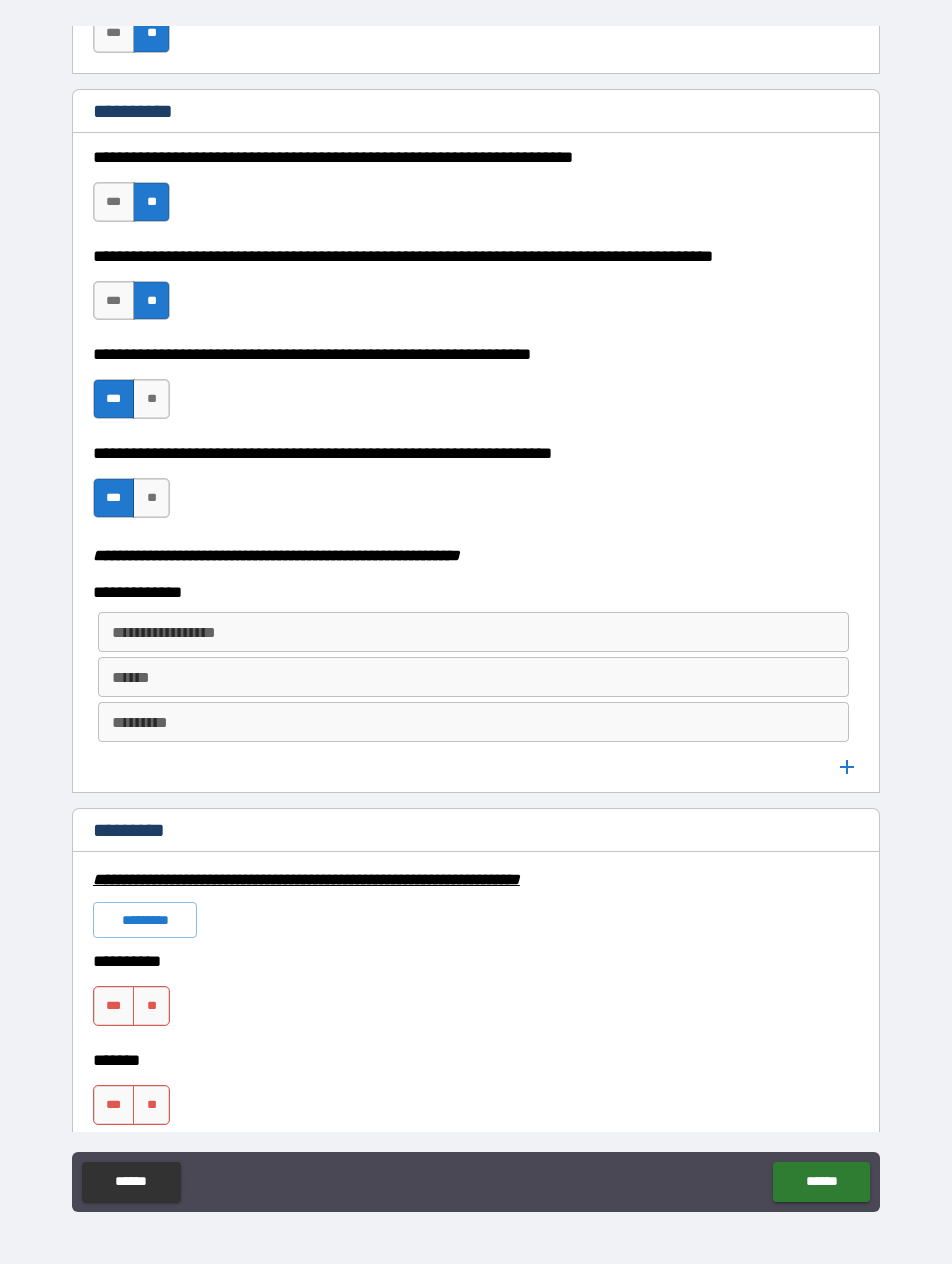click on "**********" at bounding box center [473, 632] 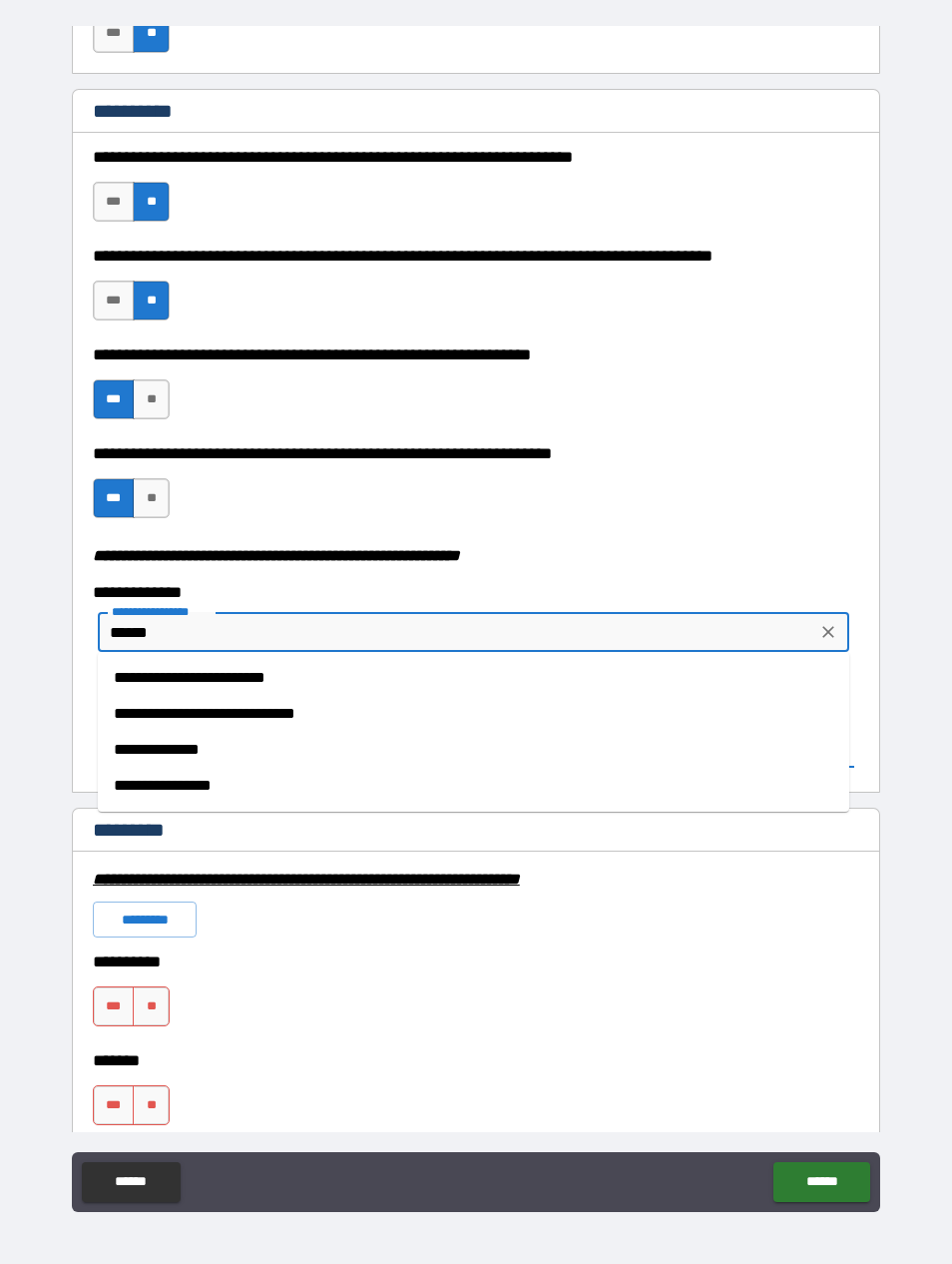 click on "**********" at bounding box center [473, 678] 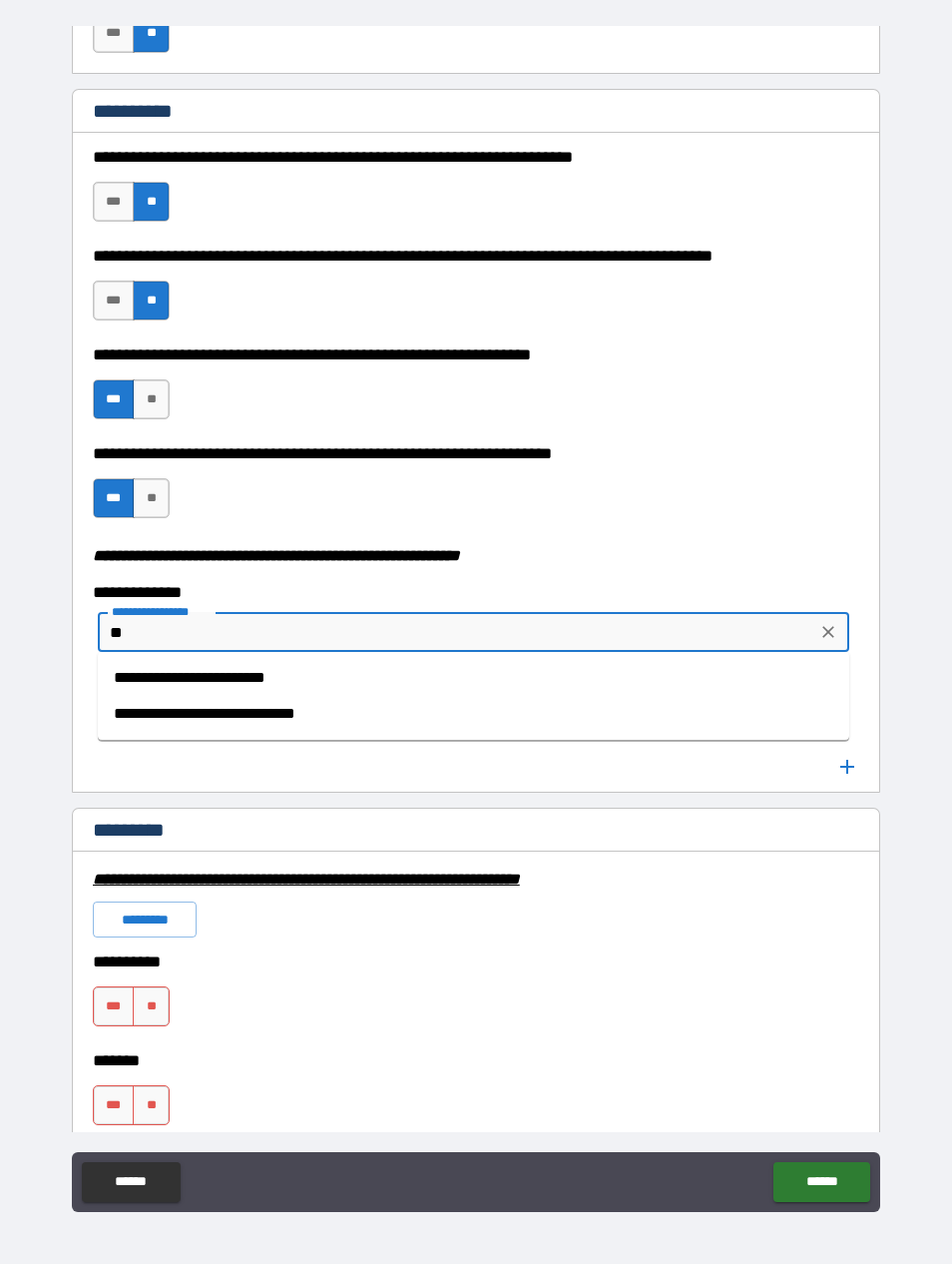 type on "*" 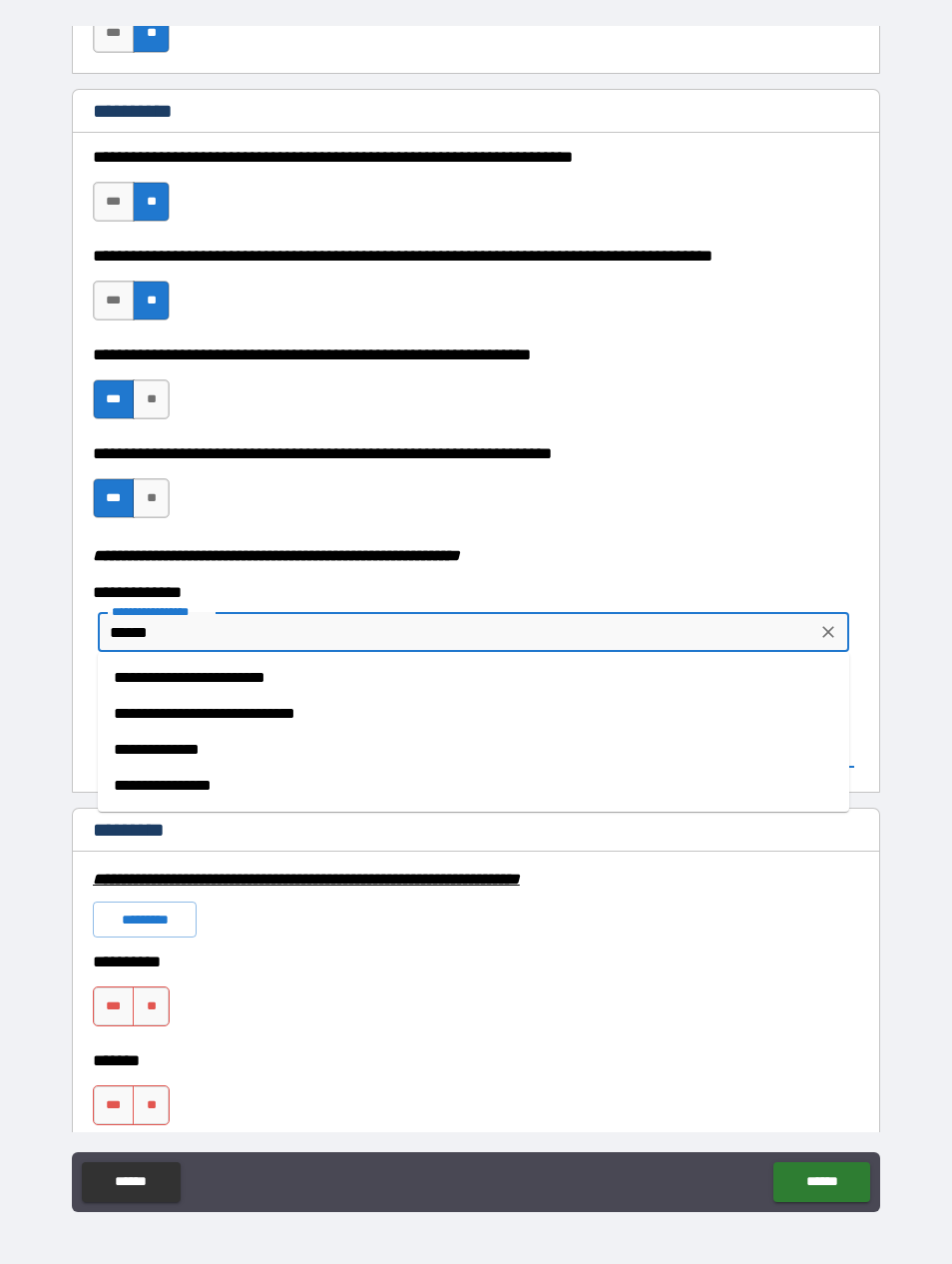 click on "**********" at bounding box center (473, 750) 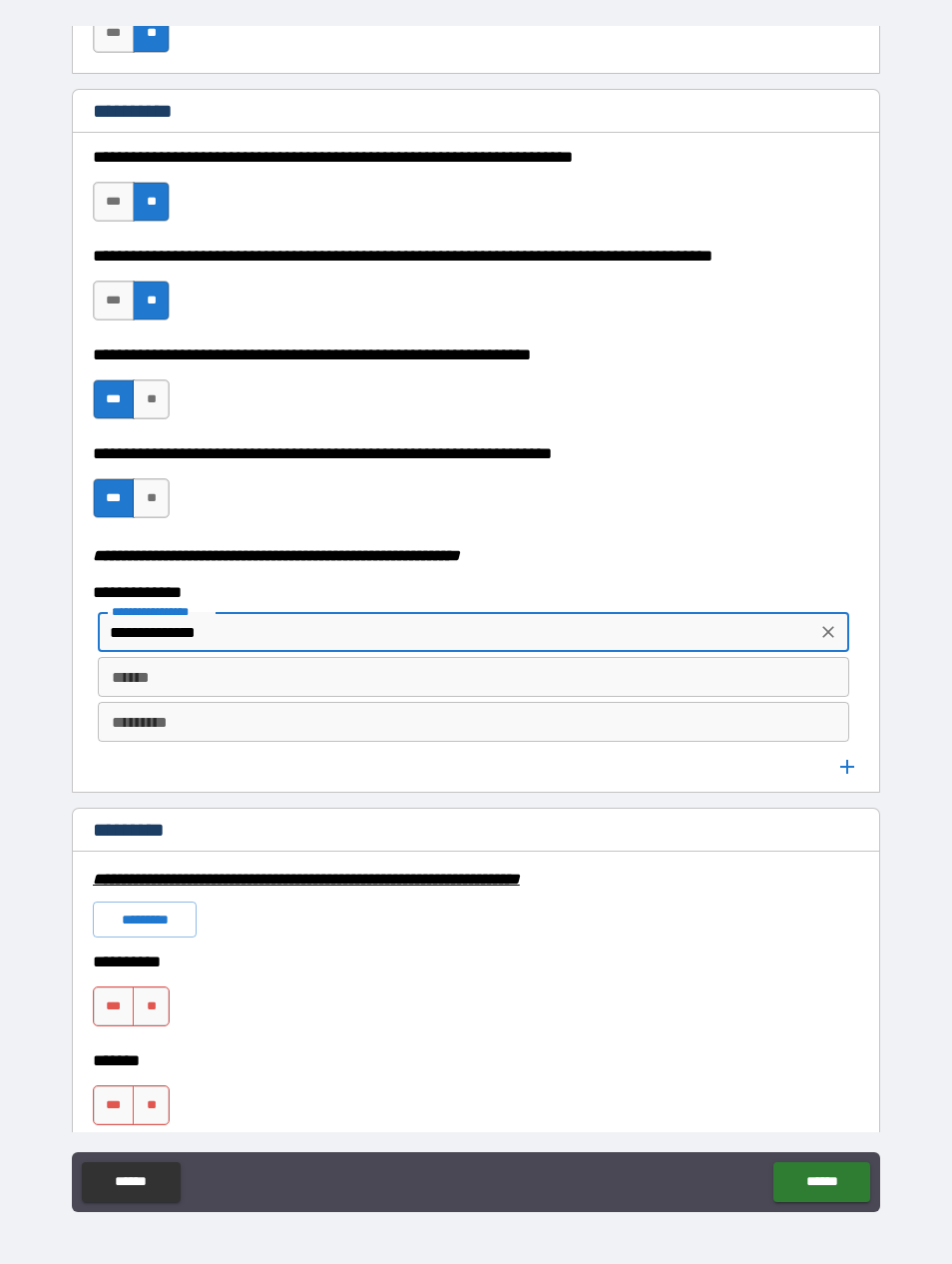 click on "******" at bounding box center (473, 677) 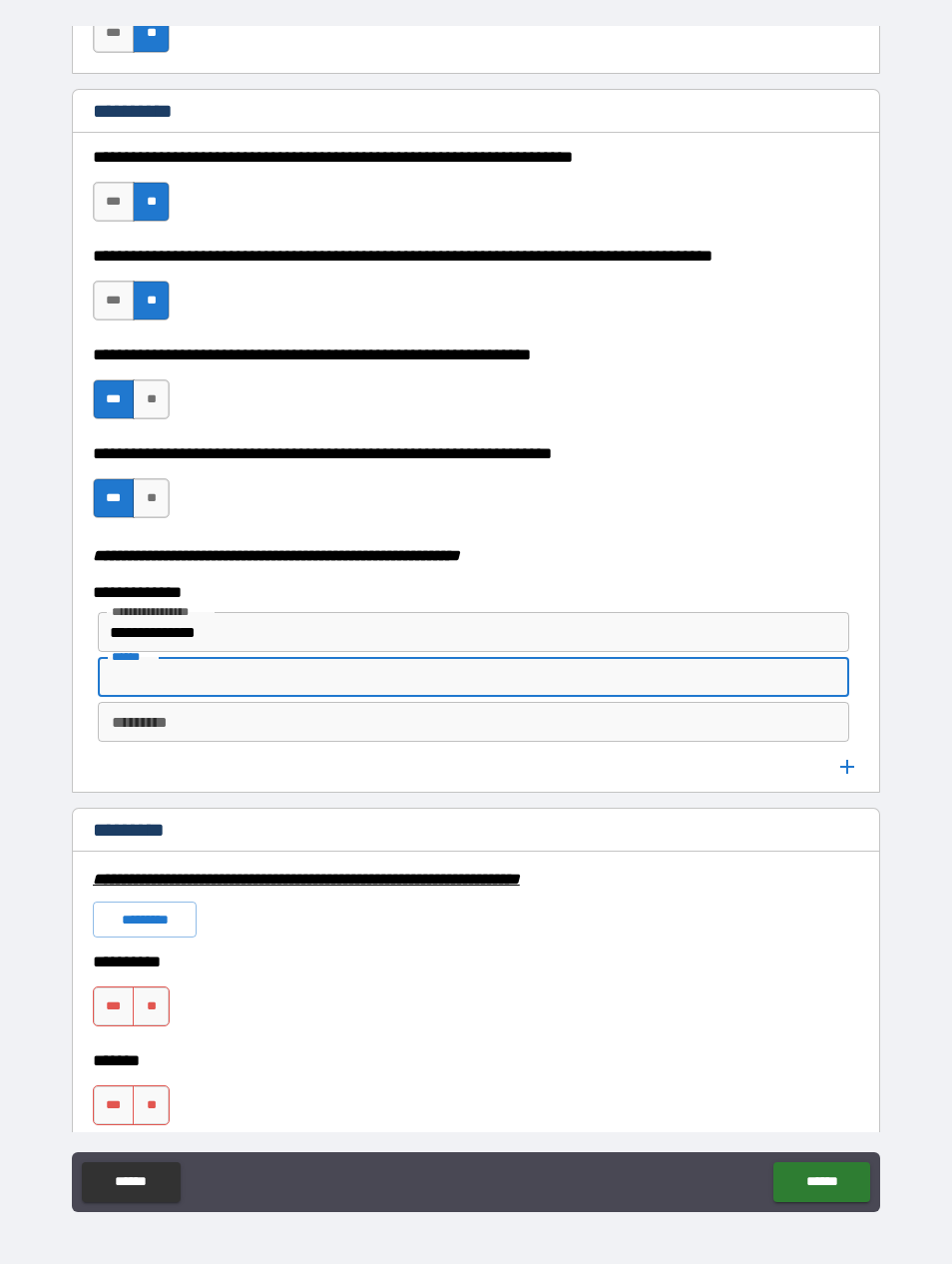 type on "*" 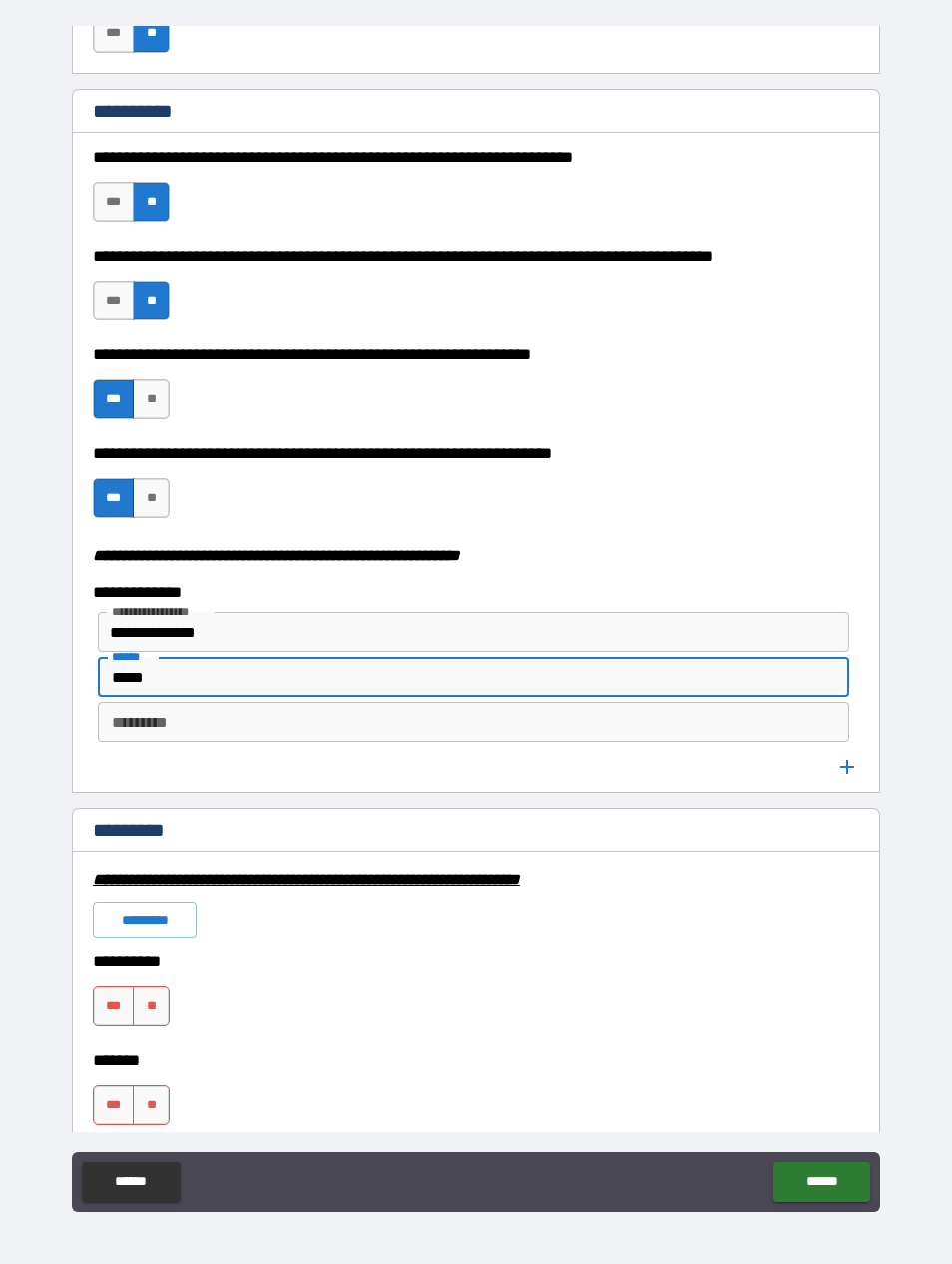 type on "*****" 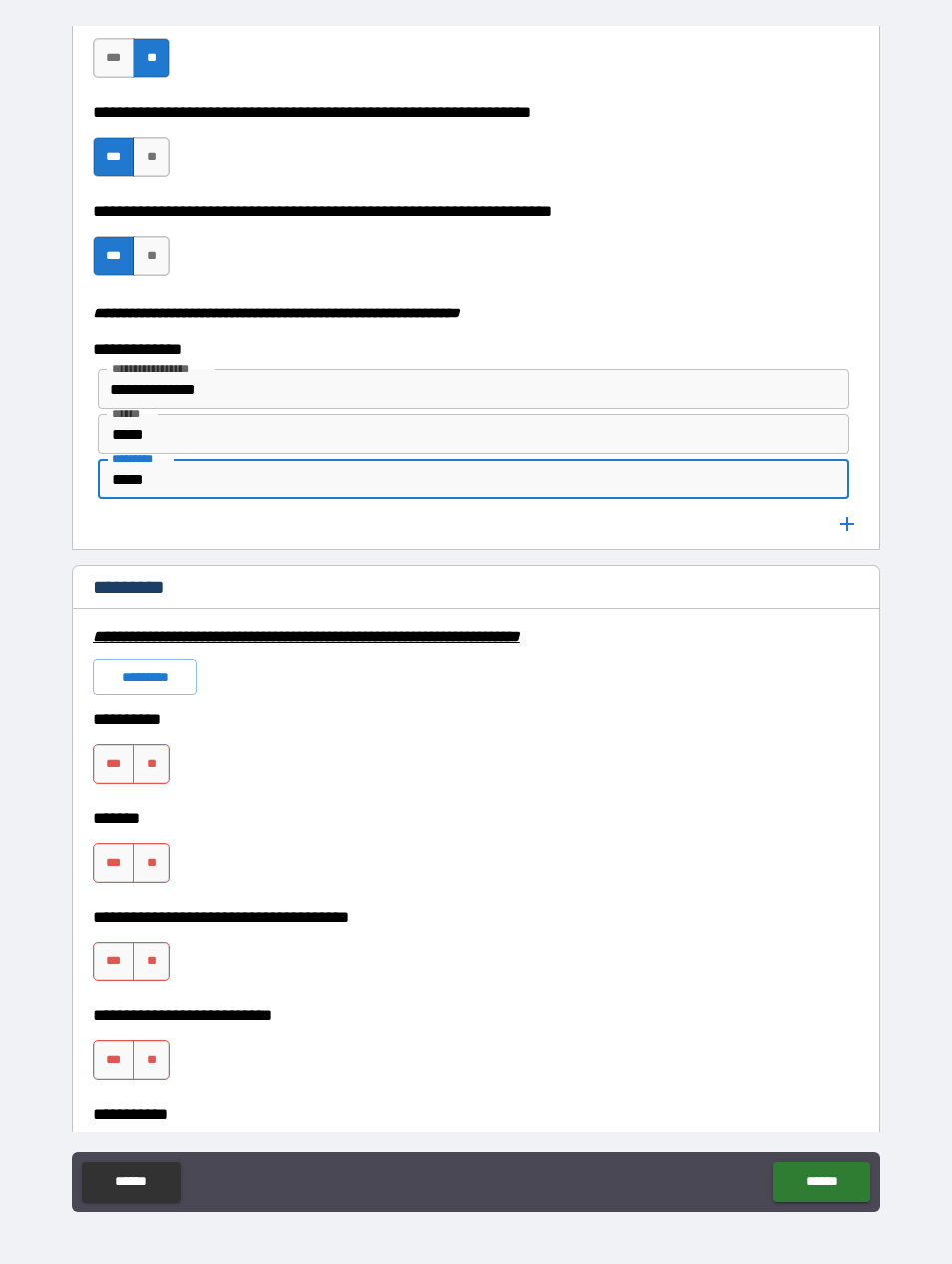 scroll, scrollTop: 2433, scrollLeft: 0, axis: vertical 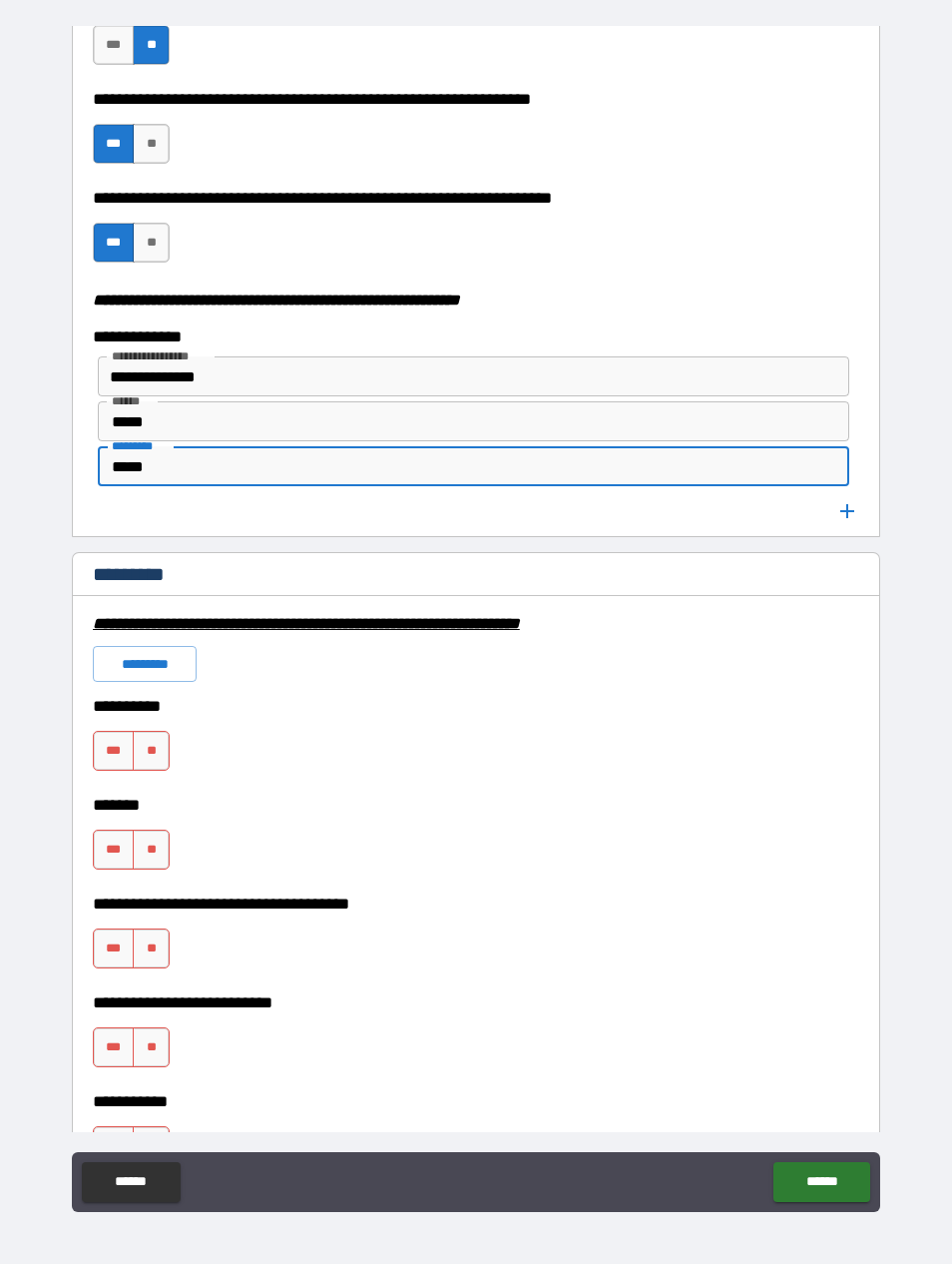 type on "*****" 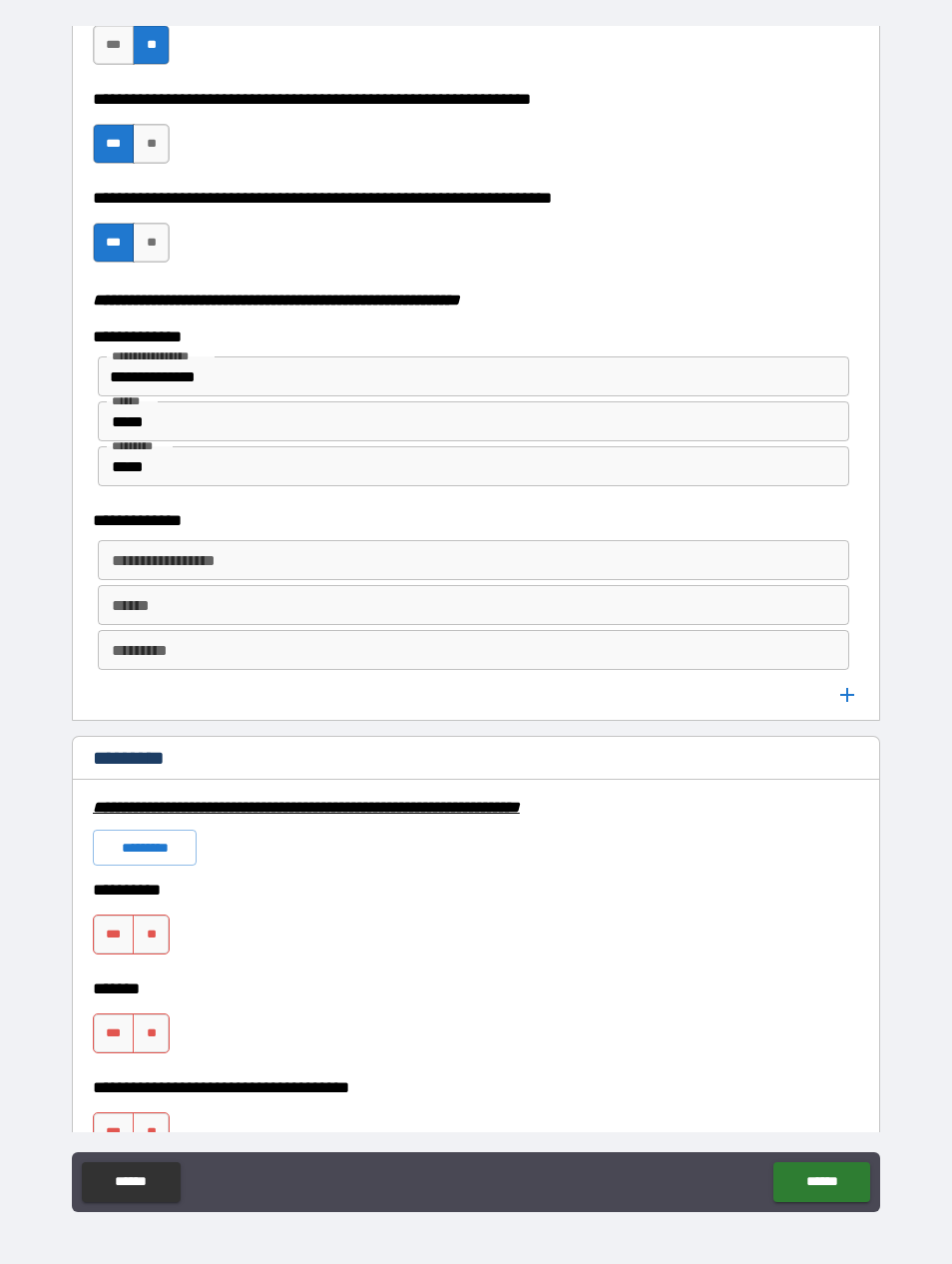 click on "**********" at bounding box center (472, 560) 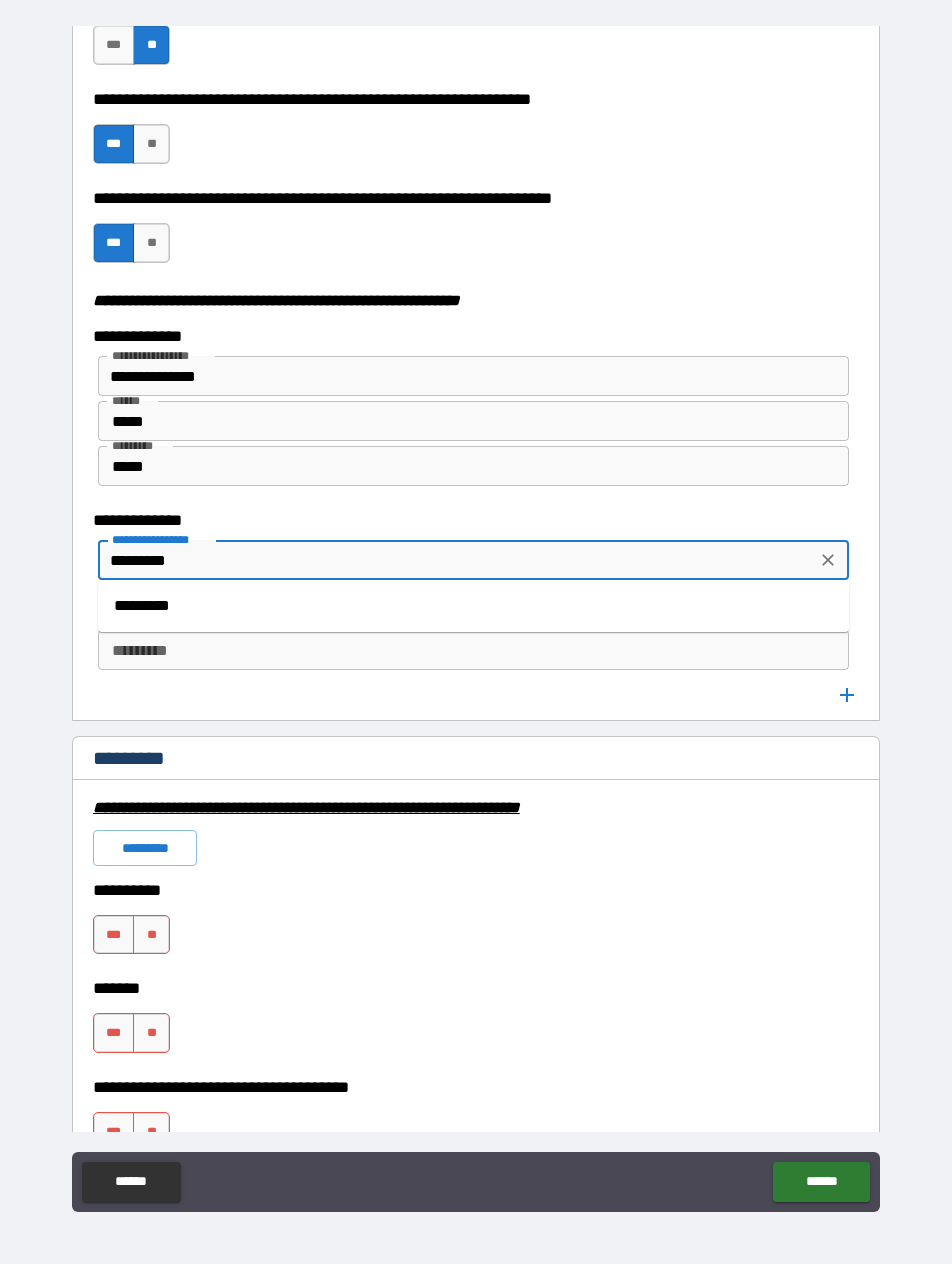click on "*********" at bounding box center [473, 606] 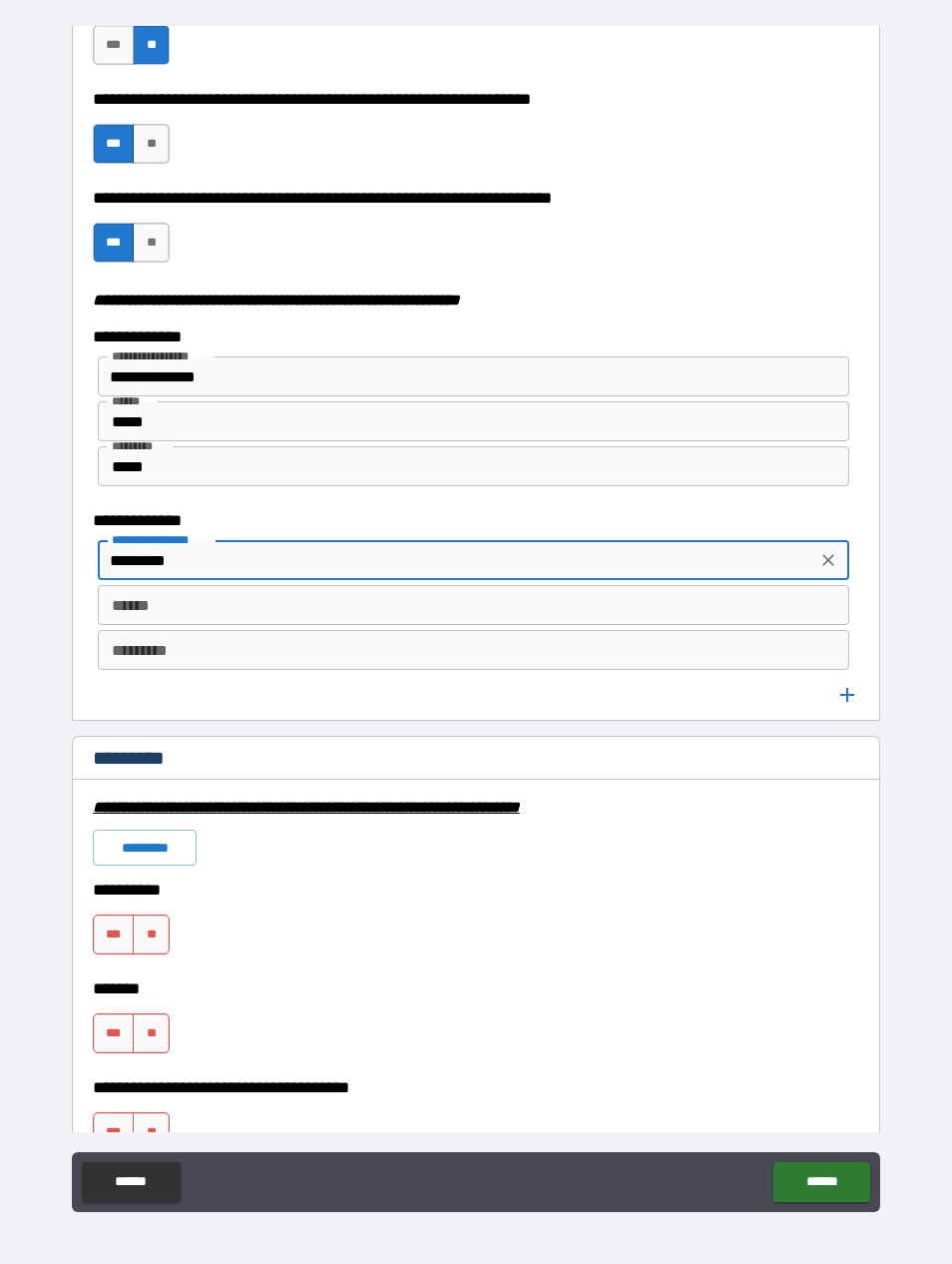 click on "******" at bounding box center (473, 605) 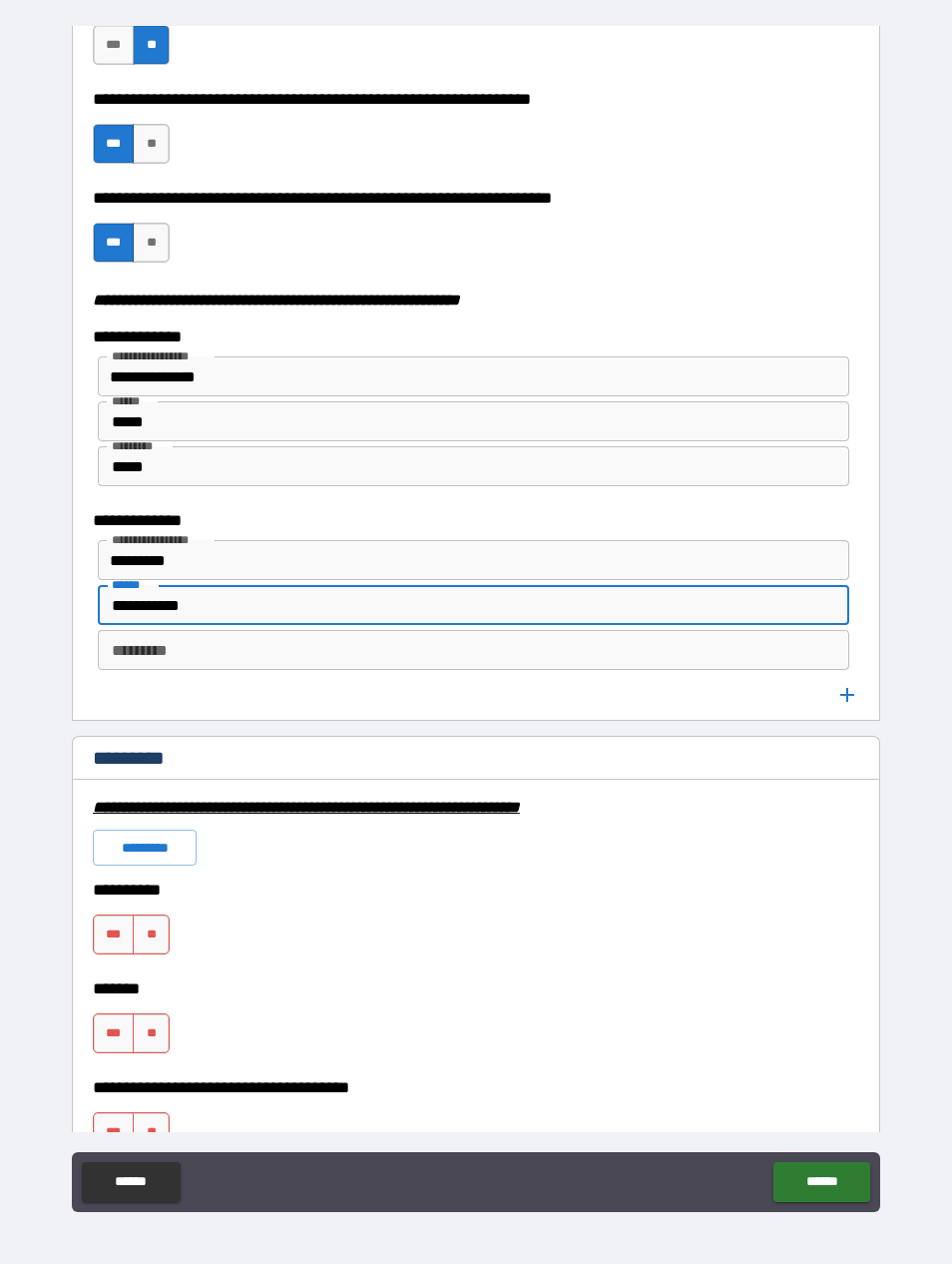 type on "**********" 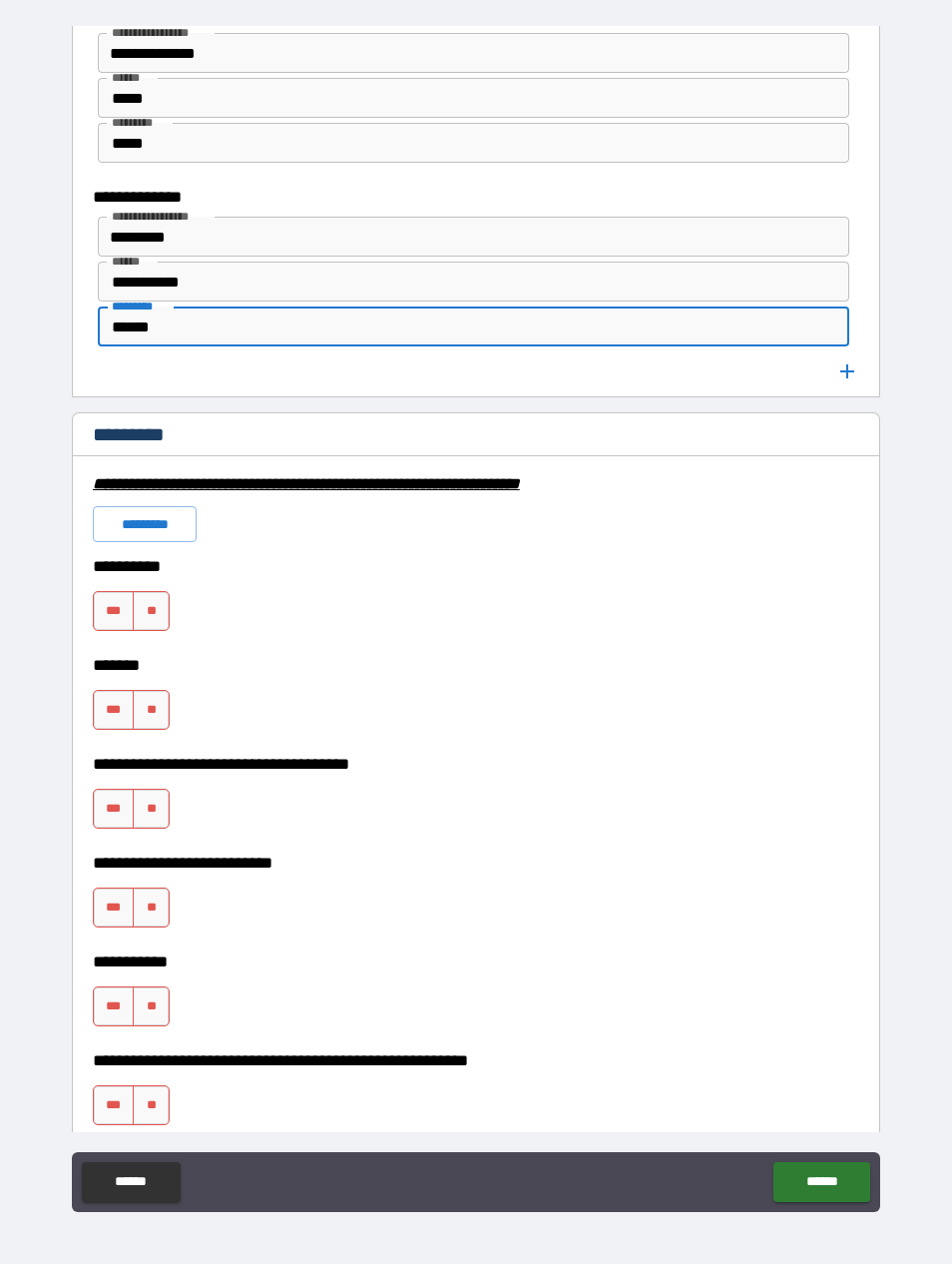 scroll, scrollTop: 2776, scrollLeft: 0, axis: vertical 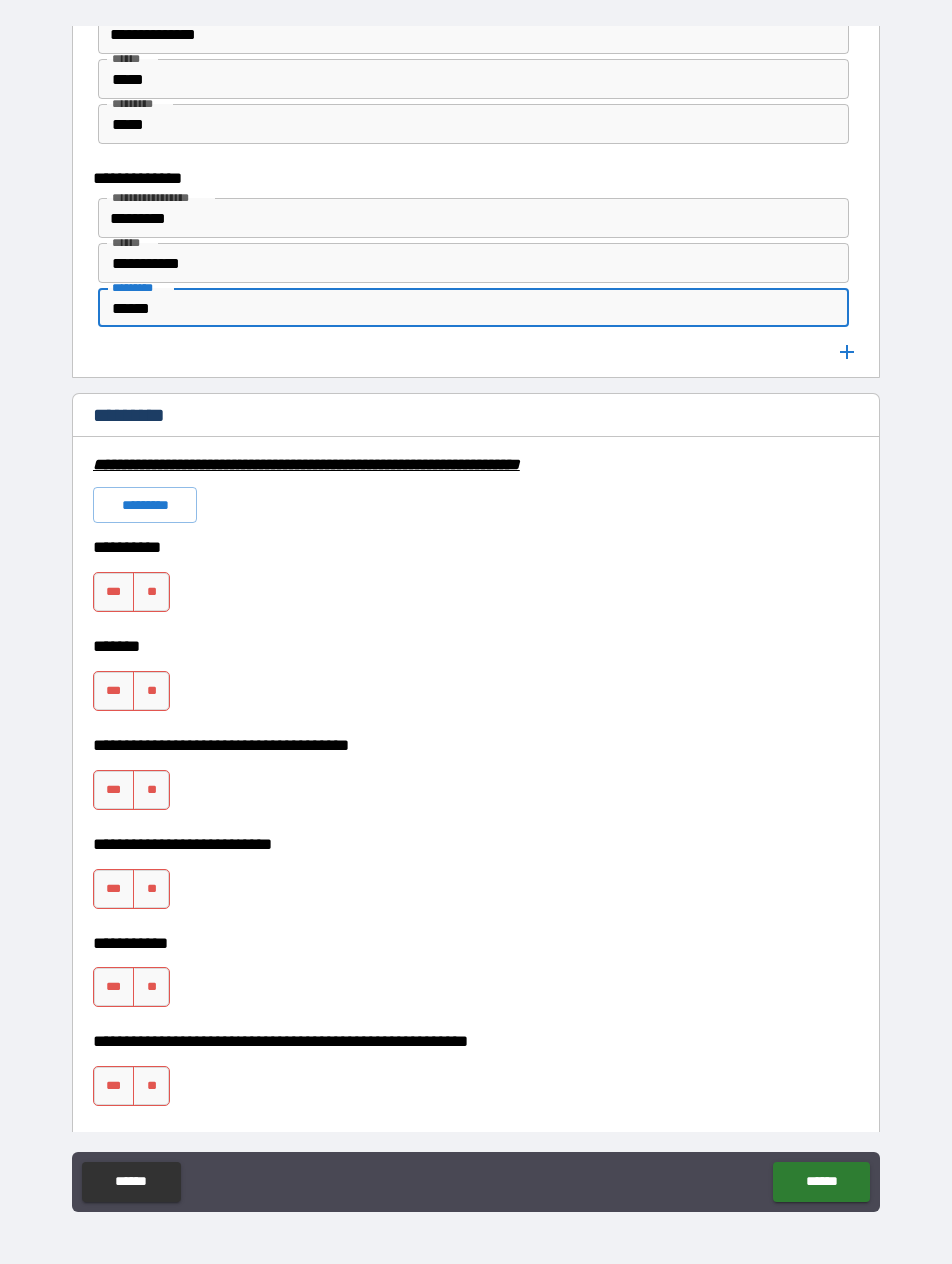type on "*****" 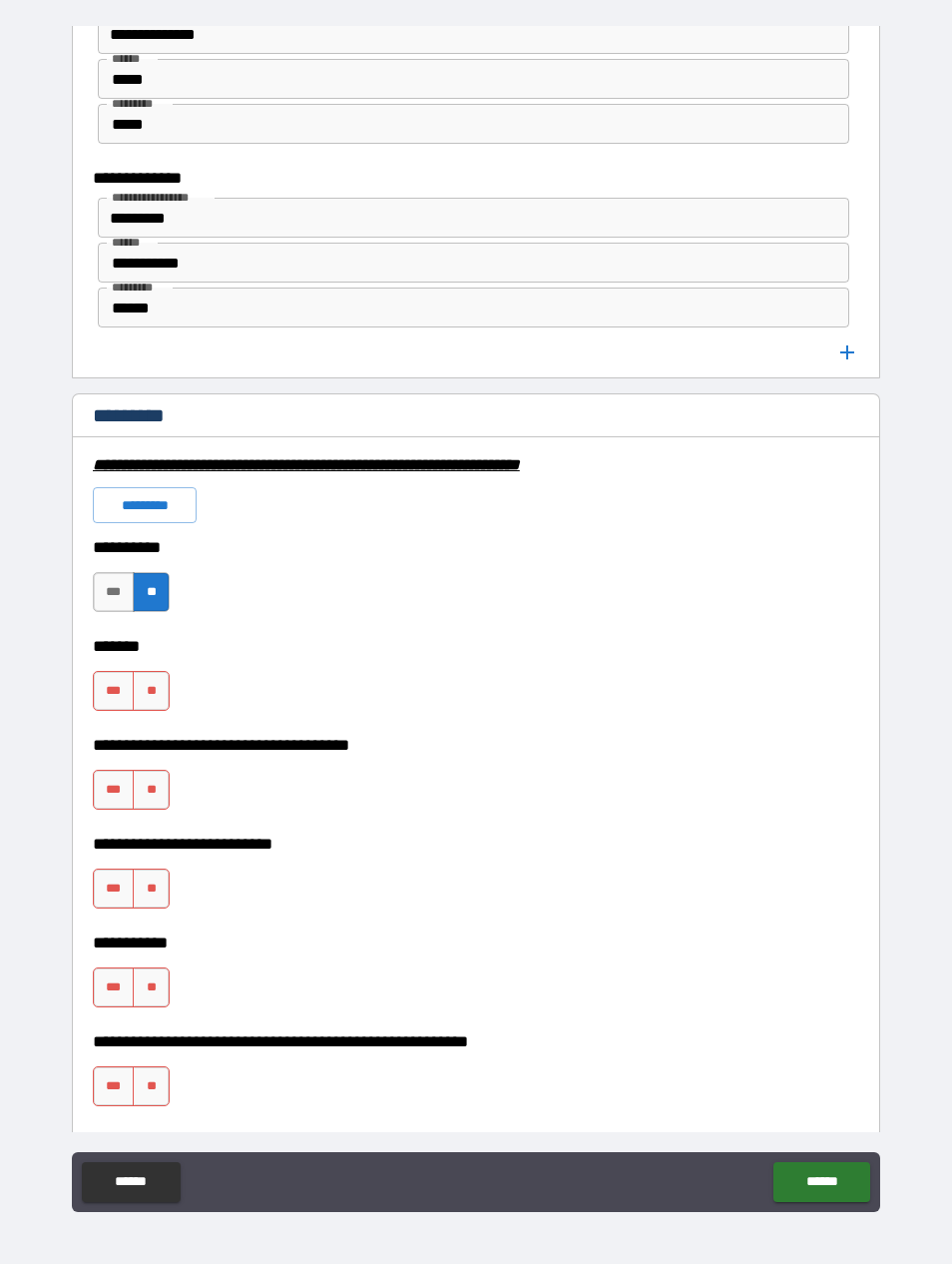 click on "**" at bounding box center [151, 691] 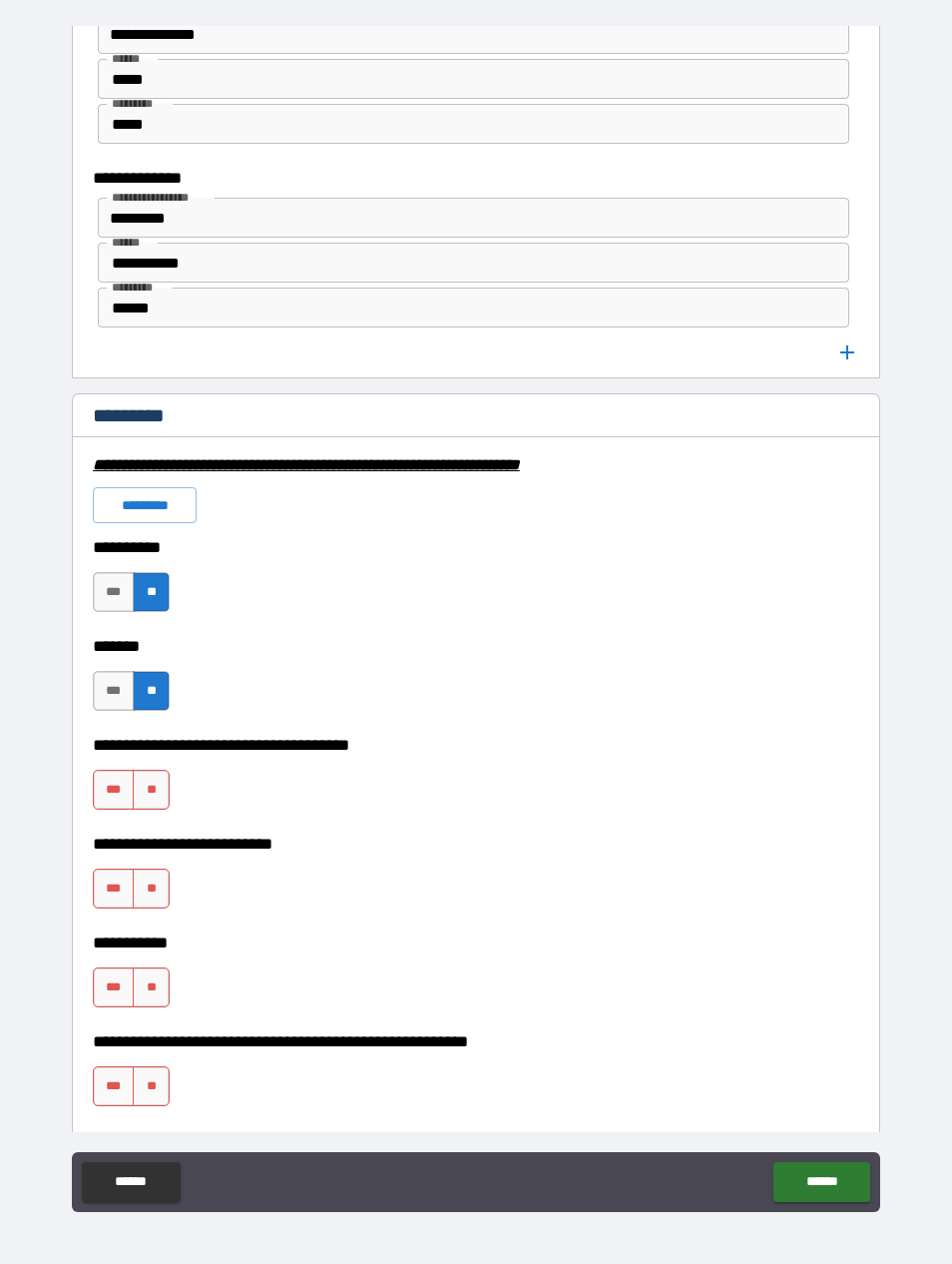 click on "**" at bounding box center (151, 790) 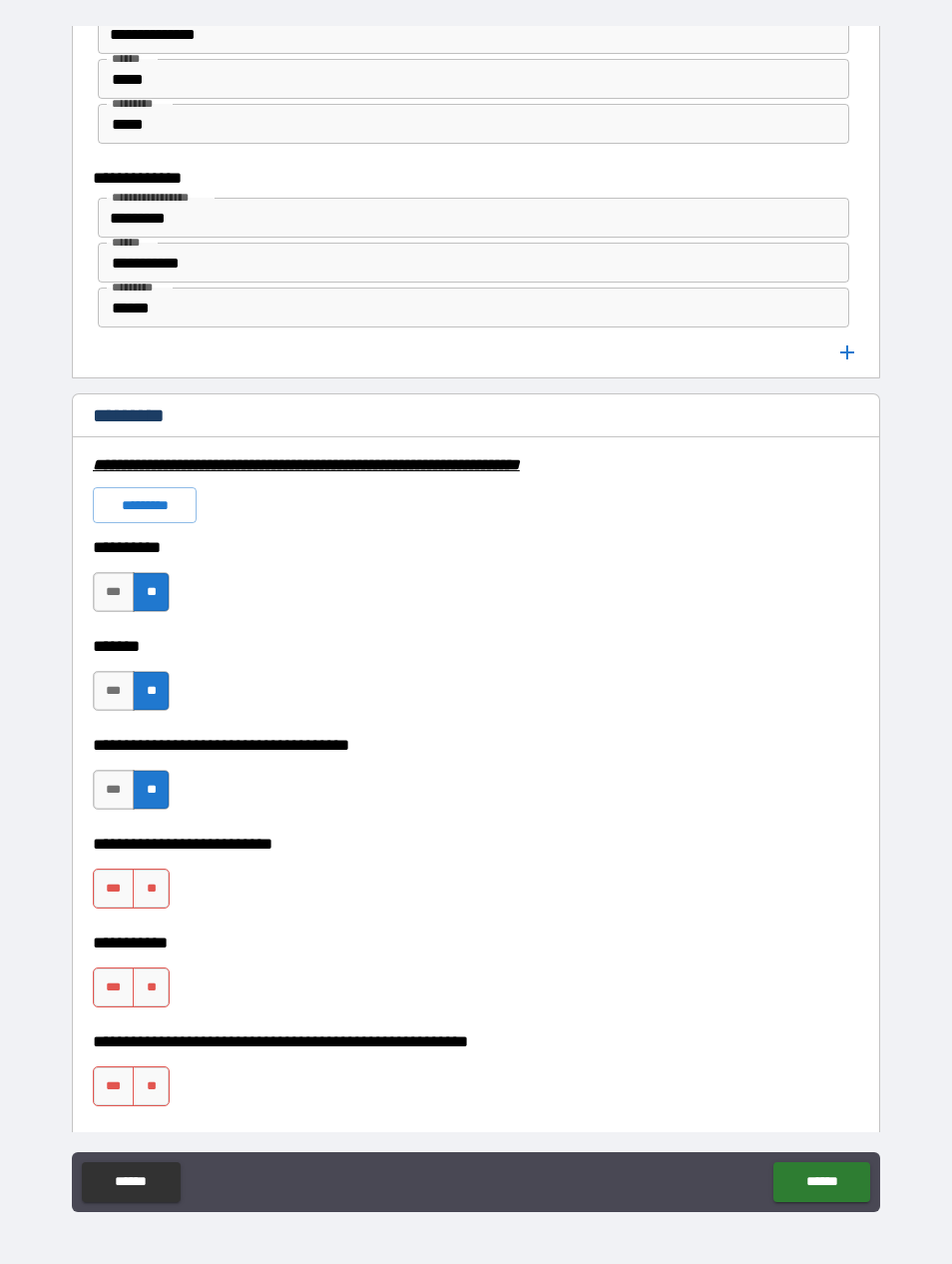 click on "**" at bounding box center [151, 889] 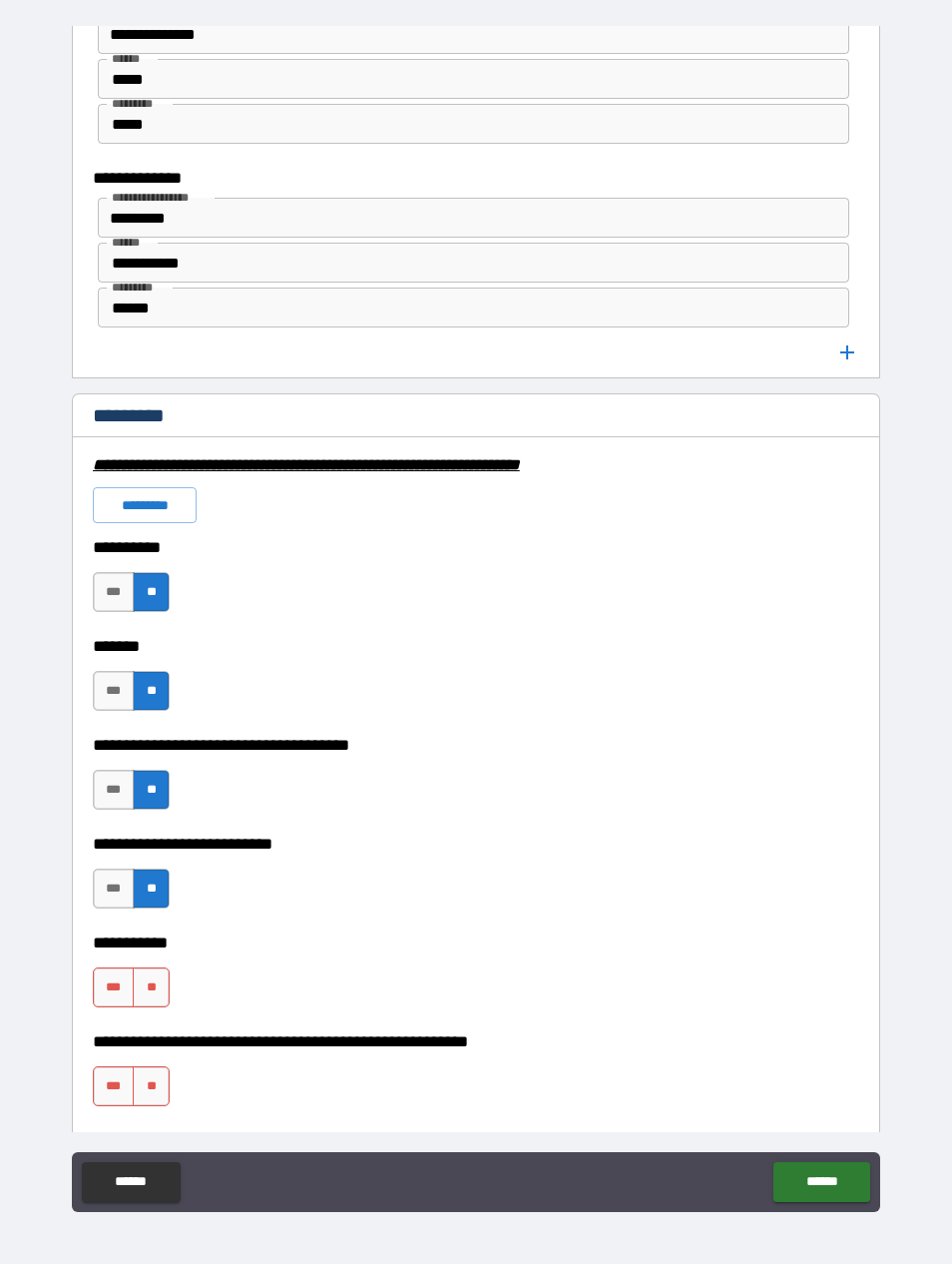 click on "**" at bounding box center [151, 987] 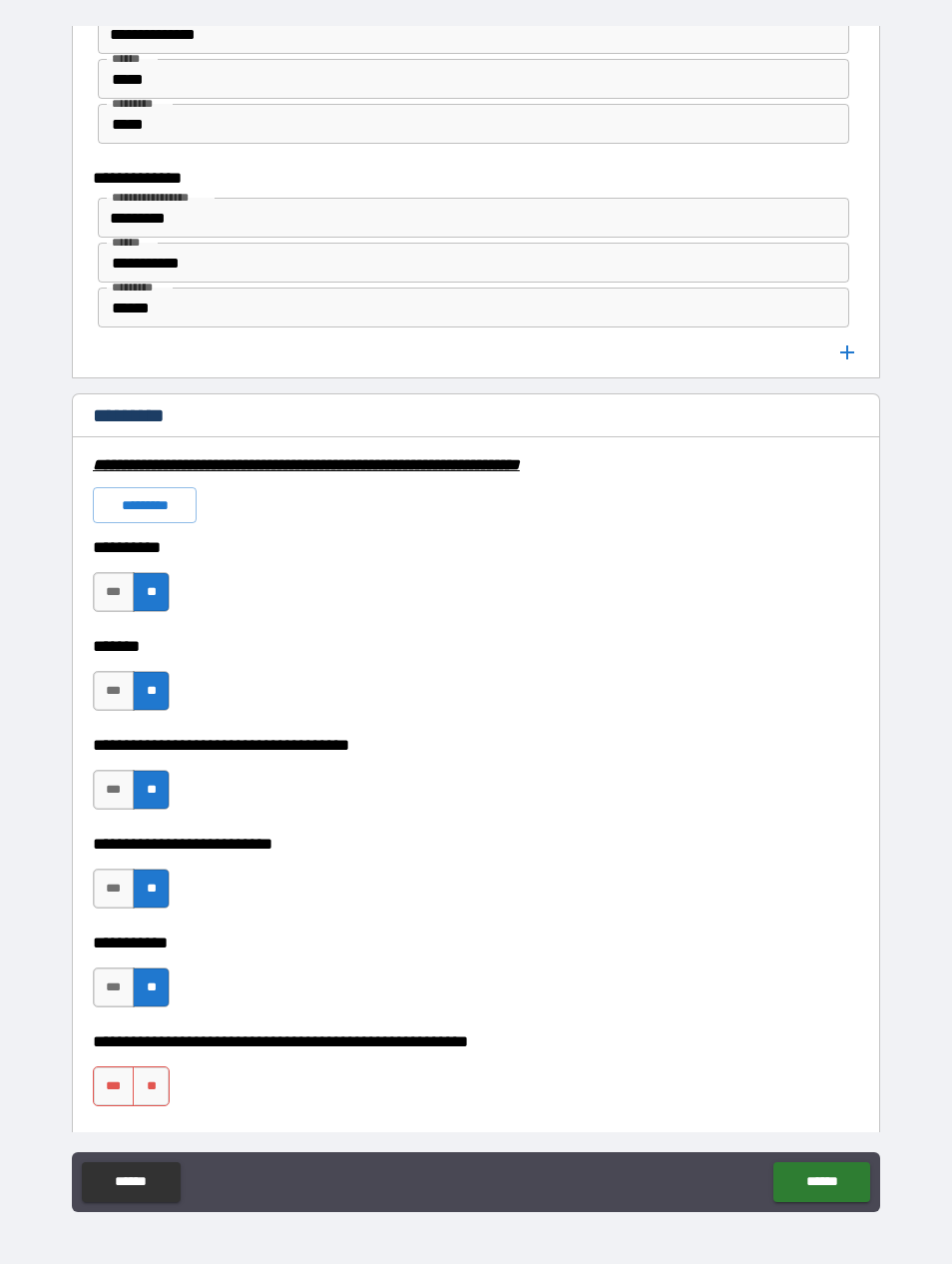 click on "**" at bounding box center (151, 1086) 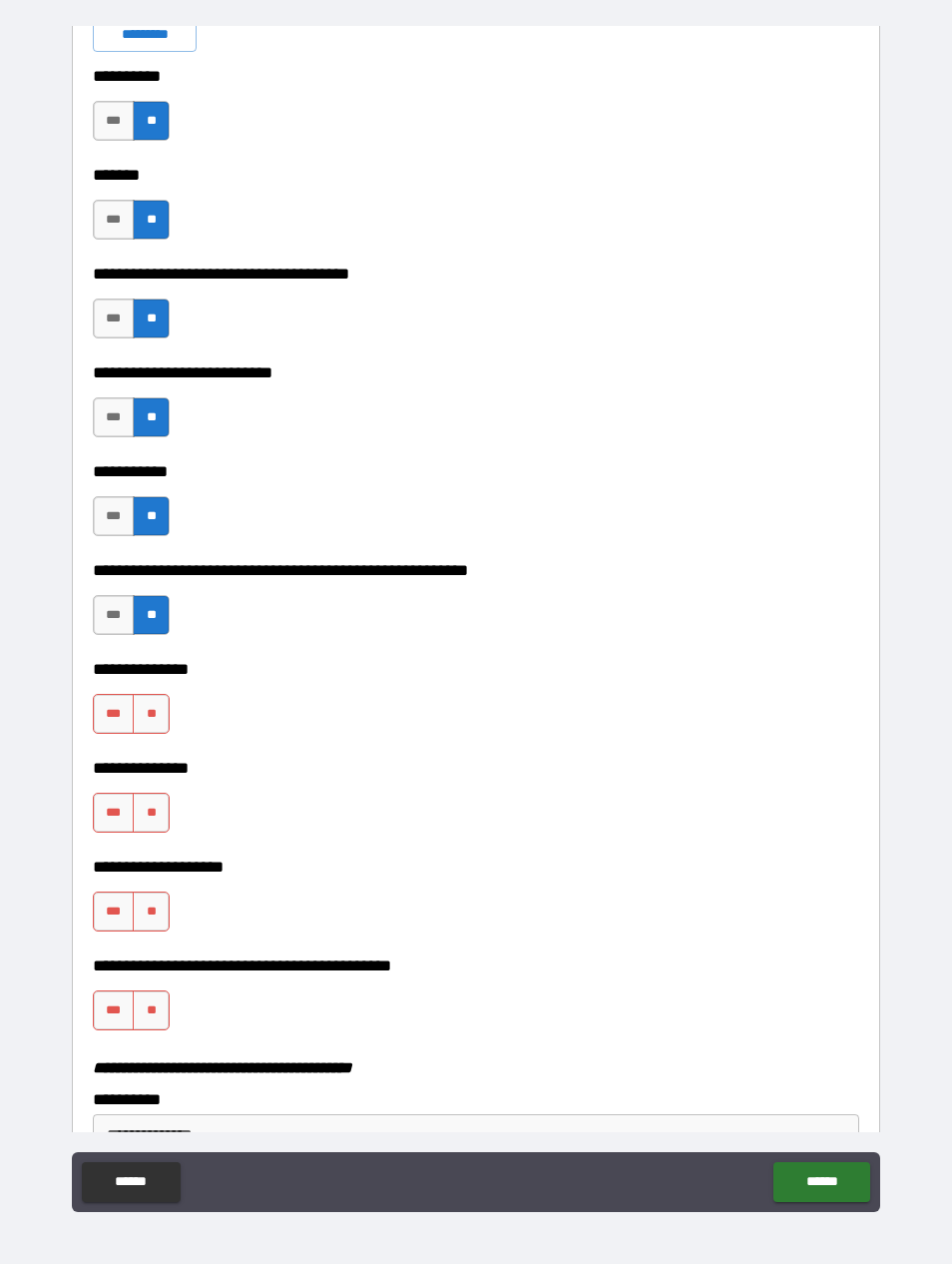 scroll, scrollTop: 3304, scrollLeft: 0, axis: vertical 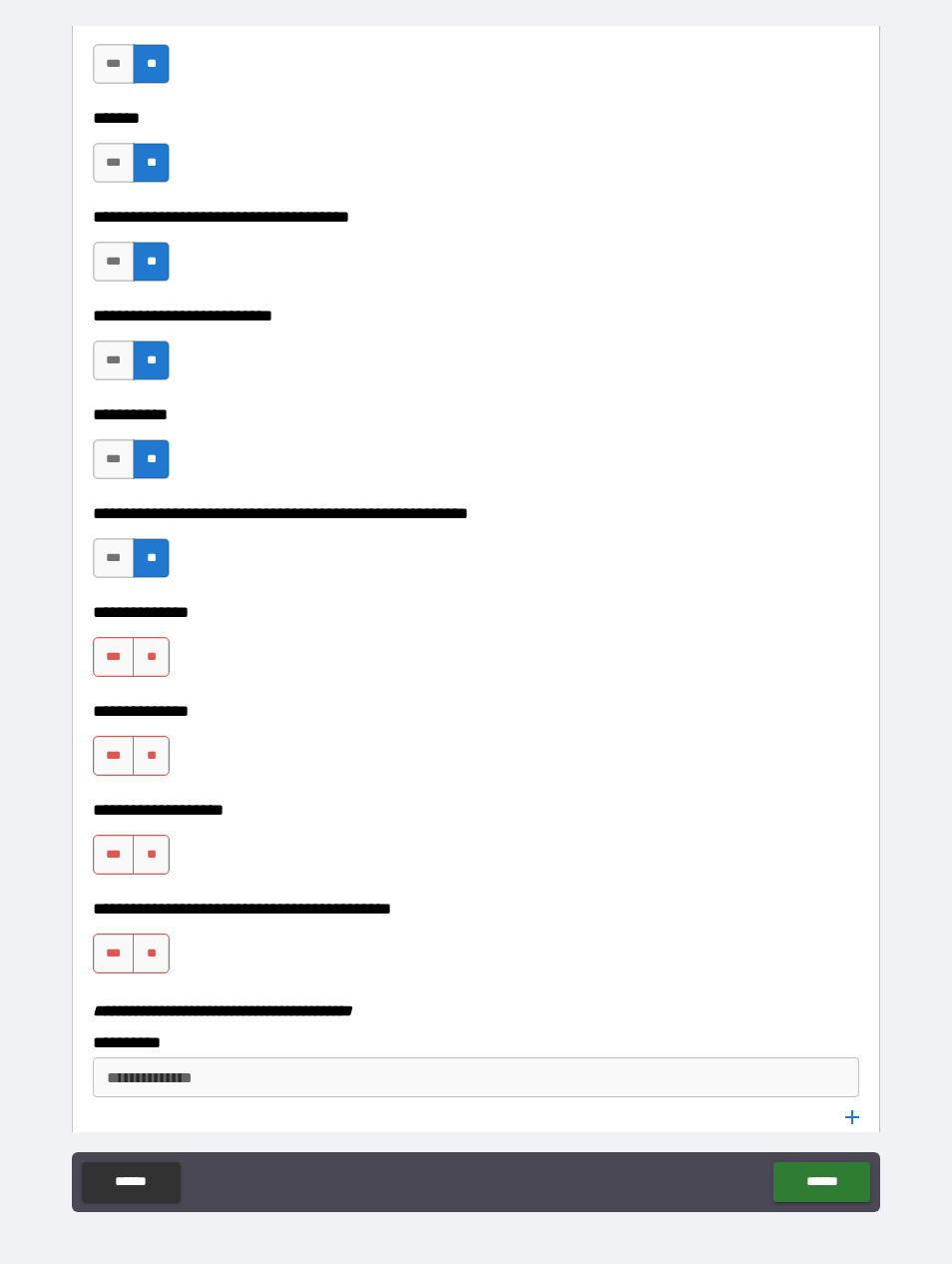 click on "**" at bounding box center [151, 657] 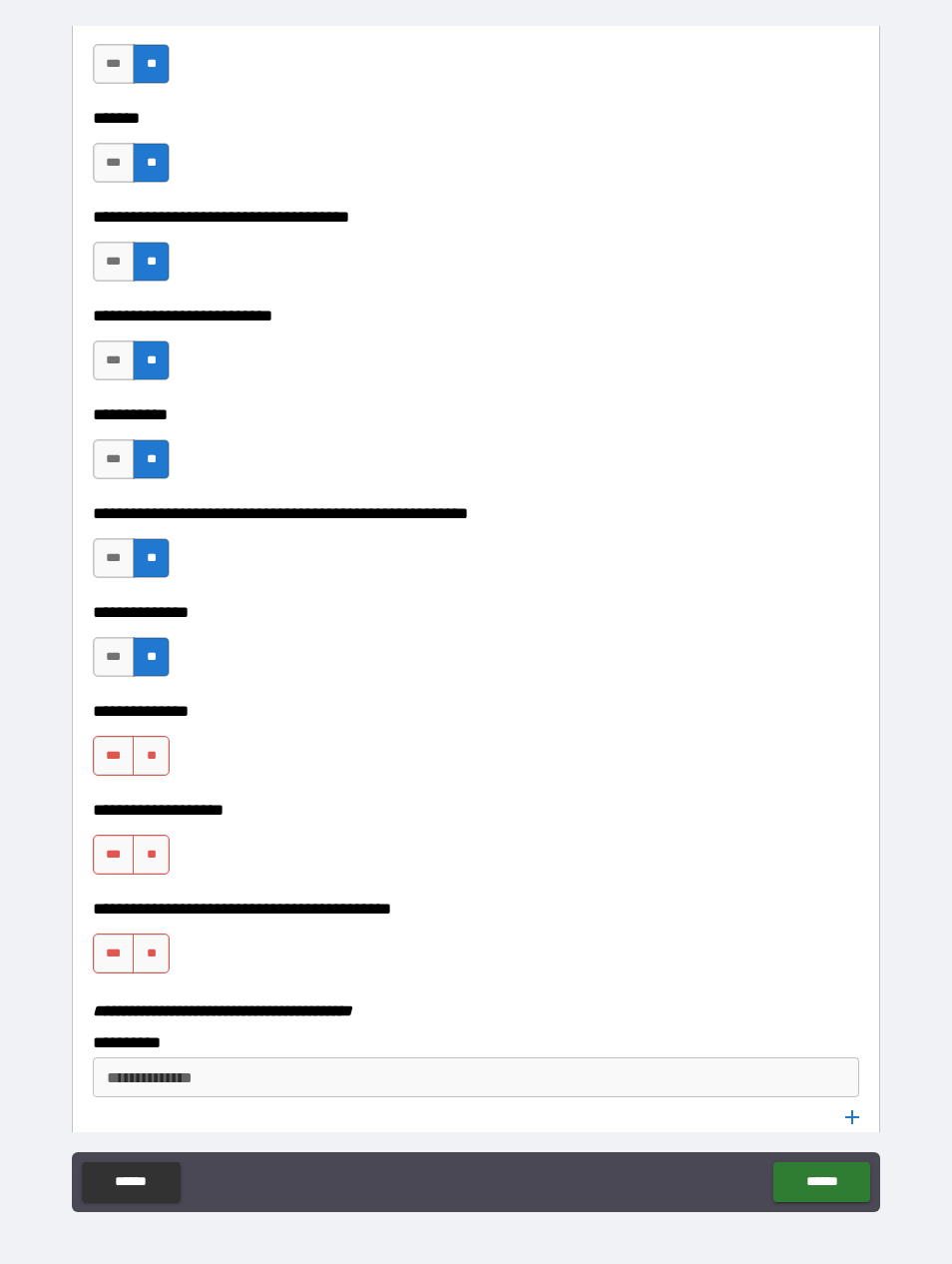 click on "**" at bounding box center [151, 756] 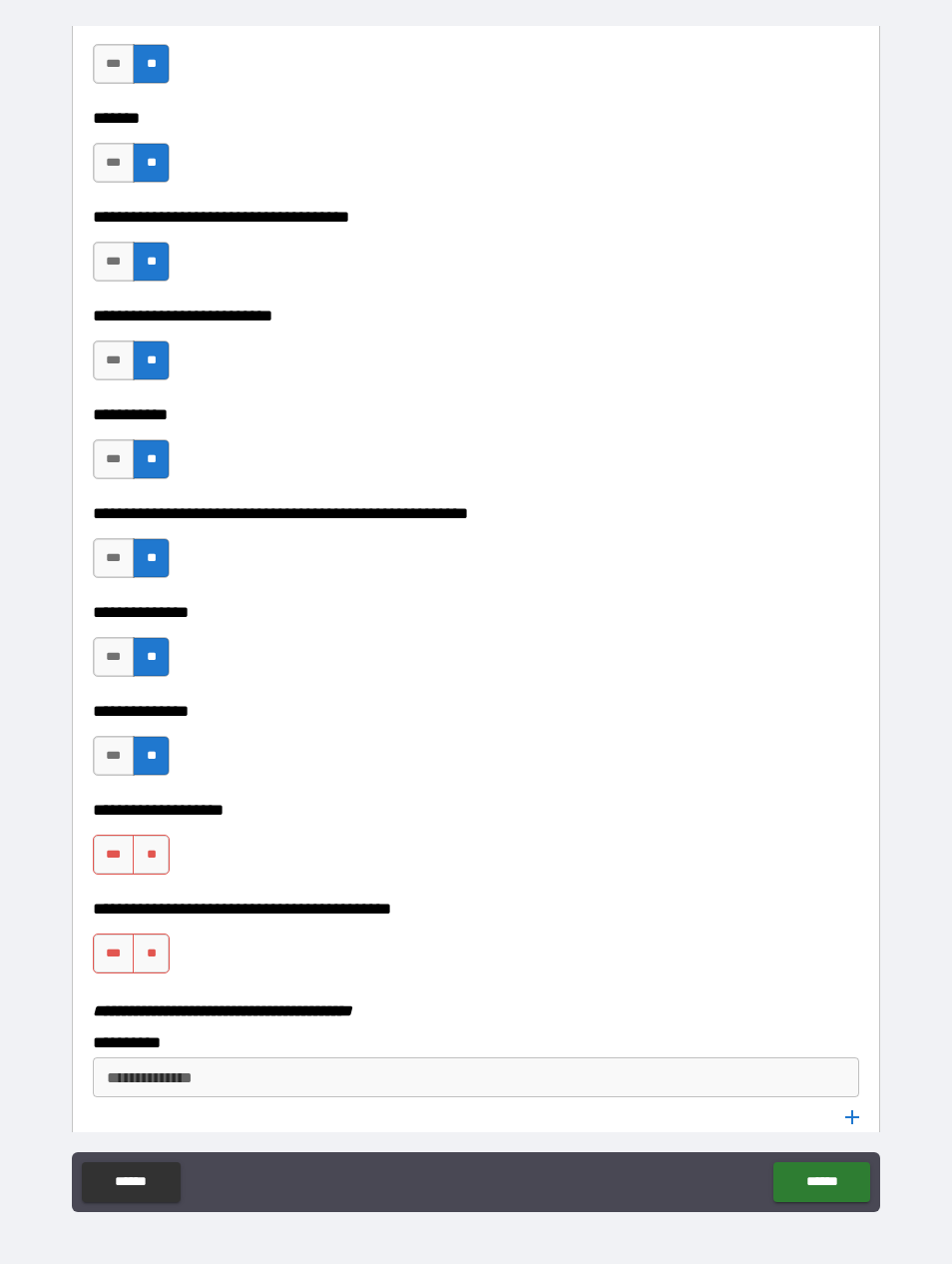 click on "***" at bounding box center [114, 855] 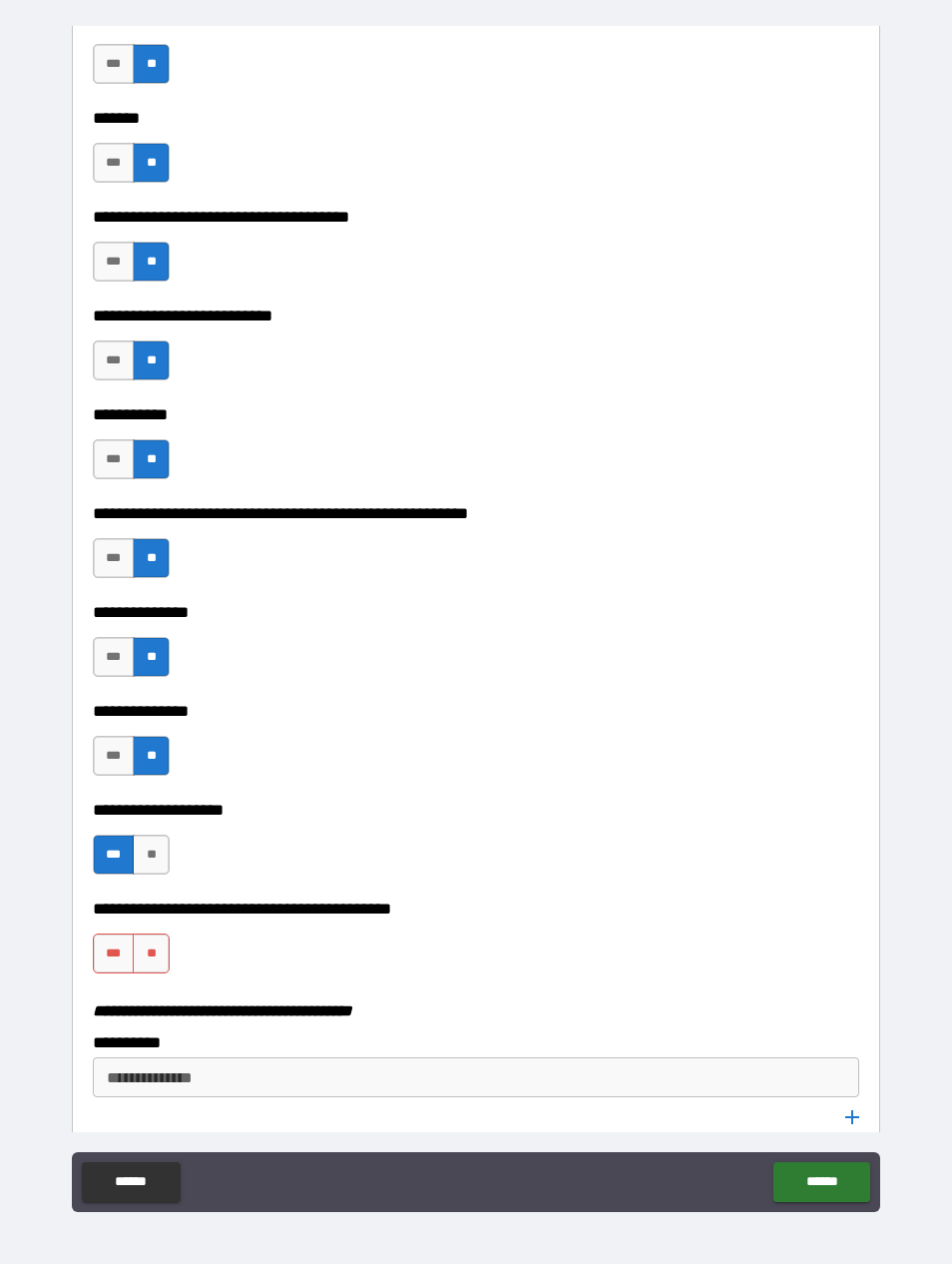 click on "**" at bounding box center [151, 953] 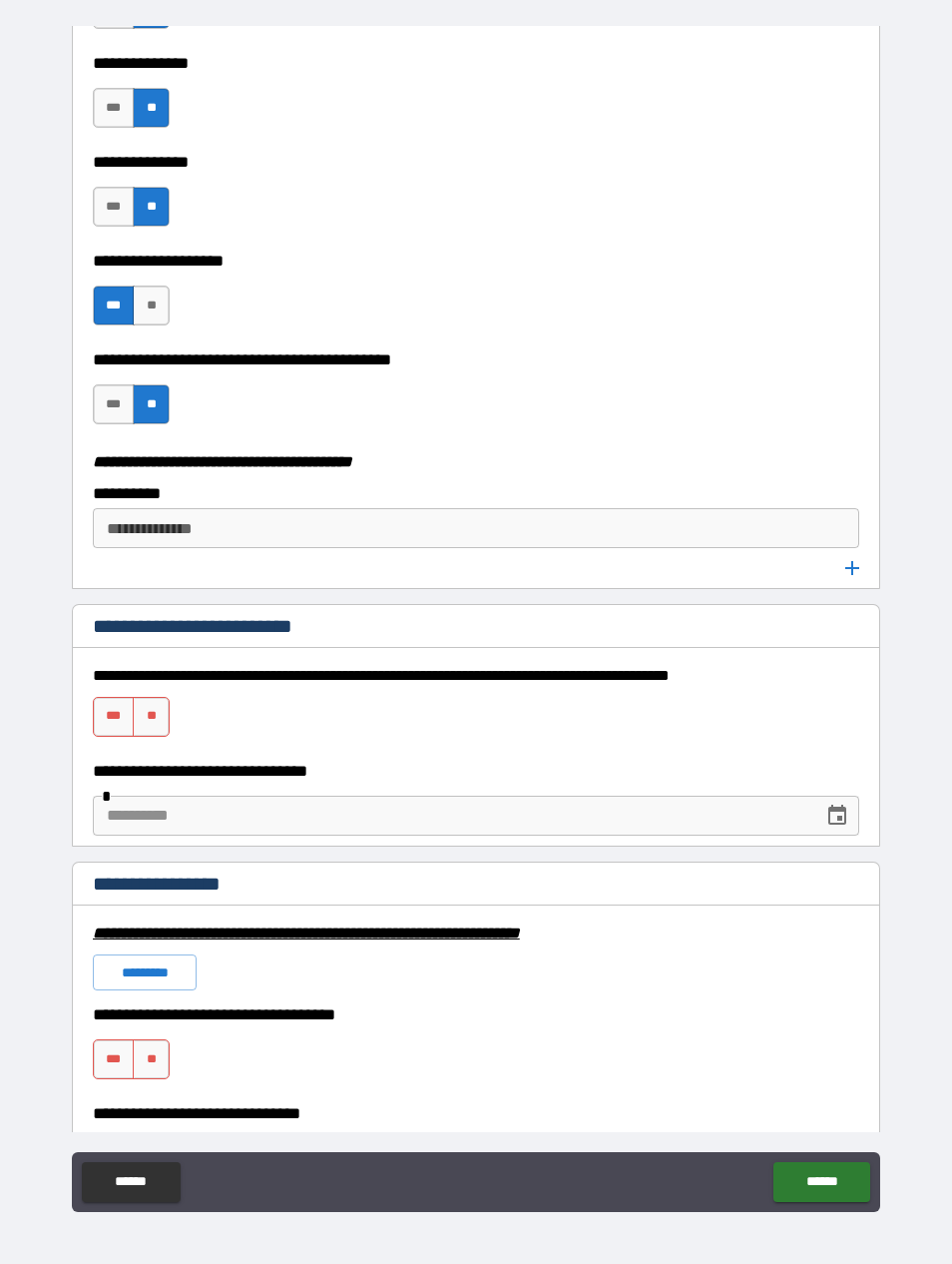 scroll, scrollTop: 3878, scrollLeft: 0, axis: vertical 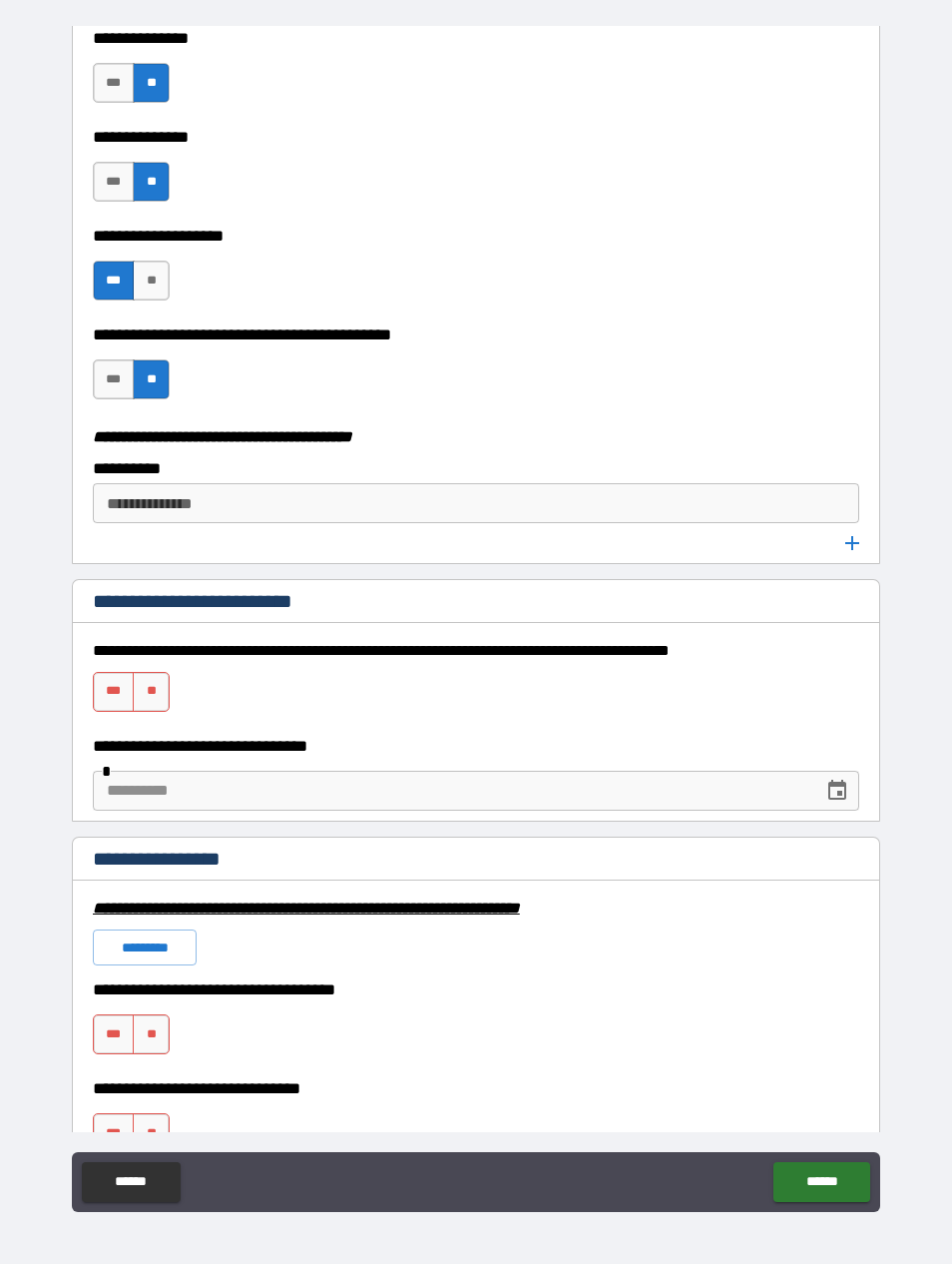click on "**" at bounding box center (151, 692) 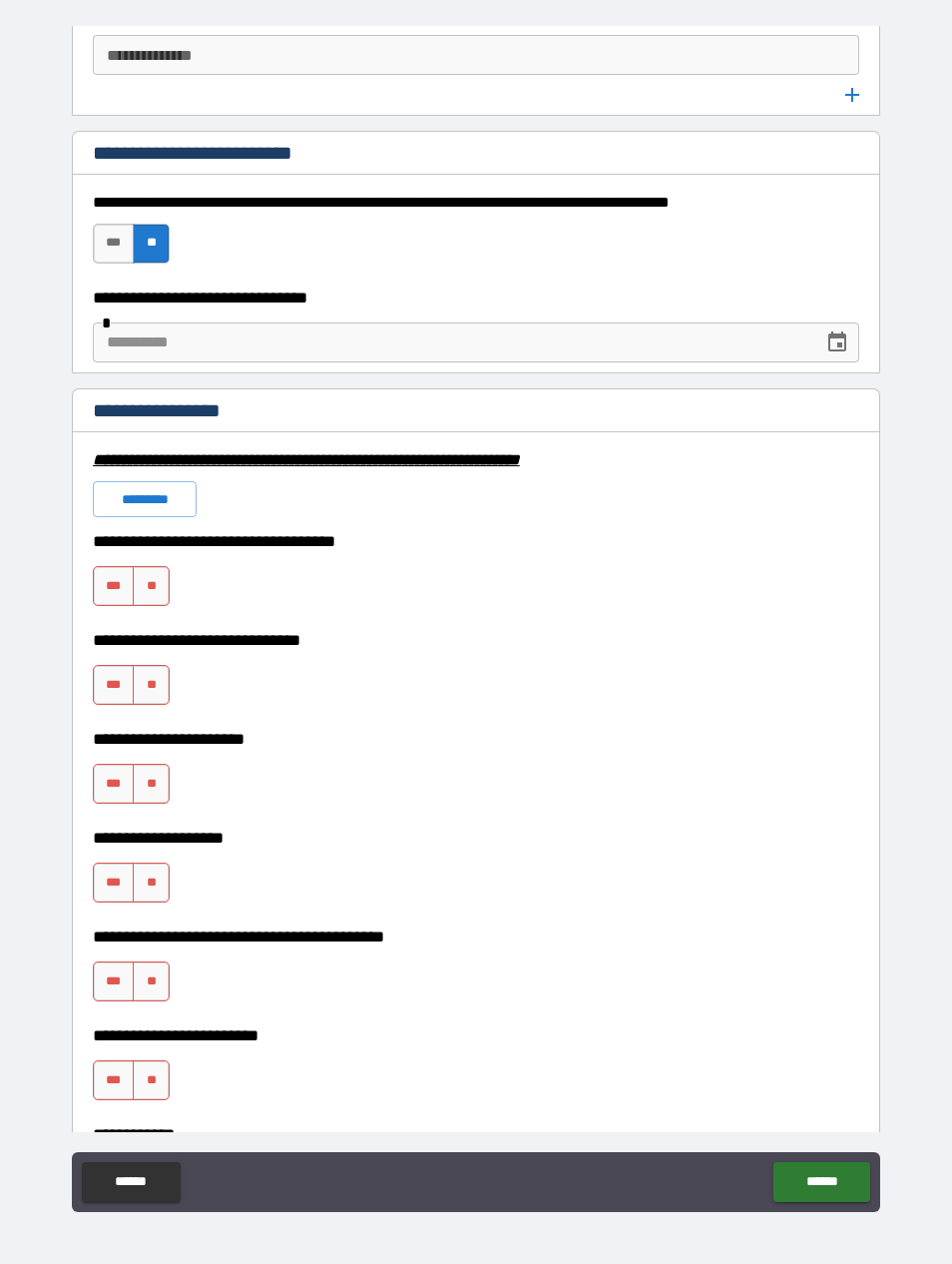 scroll, scrollTop: 4333, scrollLeft: 0, axis: vertical 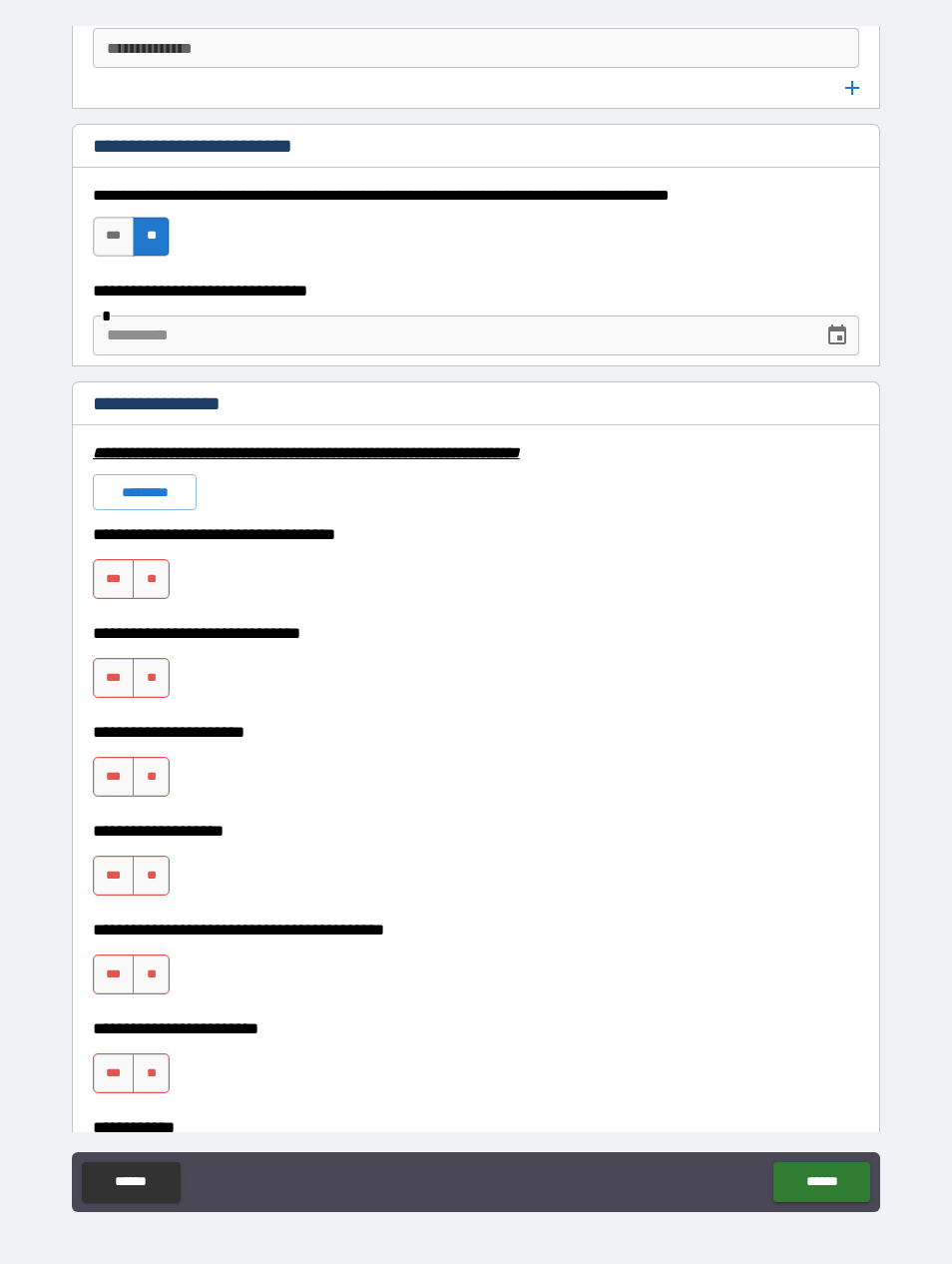 click on "**" at bounding box center [151, 579] 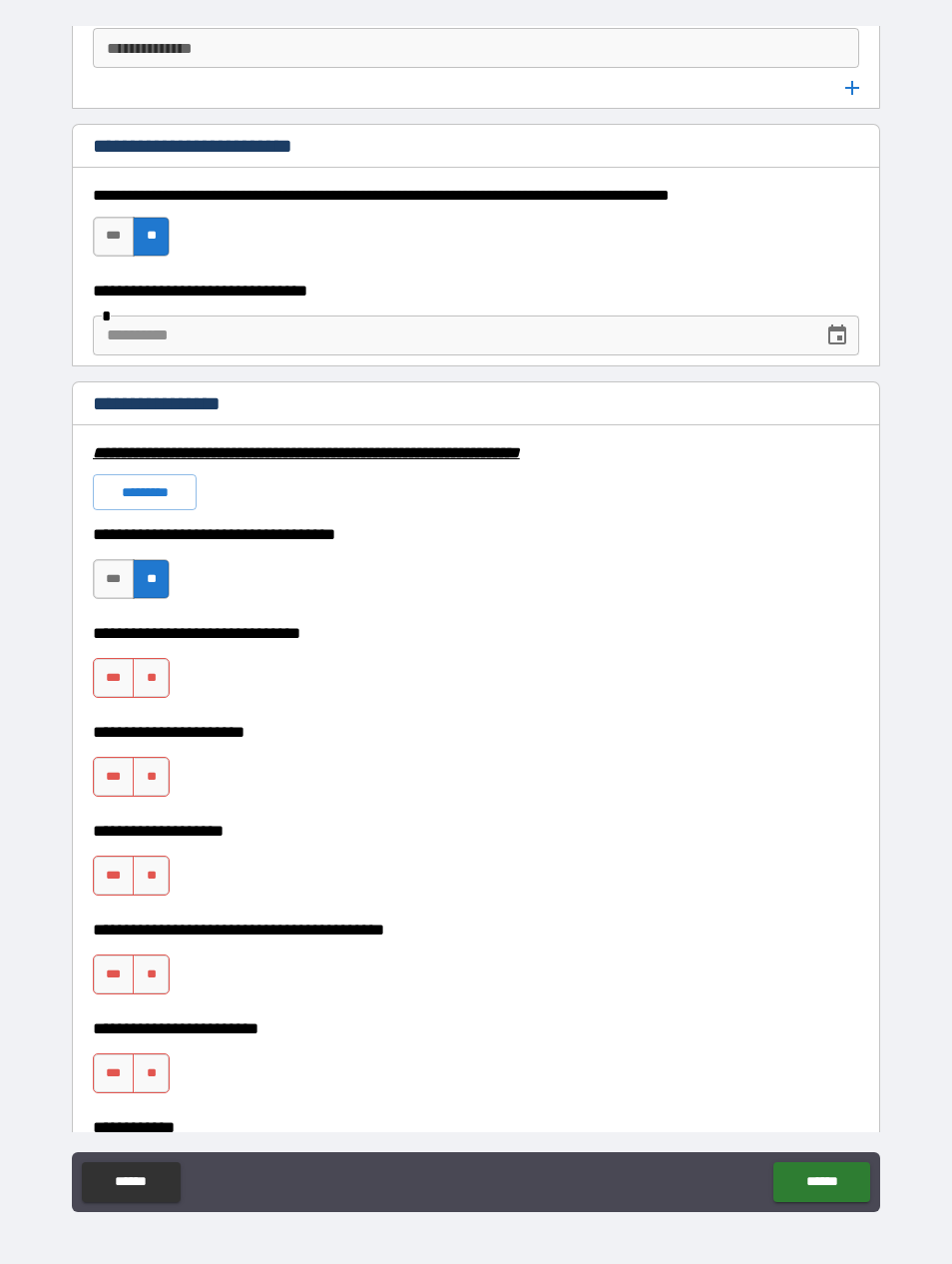 click on "**" at bounding box center [151, 678] 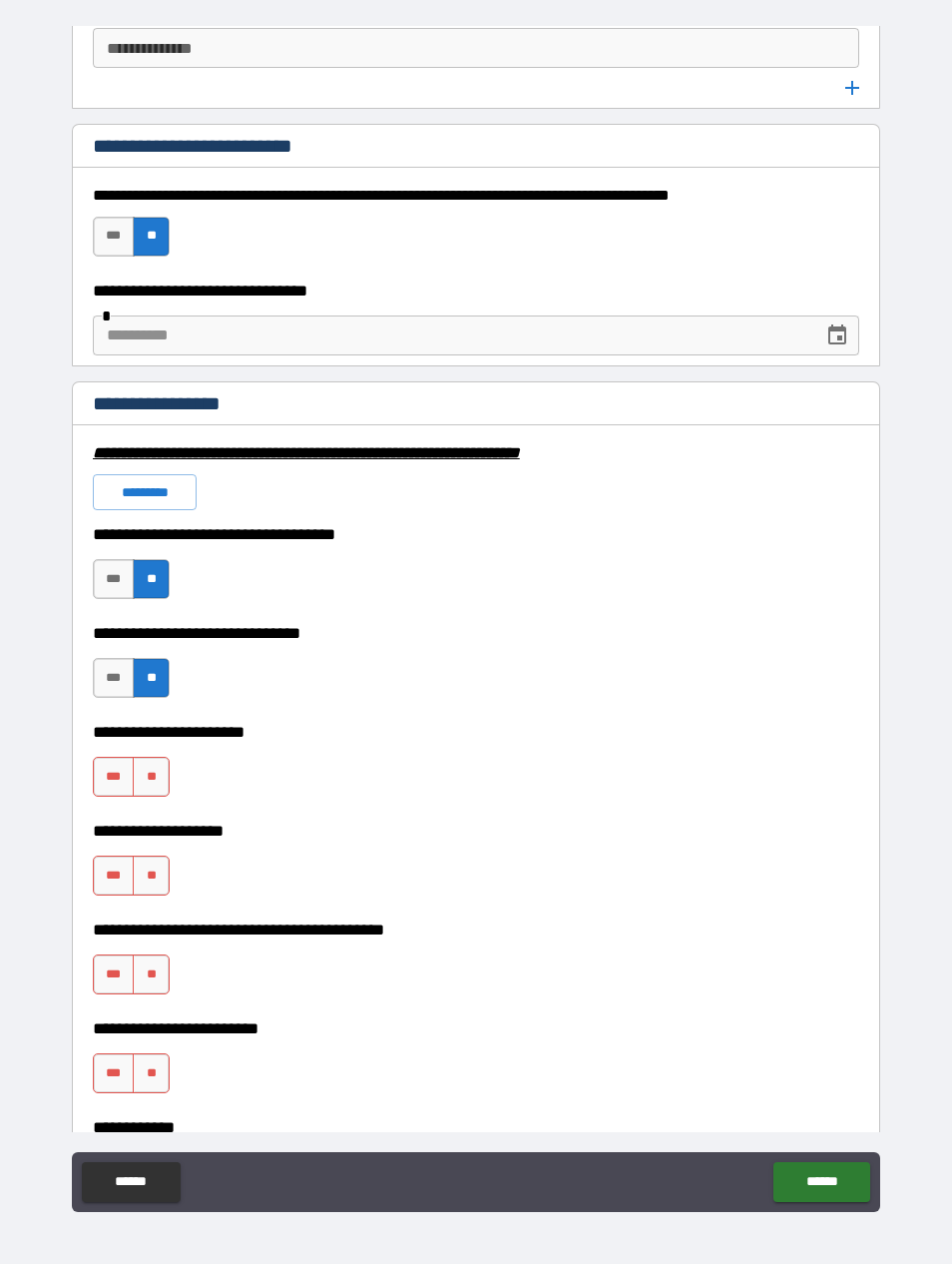 click on "**" at bounding box center [151, 777] 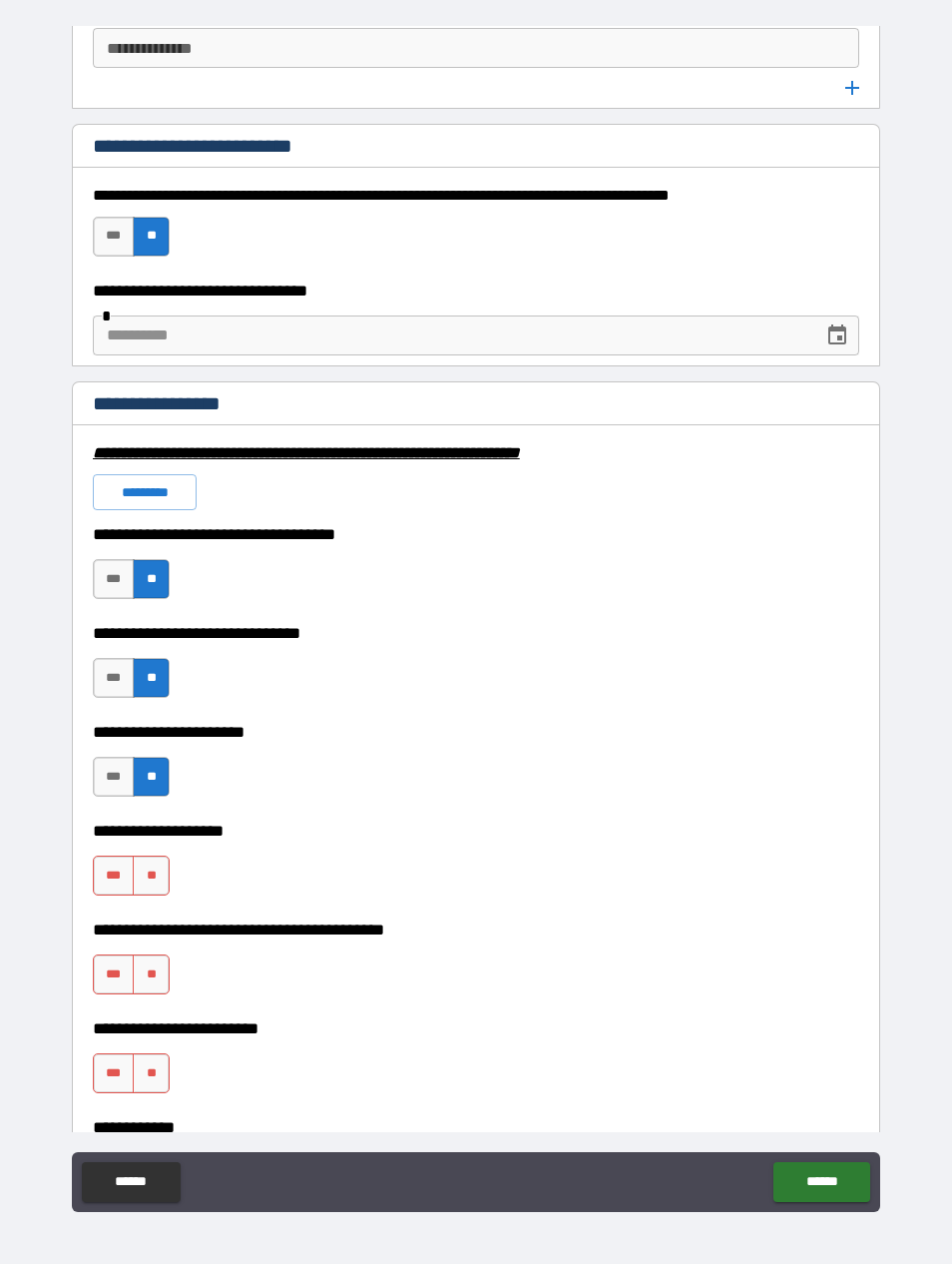 click on "**" at bounding box center (151, 876) 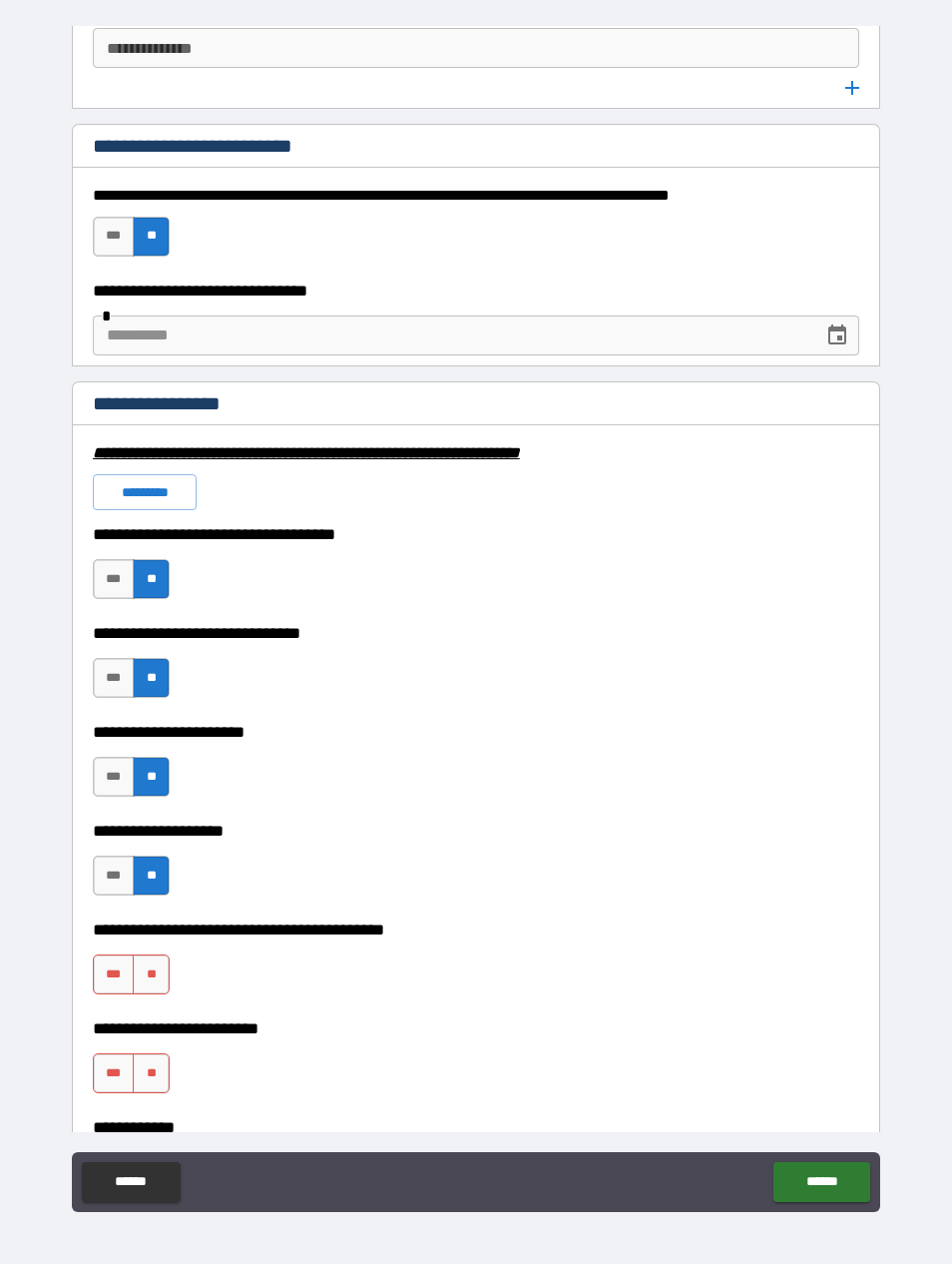 click on "**" at bounding box center [151, 974] 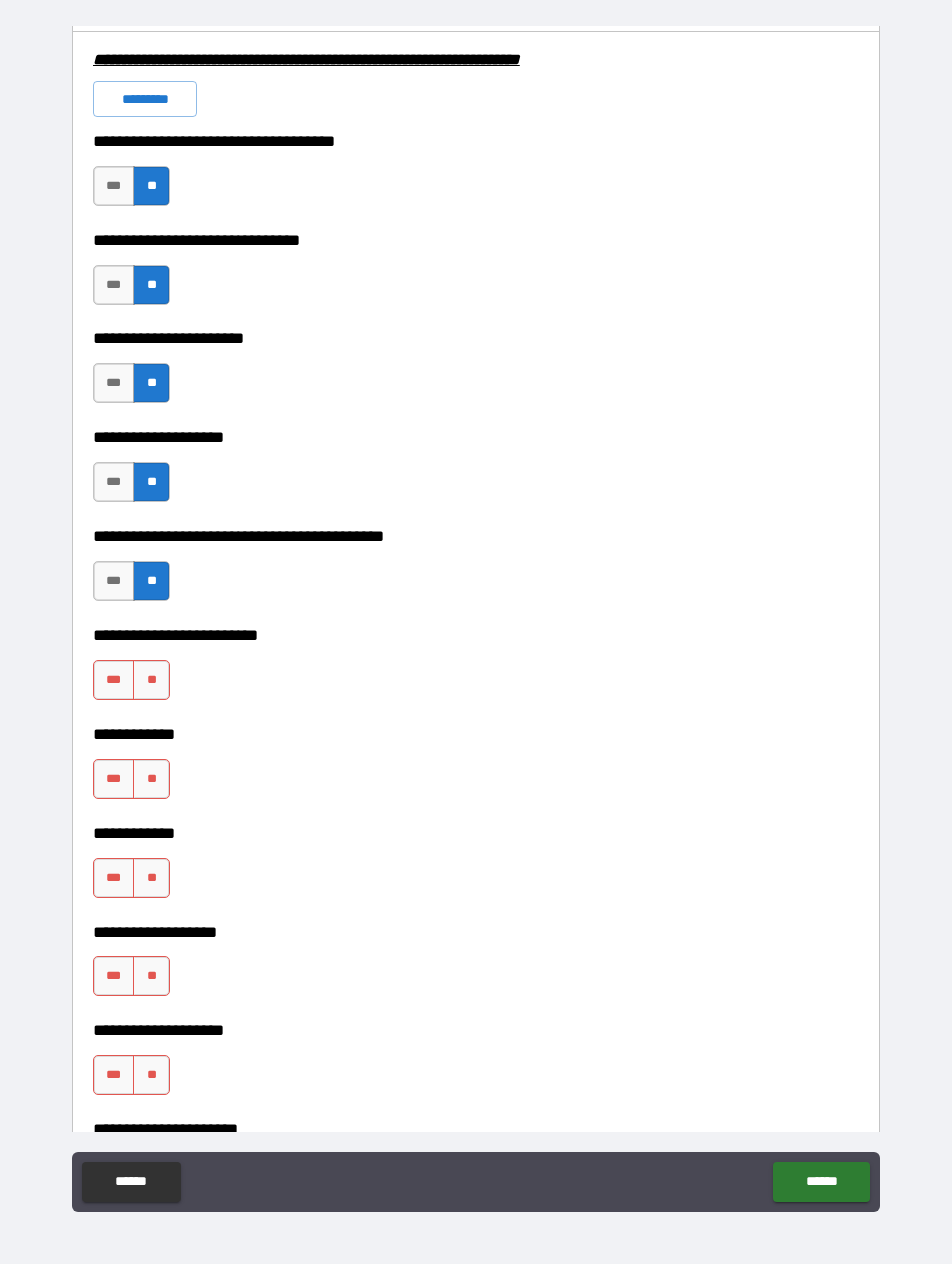 scroll, scrollTop: 4734, scrollLeft: 0, axis: vertical 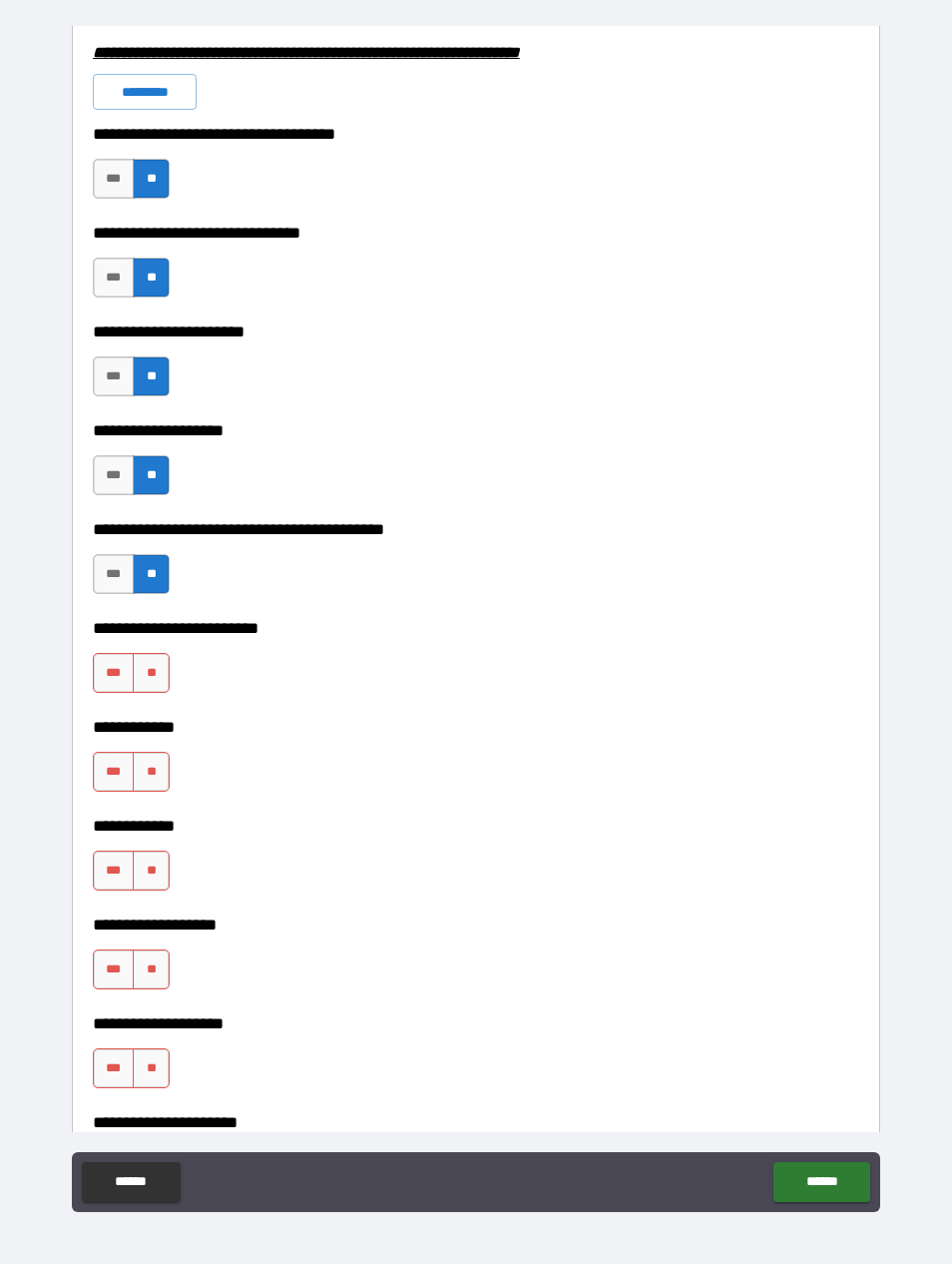 click on "**" at bounding box center [151, 673] 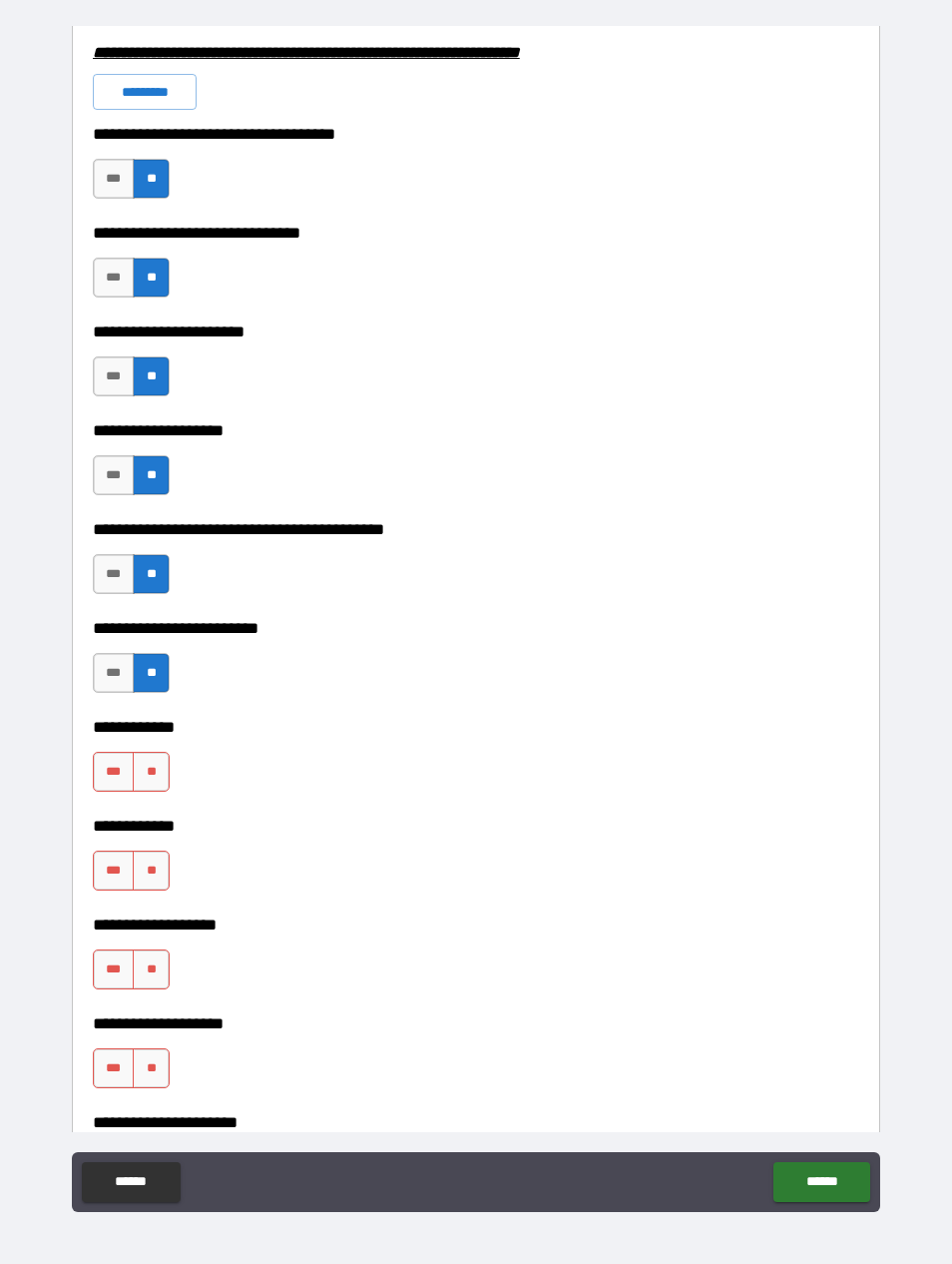 click on "**" at bounding box center (151, 772) 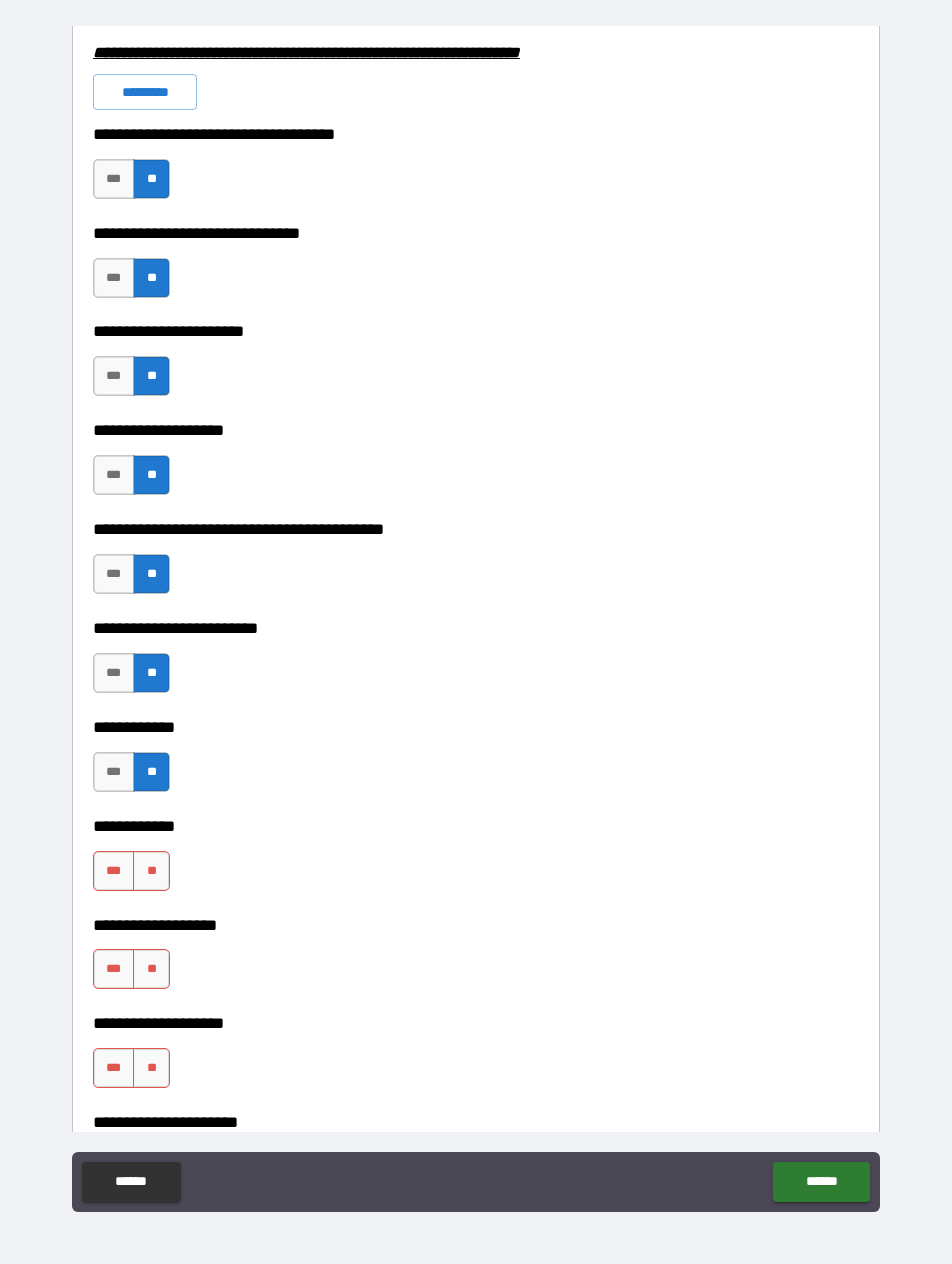 click on "**" at bounding box center [151, 871] 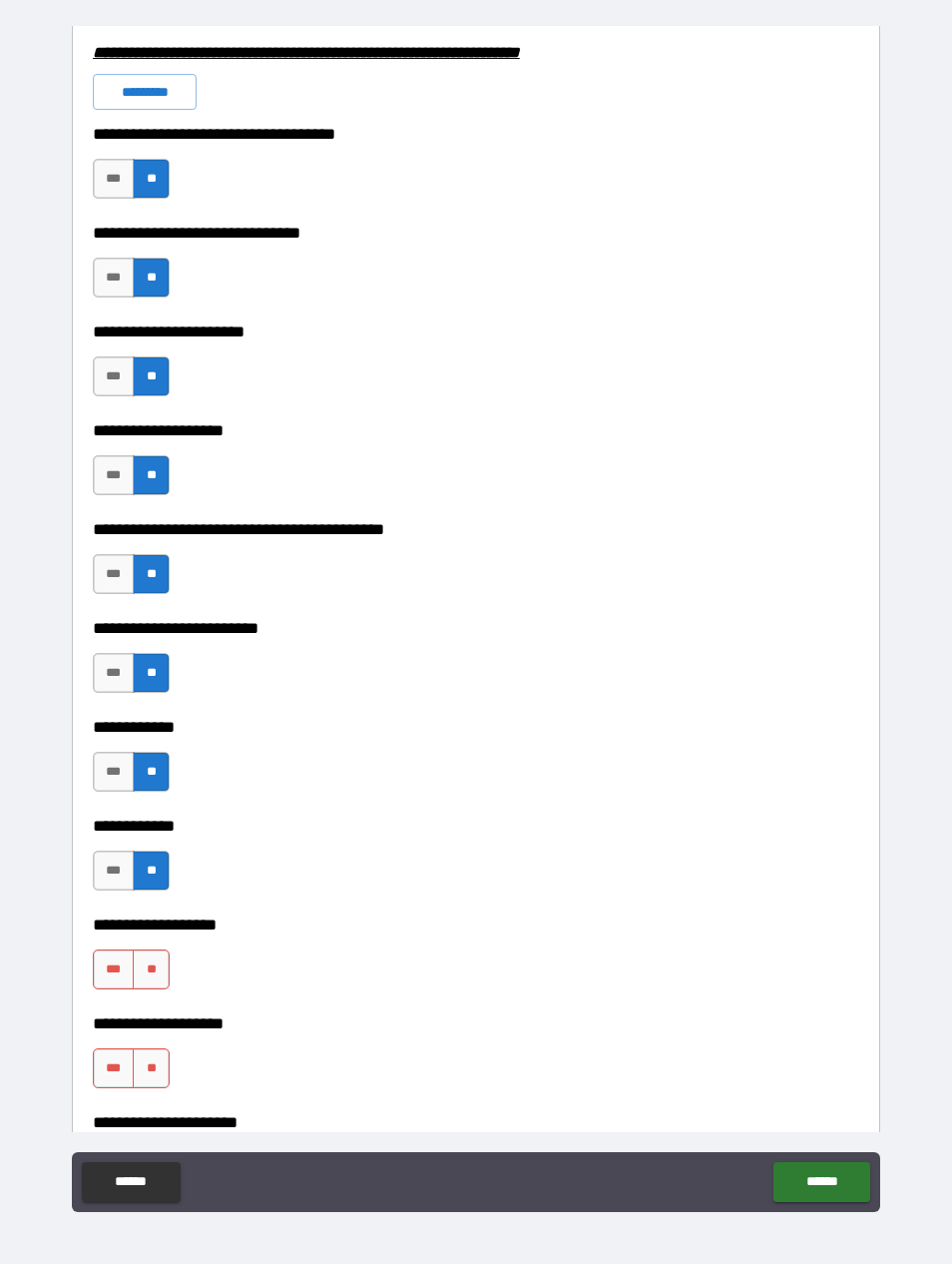 click on "**" at bounding box center (151, 969) 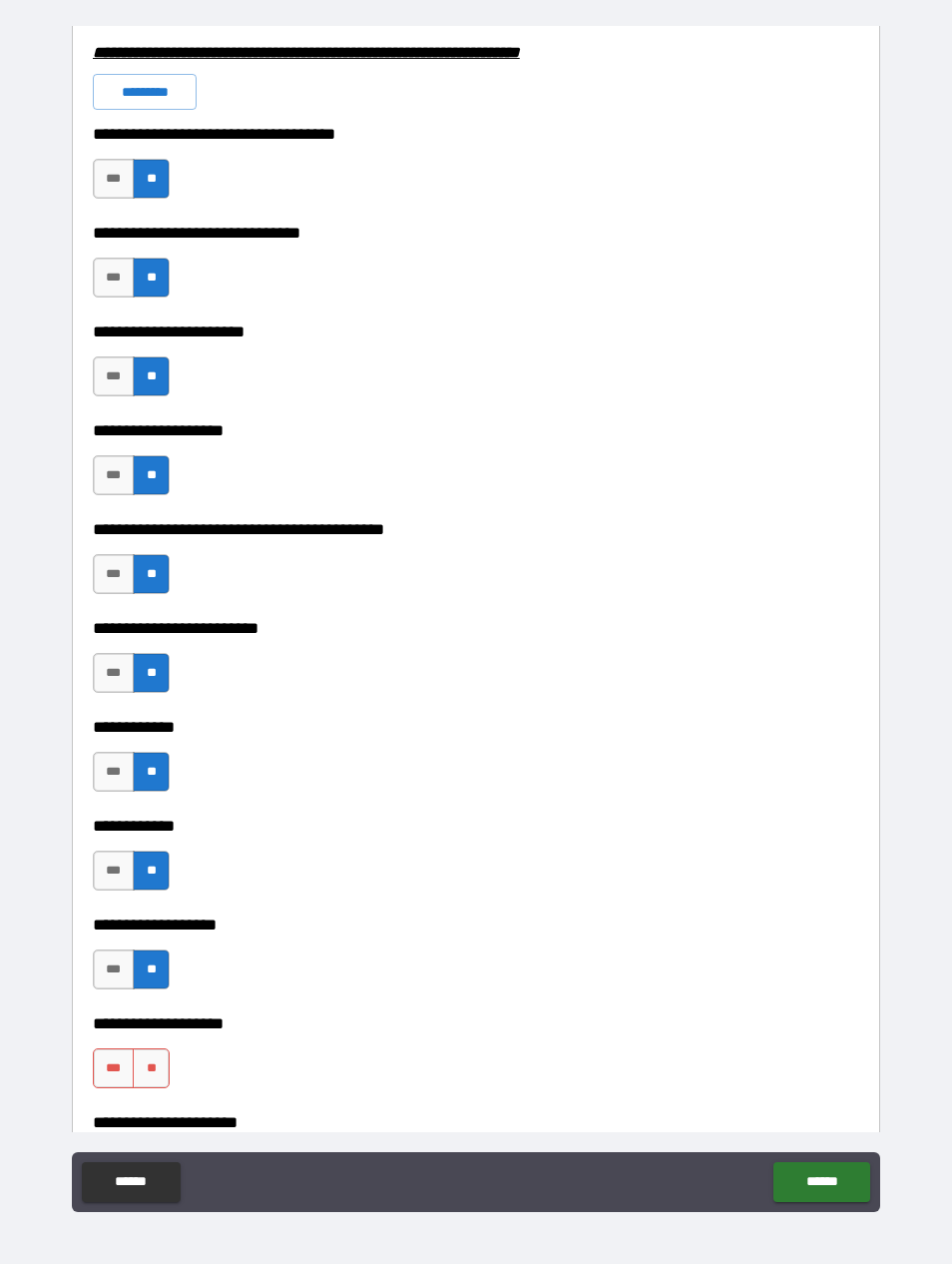 click on "**" at bounding box center (151, 1068) 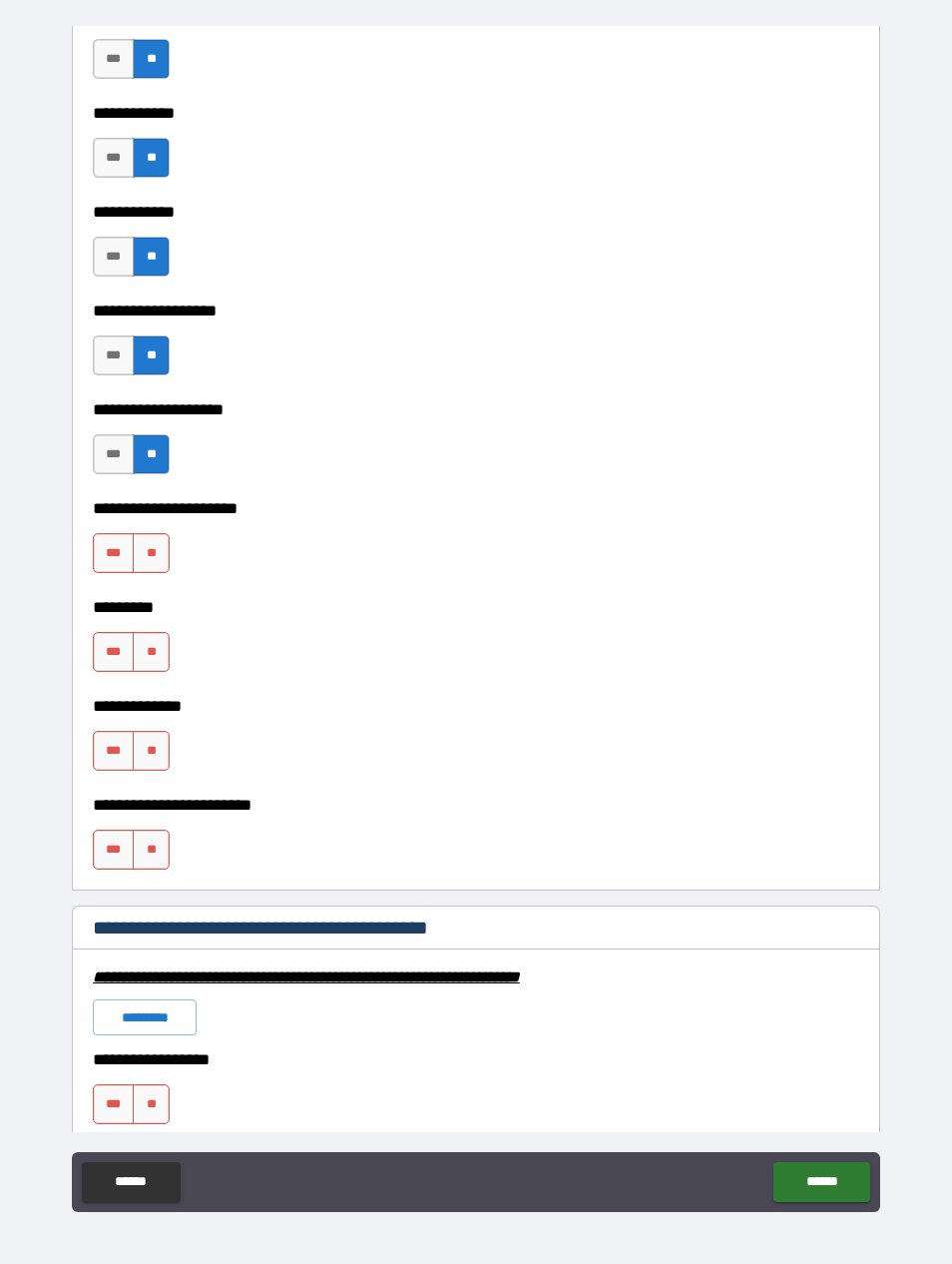 scroll, scrollTop: 5383, scrollLeft: 0, axis: vertical 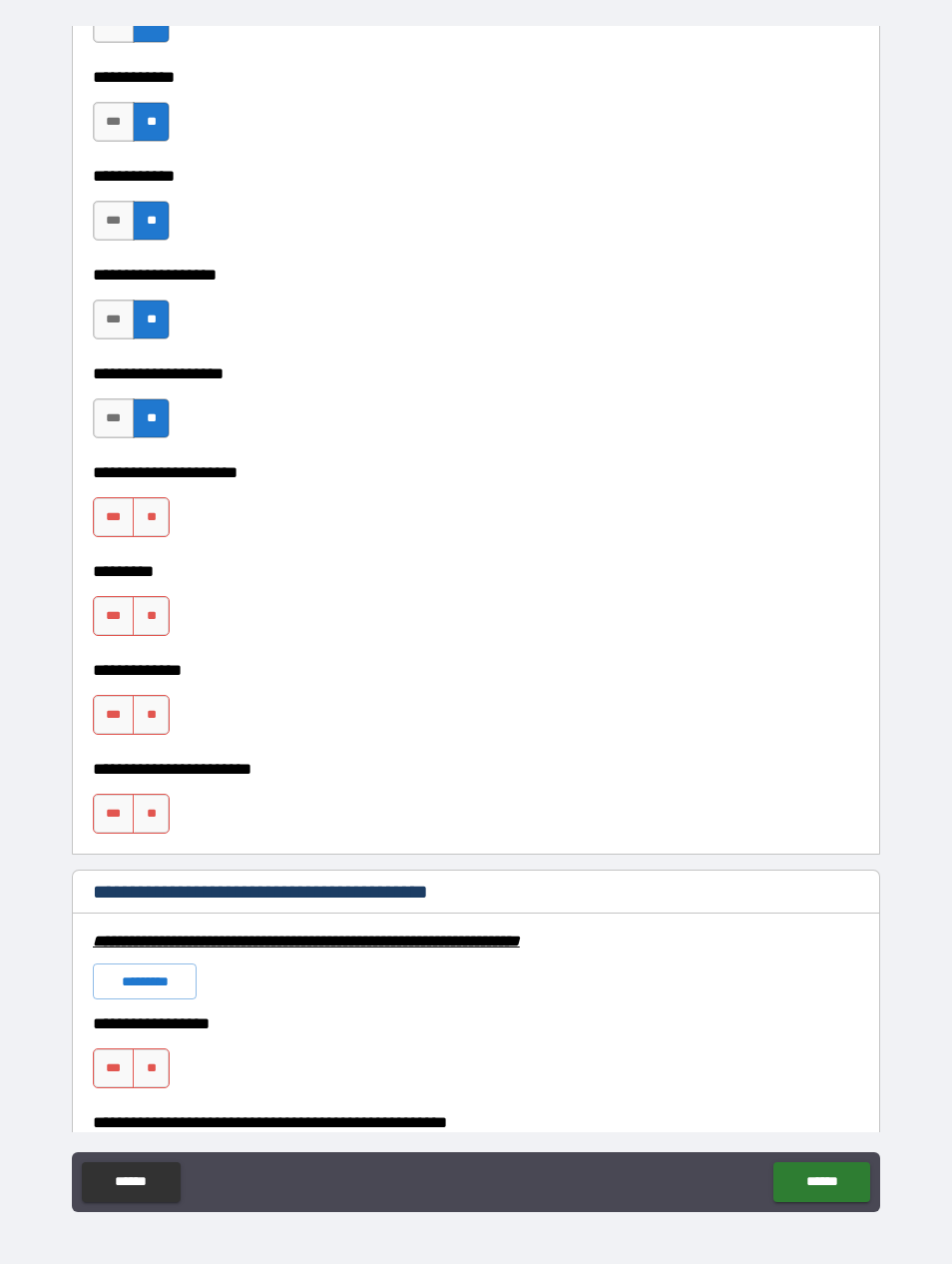 click on "**" at bounding box center [151, 517] 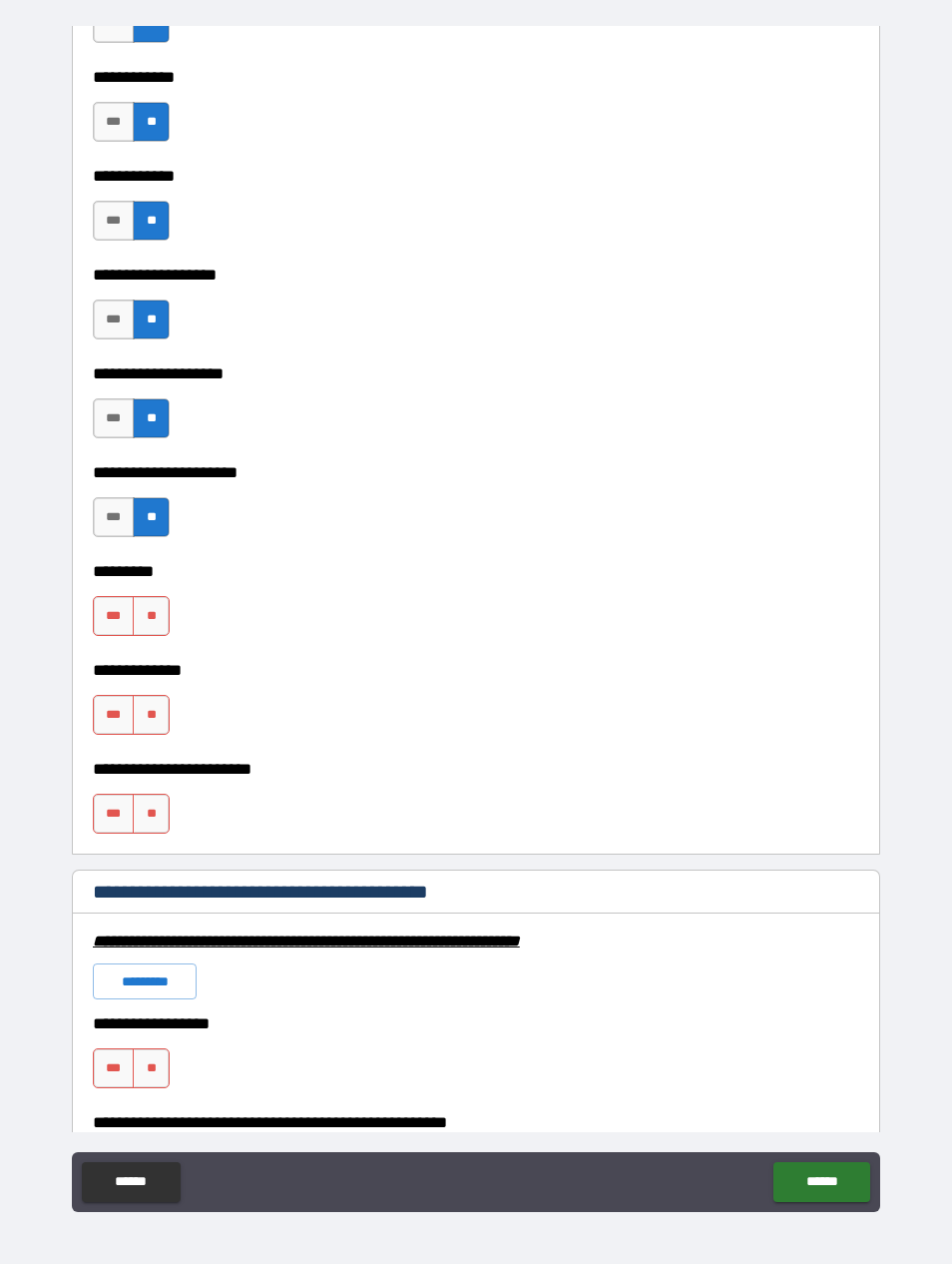click on "**" at bounding box center [151, 616] 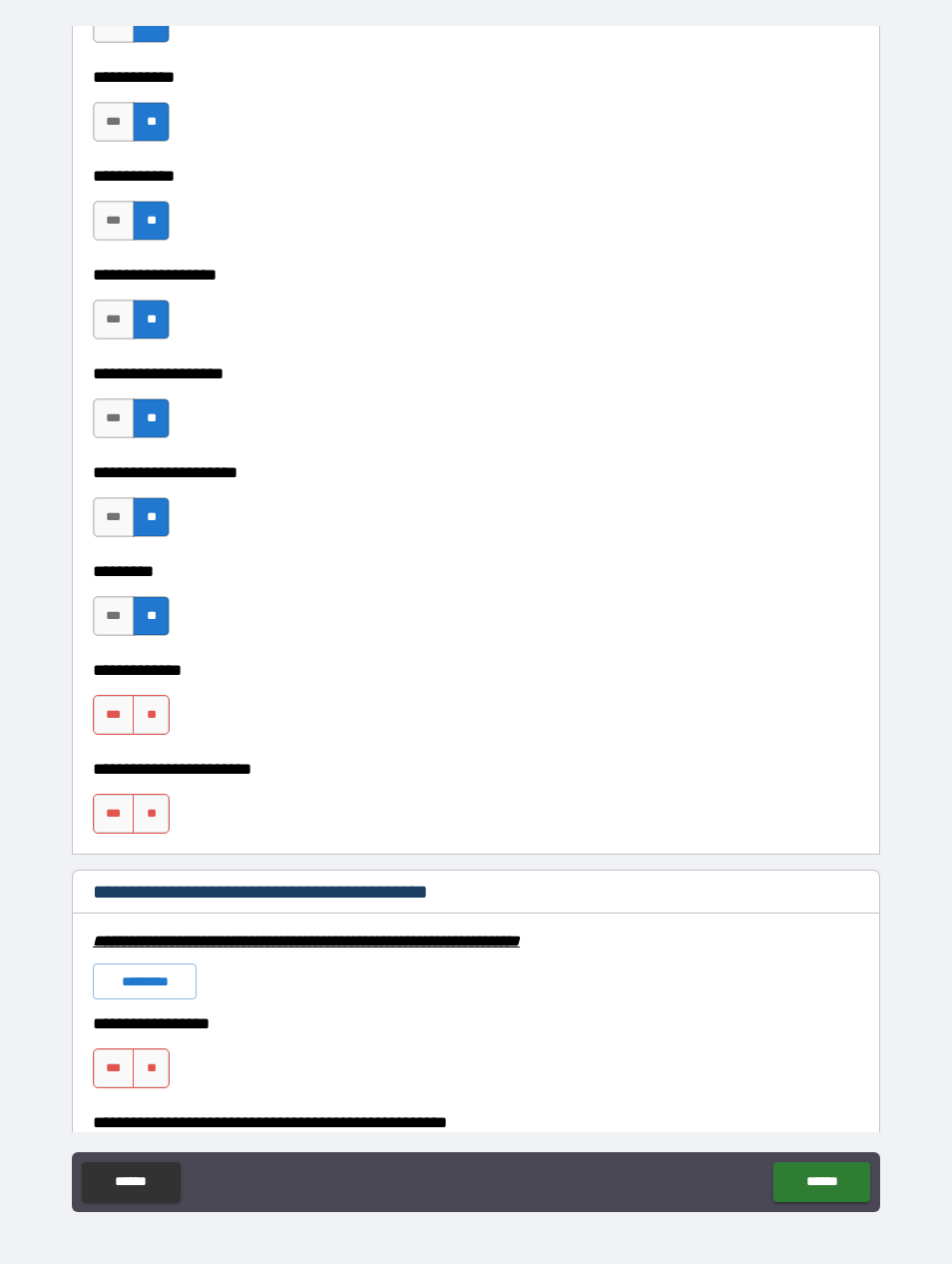 click on "**" at bounding box center (151, 715) 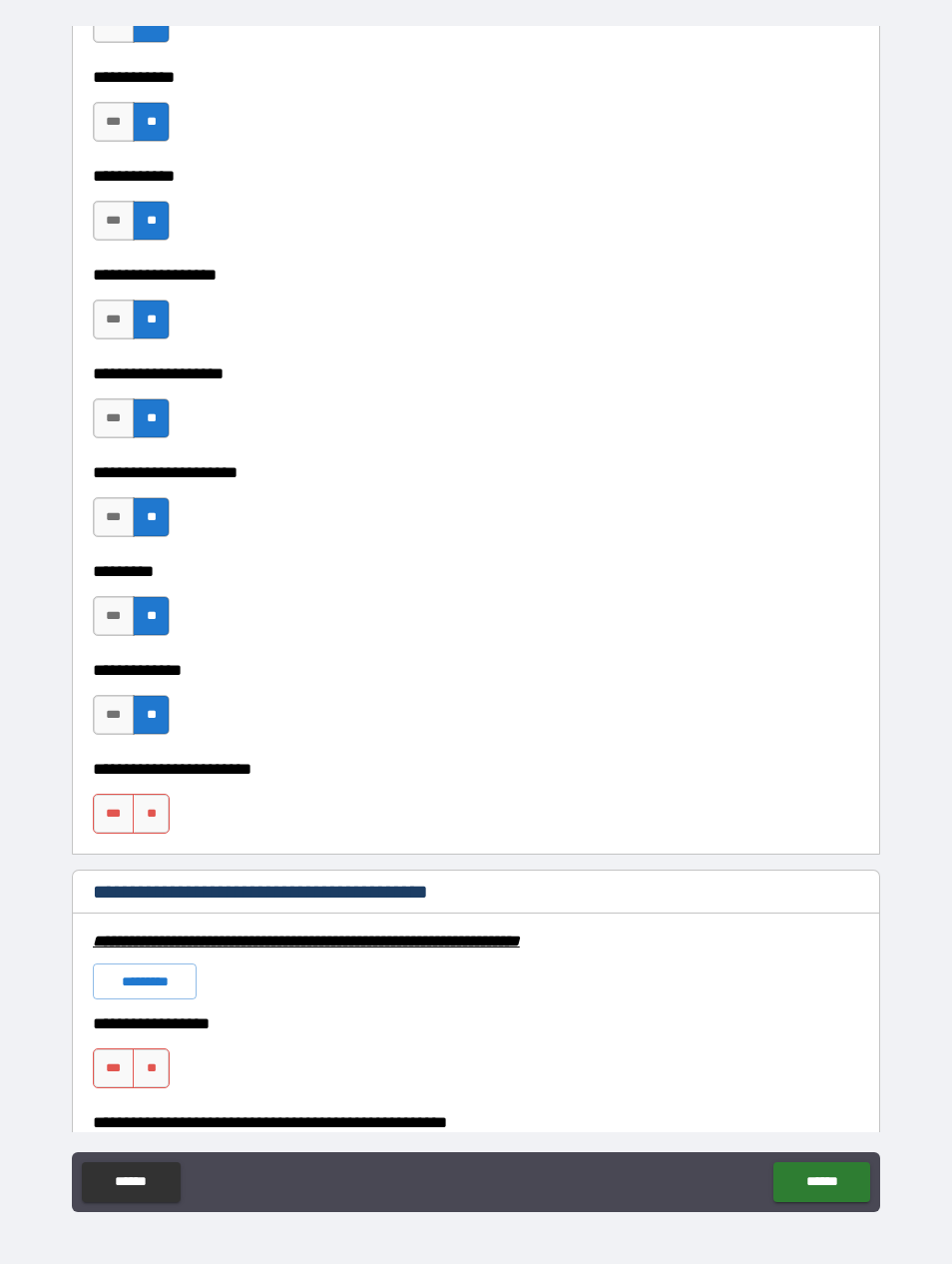 click on "**" at bounding box center [151, 814] 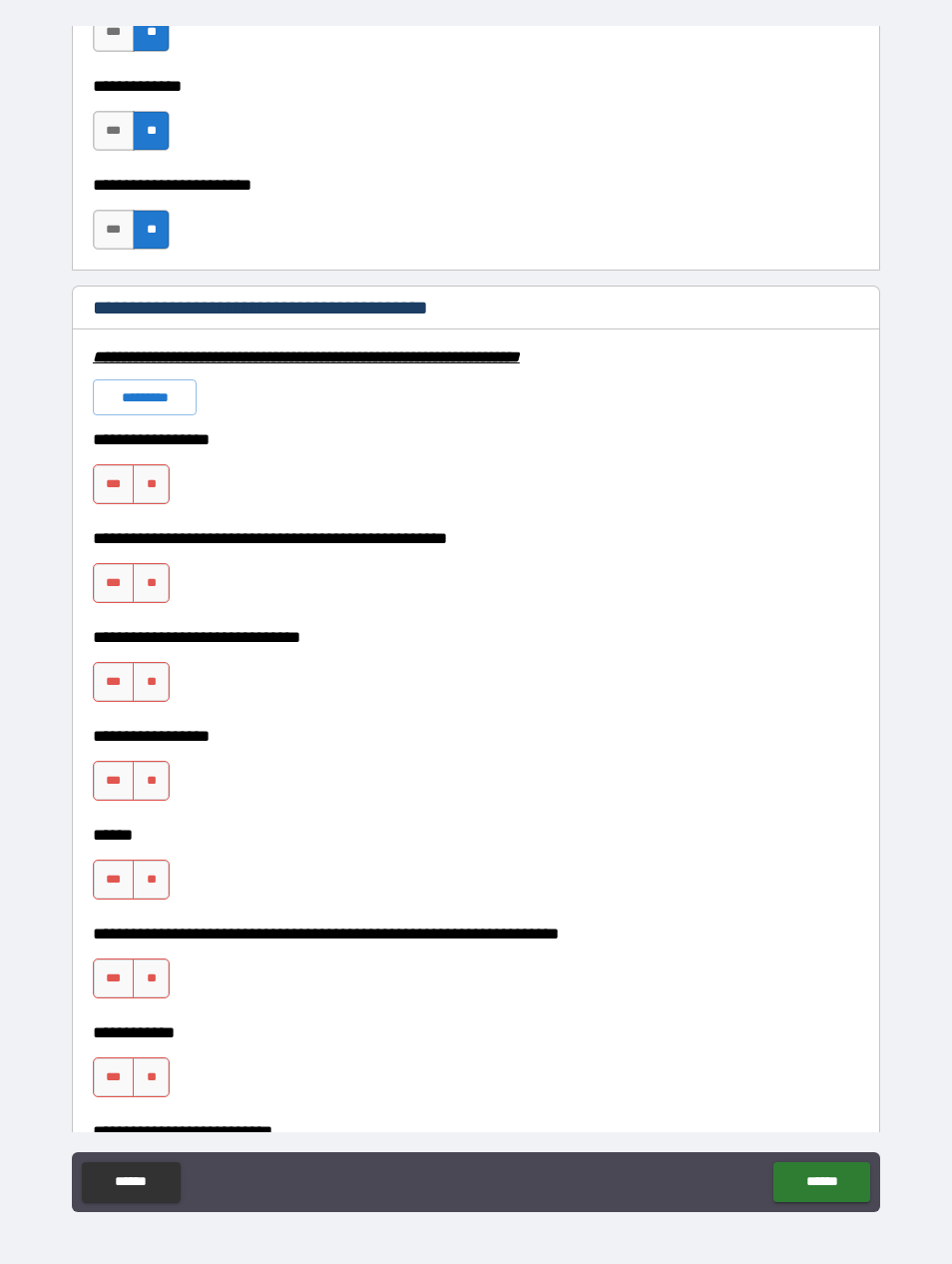 scroll, scrollTop: 5975, scrollLeft: 0, axis: vertical 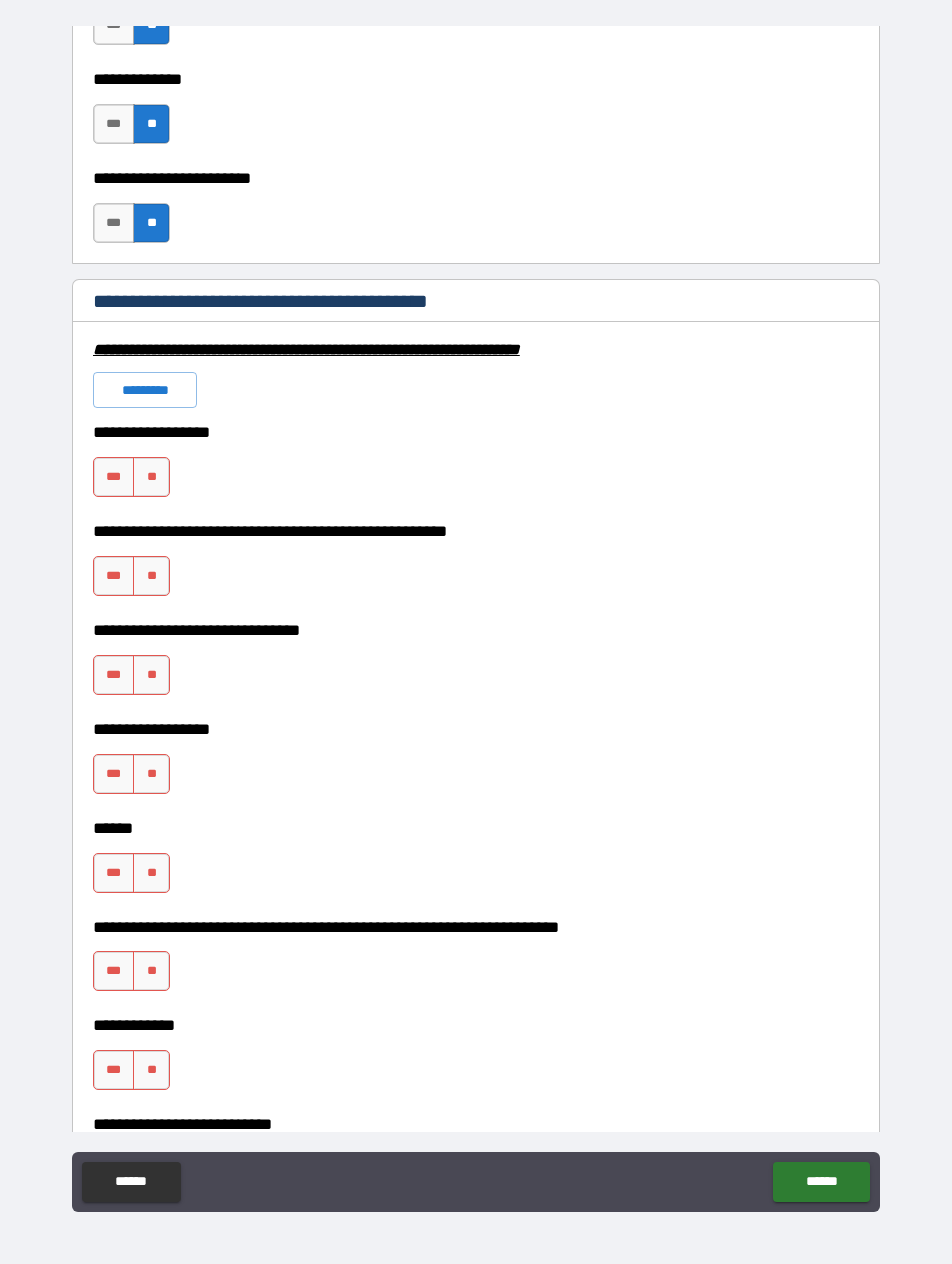 click on "**" at bounding box center (151, 477) 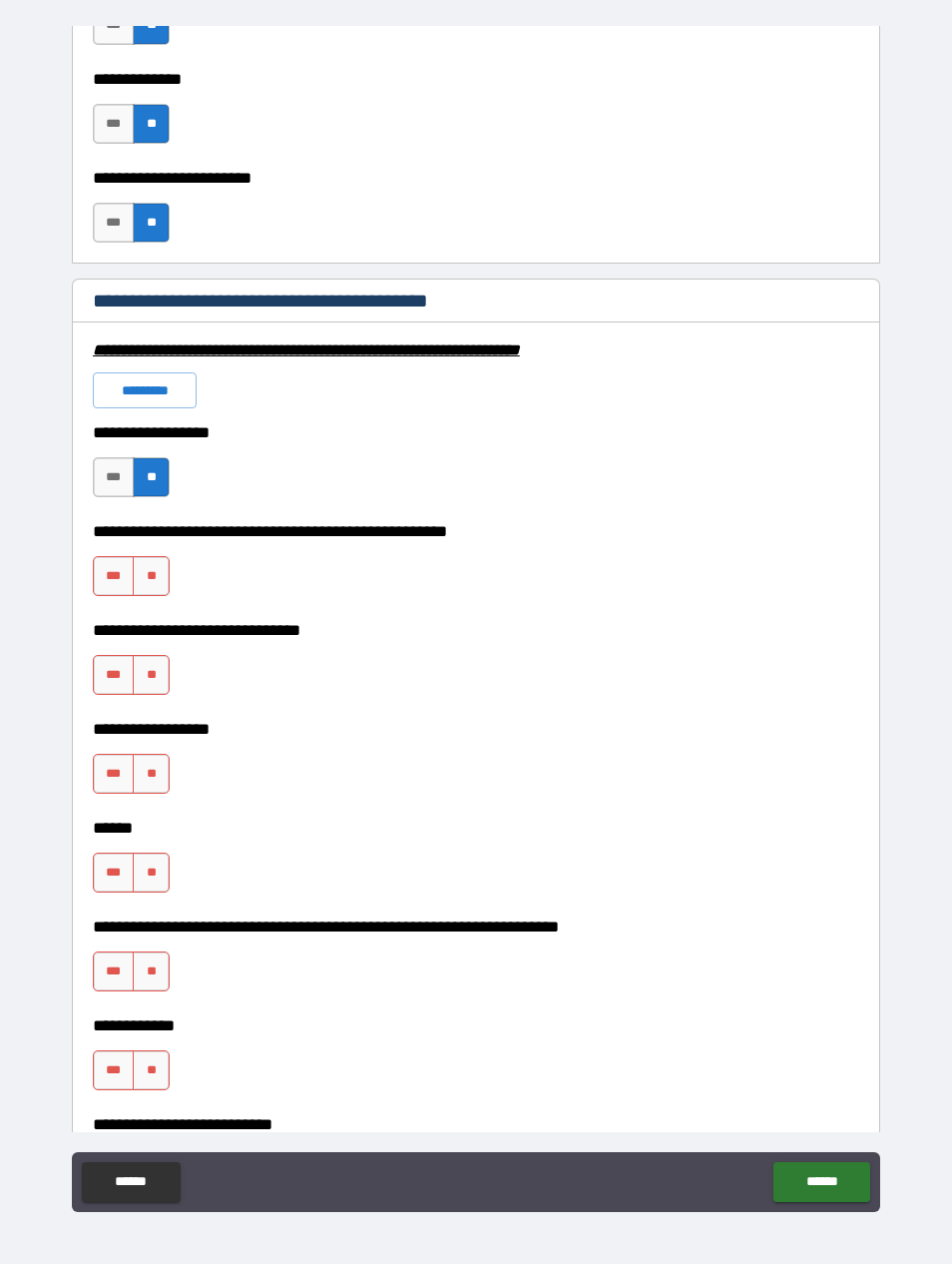 click on "***" at bounding box center (114, 576) 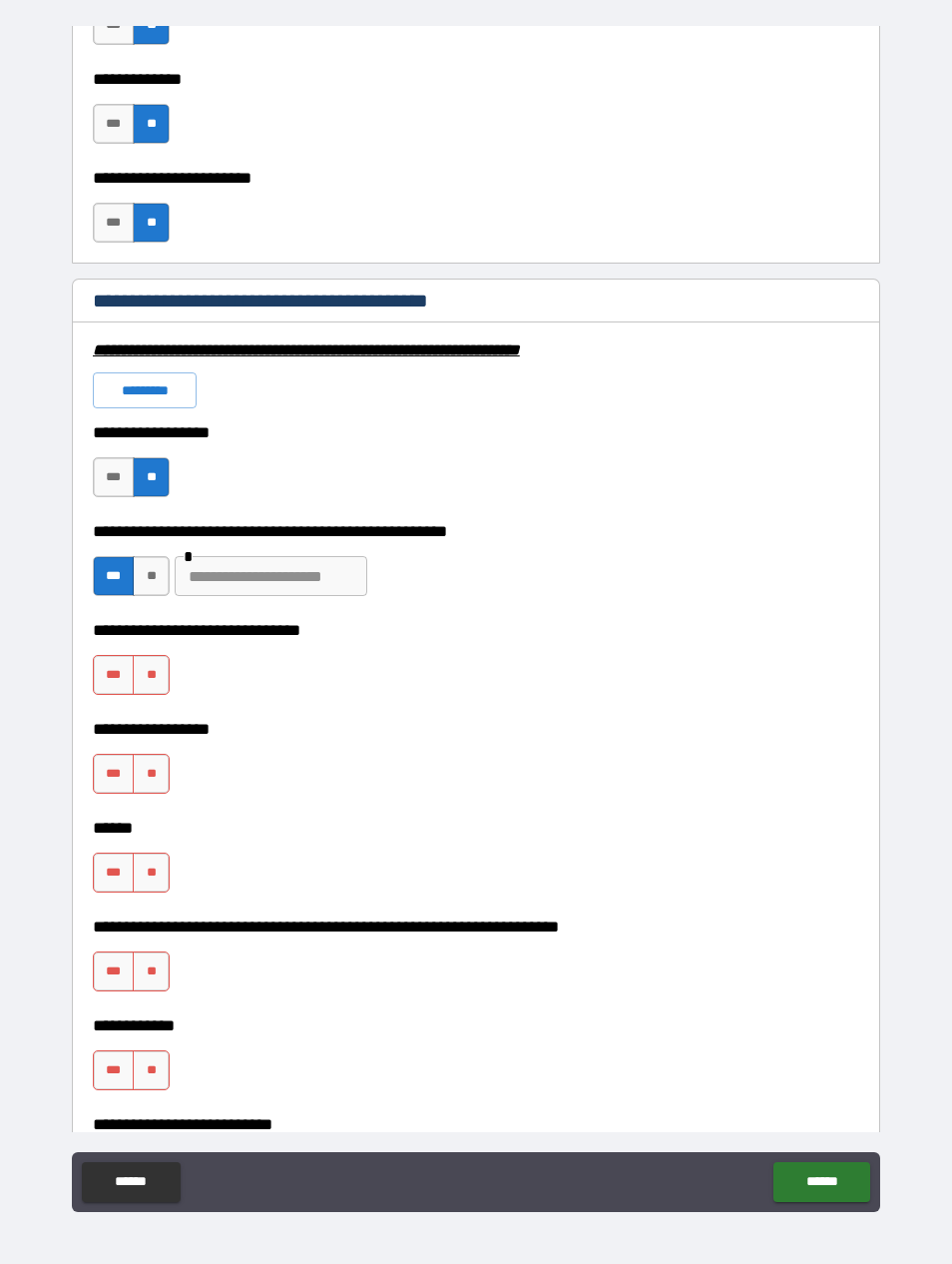 click at bounding box center (270, 576) 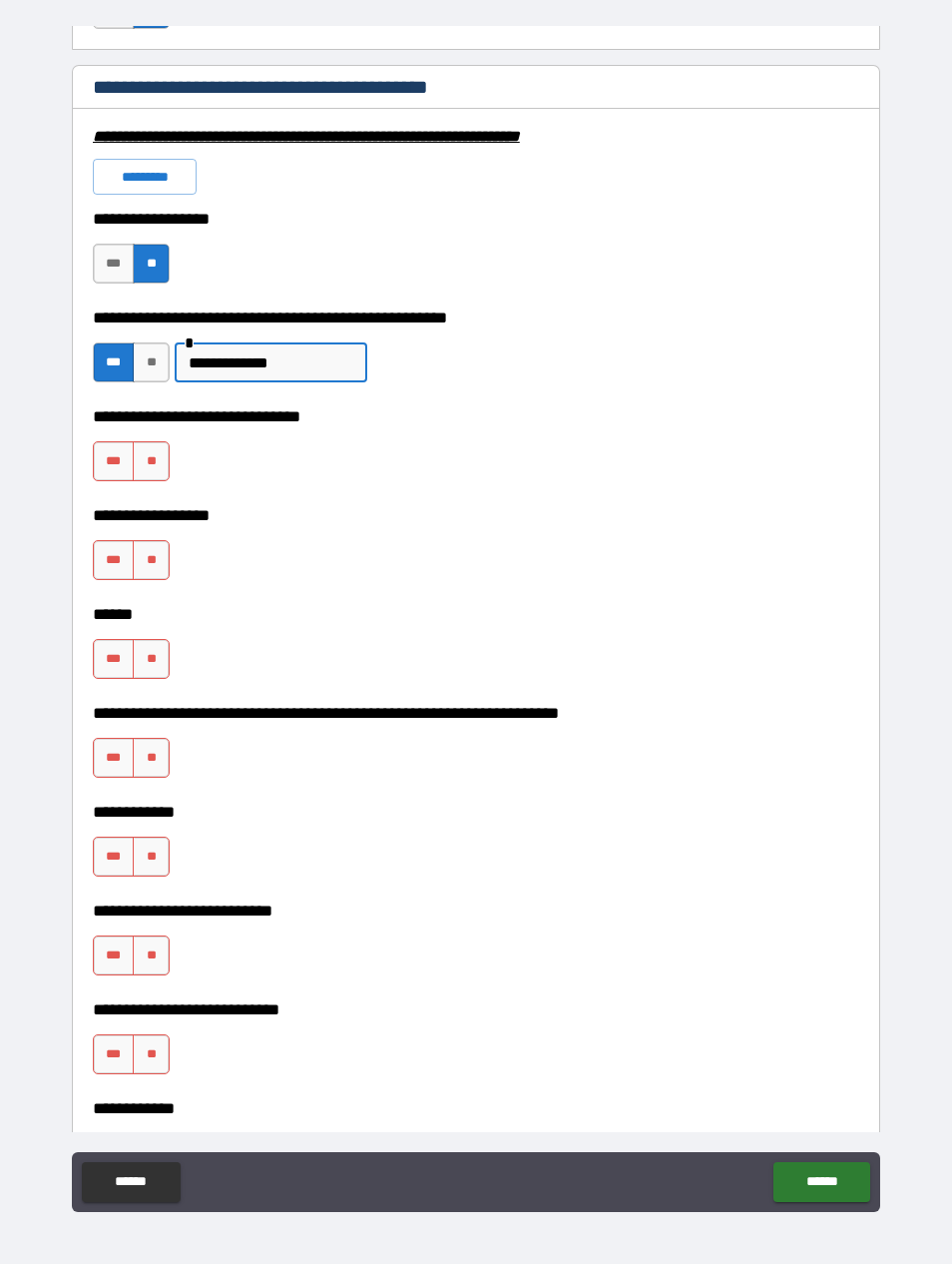 scroll, scrollTop: 6190, scrollLeft: 0, axis: vertical 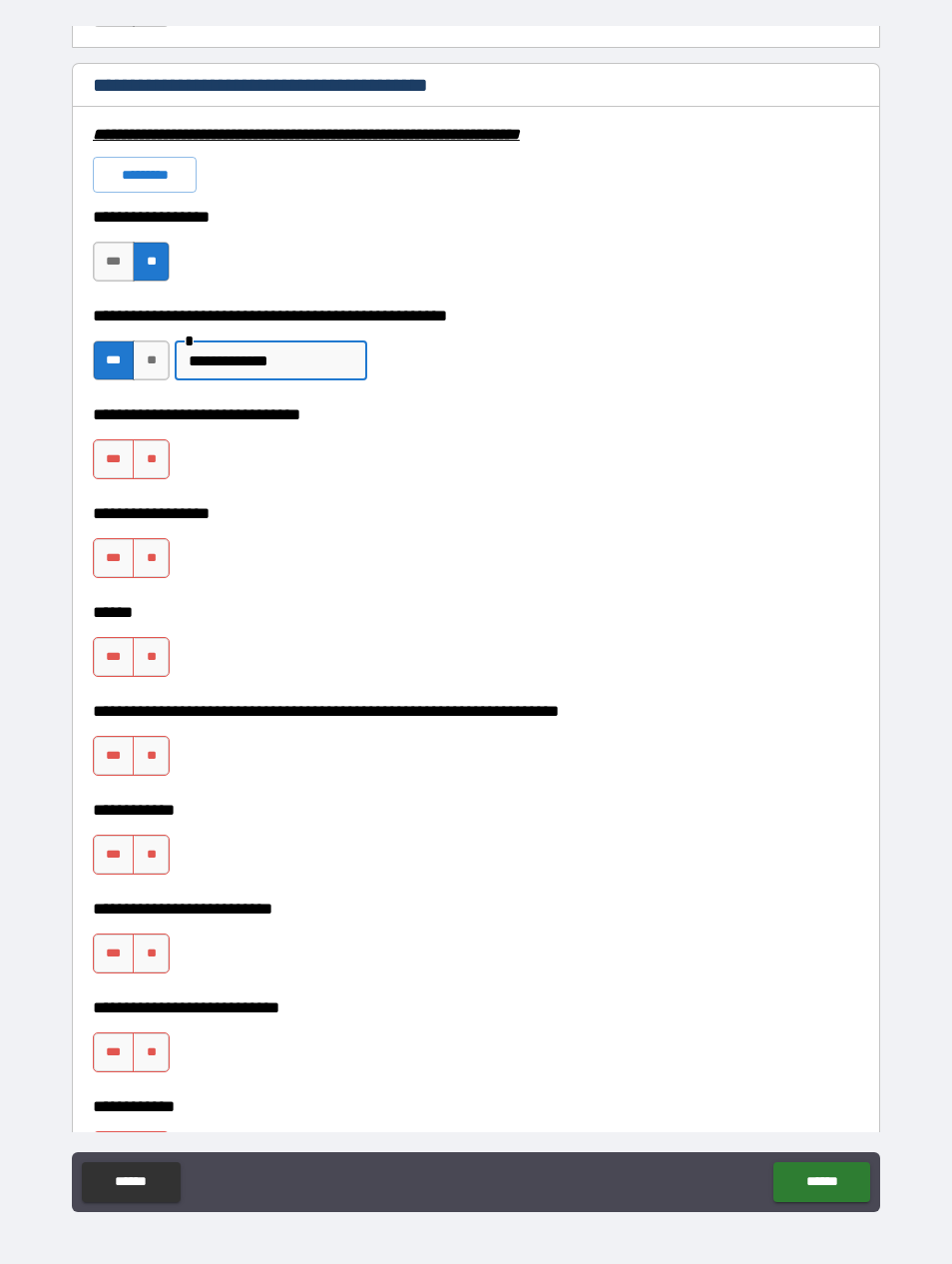 type on "**********" 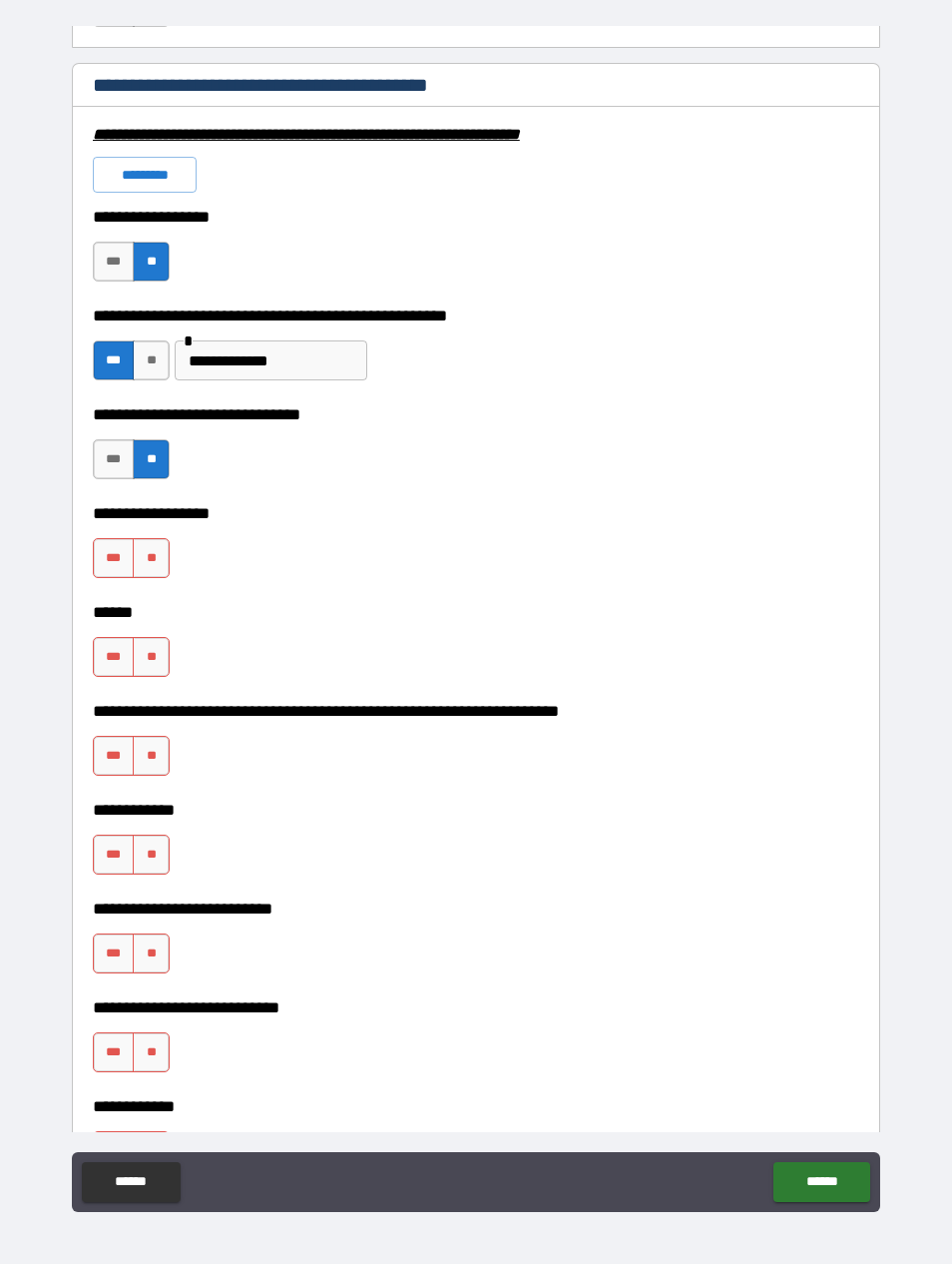 click on "**" at bounding box center [151, 558] 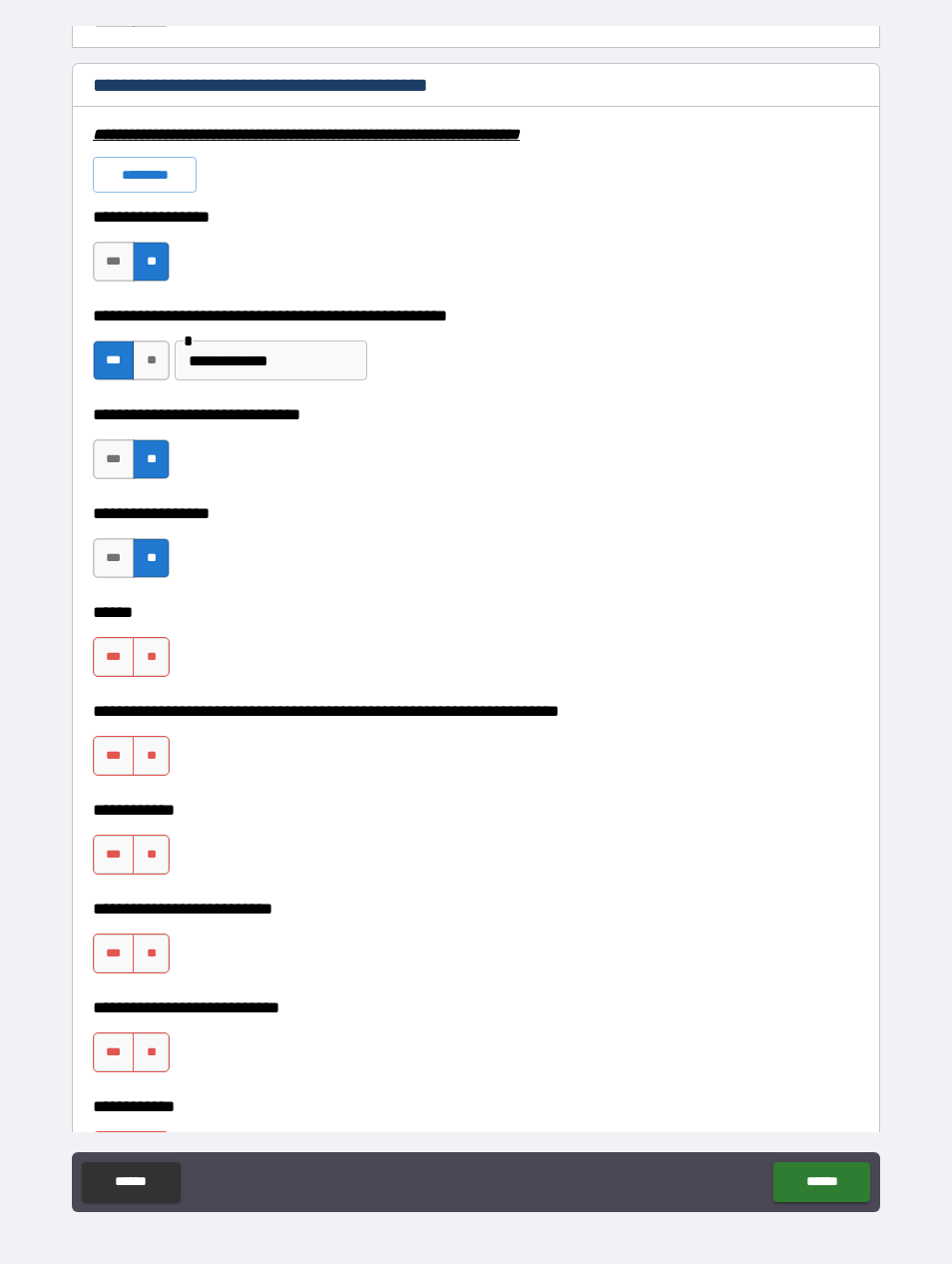 click on "**" at bounding box center [151, 657] 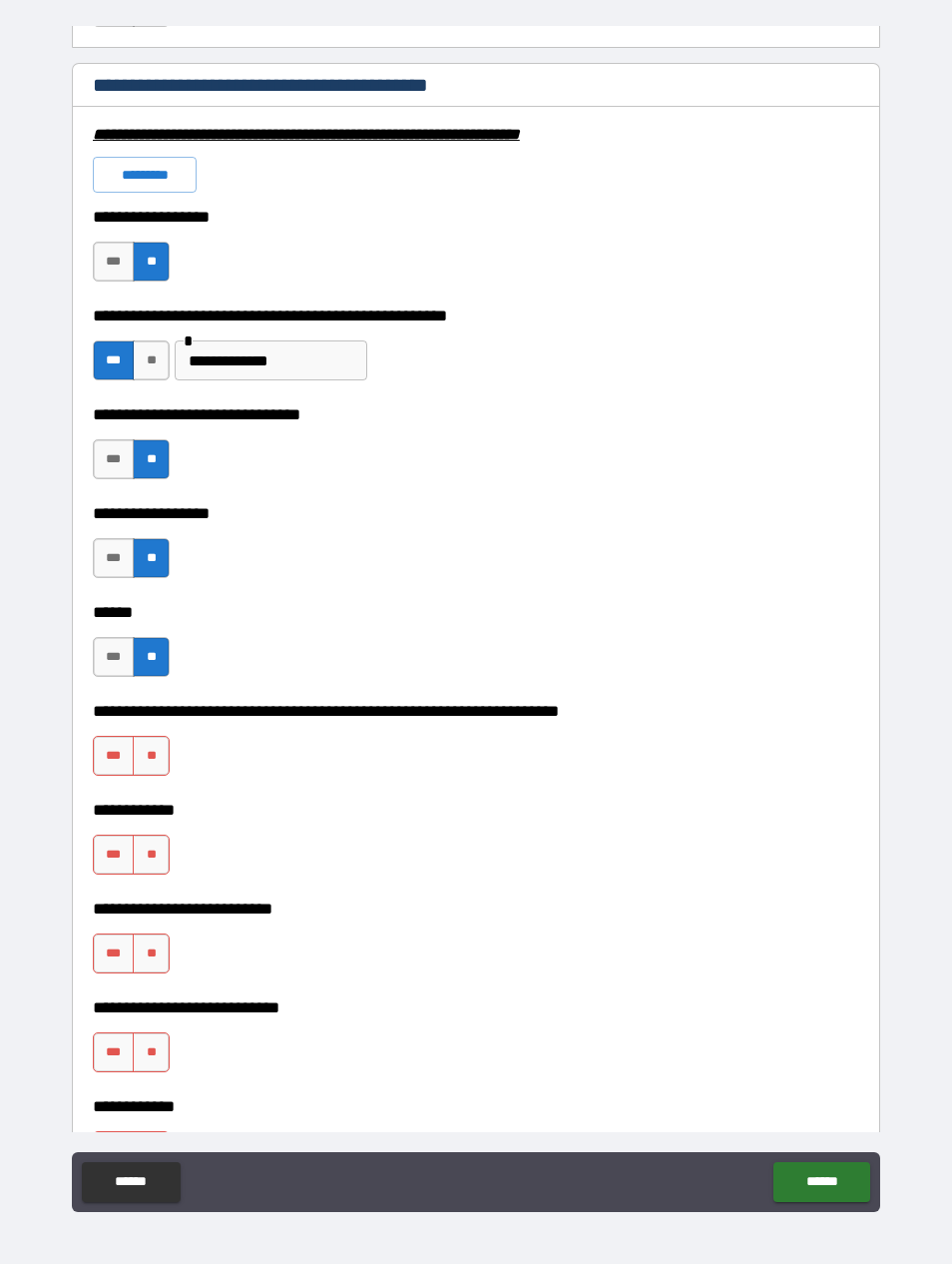 click on "**" at bounding box center [151, 756] 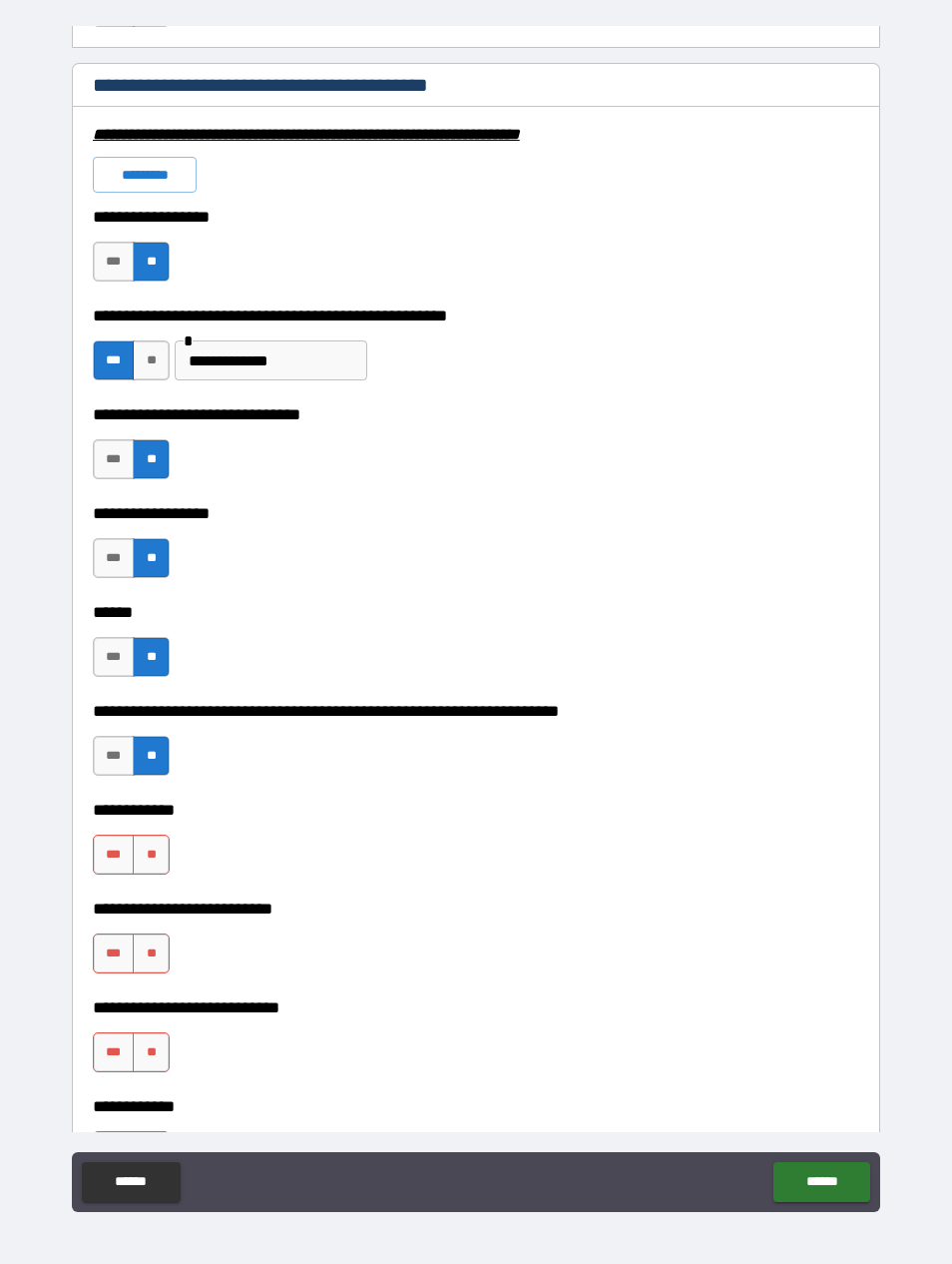 click on "**" at bounding box center [151, 855] 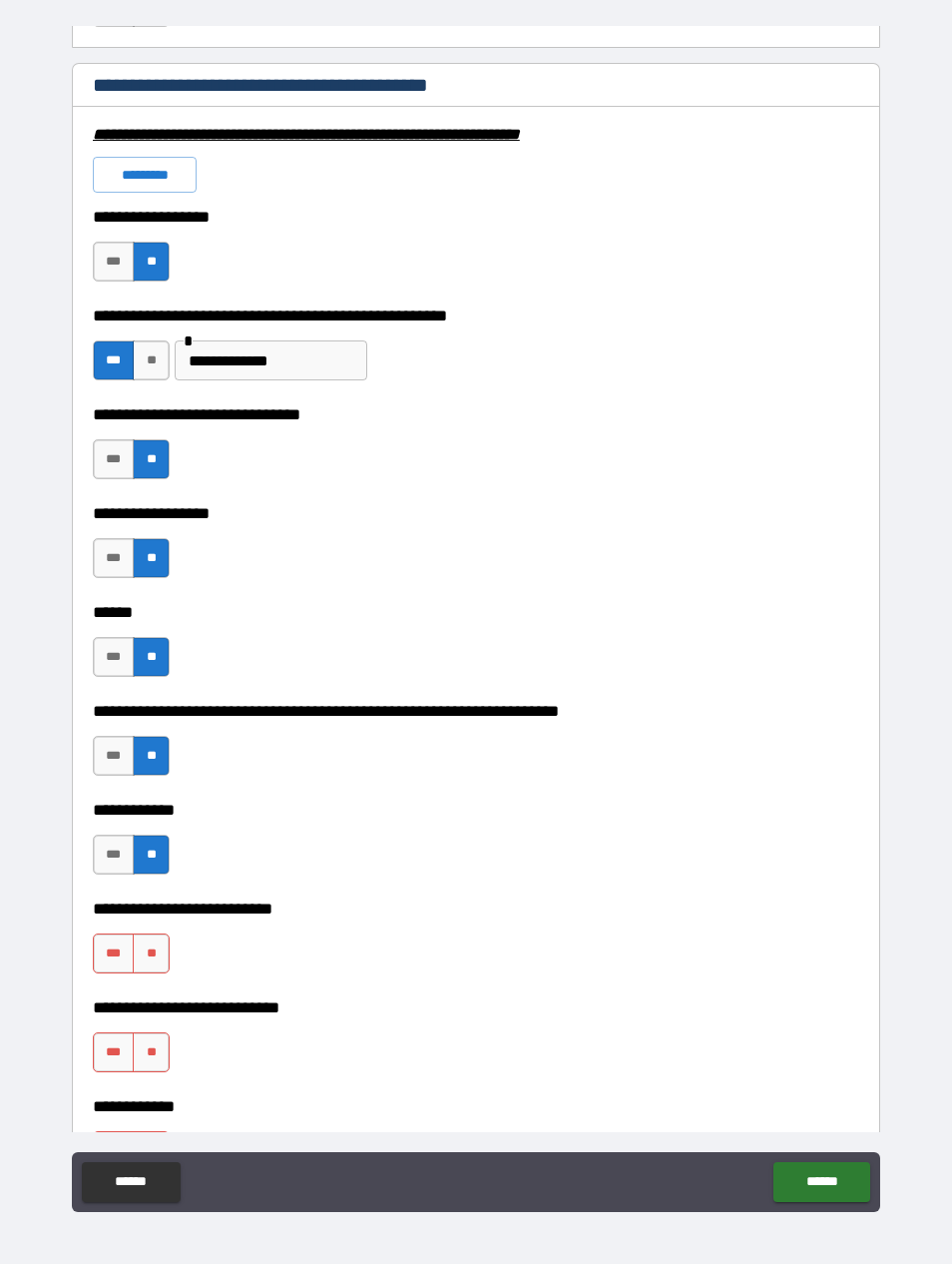 click on "**" at bounding box center [151, 953] 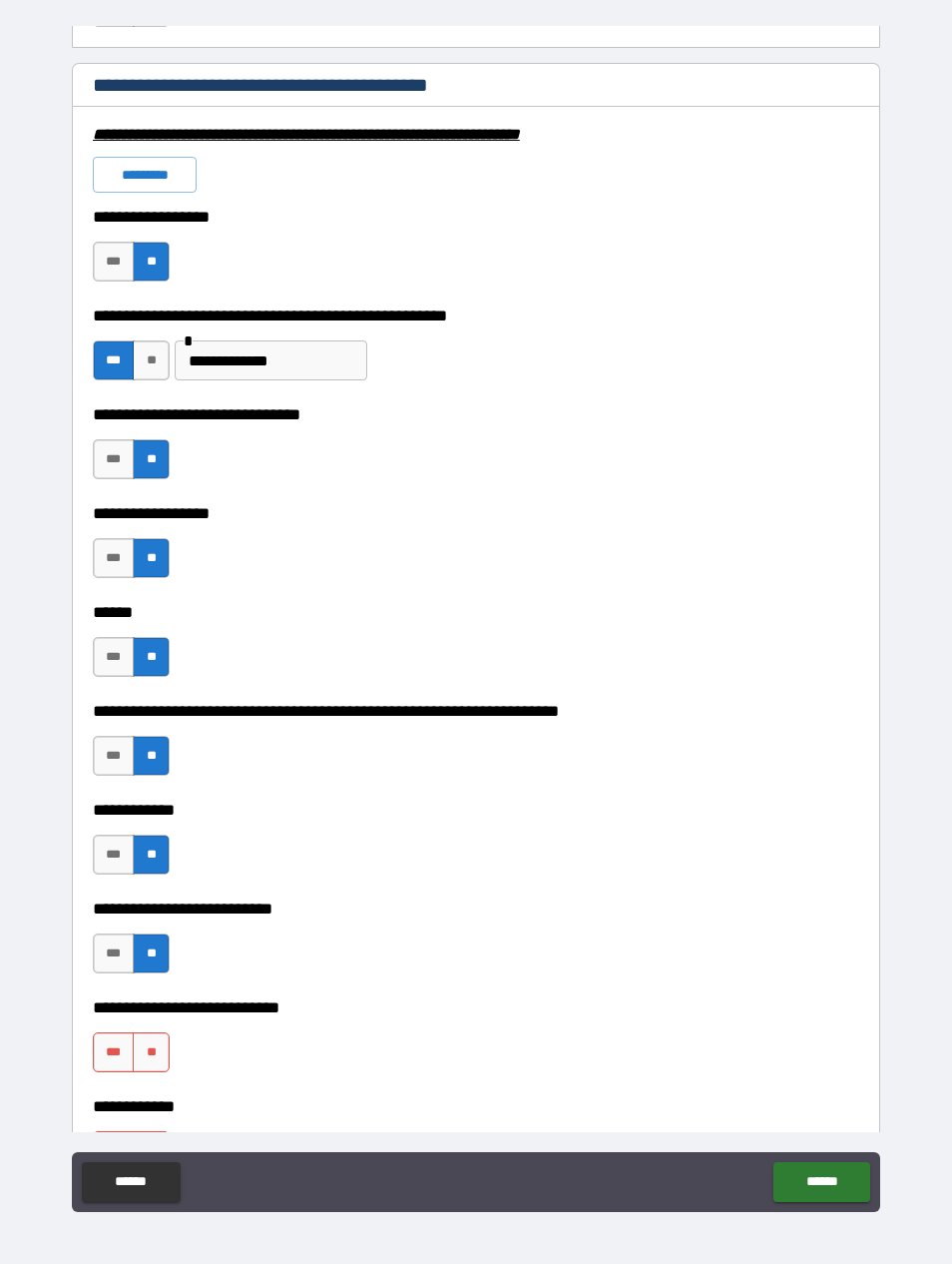 click on "**" at bounding box center [151, 1052] 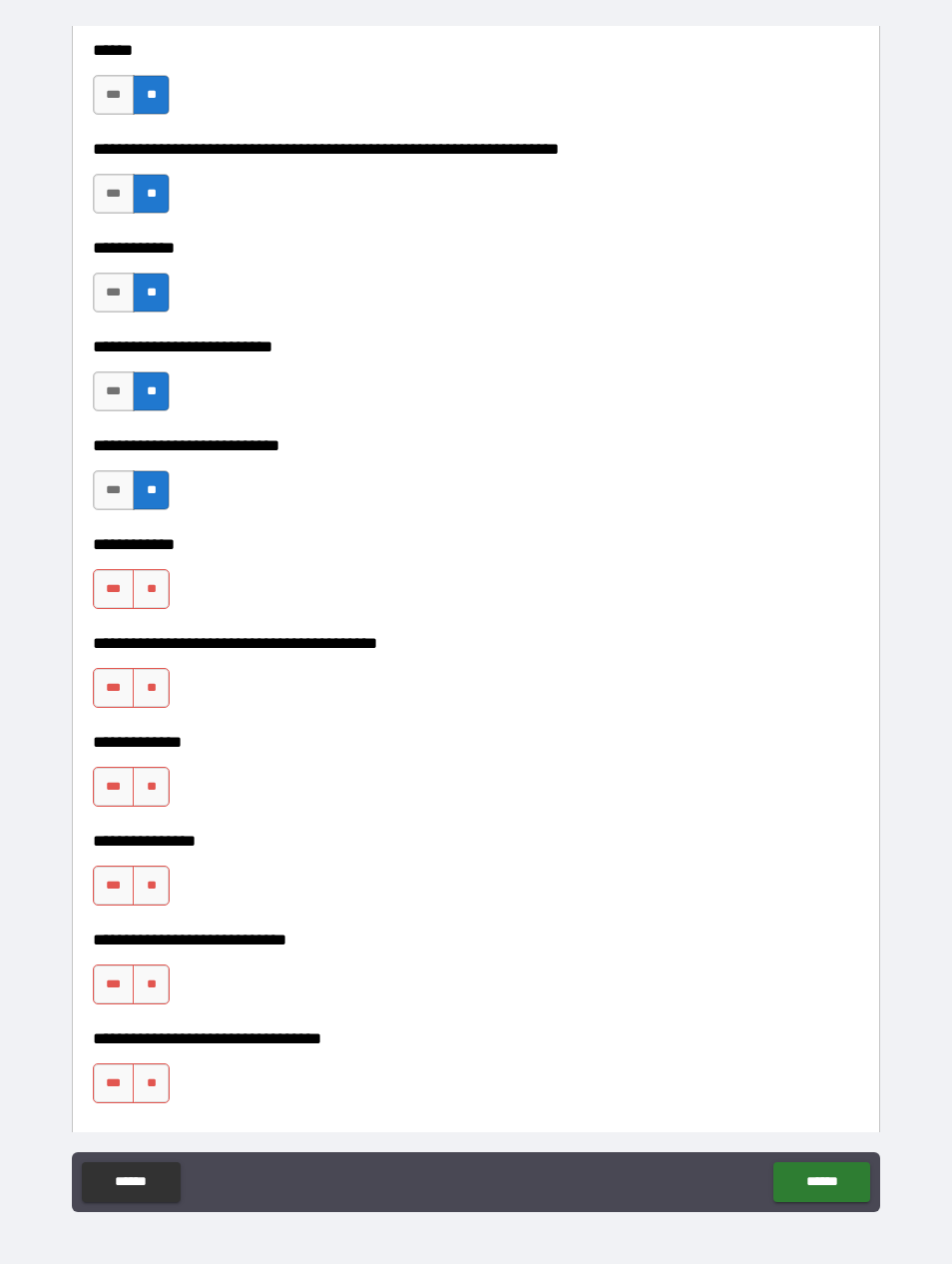 scroll, scrollTop: 6779, scrollLeft: 0, axis: vertical 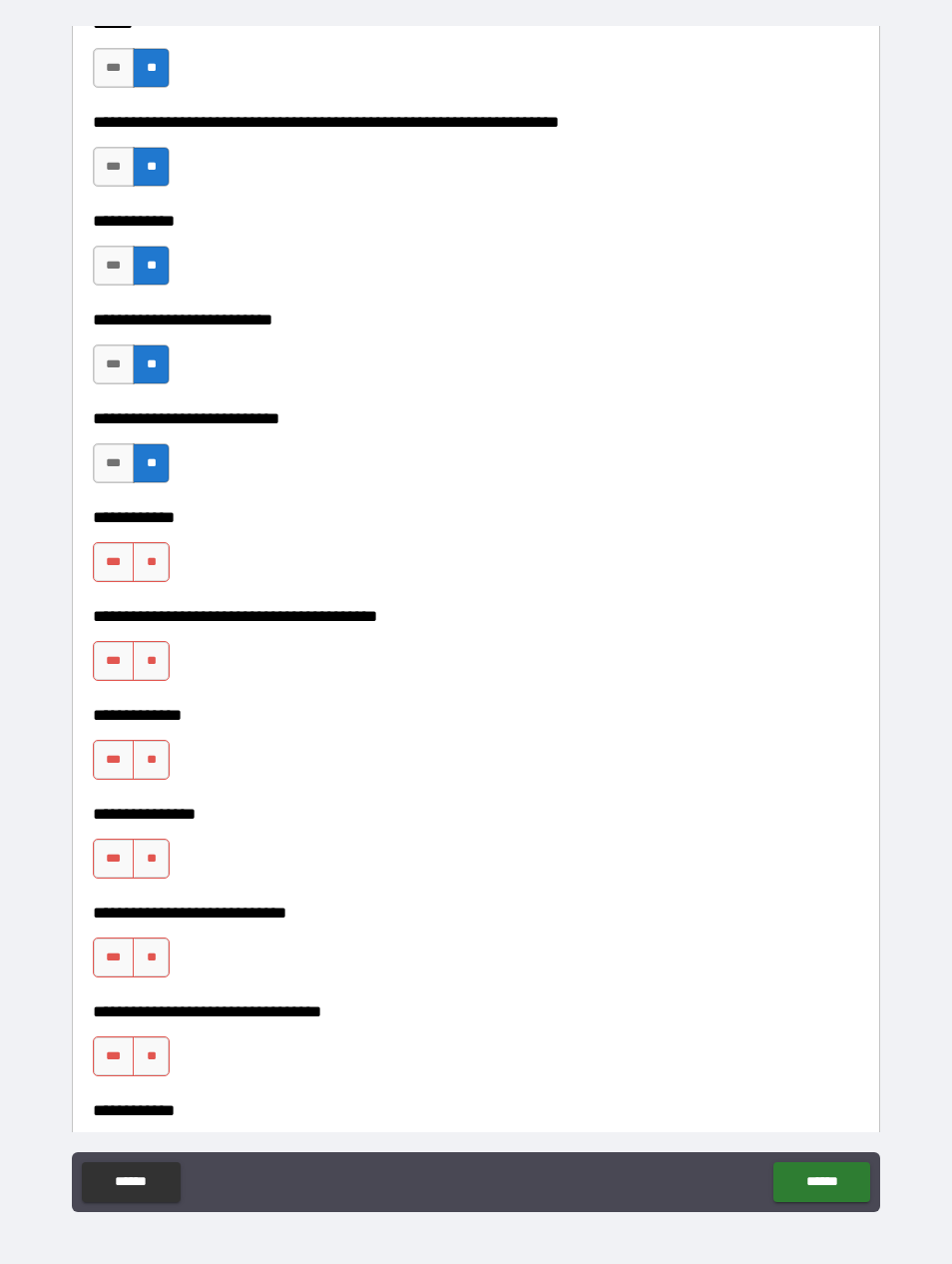 click on "**" at bounding box center (151, 562) 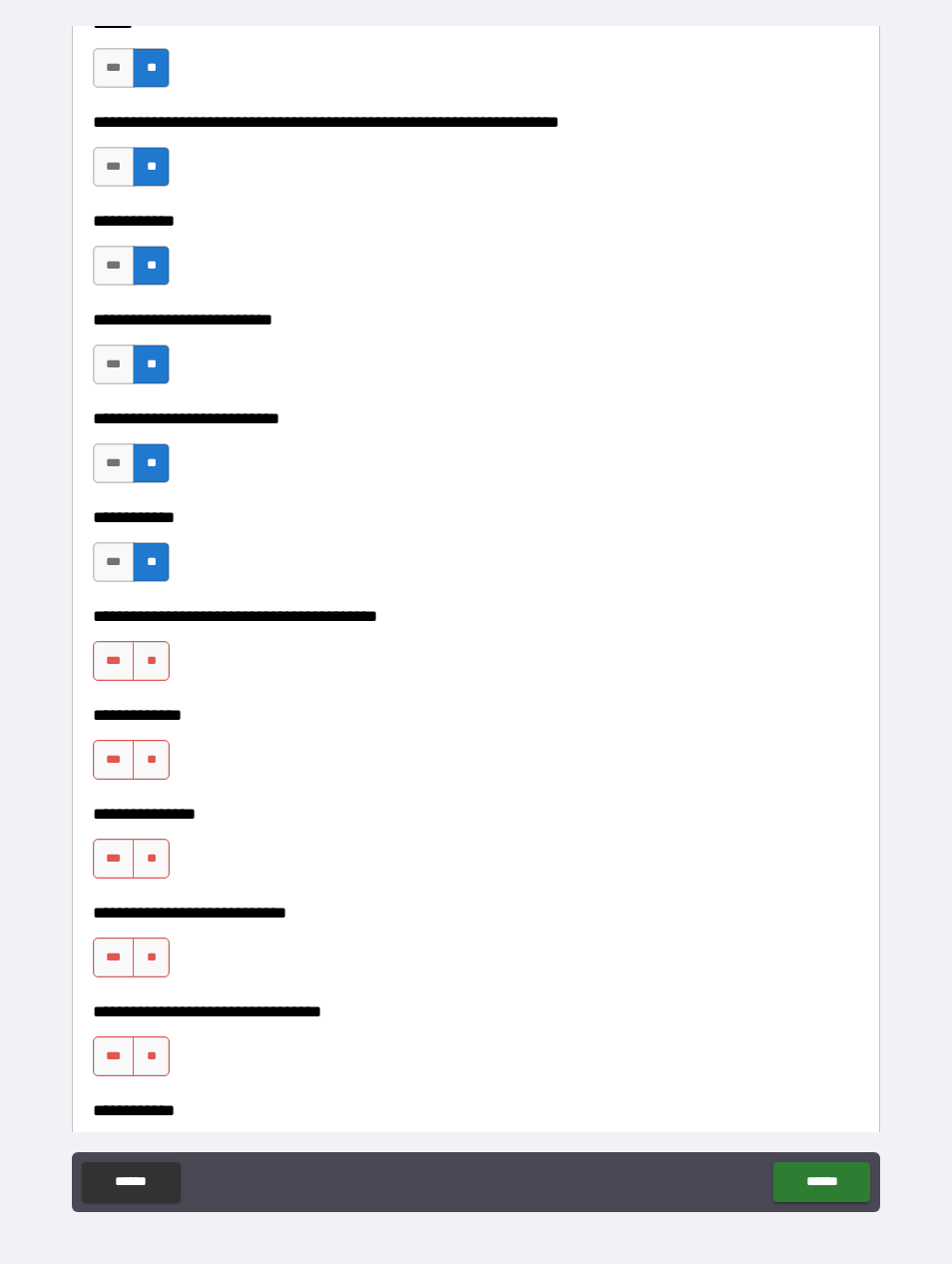 click on "**" at bounding box center (151, 661) 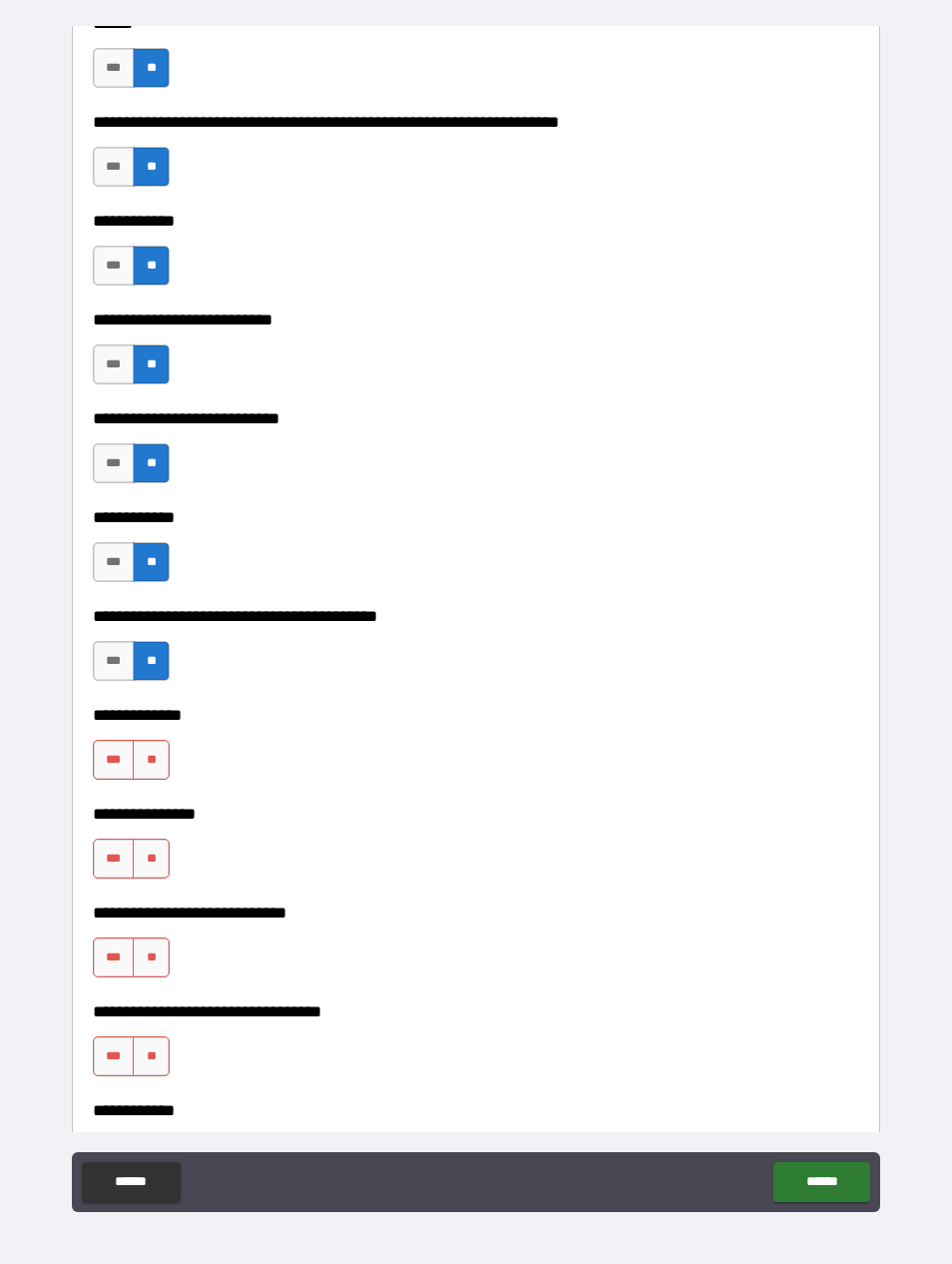click on "**" at bounding box center (151, 760) 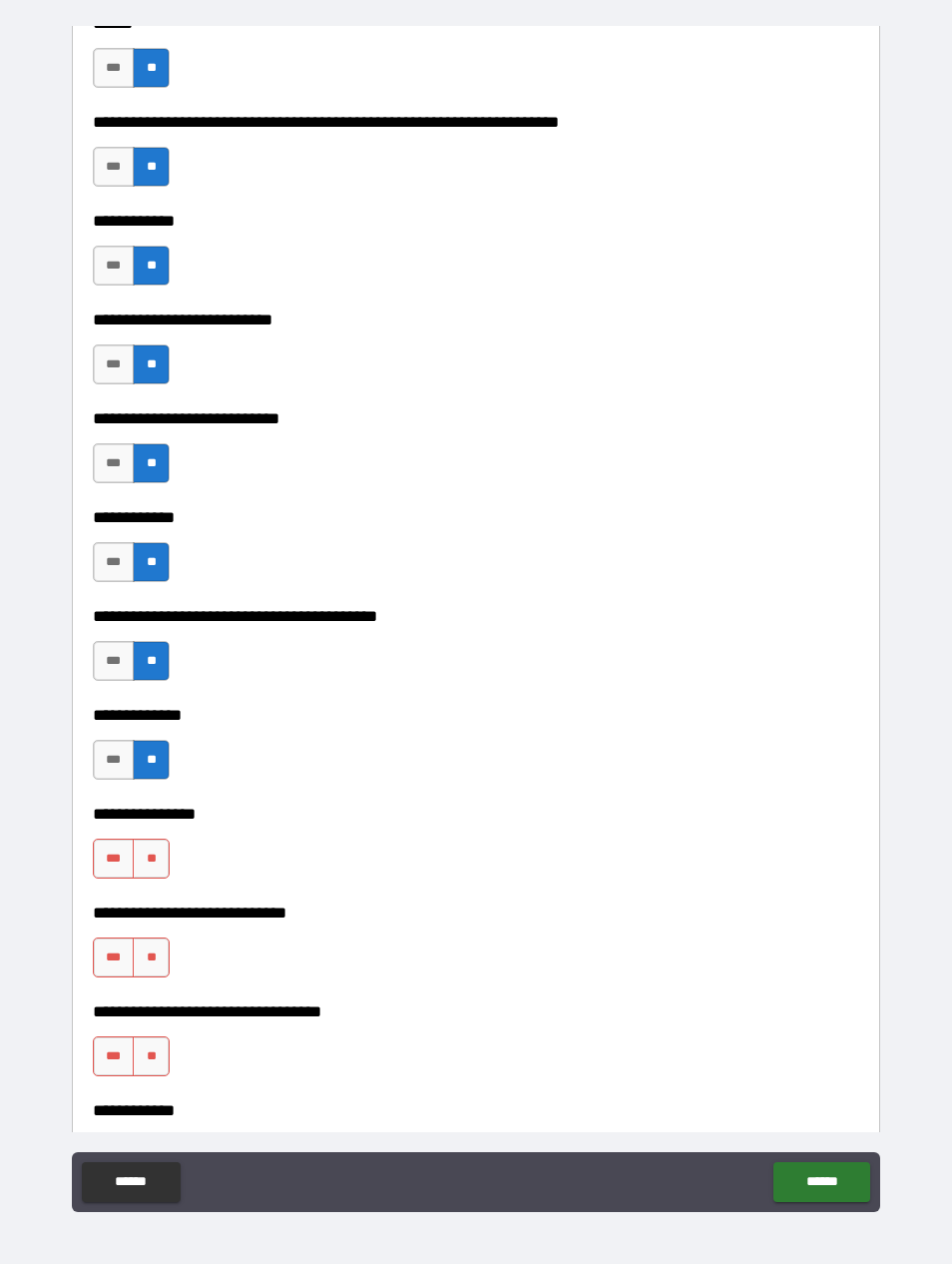 click on "**" at bounding box center [151, 859] 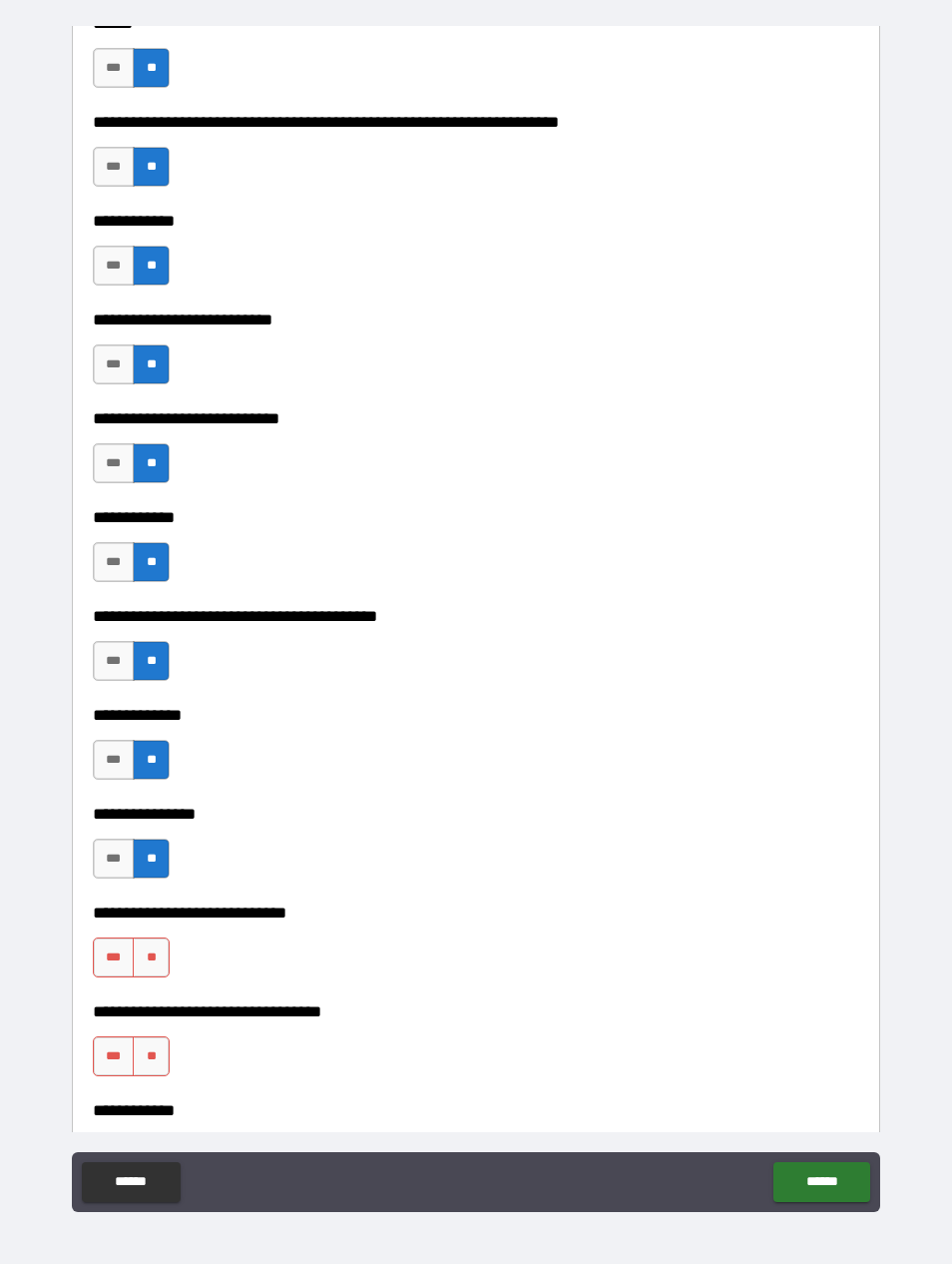 click on "**" at bounding box center (151, 957) 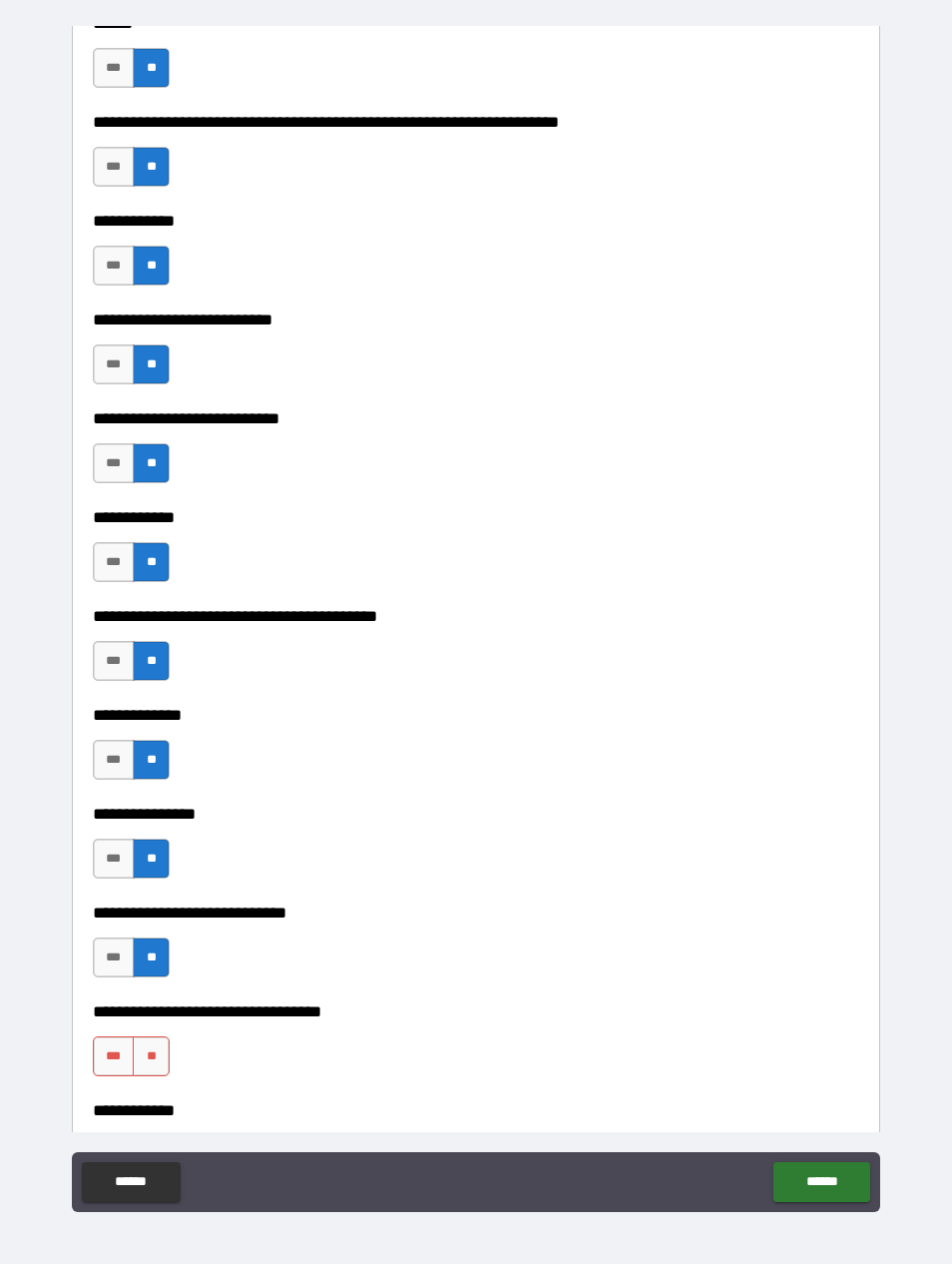 click on "**" at bounding box center [151, 1056] 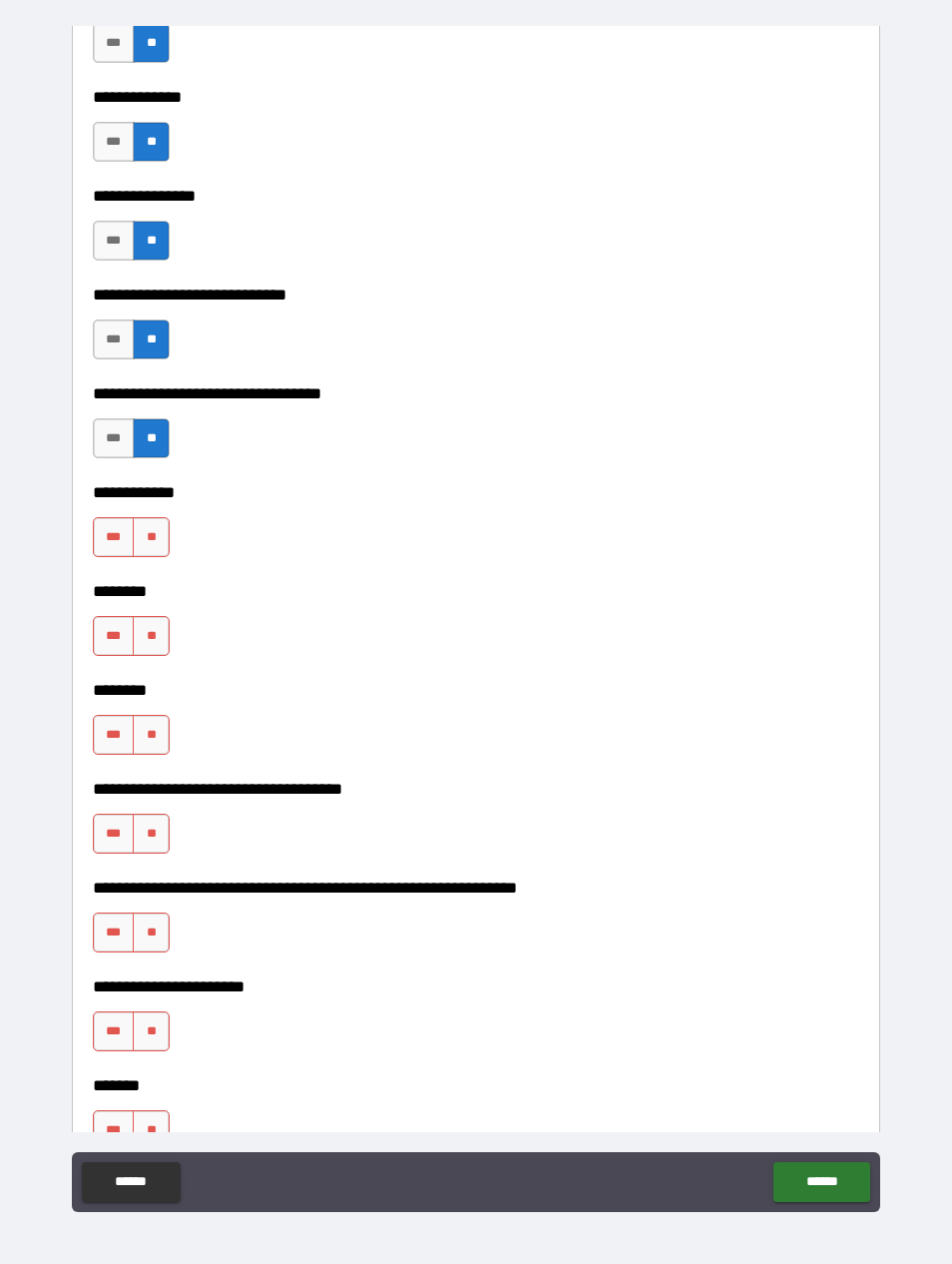 scroll, scrollTop: 7407, scrollLeft: 0, axis: vertical 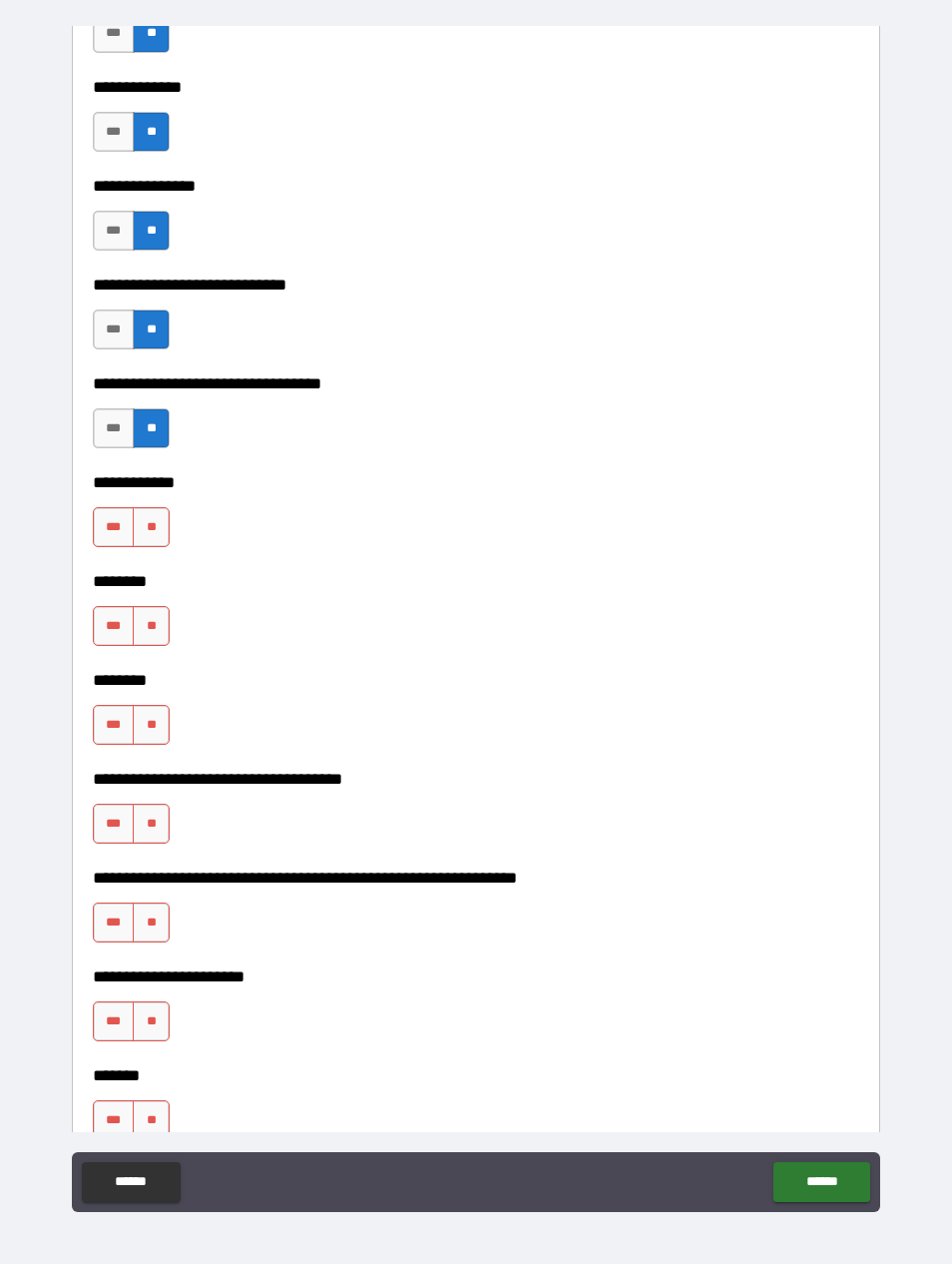 click on "**" at bounding box center [151, 527] 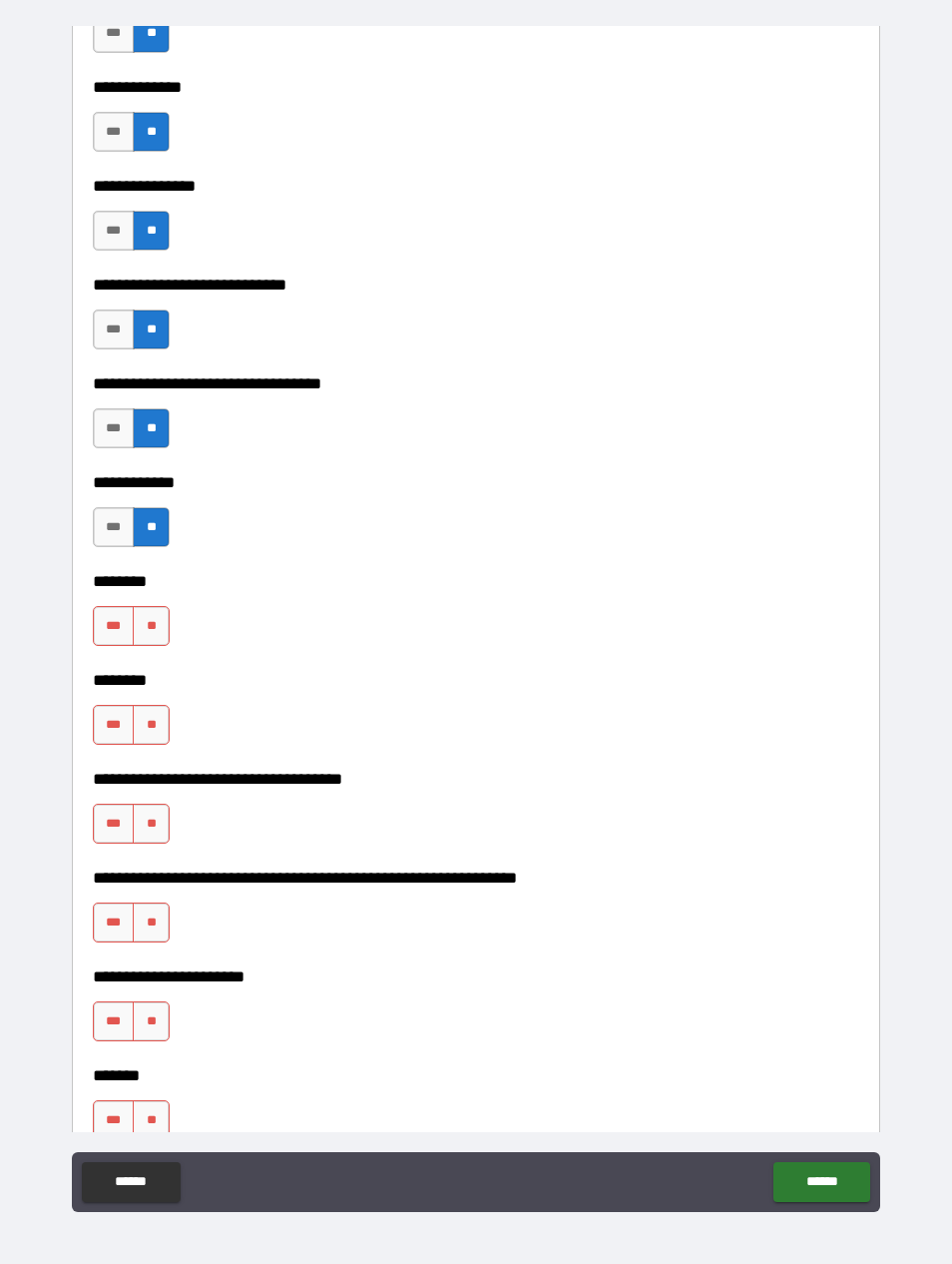 click on "**" at bounding box center (151, 626) 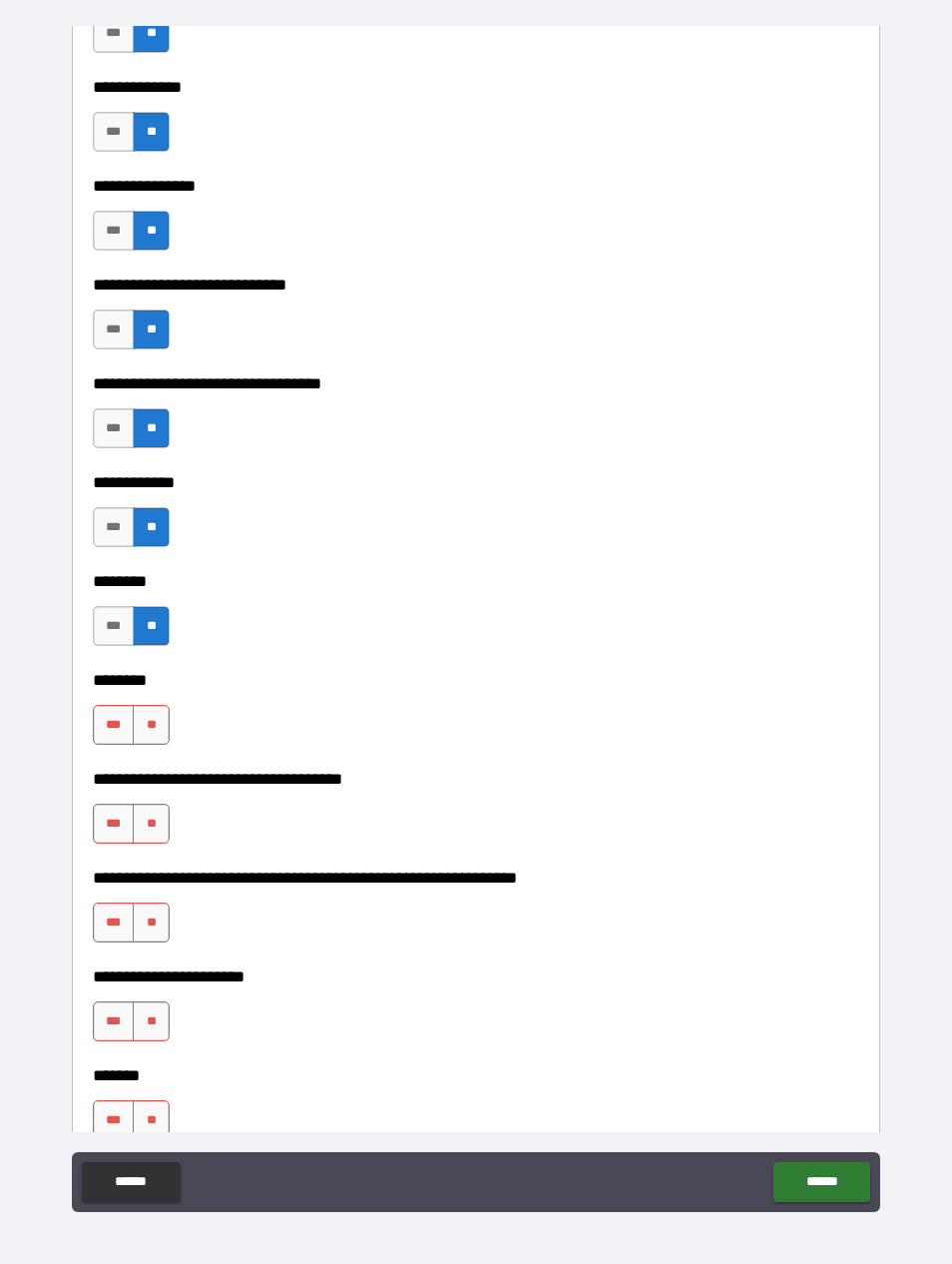 click on "**" at bounding box center (151, 725) 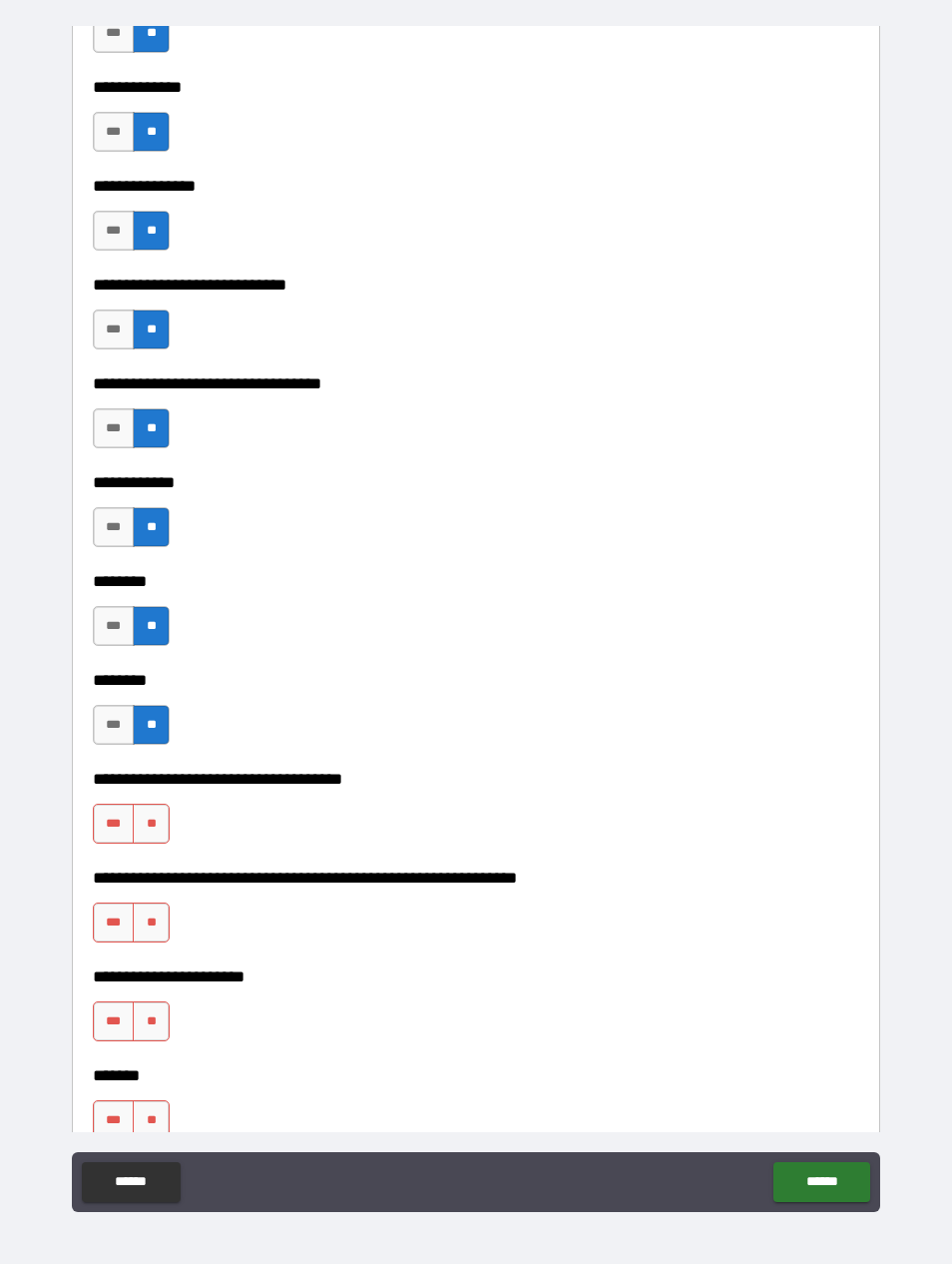 click on "**" at bounding box center (151, 824) 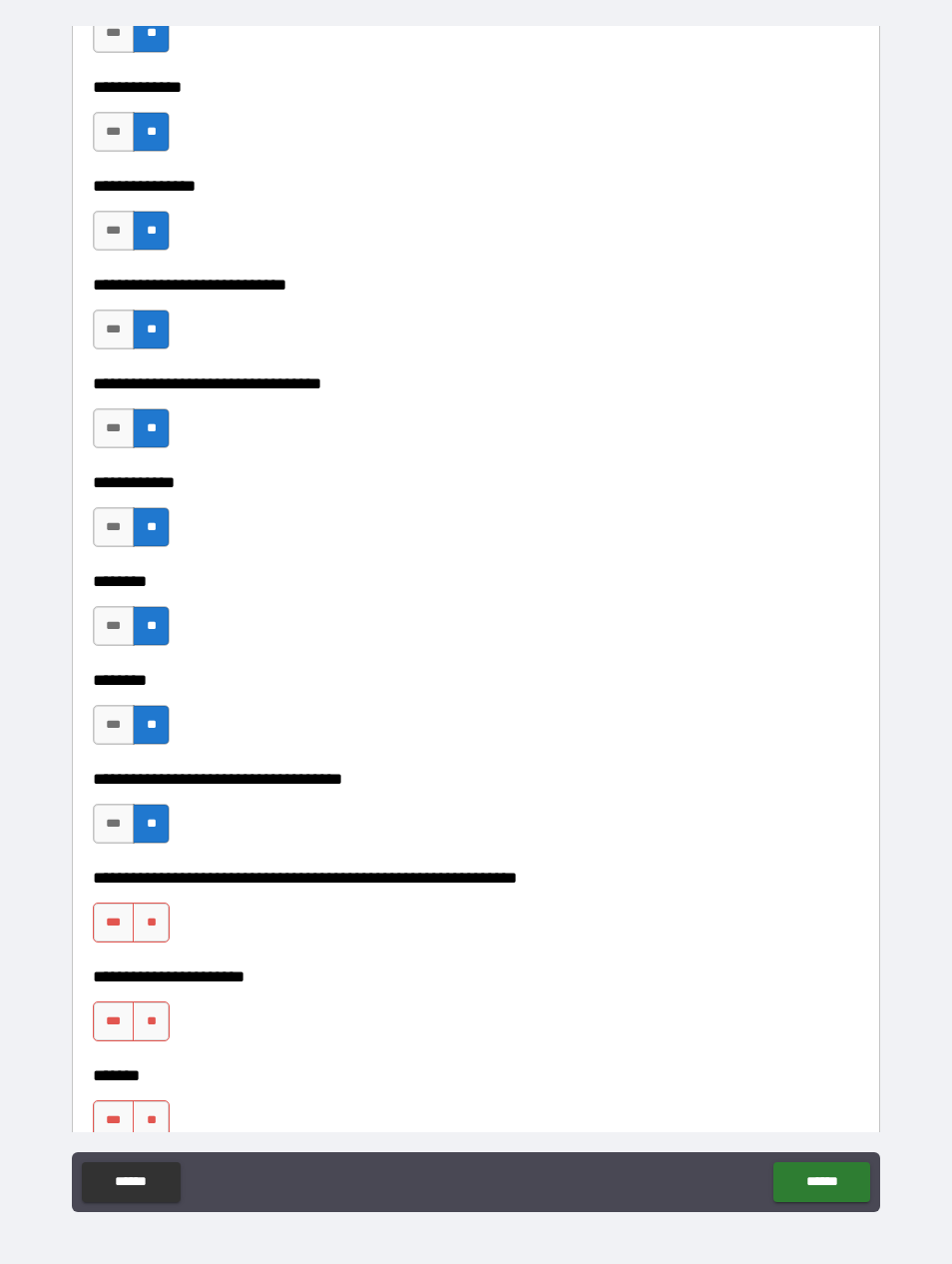 click on "**" at bounding box center [151, 923] 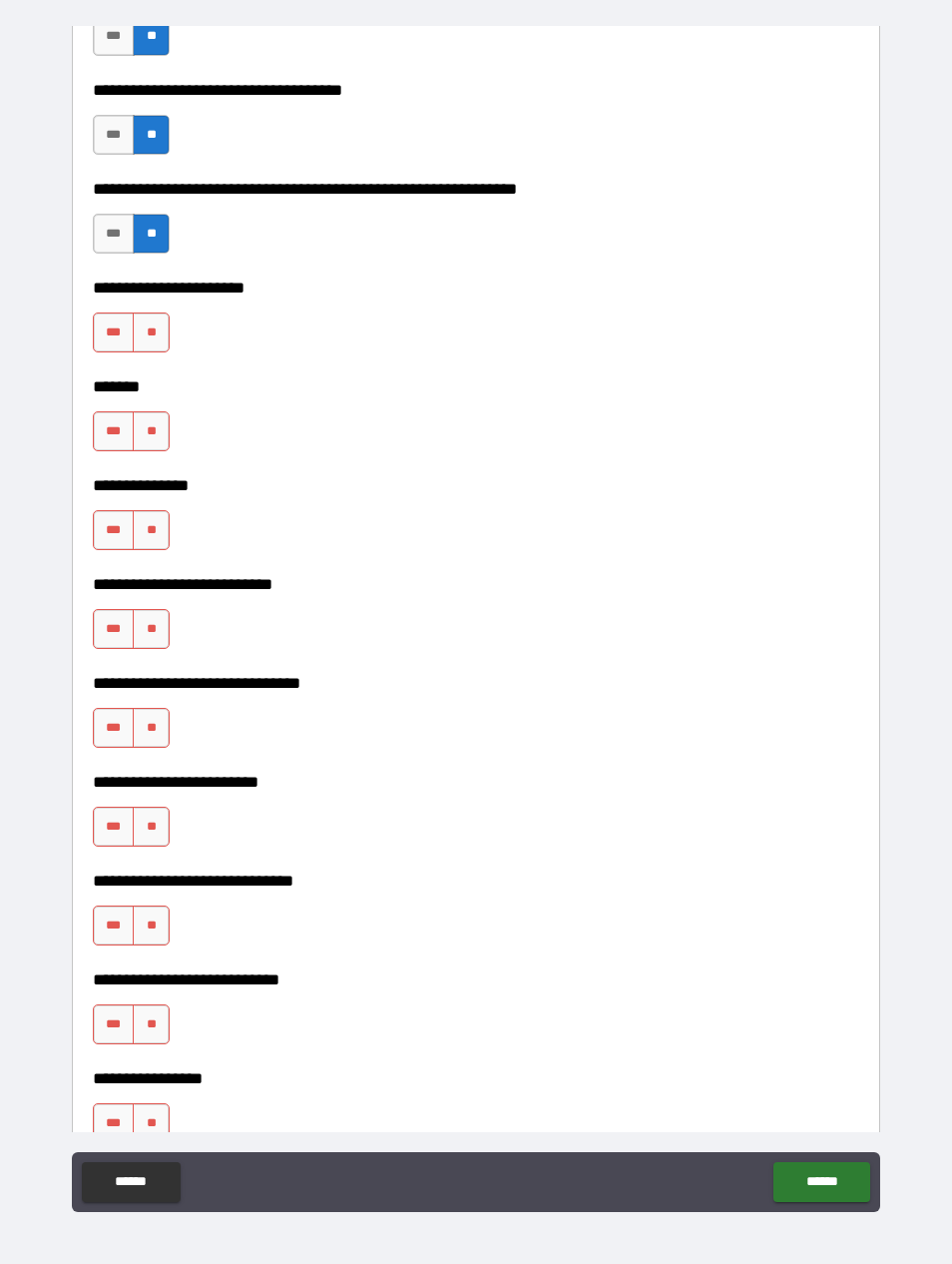 scroll, scrollTop: 8100, scrollLeft: 0, axis: vertical 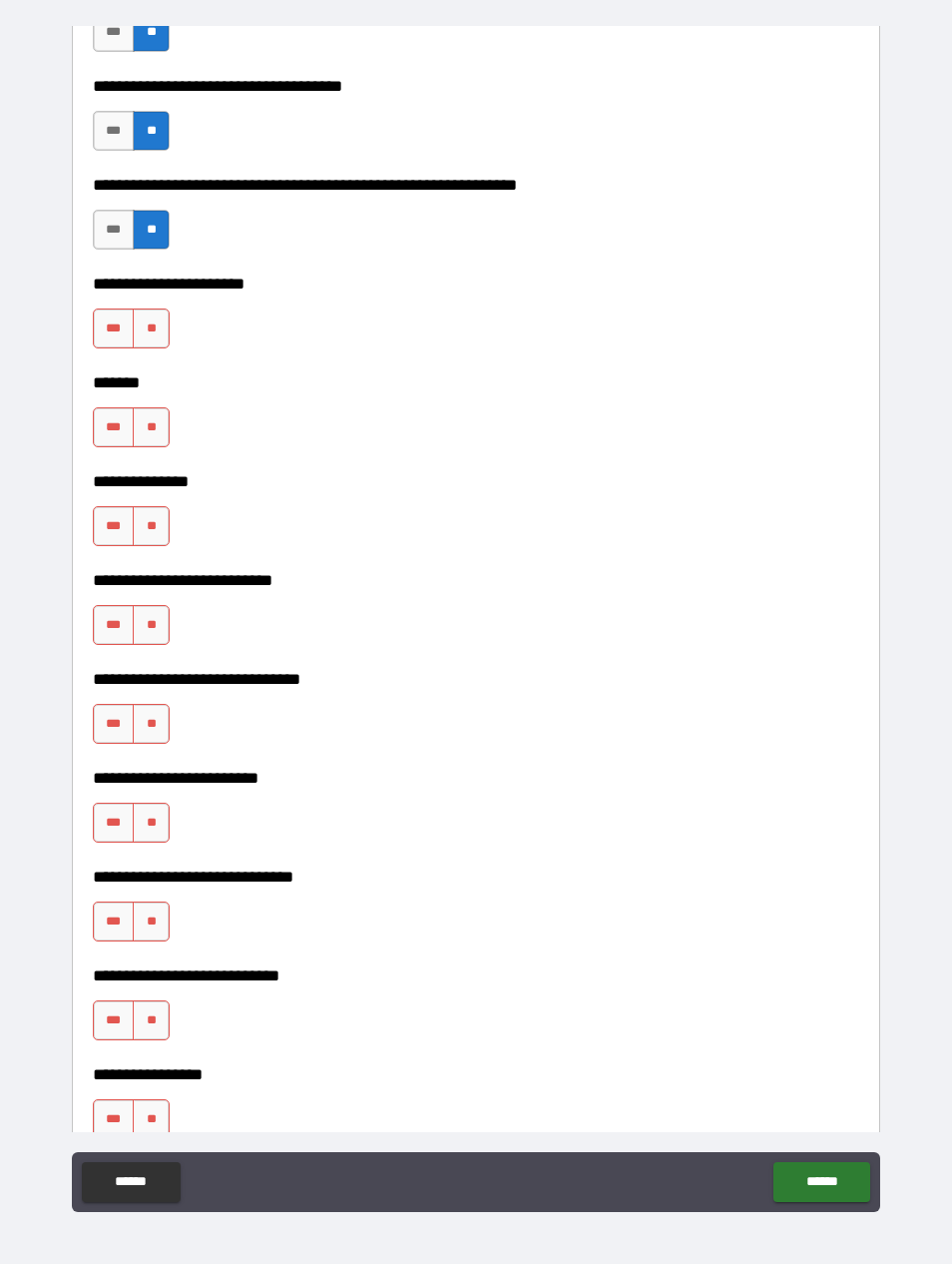 click on "**" at bounding box center [151, 328] 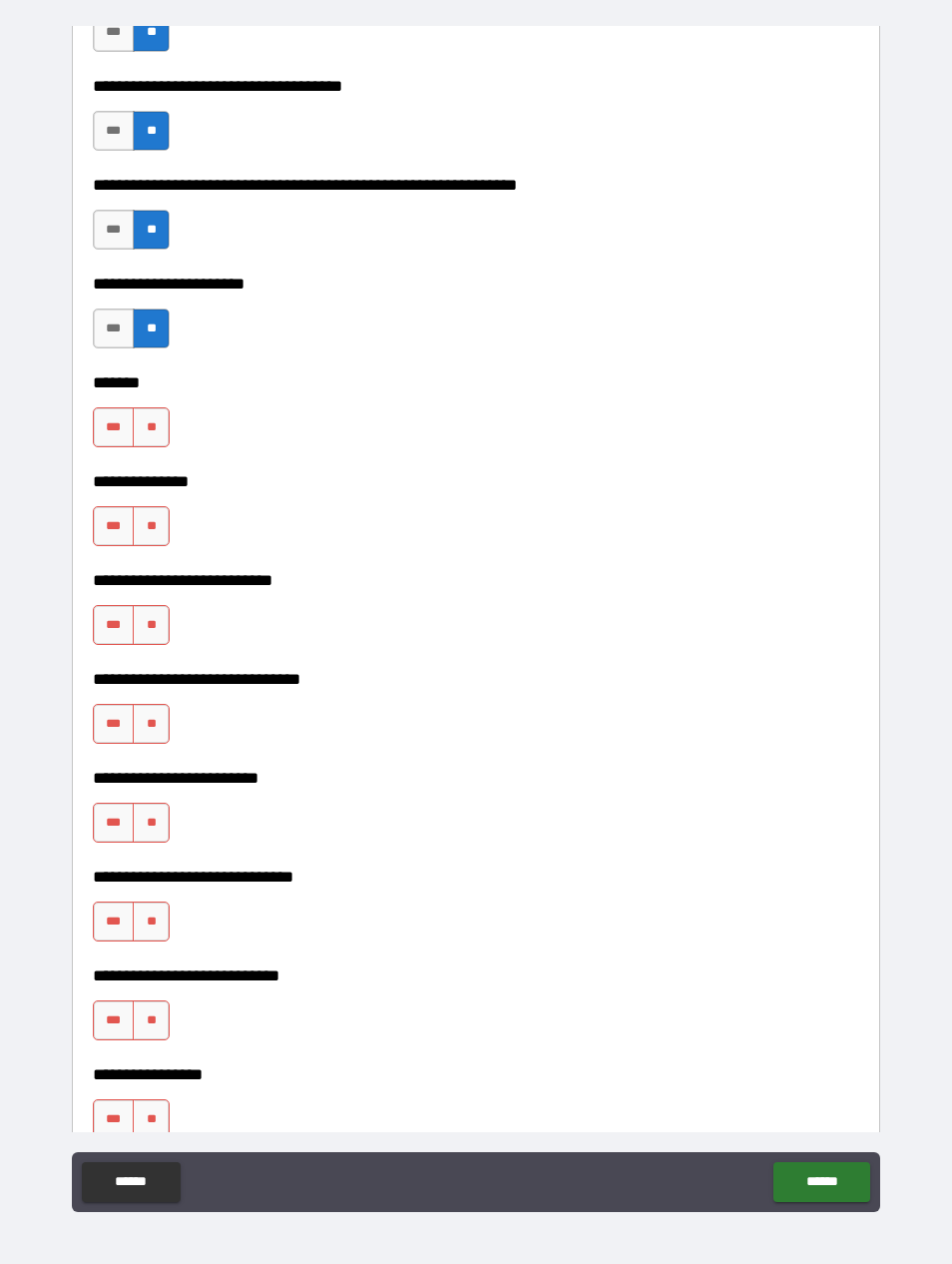 click on "**" at bounding box center [151, 427] 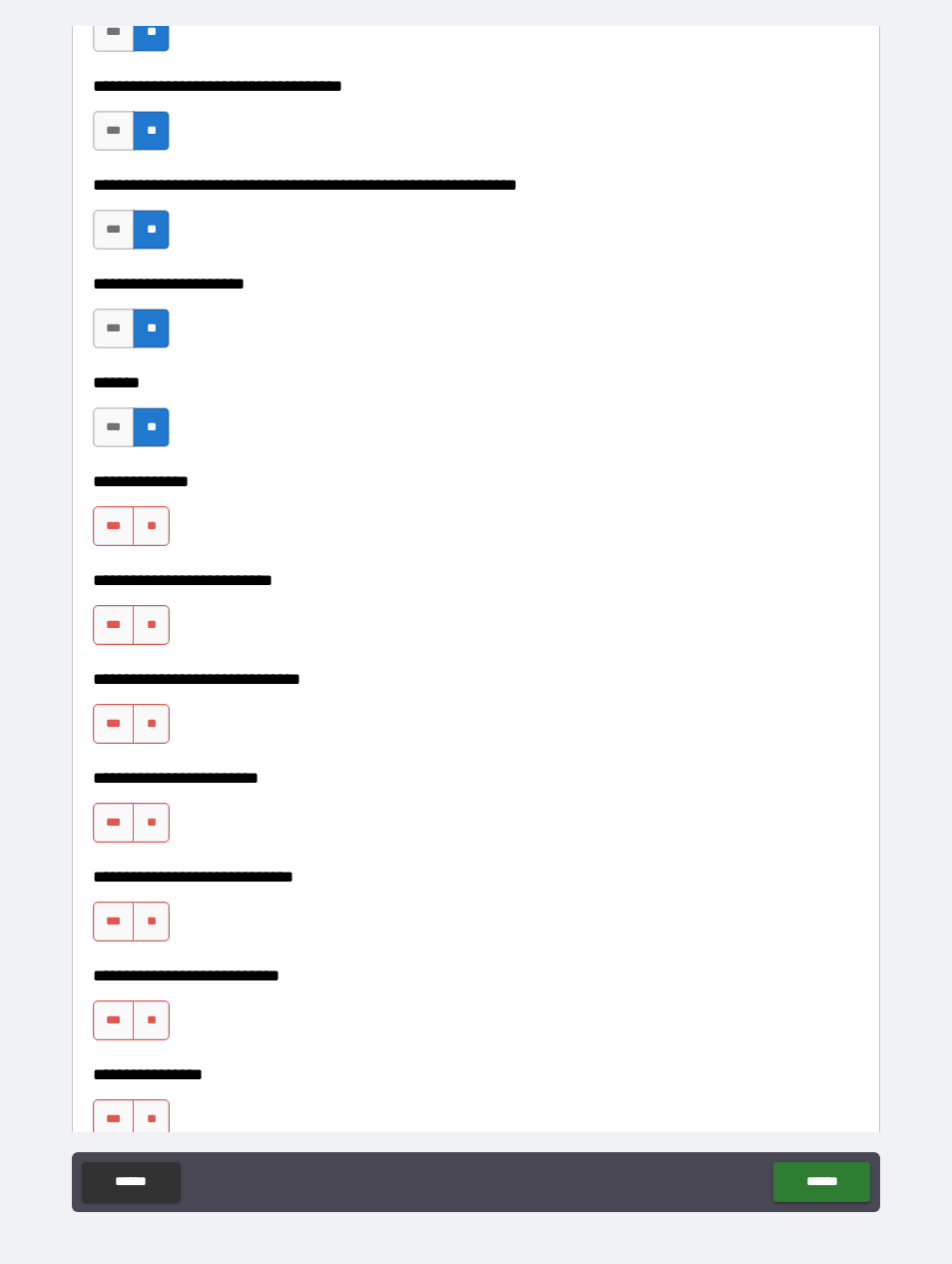 click on "**" at bounding box center (151, 526) 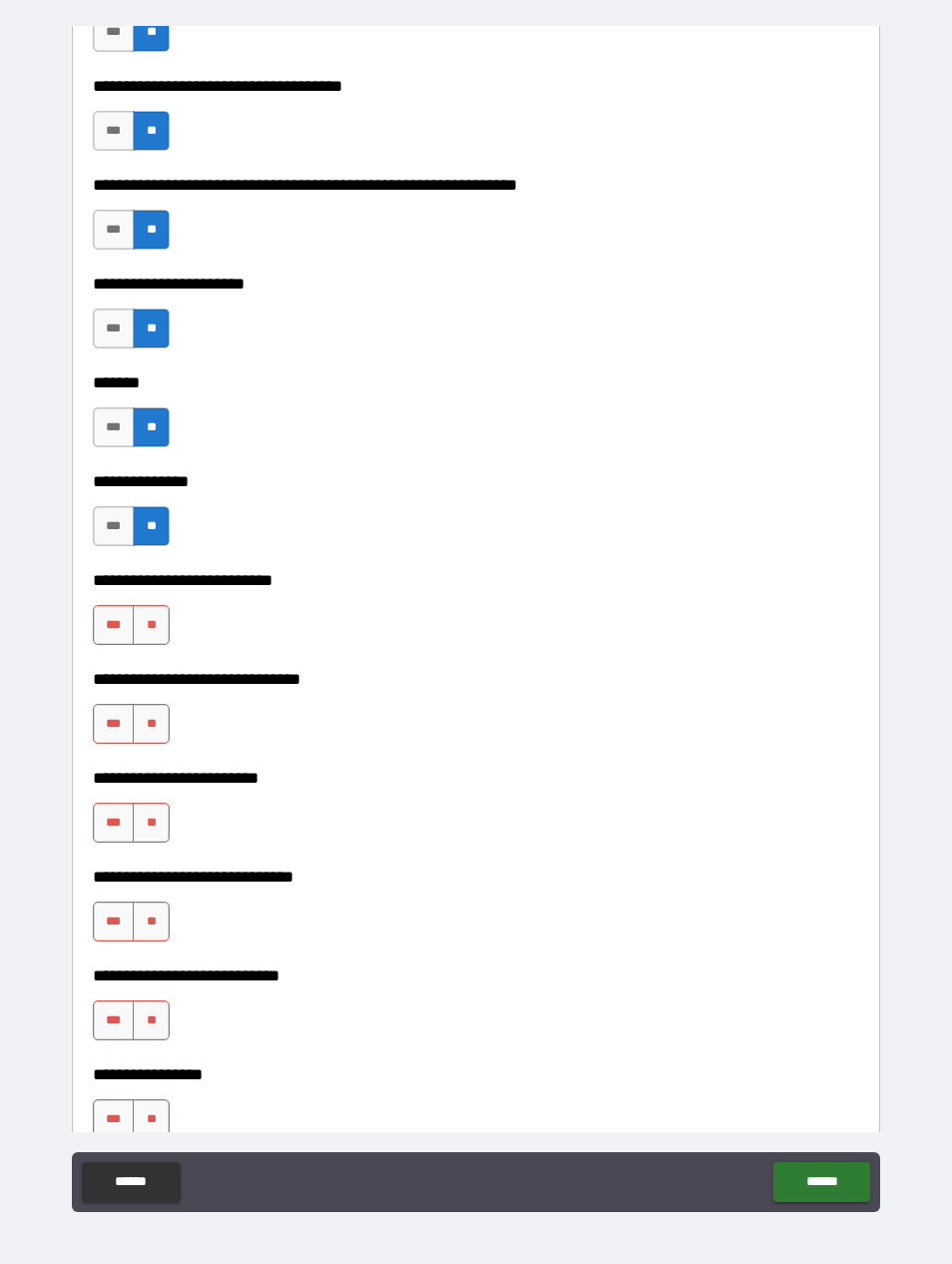 click on "**" at bounding box center (151, 625) 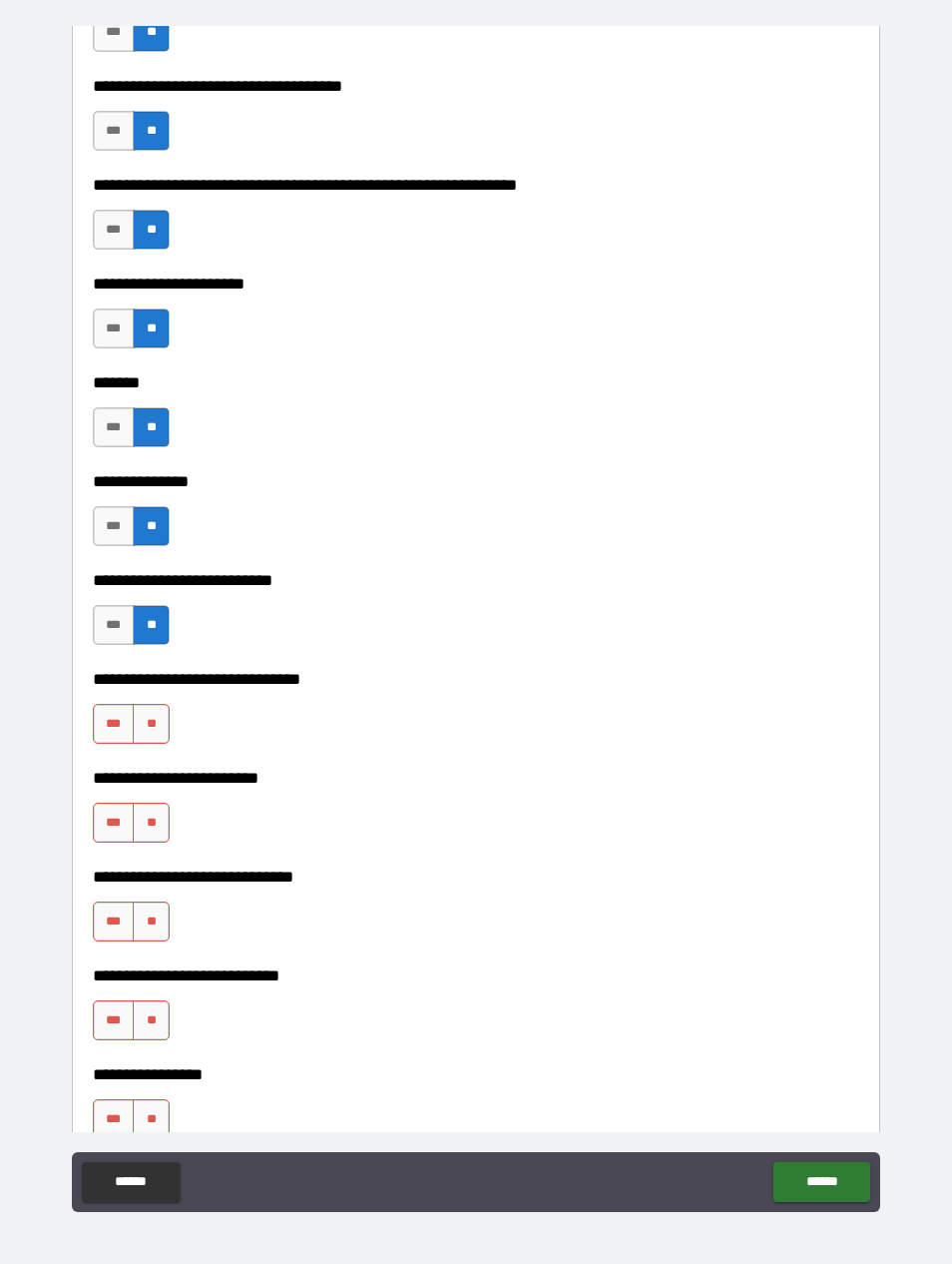 click on "**" at bounding box center [151, 724] 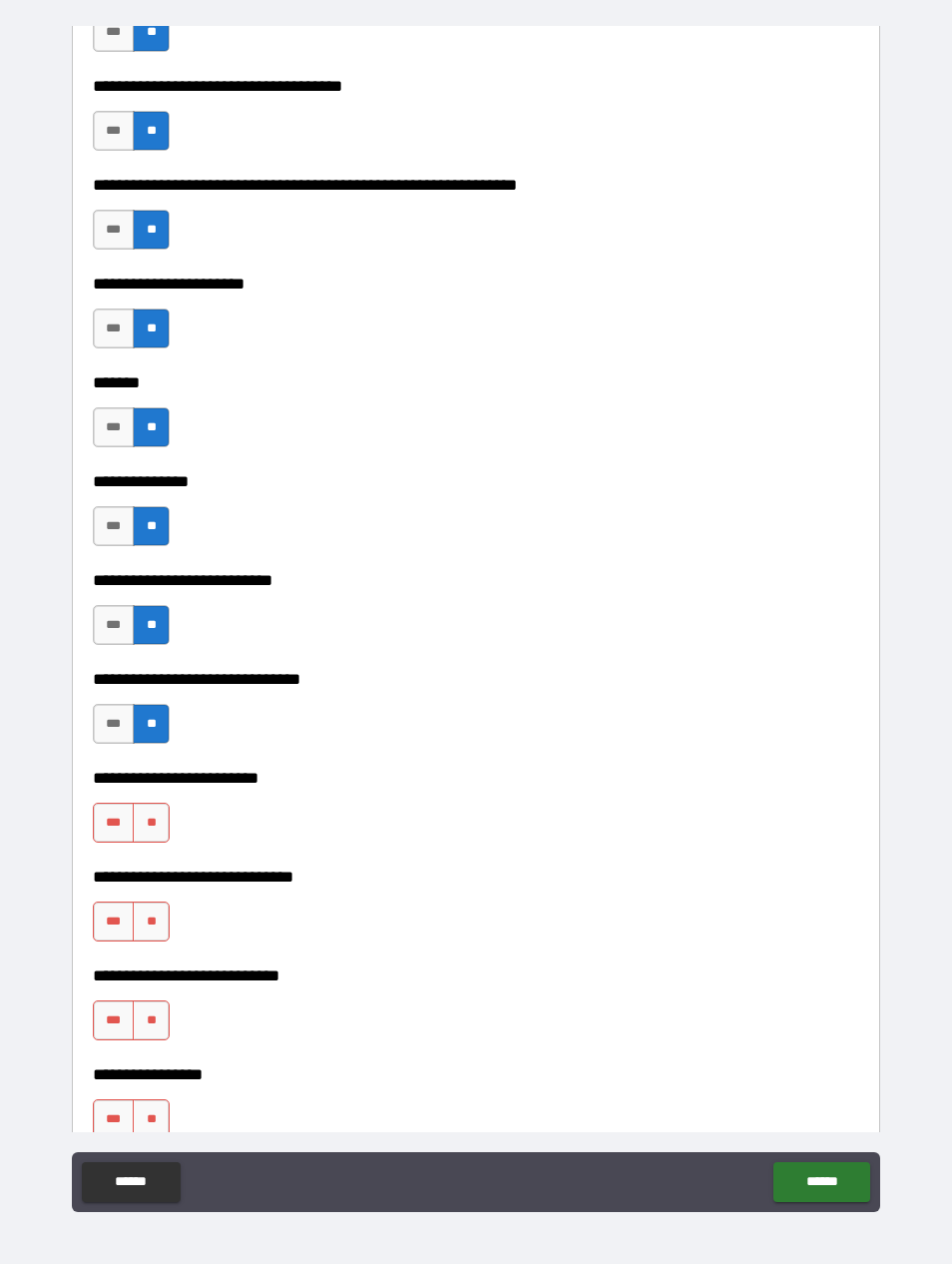 click on "**" at bounding box center (151, 823) 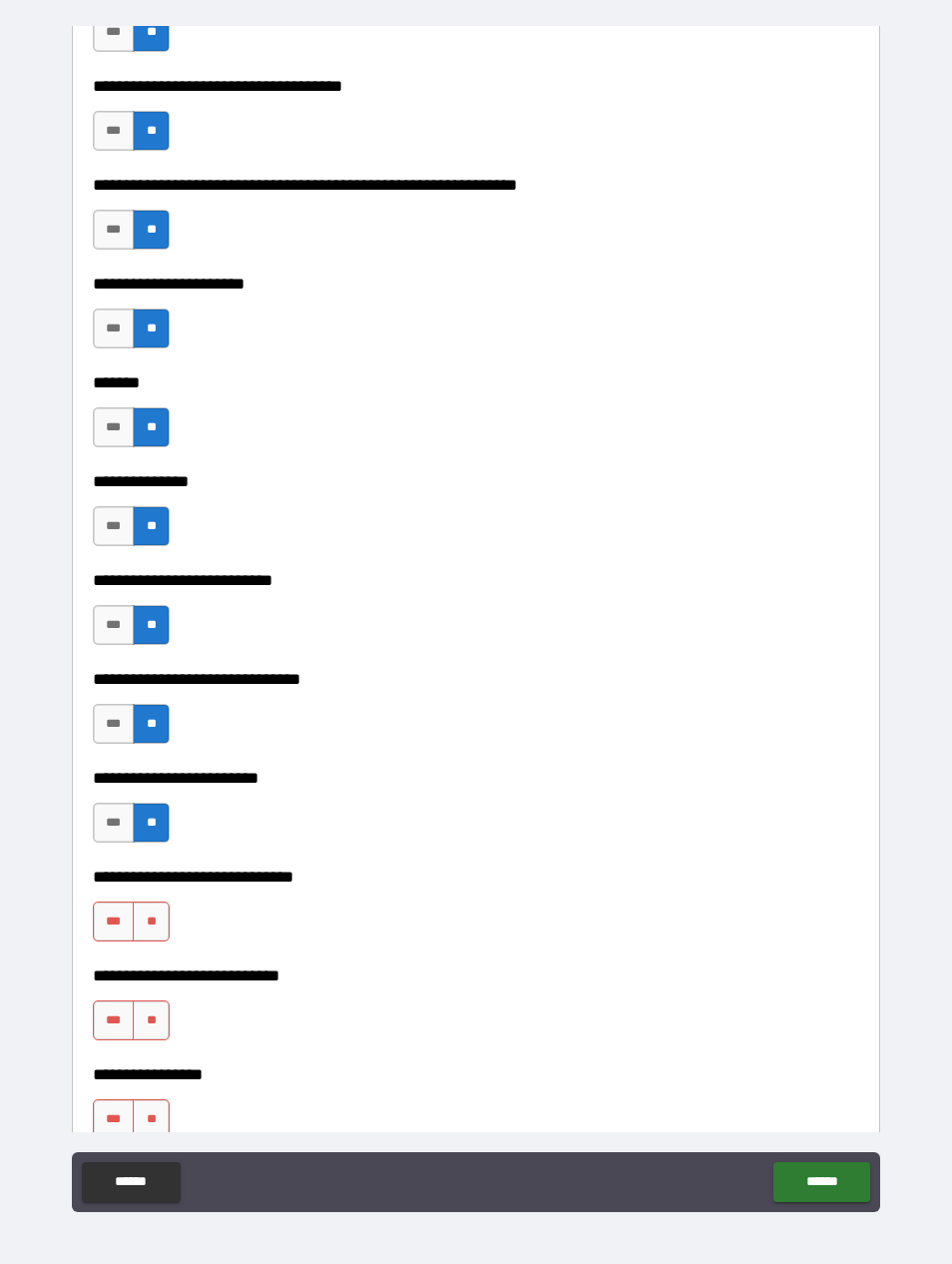click on "**" at bounding box center [151, 922] 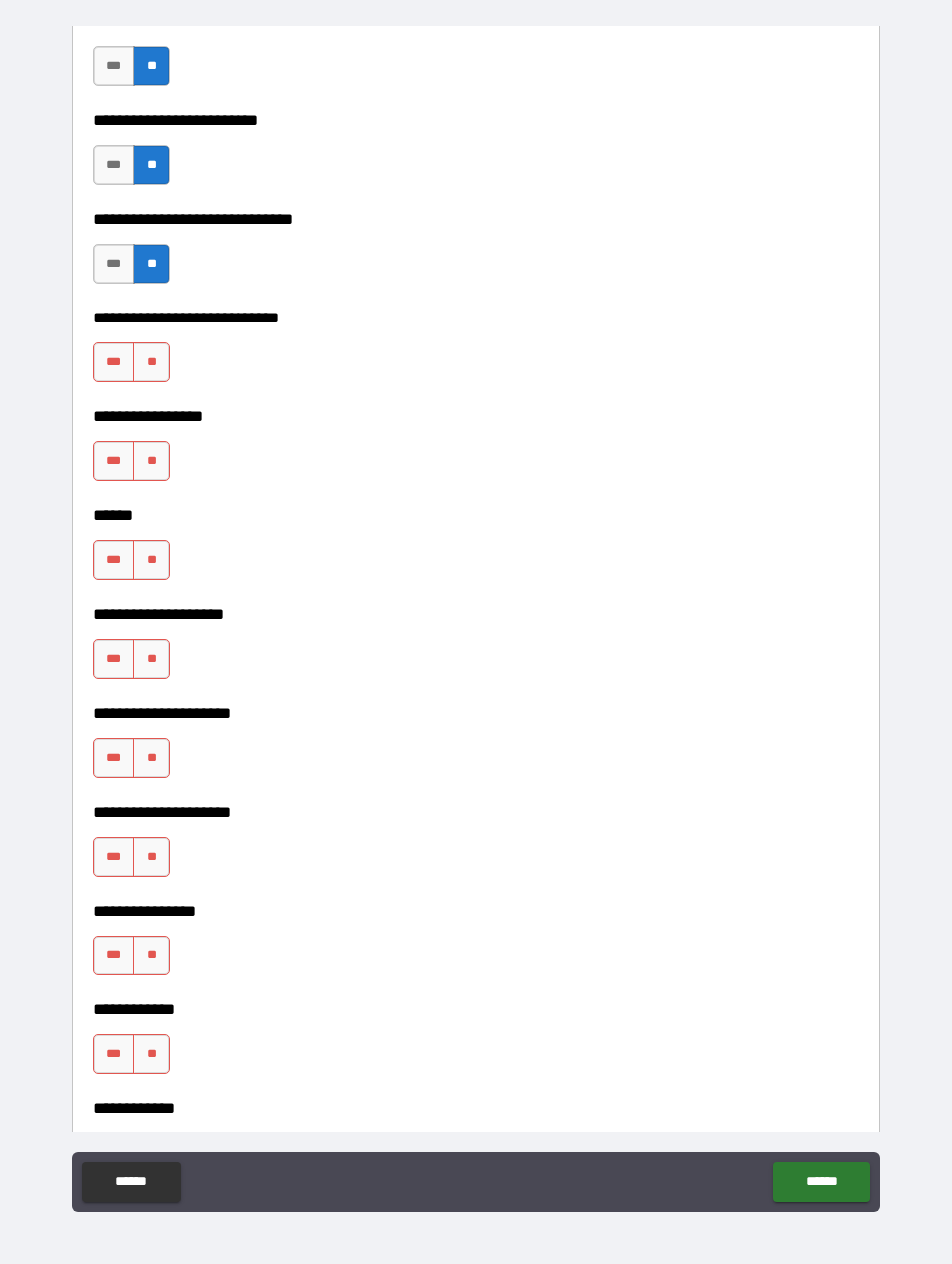 scroll, scrollTop: 8756, scrollLeft: 0, axis: vertical 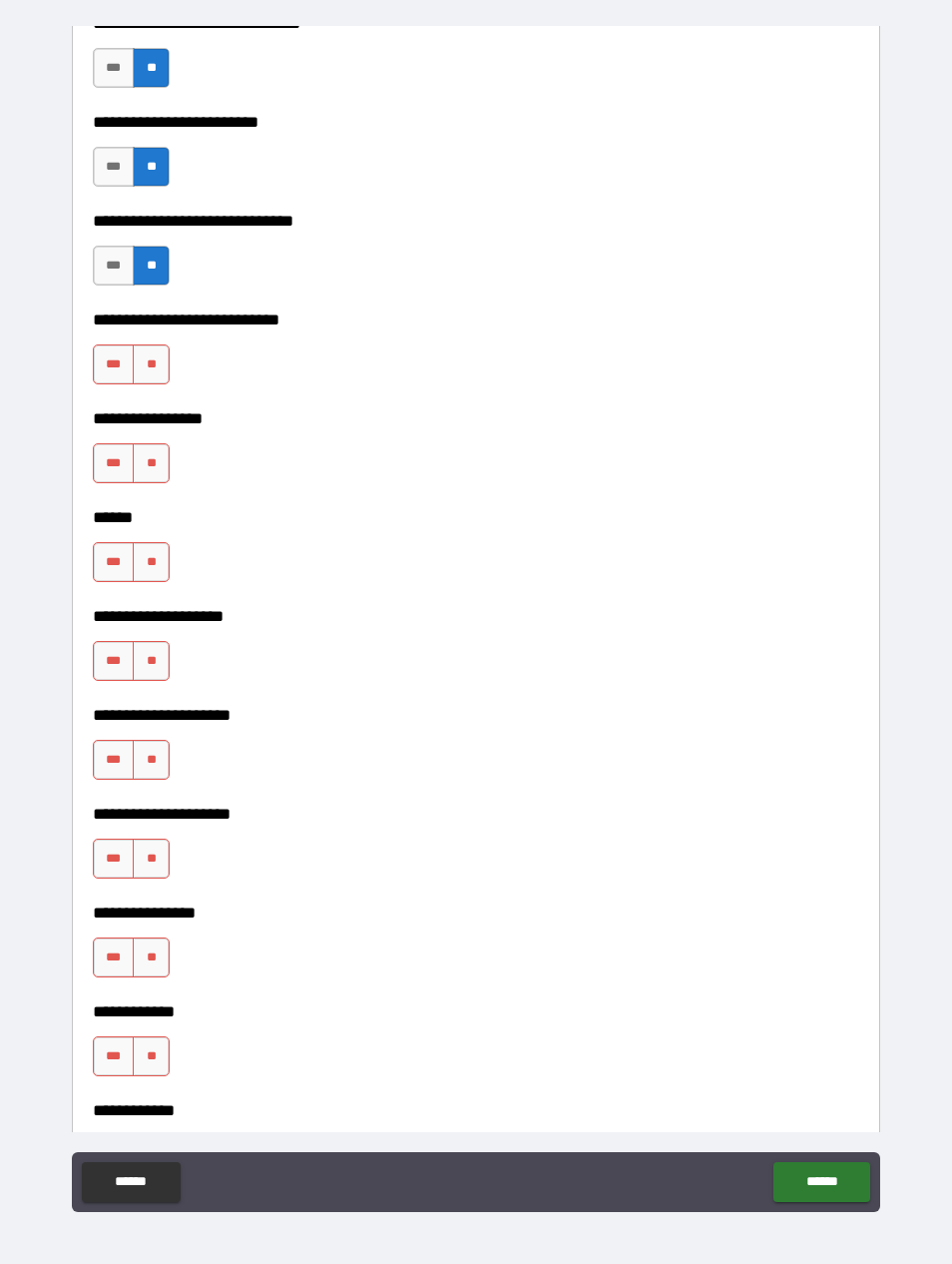 click on "**" at bounding box center [151, 364] 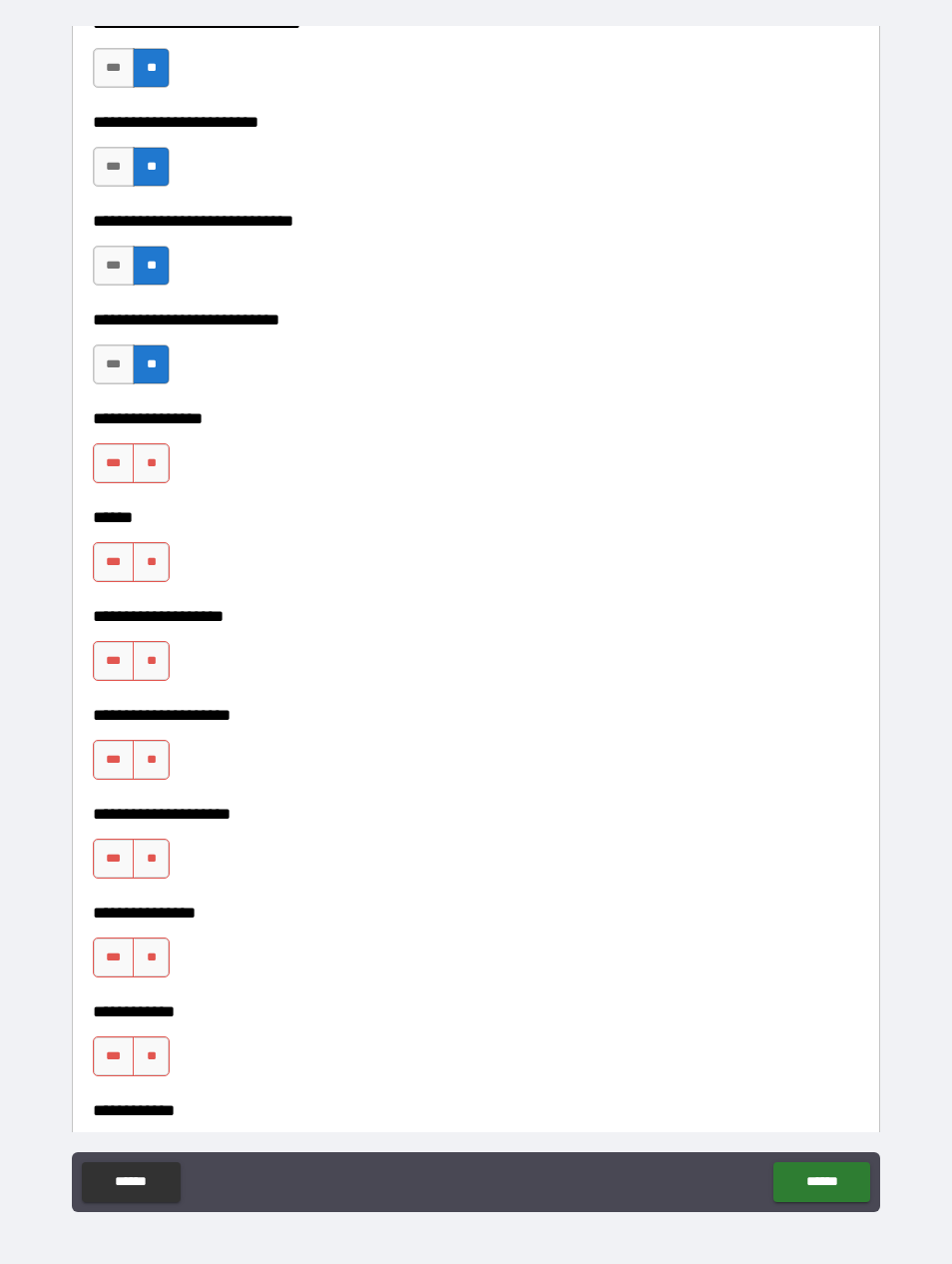 click on "**" at bounding box center (151, 463) 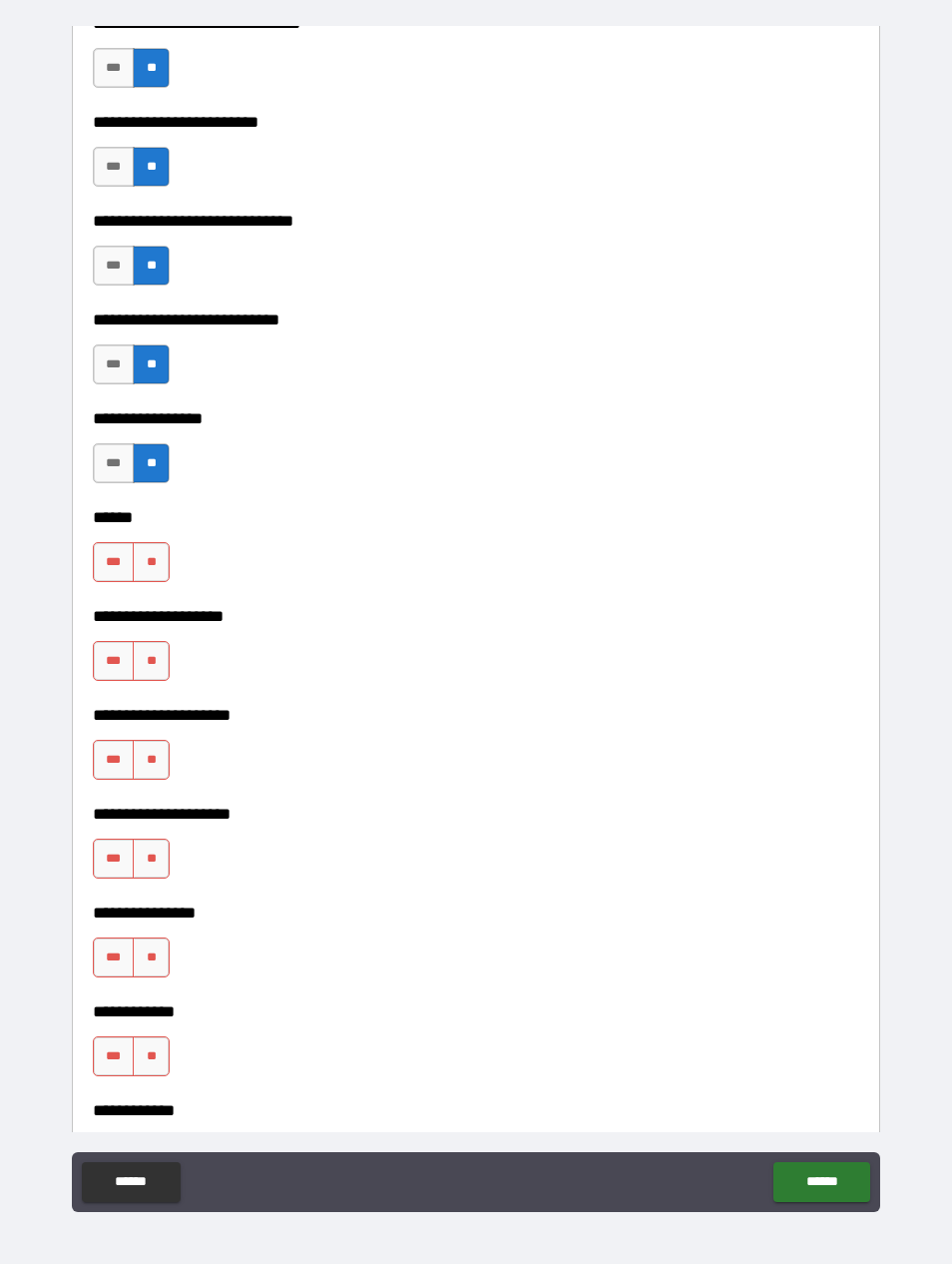 click on "**" at bounding box center [151, 562] 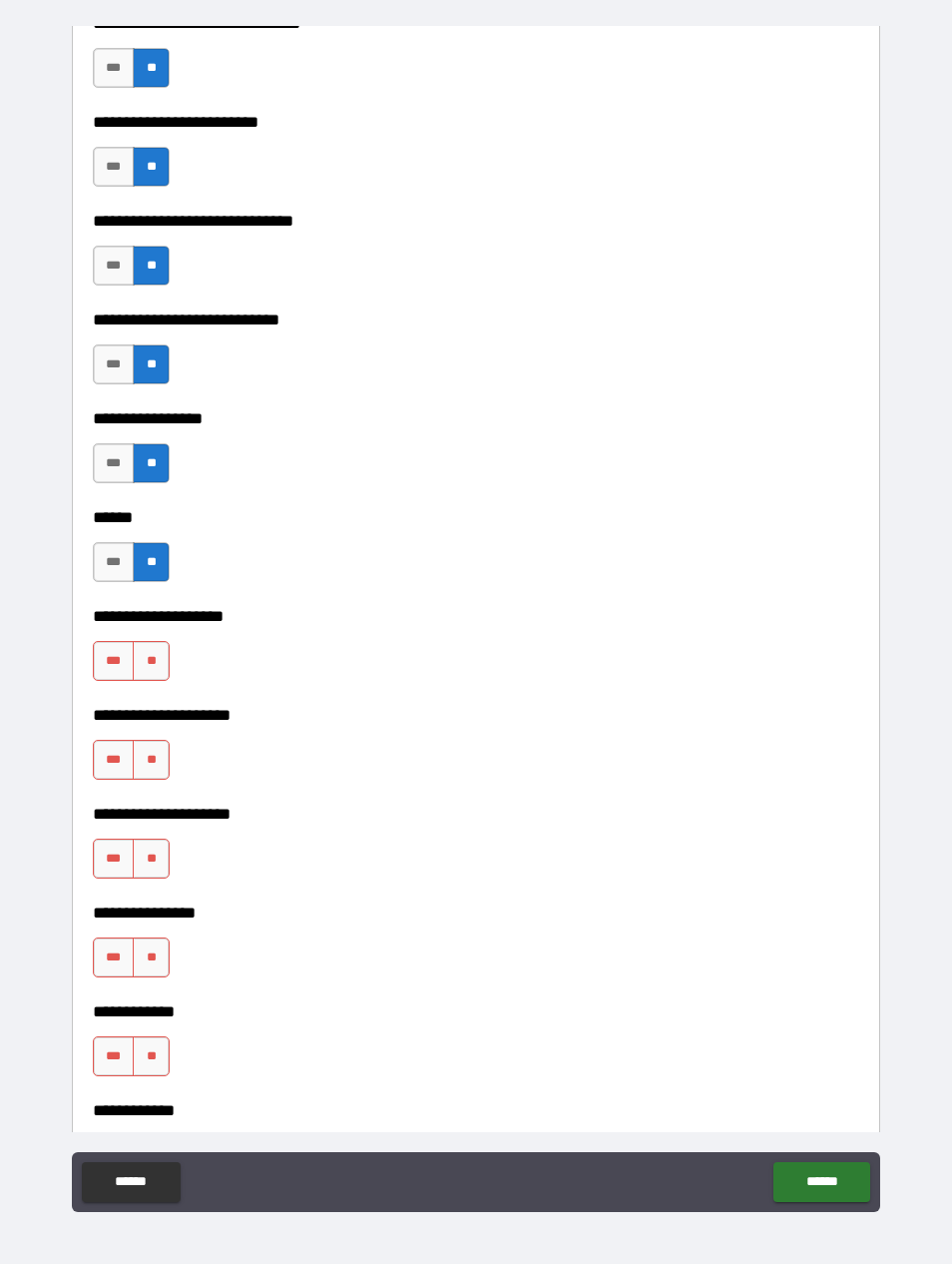 click on "**" at bounding box center (151, 661) 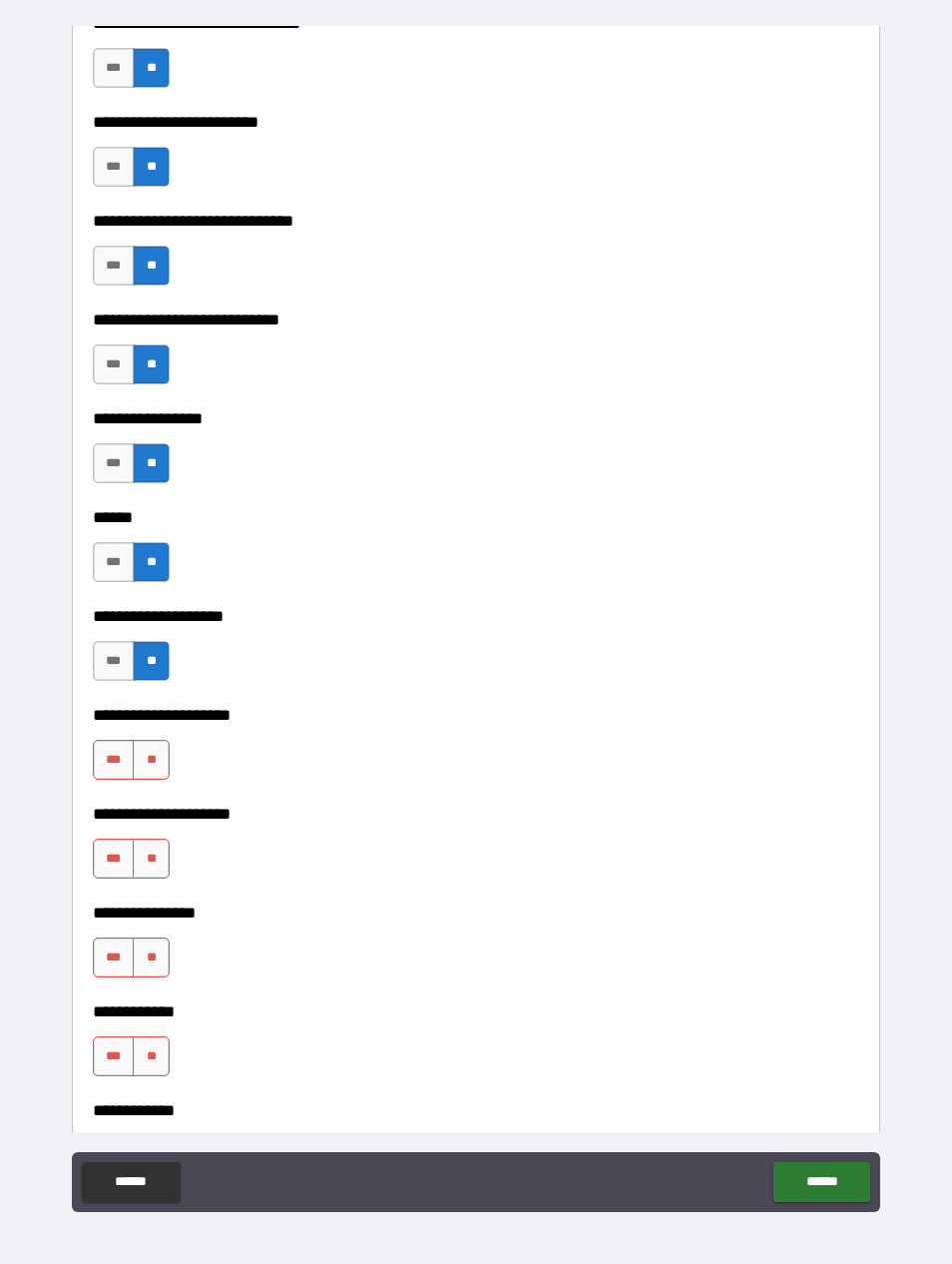 click on "**" at bounding box center [151, 760] 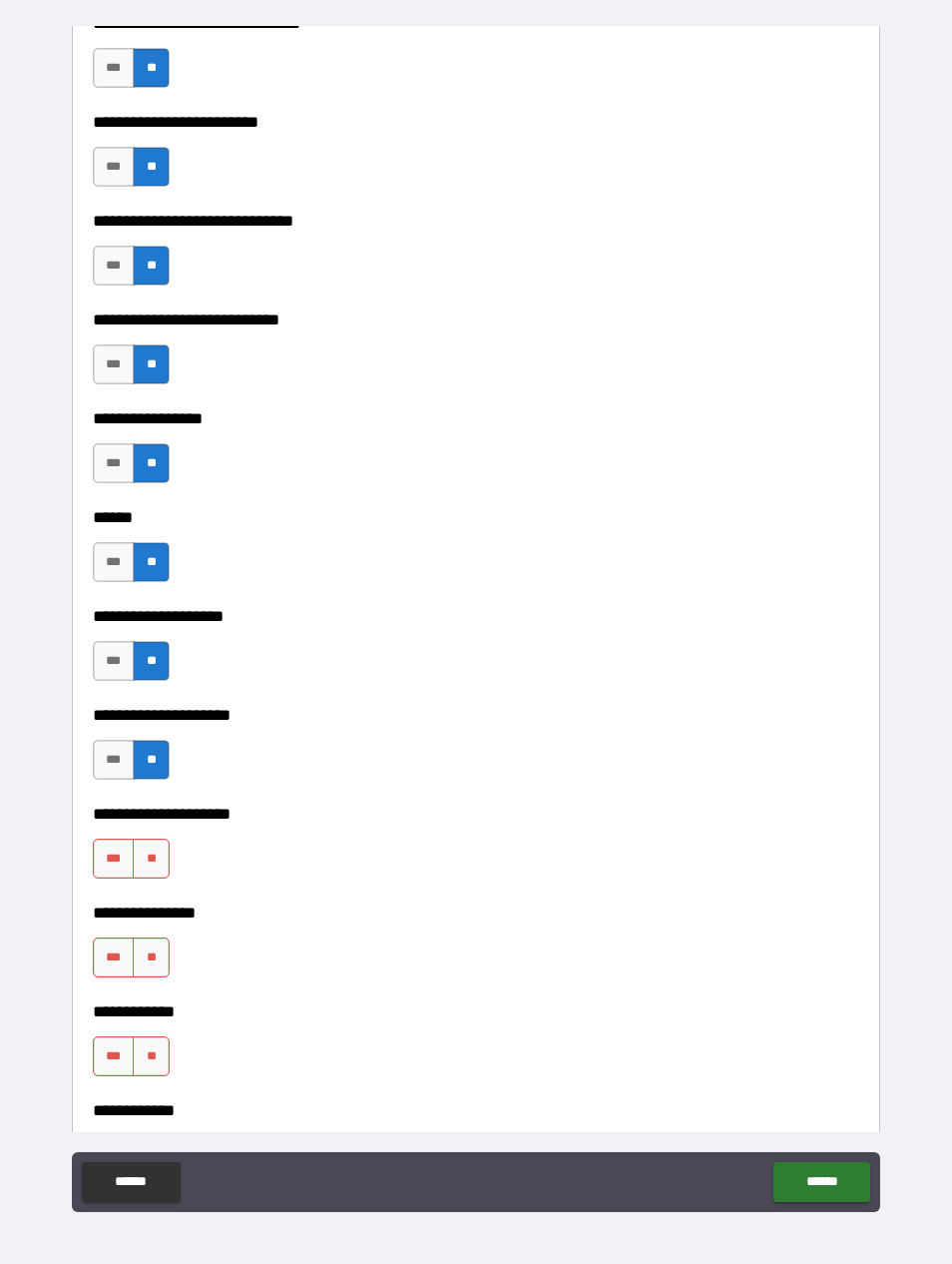 click on "**" at bounding box center [151, 859] 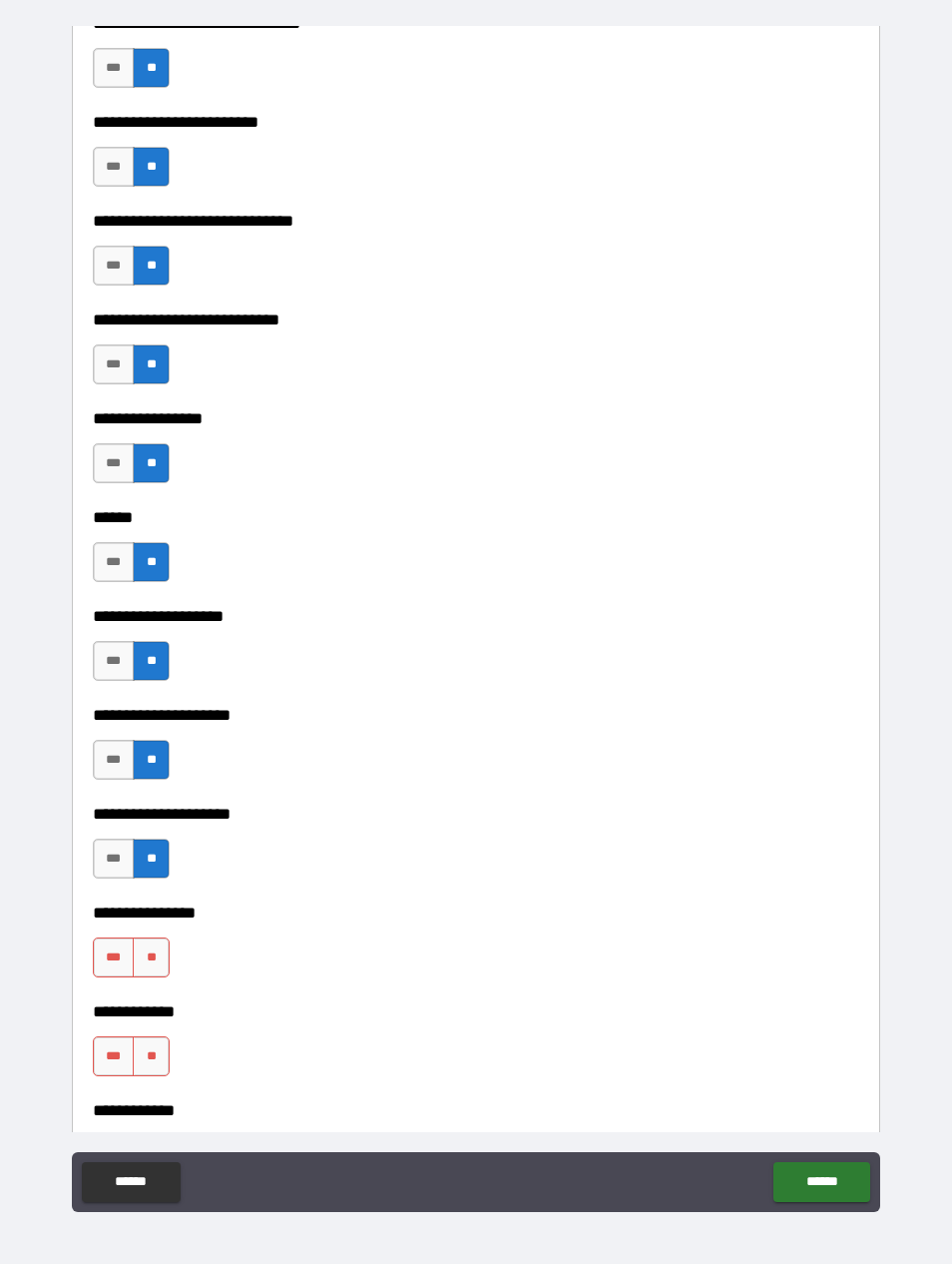 click on "**" at bounding box center (151, 957) 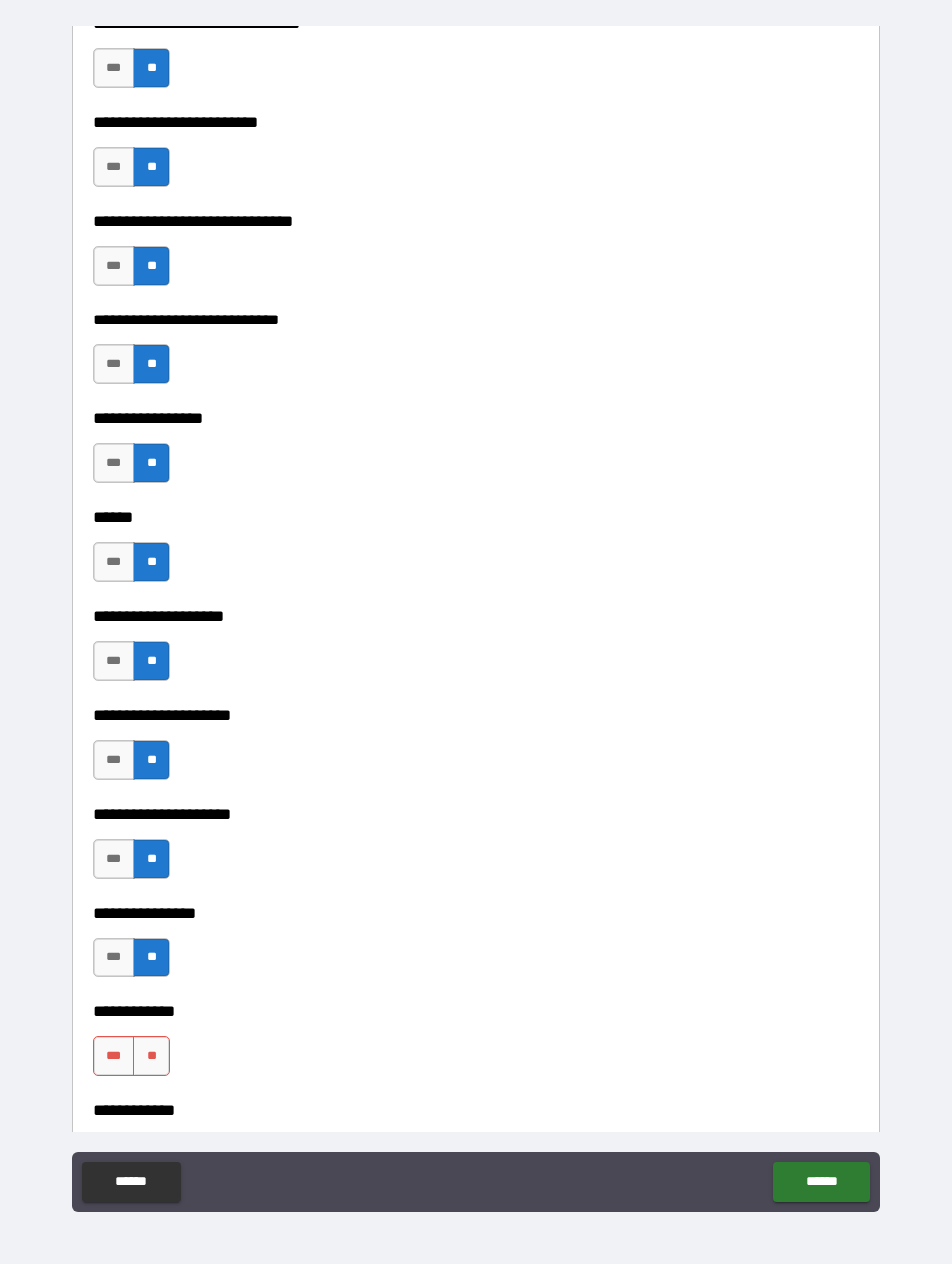 click on "**" at bounding box center [151, 1056] 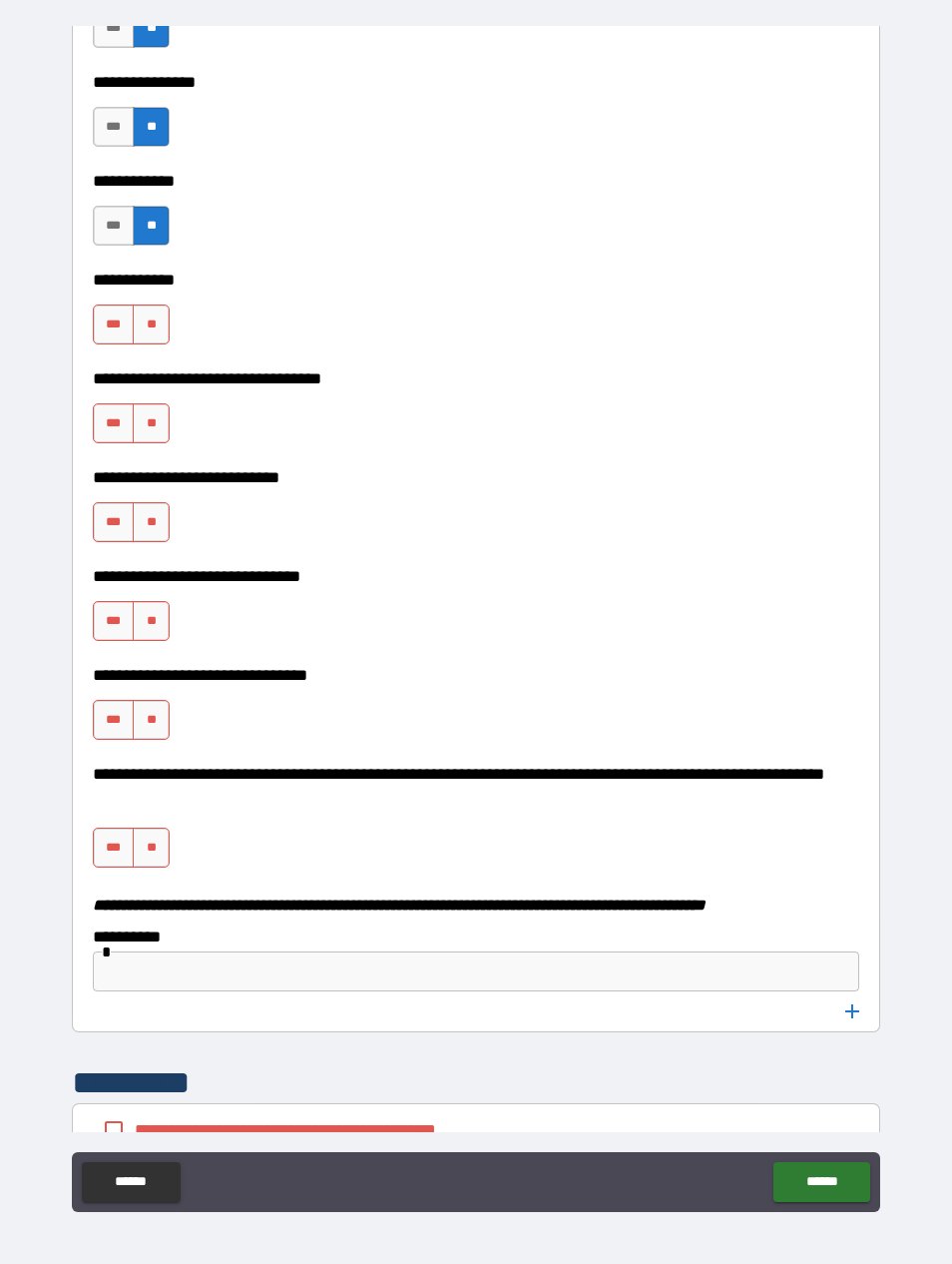 scroll, scrollTop: 9586, scrollLeft: 0, axis: vertical 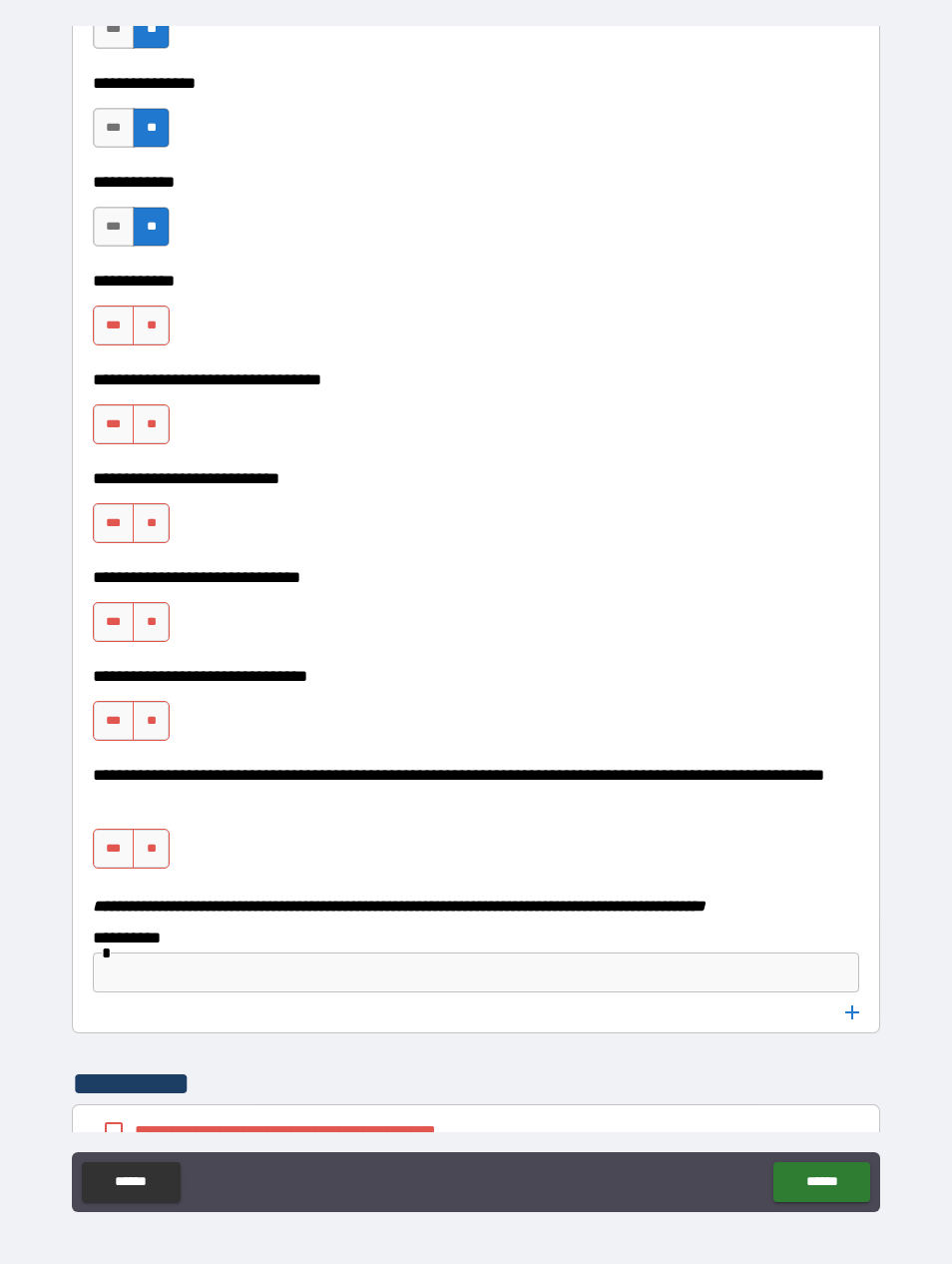 click on "**" at bounding box center (151, 325) 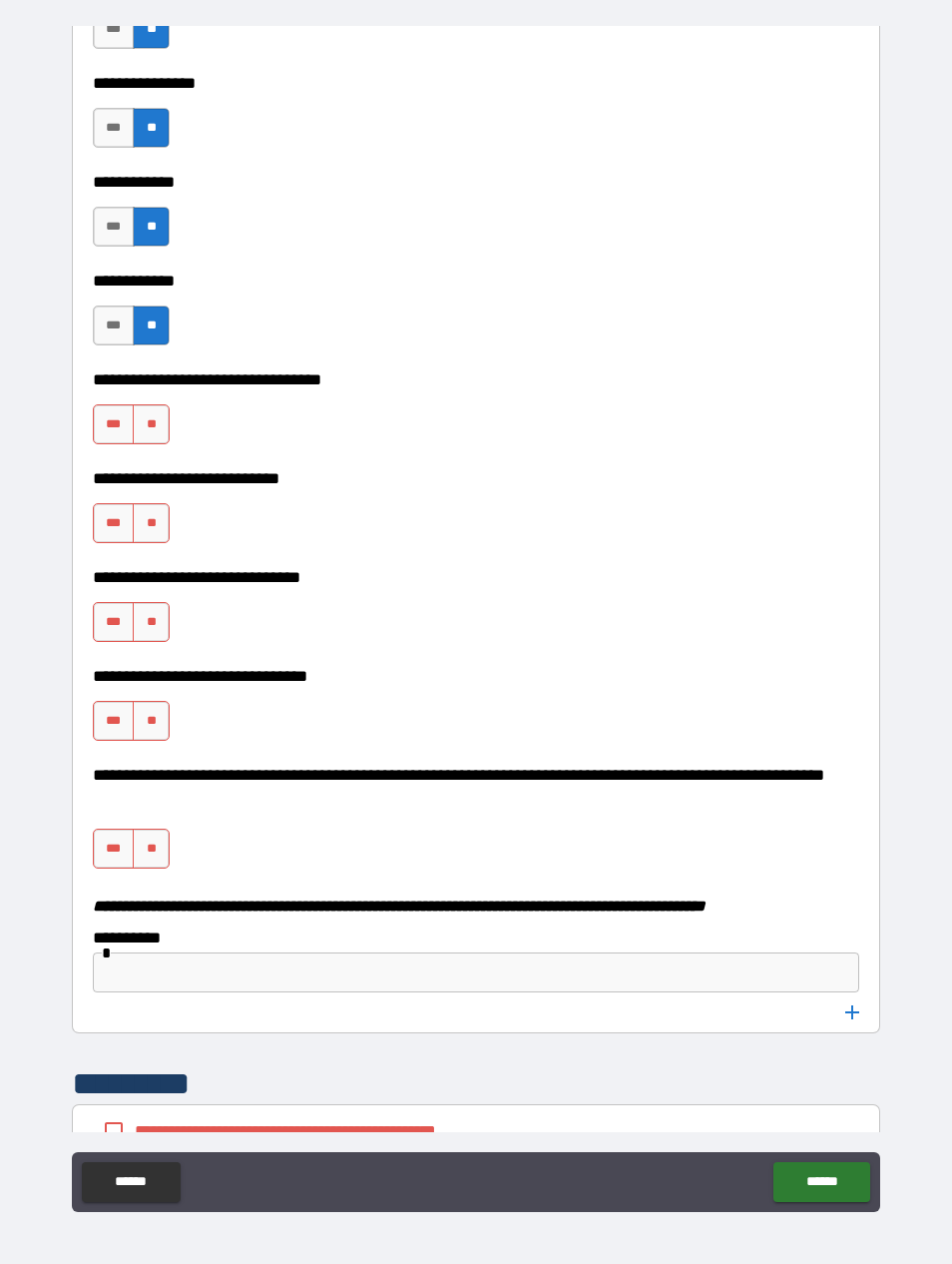 click on "**" at bounding box center [151, 424] 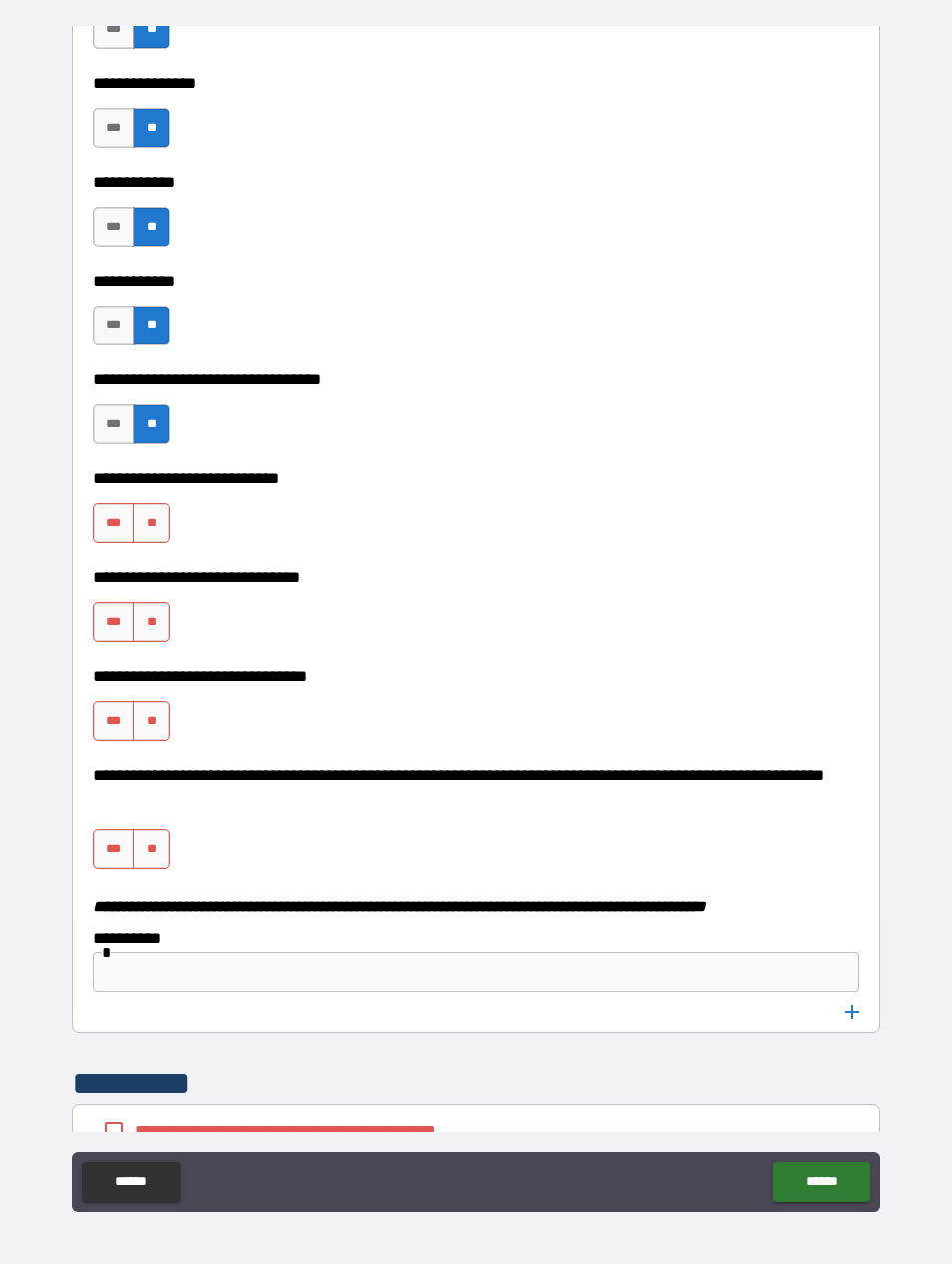 click on "**" at bounding box center [151, 523] 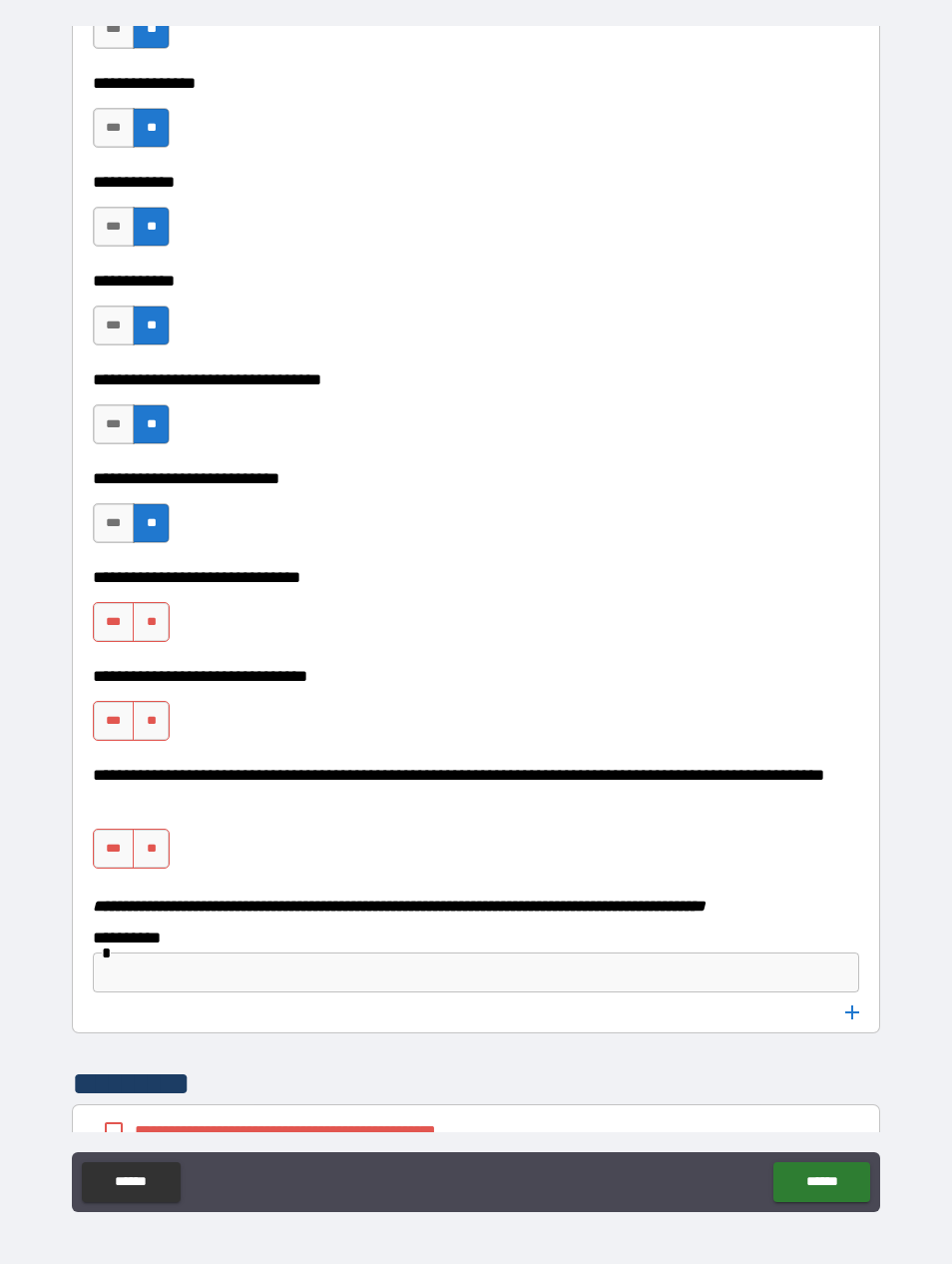 click on "**" at bounding box center (151, 622) 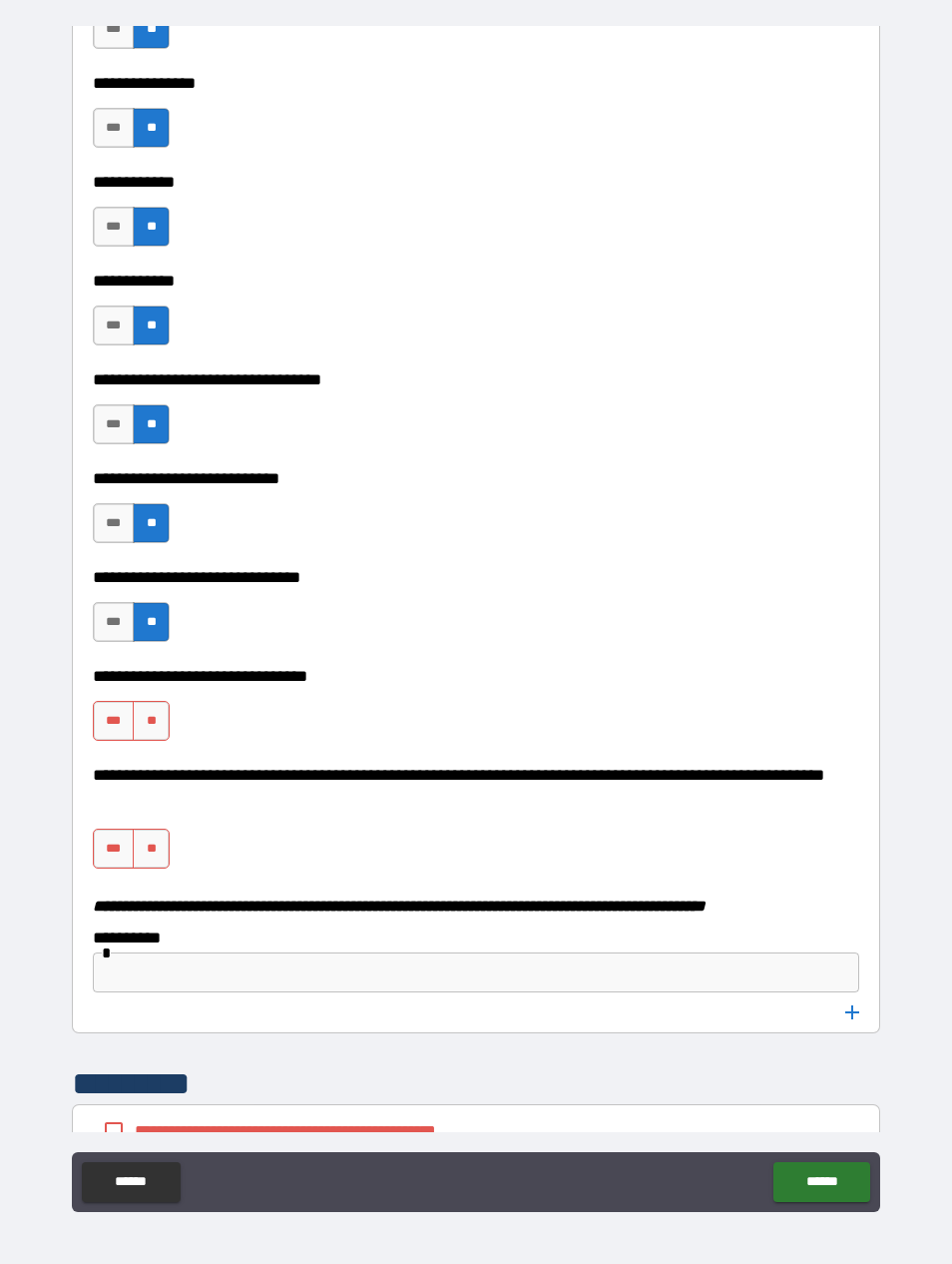 click on "**" at bounding box center (151, 721) 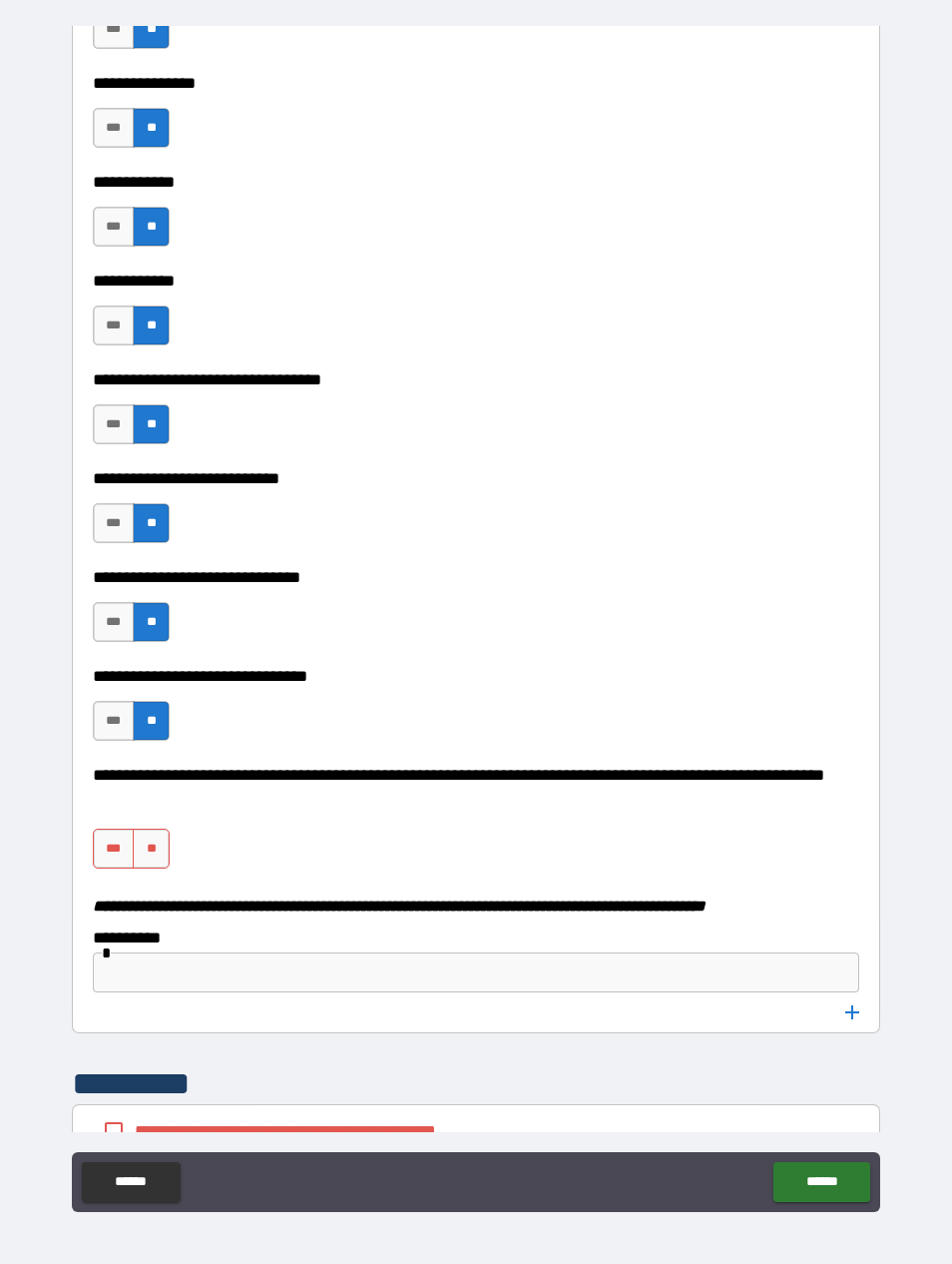 click on "**" at bounding box center (151, 849) 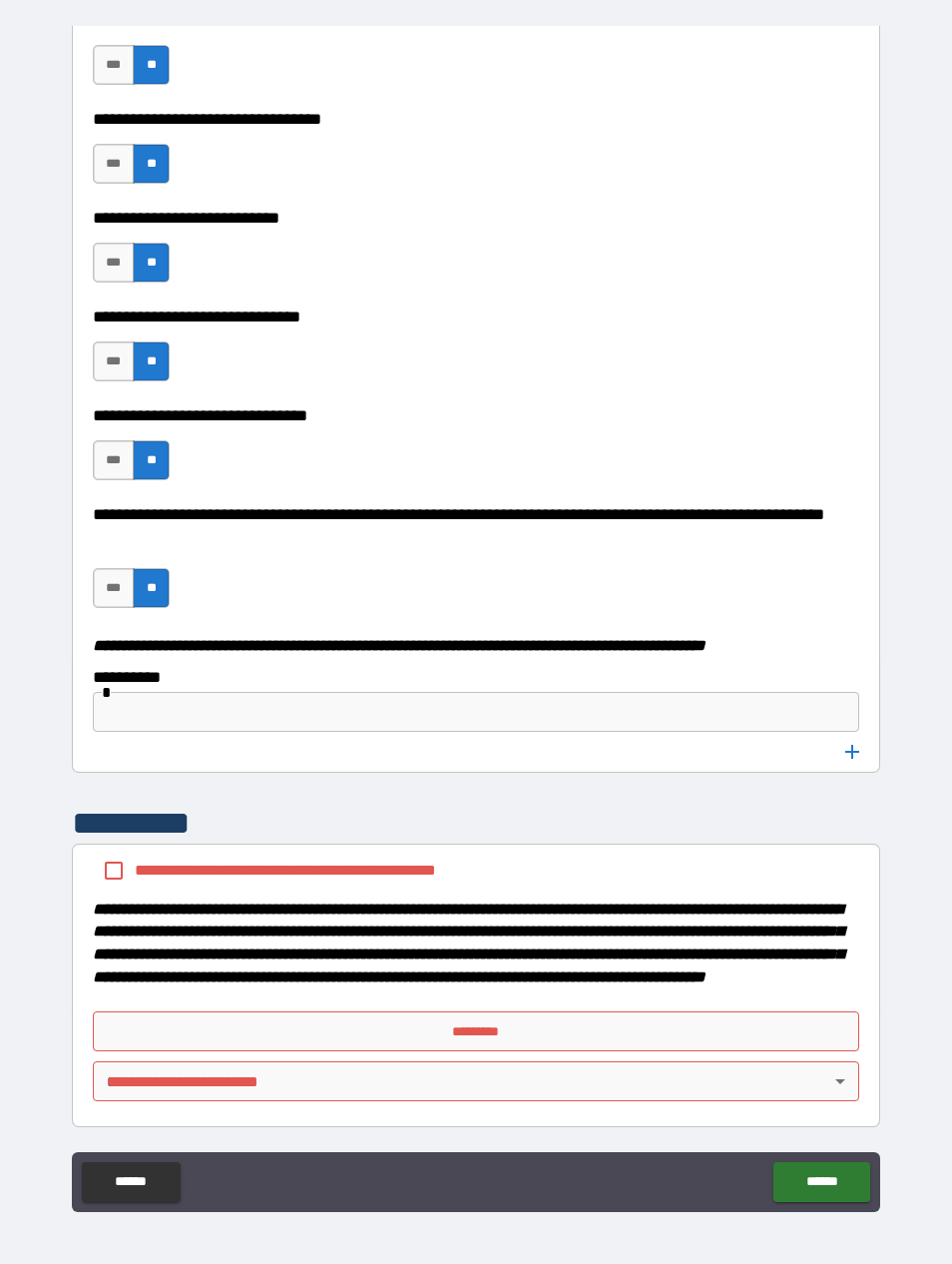 scroll, scrollTop: 9859, scrollLeft: 0, axis: vertical 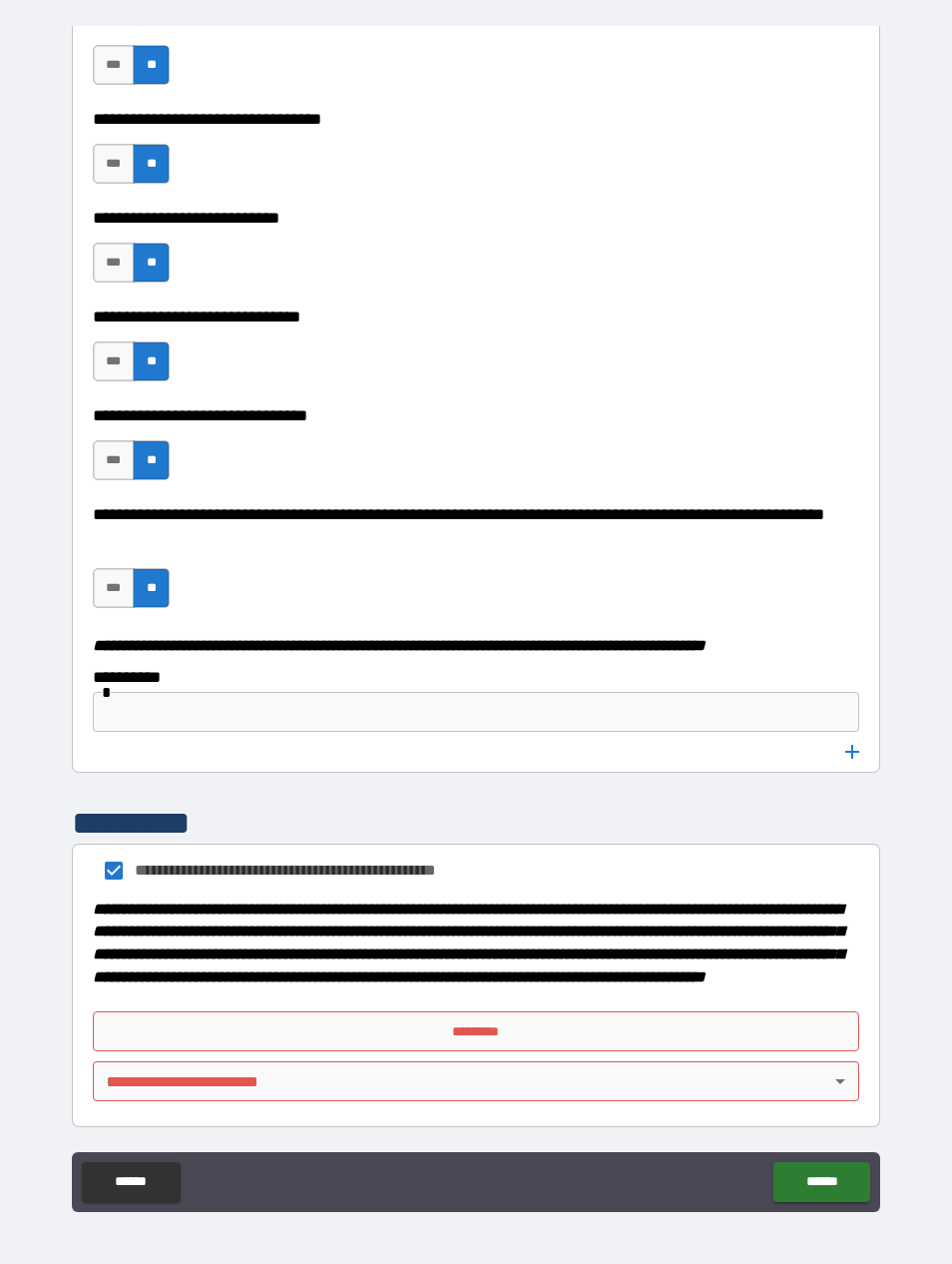 click on "*********" at bounding box center [476, 1031] 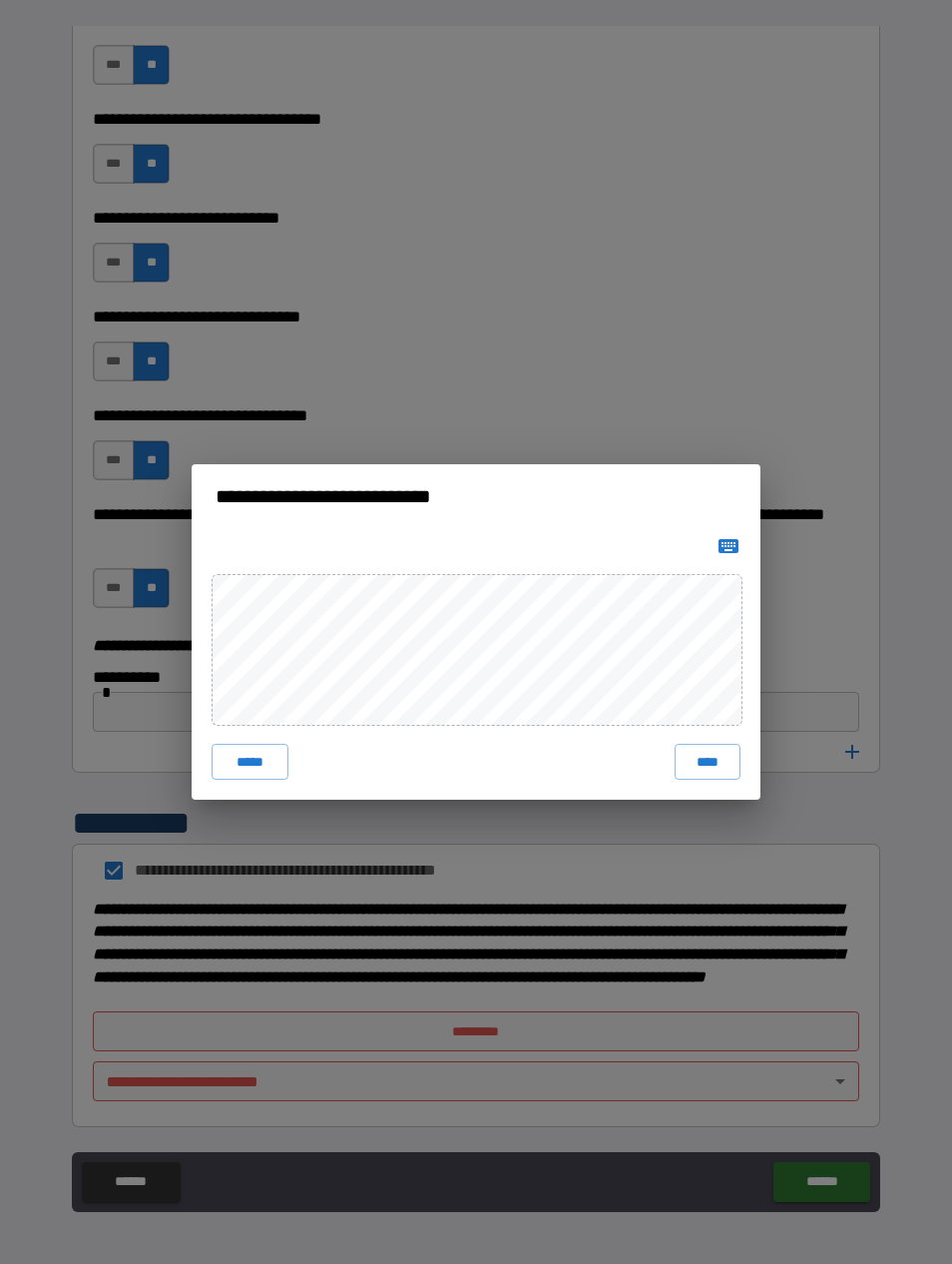 click on "****" at bounding box center (708, 762) 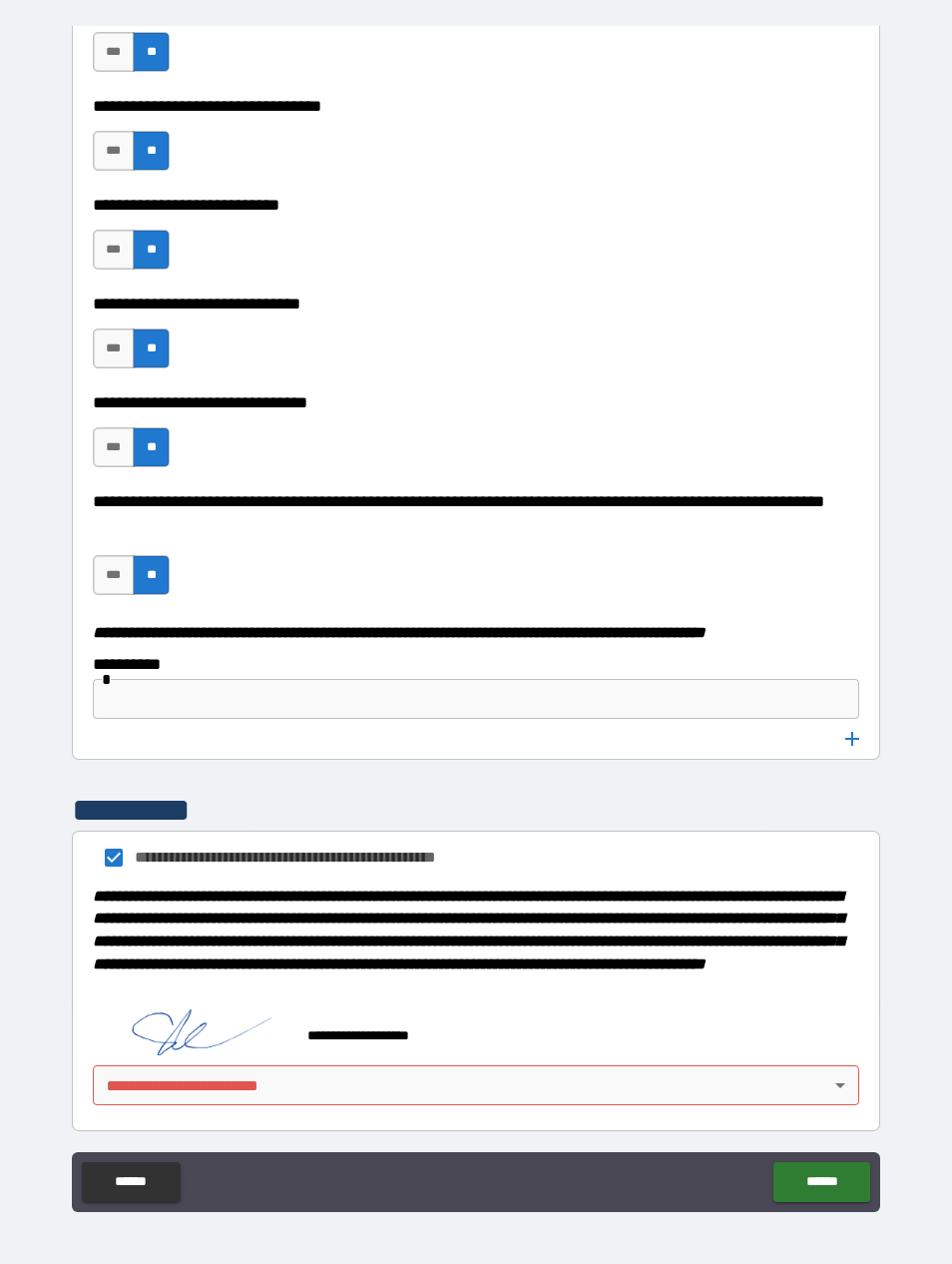 scroll, scrollTop: 9849, scrollLeft: 0, axis: vertical 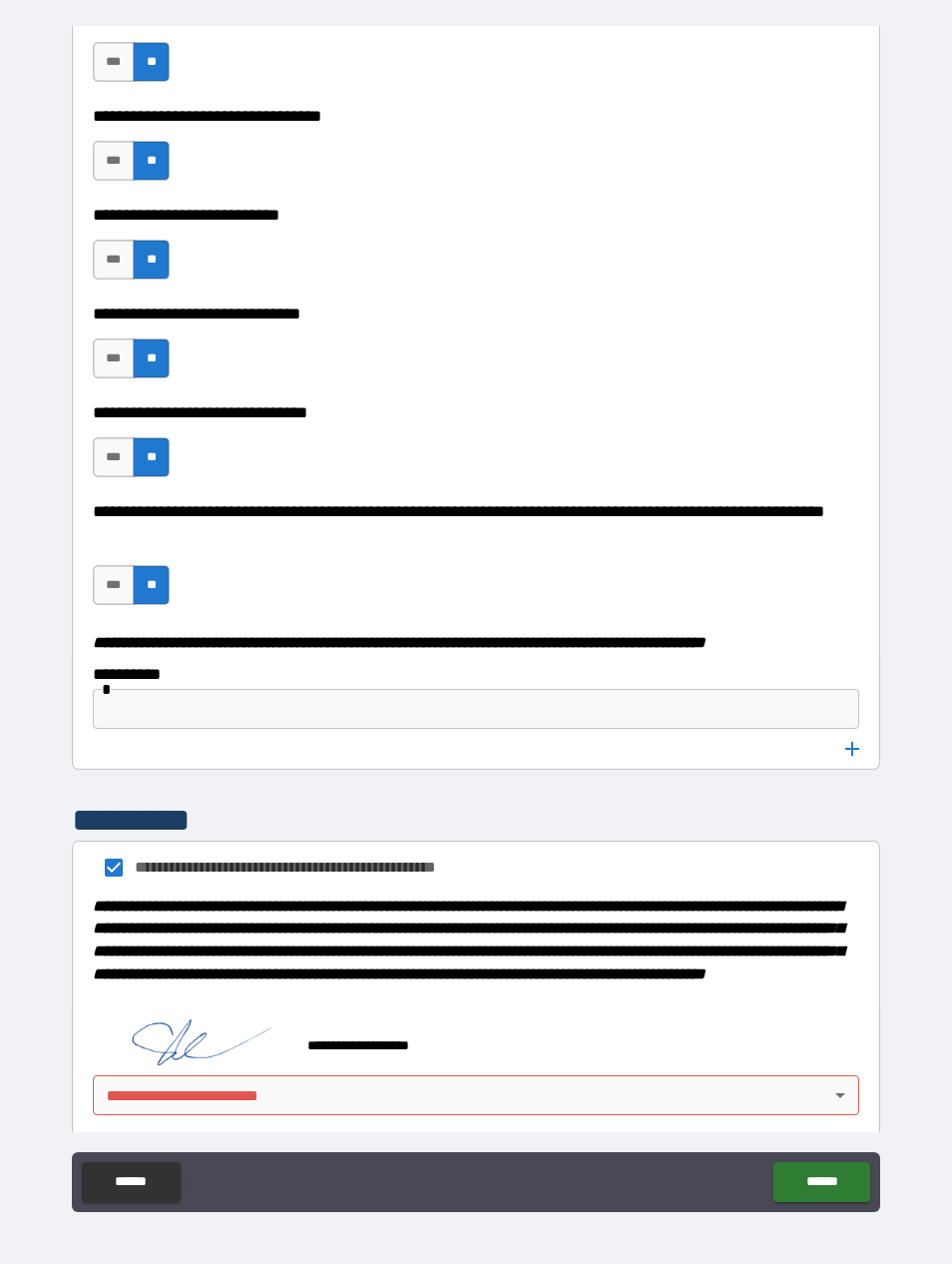 click on "**********" at bounding box center [476, 600] 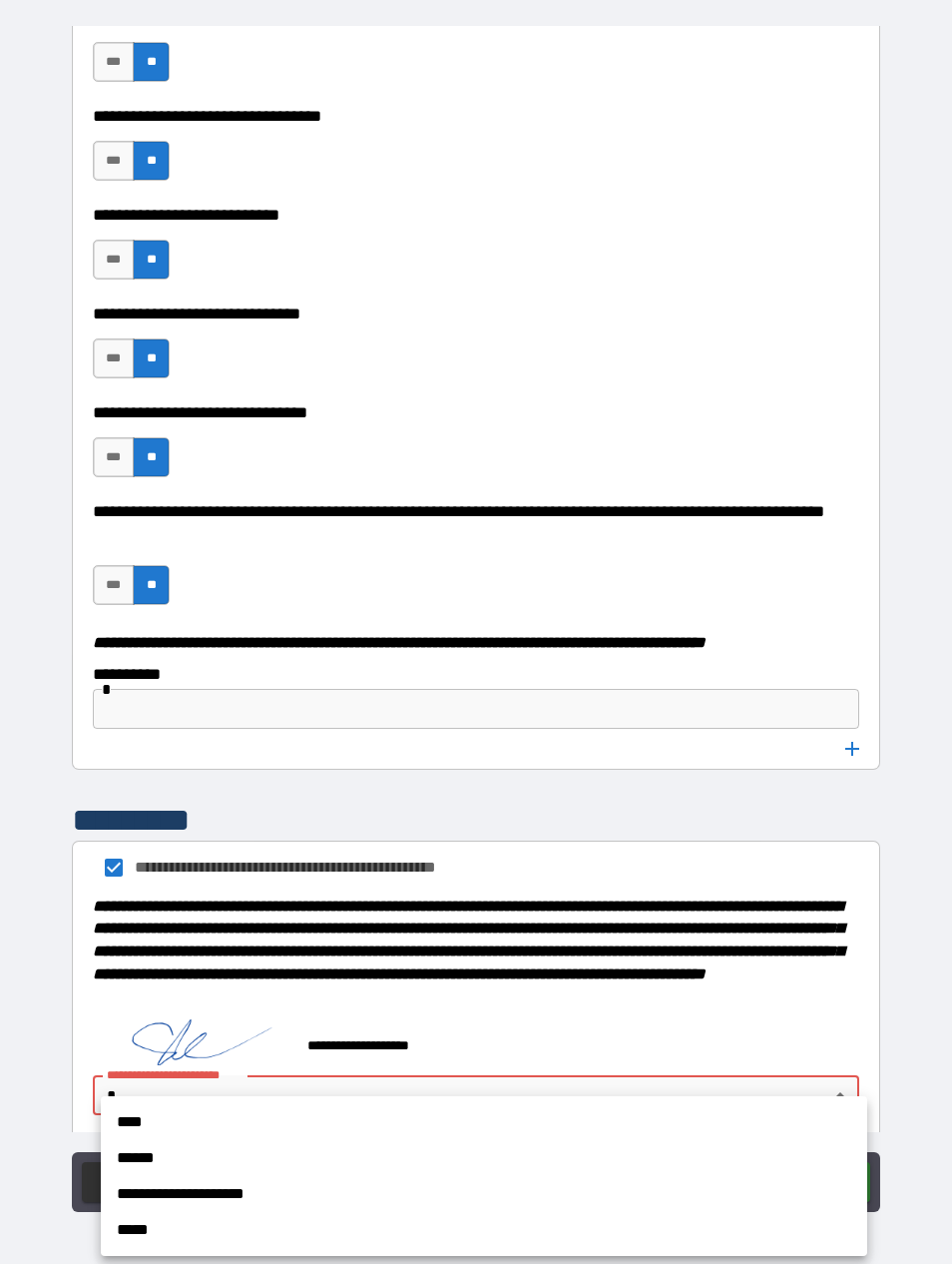 click on "****" at bounding box center [484, 1122] 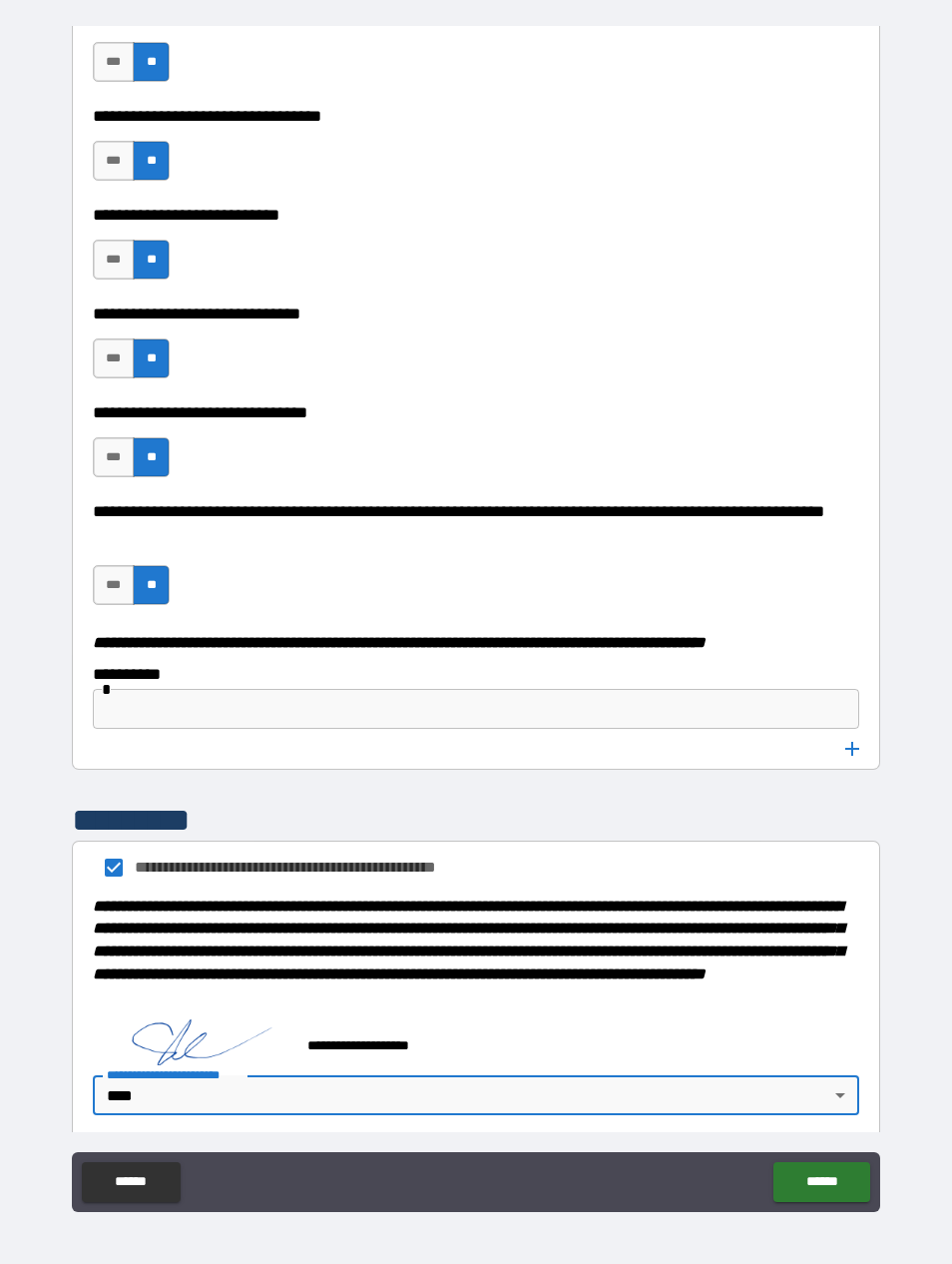 click on "******" at bounding box center [821, 1182] 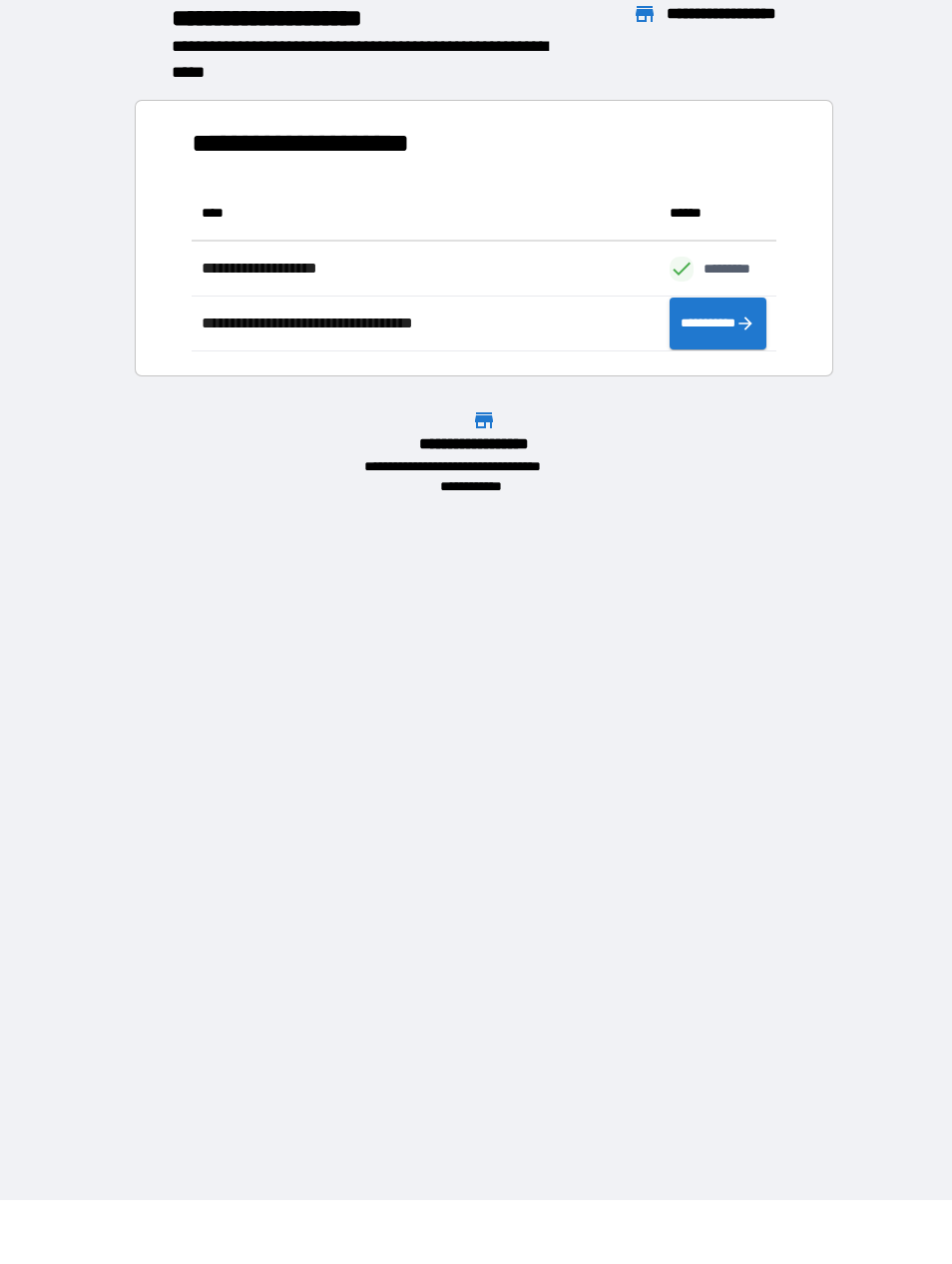scroll, scrollTop: 1, scrollLeft: 1, axis: both 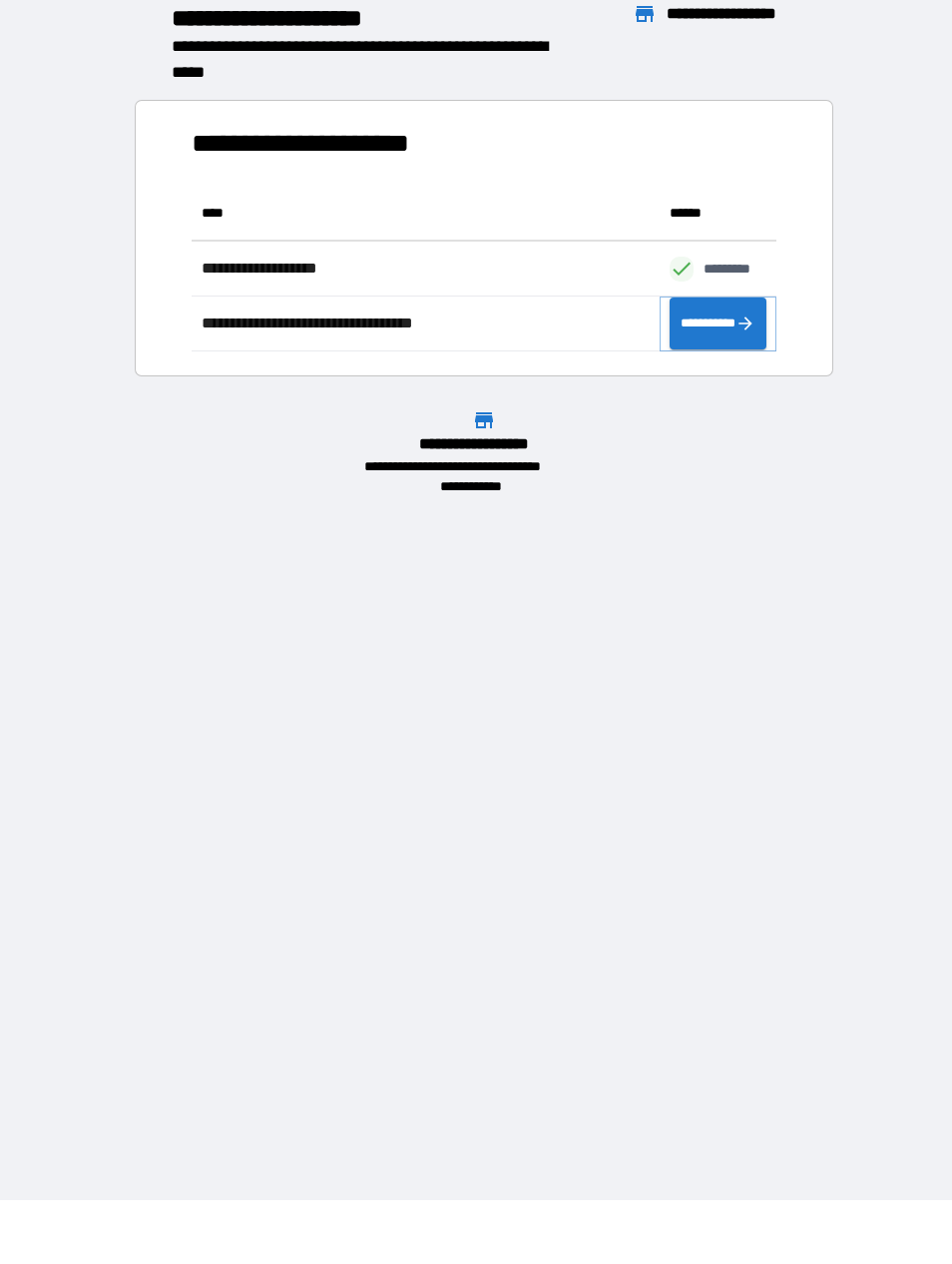 click on "**********" at bounding box center (717, 323) 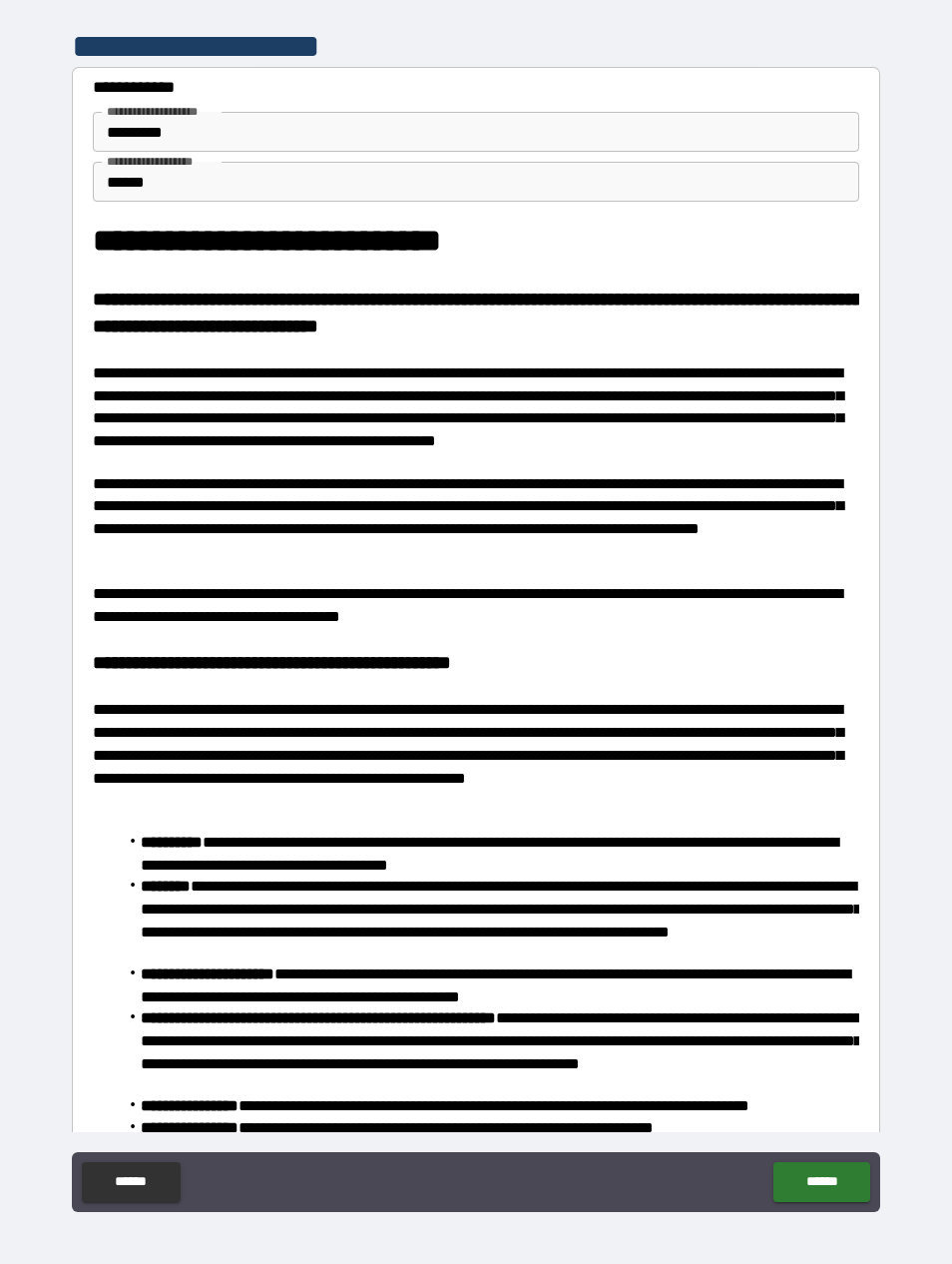 click on "******" at bounding box center [821, 1182] 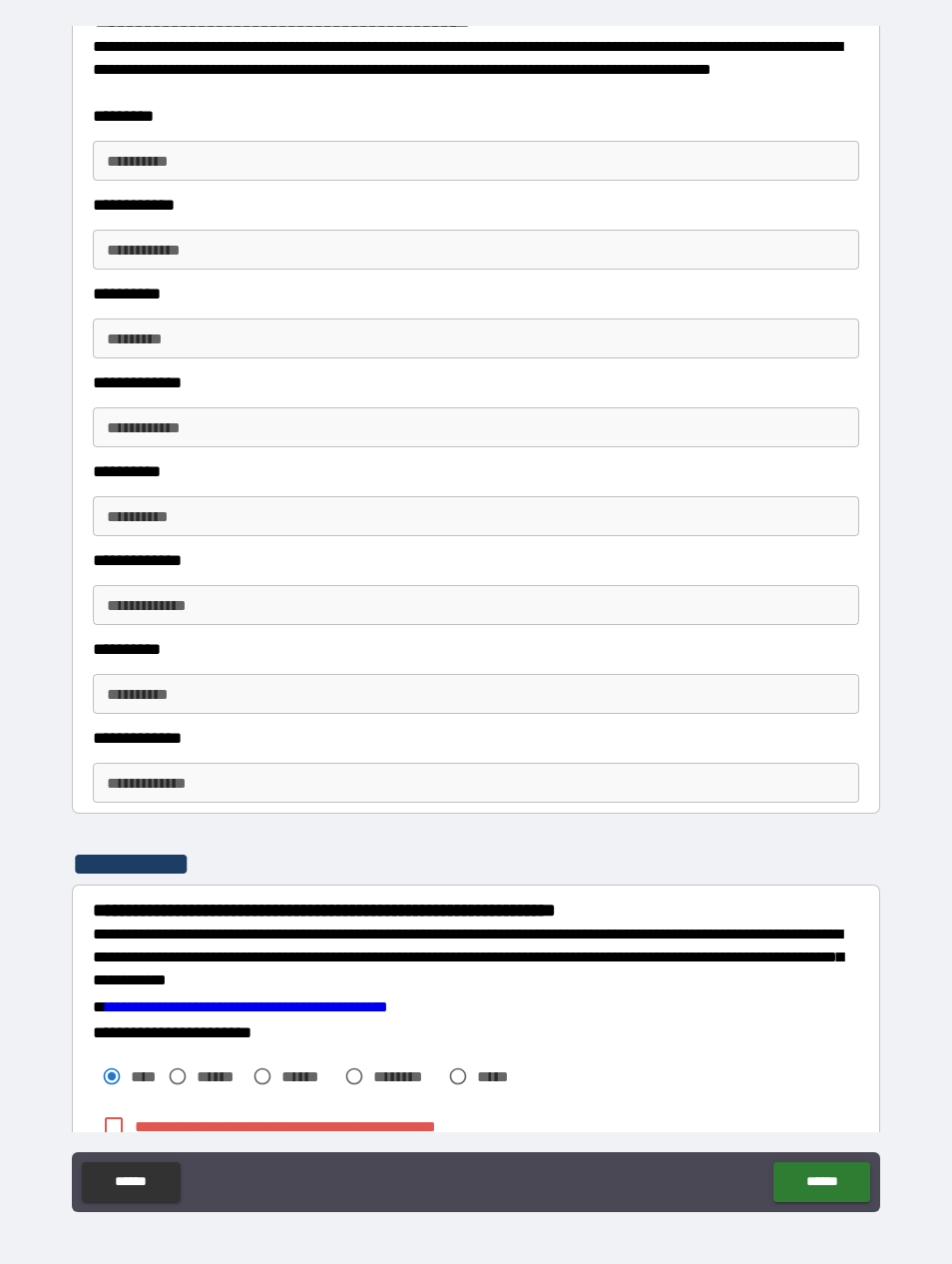 scroll, scrollTop: 2546, scrollLeft: 0, axis: vertical 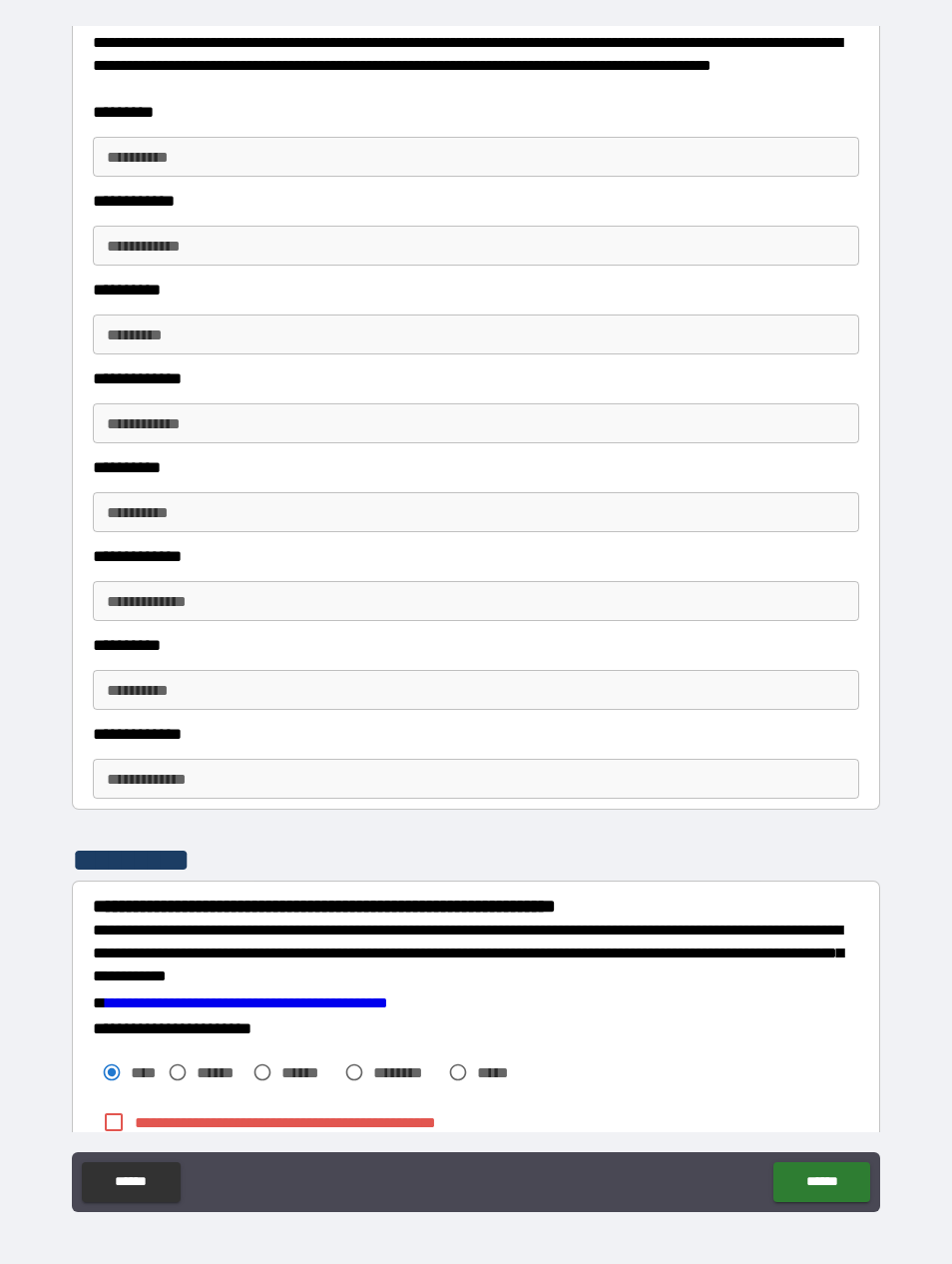 click on "**********" at bounding box center [476, 157] 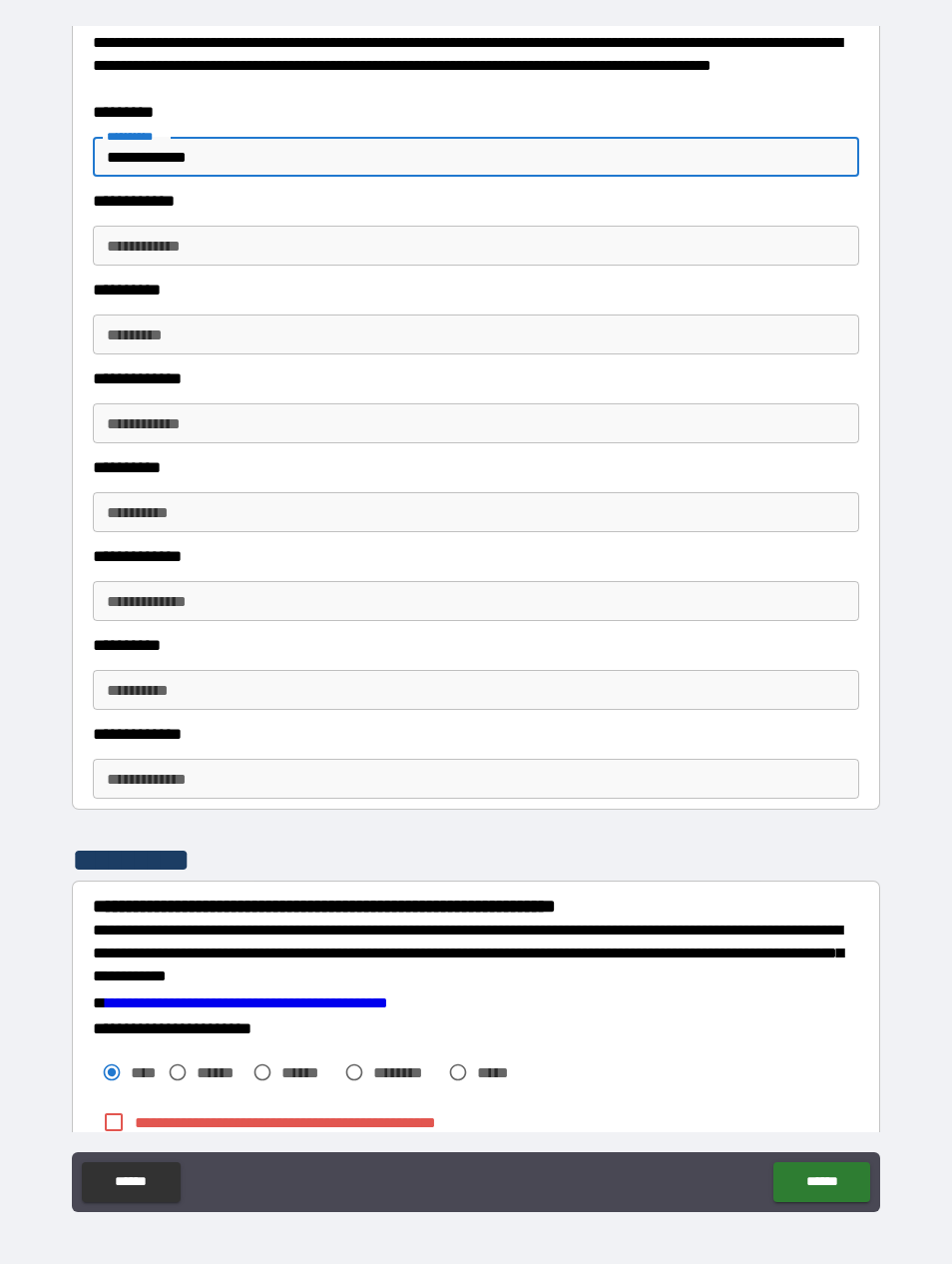 type on "**********" 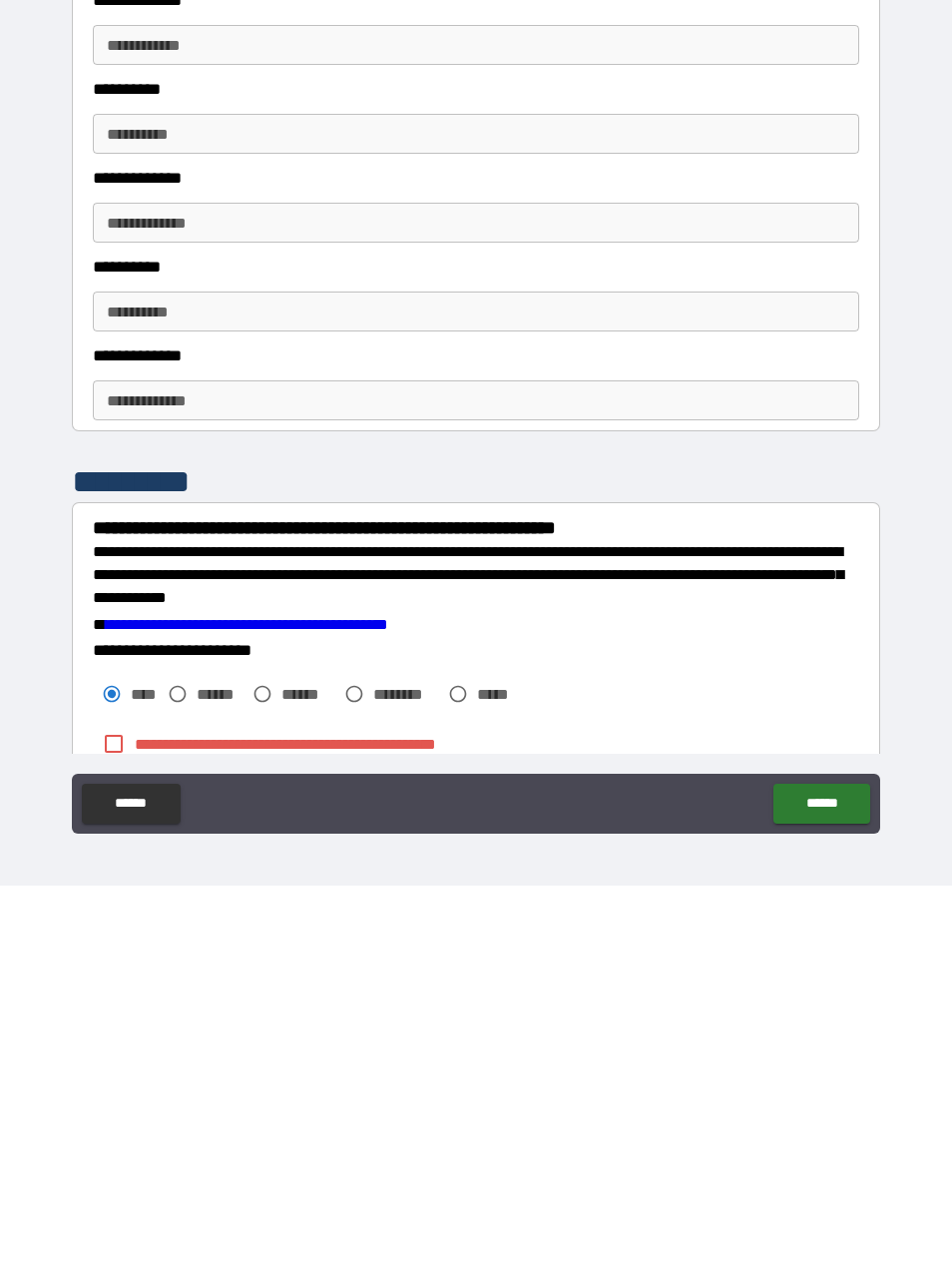 type on "**********" 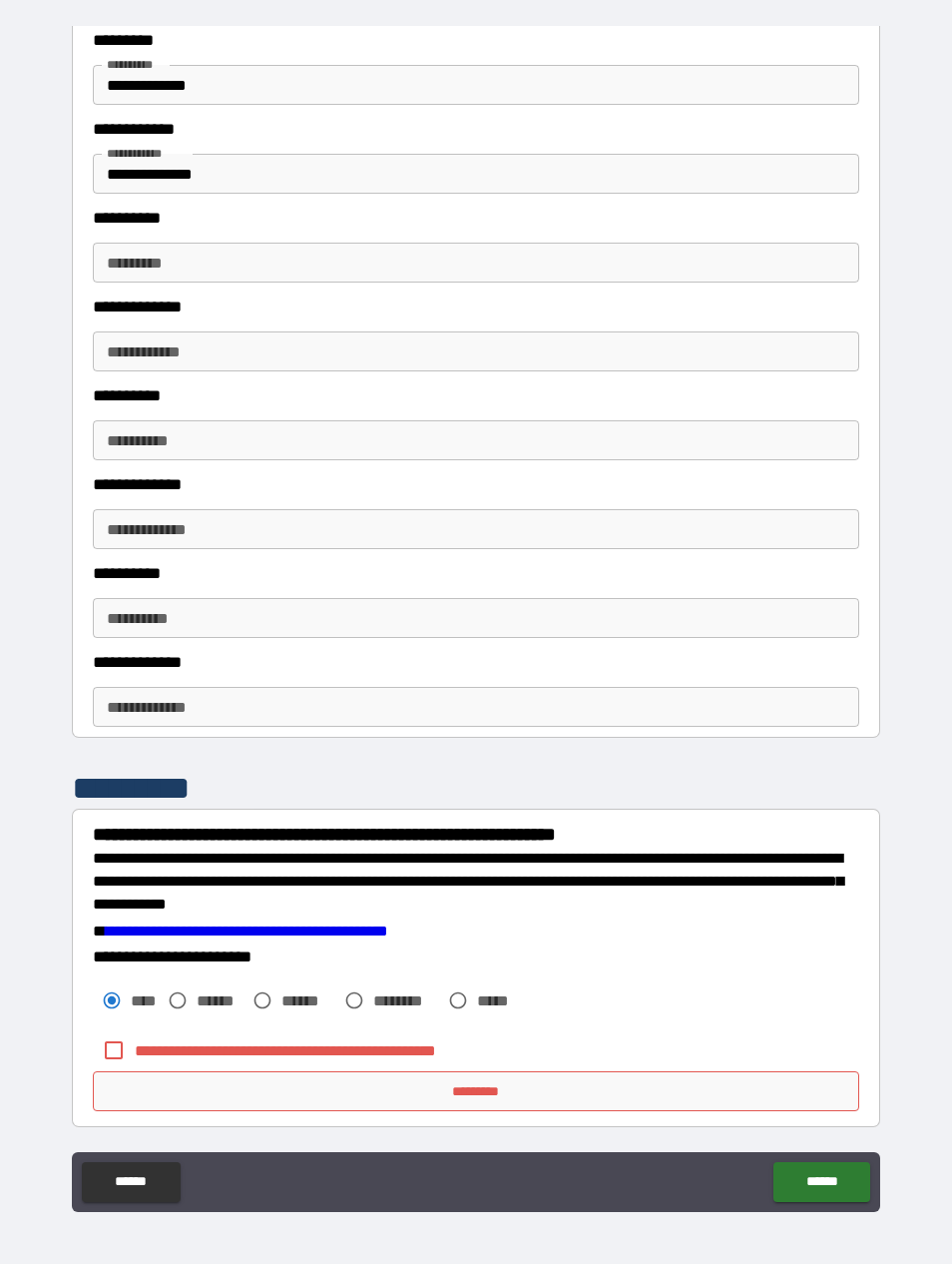scroll, scrollTop: 2631, scrollLeft: 0, axis: vertical 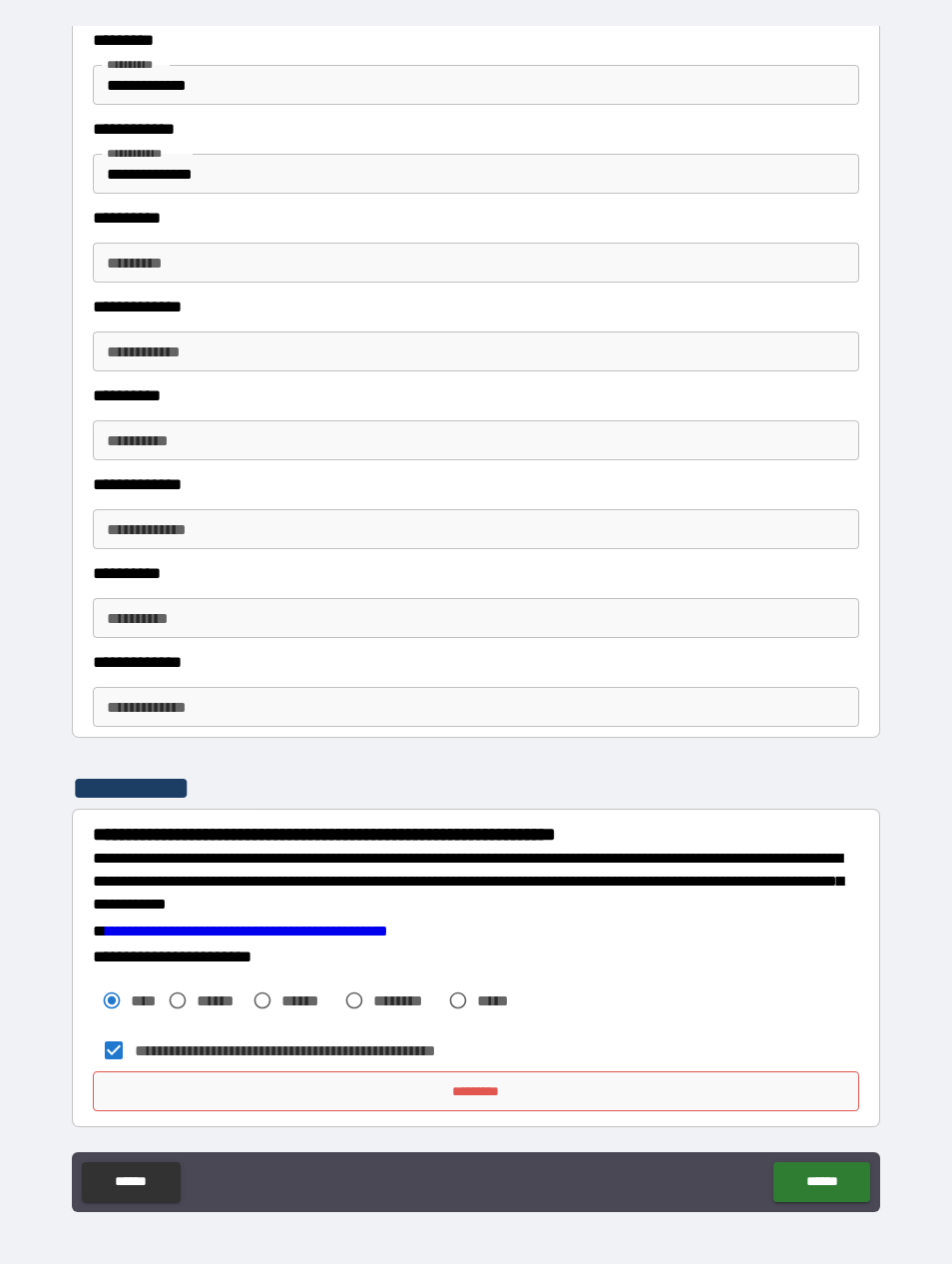 click on "*********" at bounding box center [476, 1091] 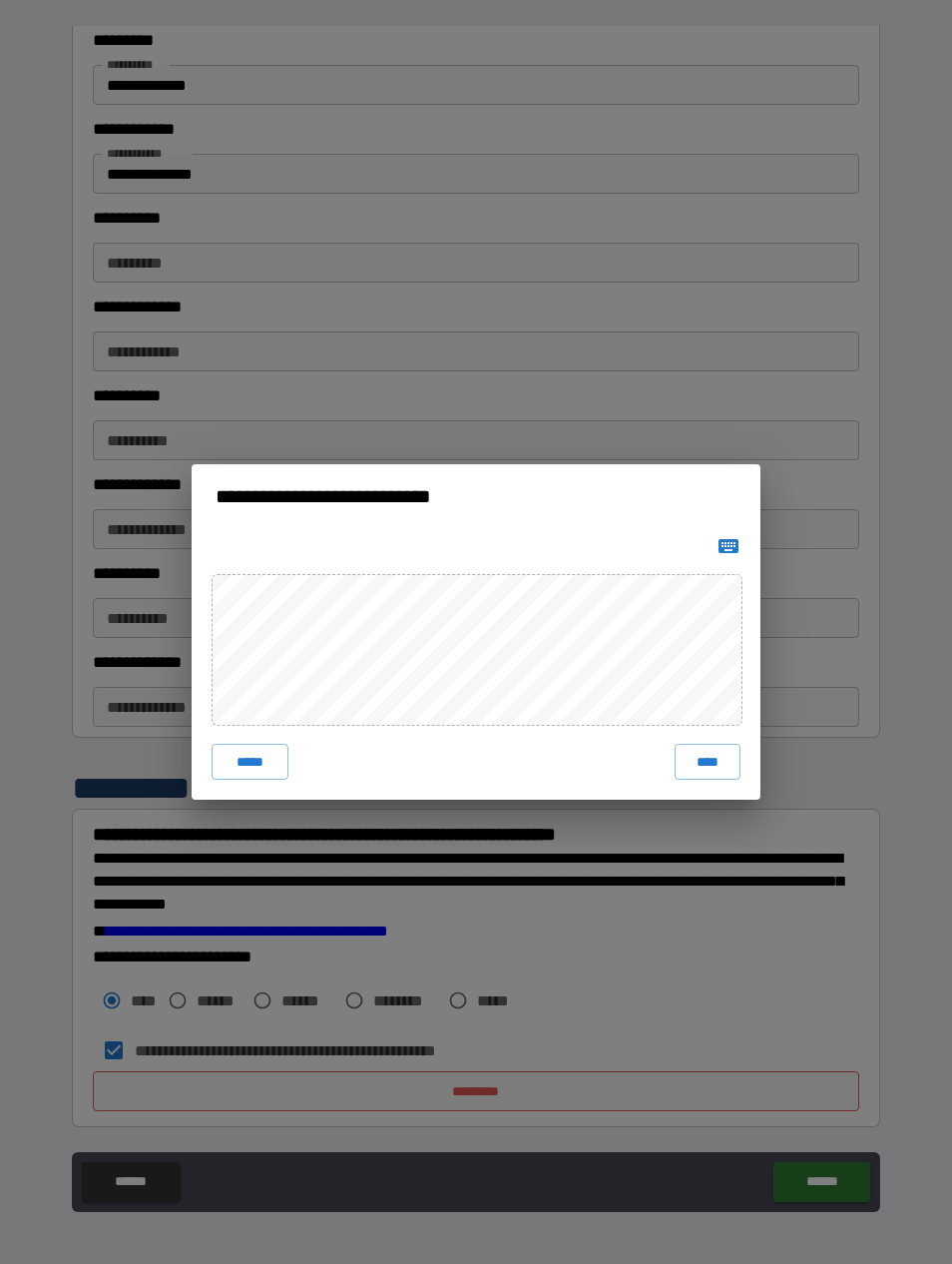 click on "****" at bounding box center (708, 762) 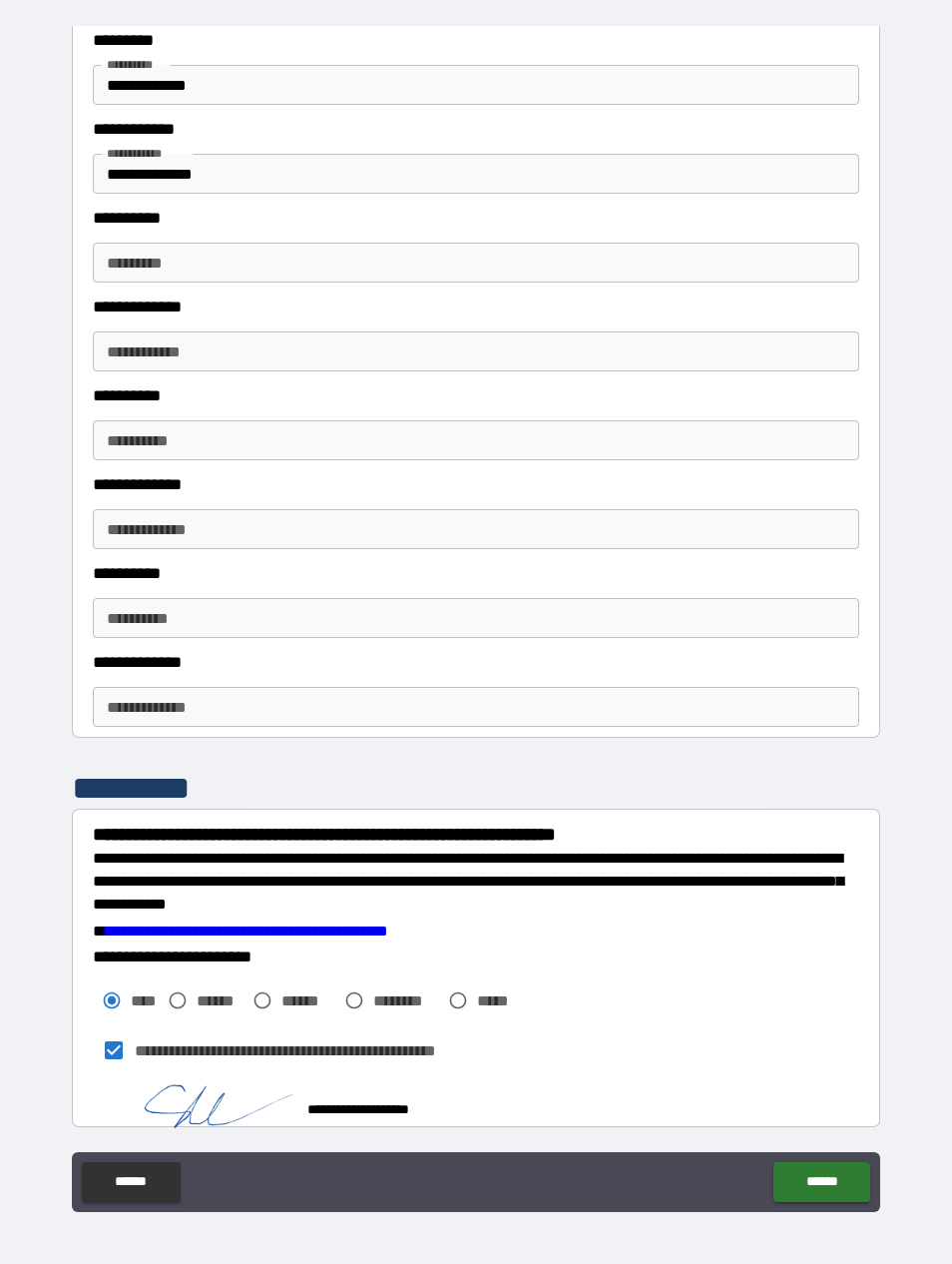 scroll, scrollTop: 2621, scrollLeft: 0, axis: vertical 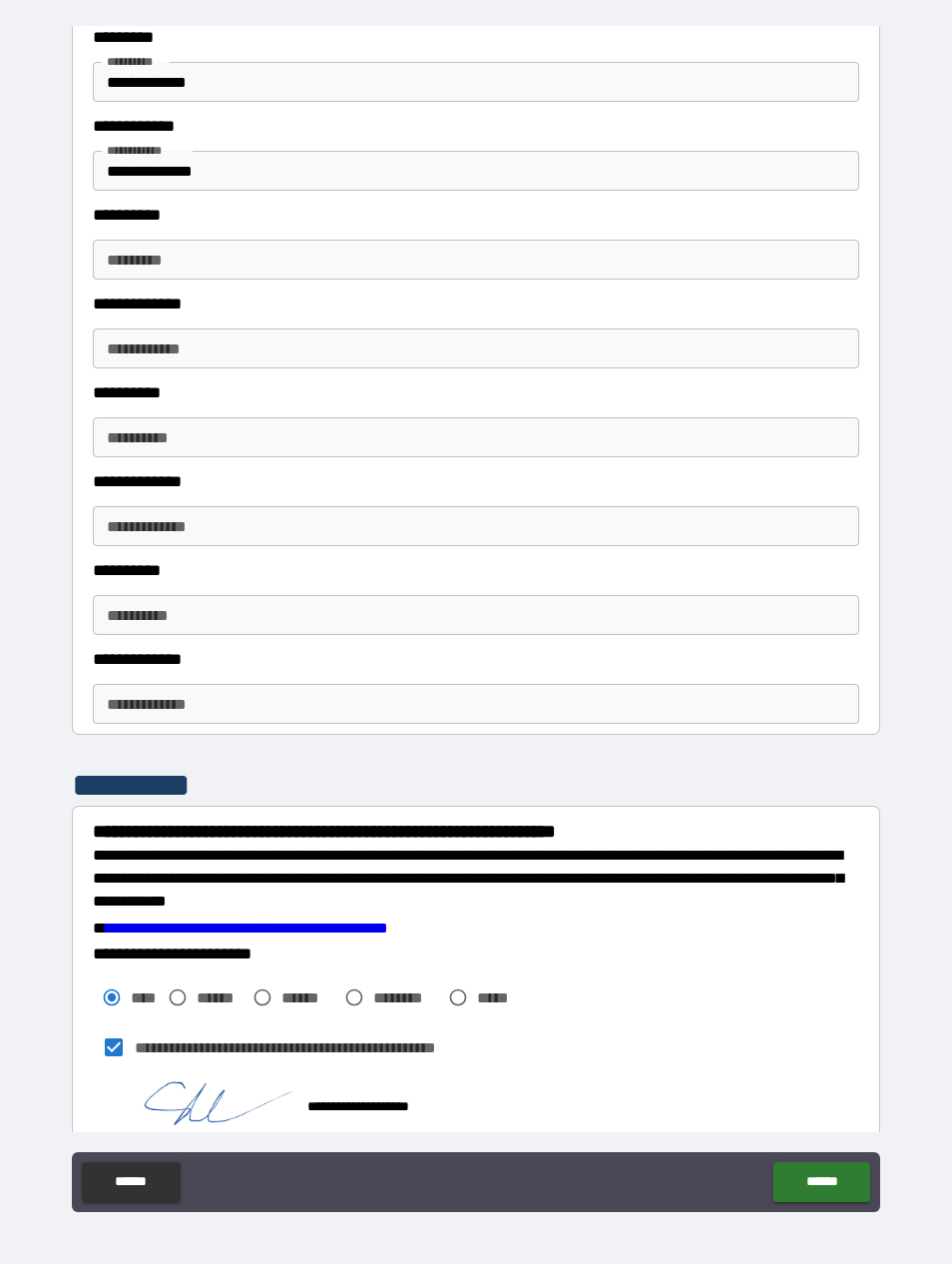 click on "******" at bounding box center [821, 1182] 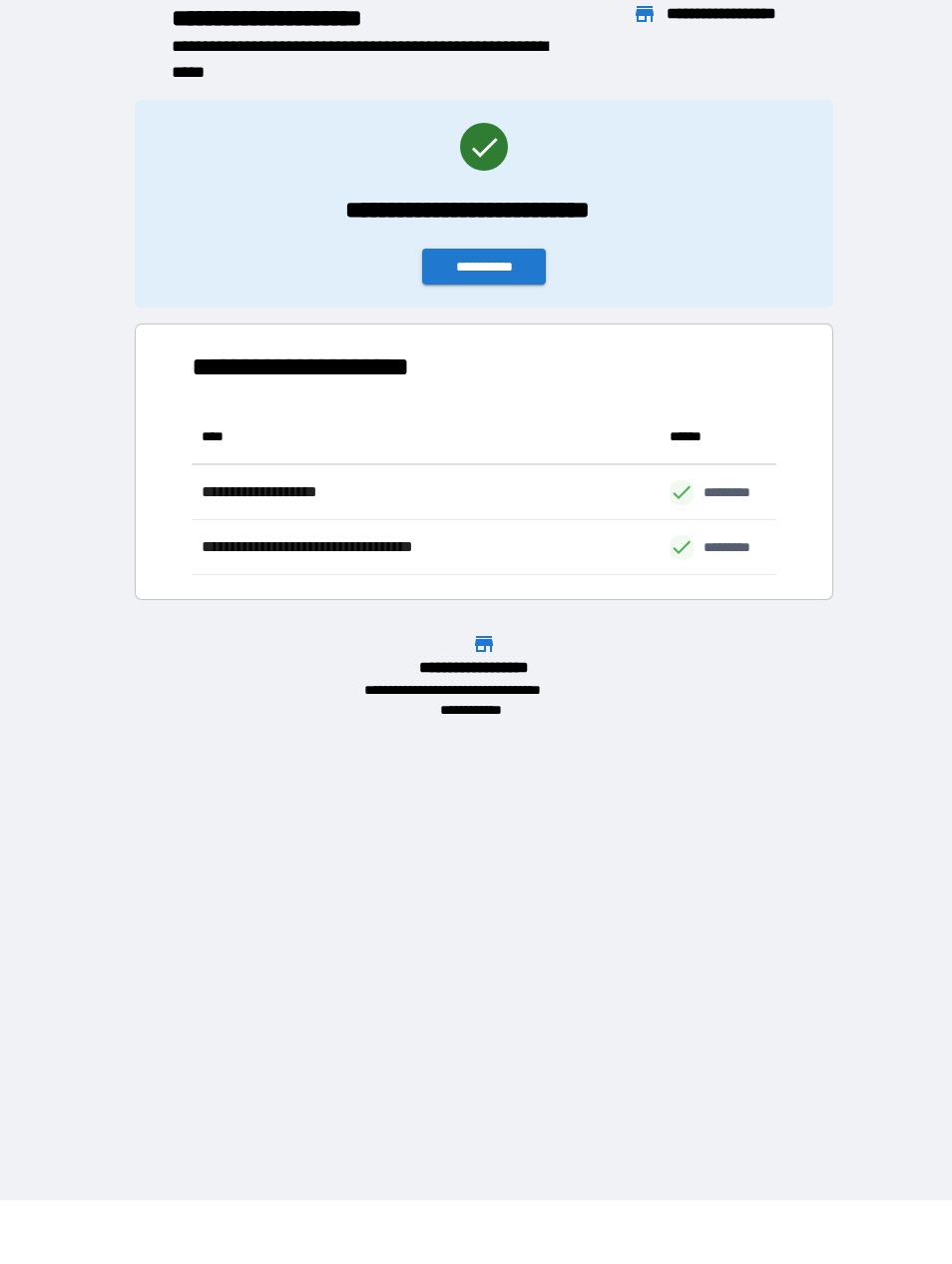 scroll, scrollTop: 1, scrollLeft: 1, axis: both 